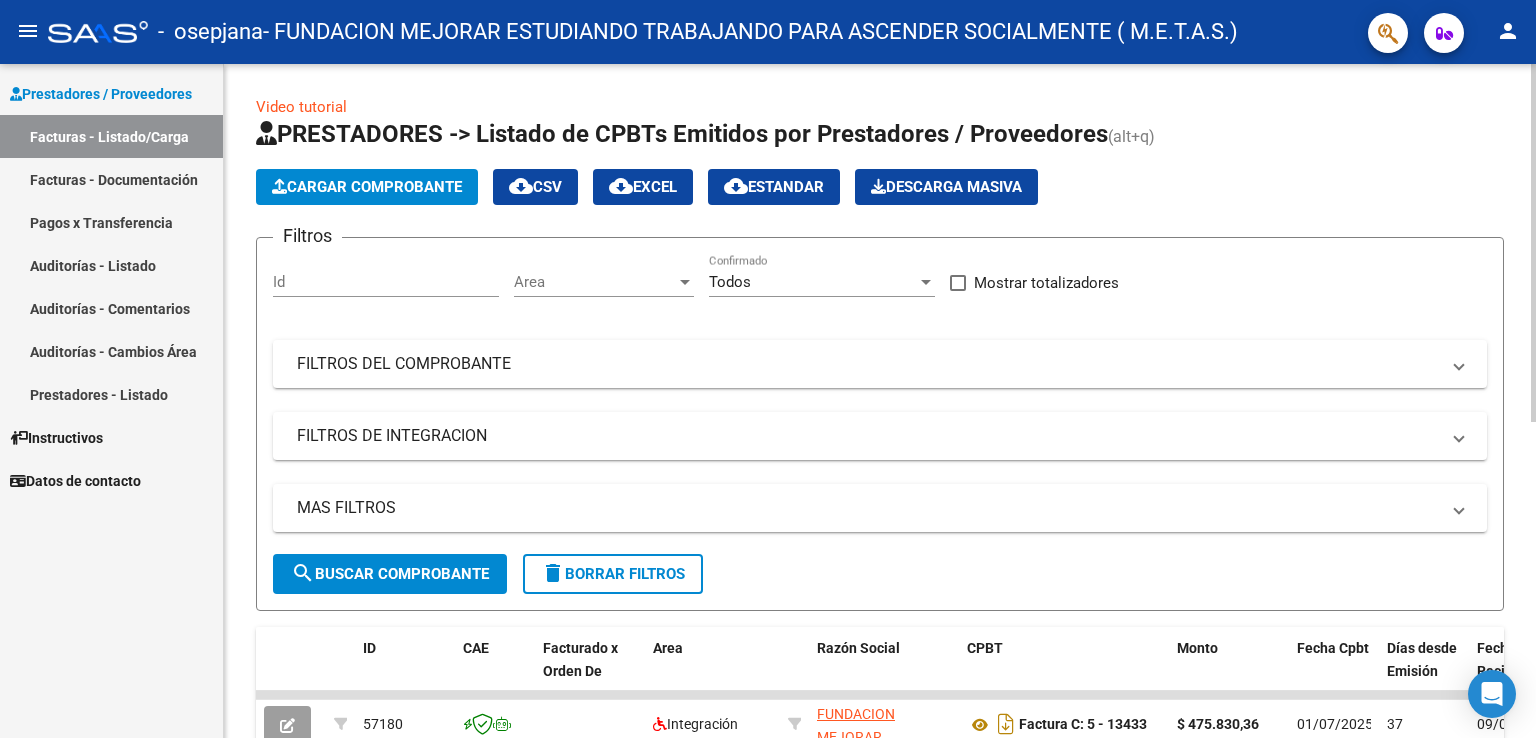 scroll, scrollTop: 0, scrollLeft: 0, axis: both 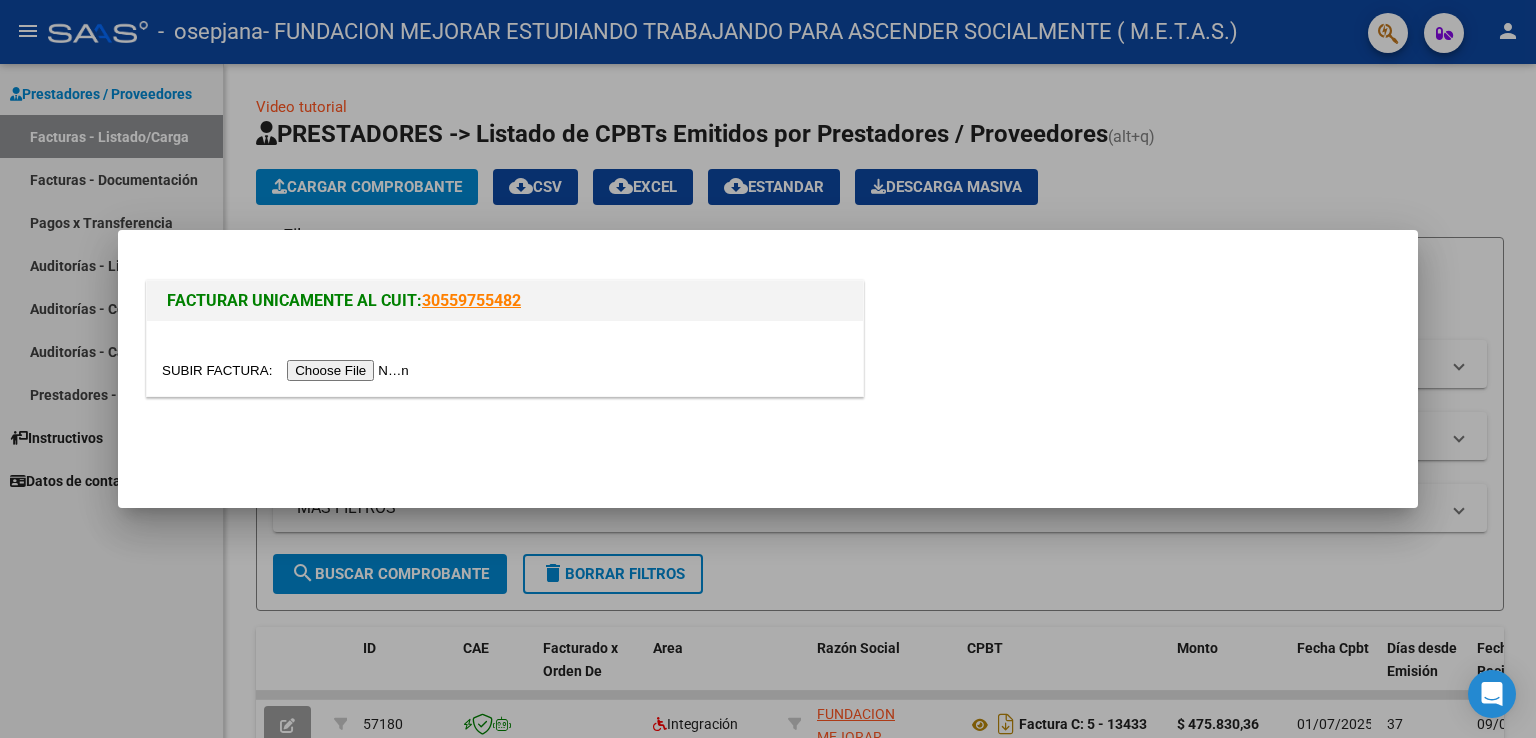 click at bounding box center [288, 370] 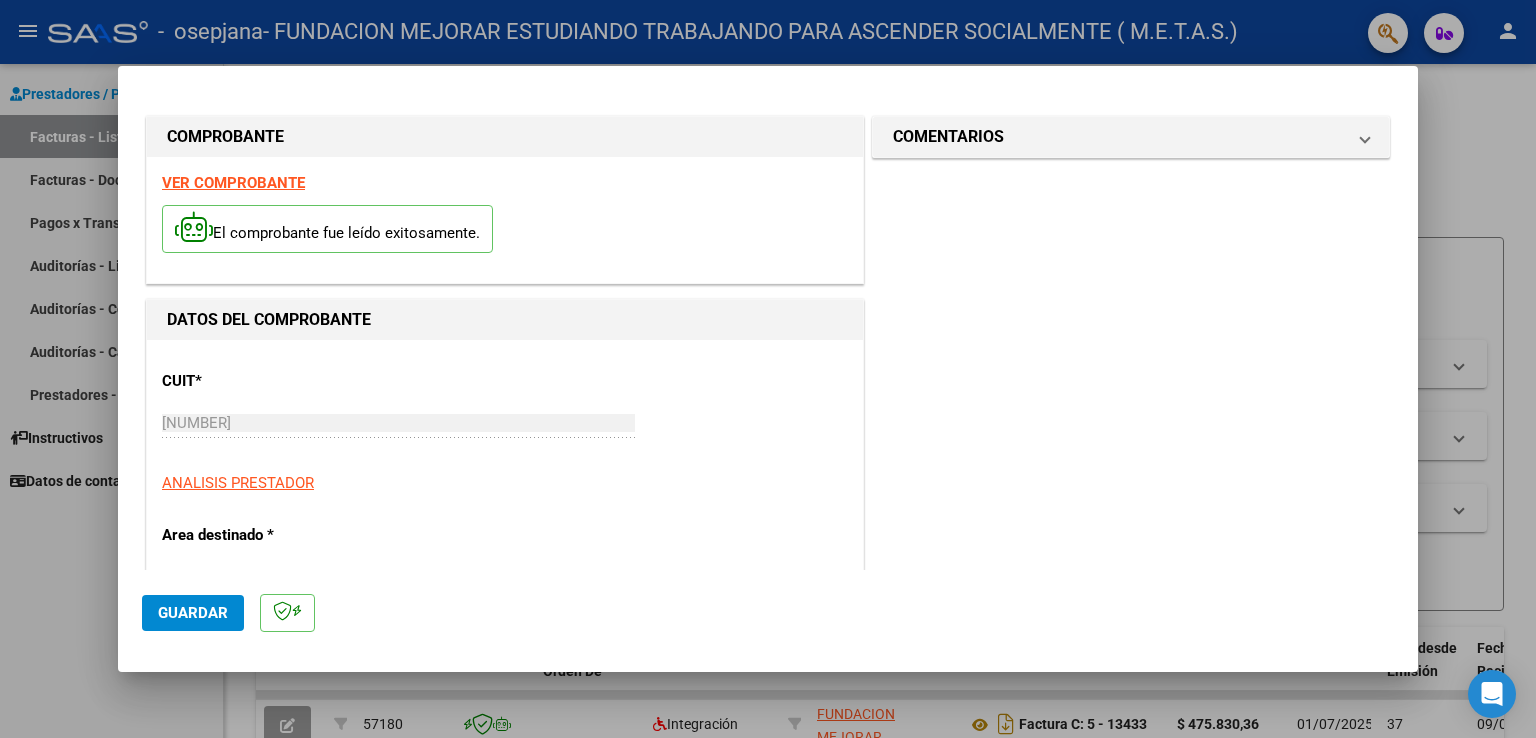 click on "VER COMPROBANTE" at bounding box center [233, 183] 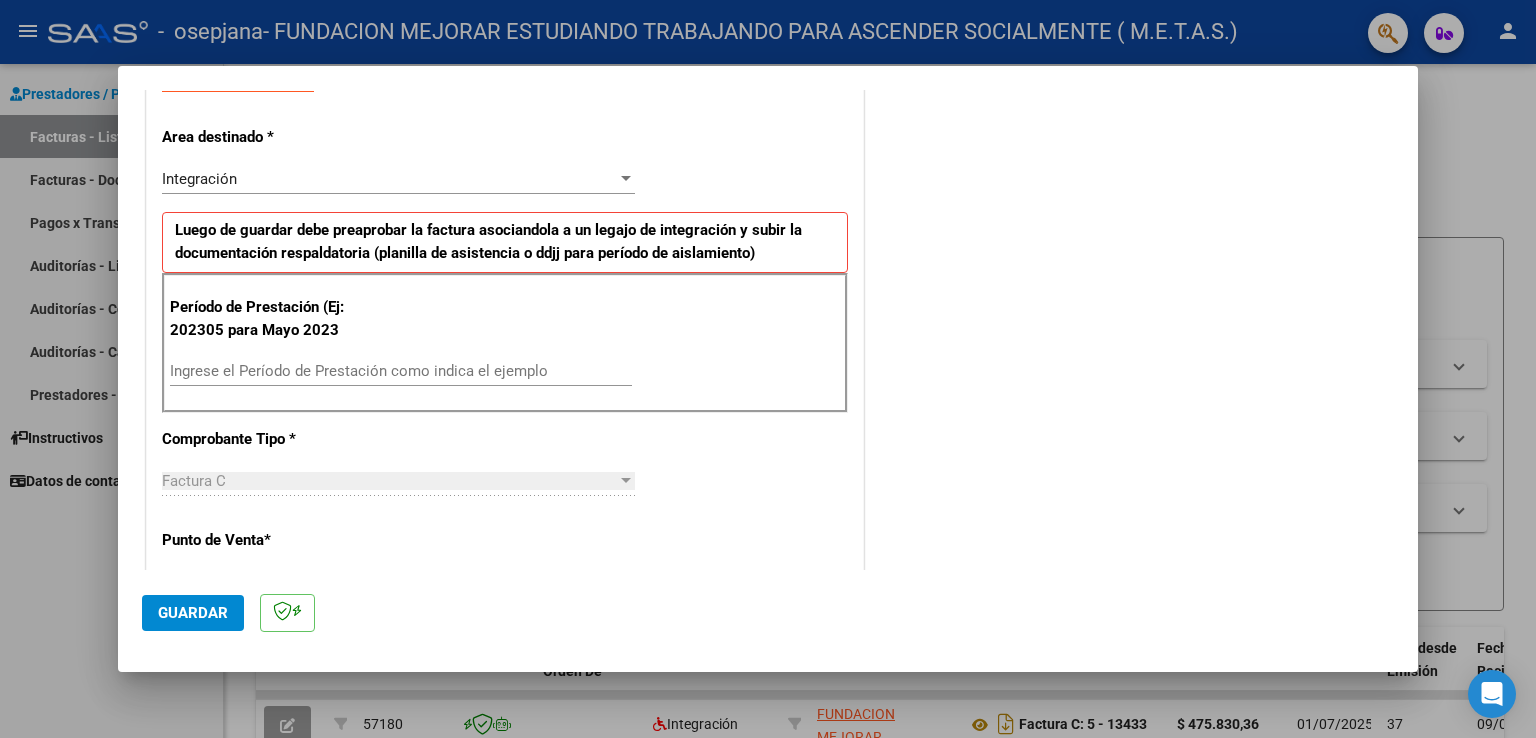 scroll, scrollTop: 400, scrollLeft: 0, axis: vertical 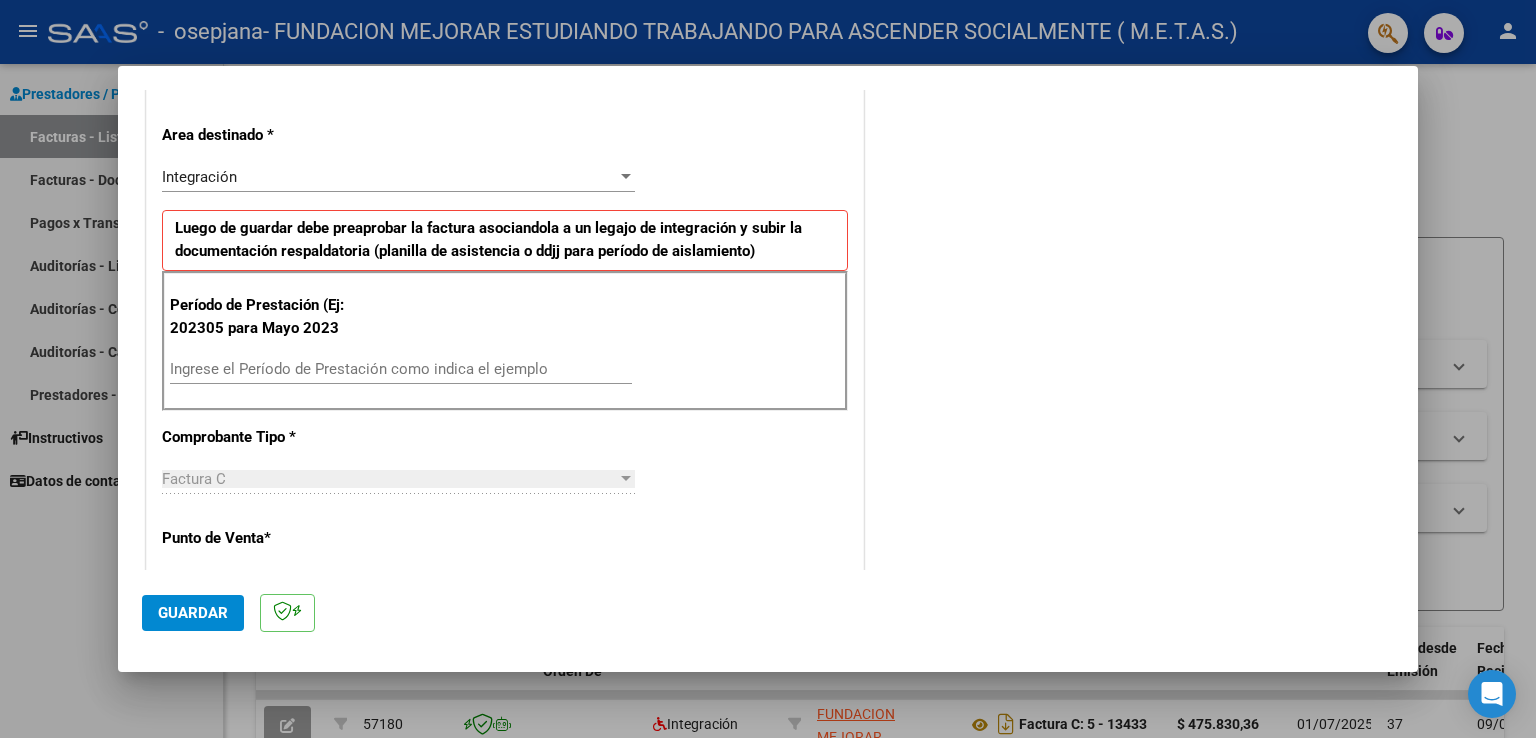 click on "Ingrese el Período de Prestación como indica el ejemplo" at bounding box center [401, 369] 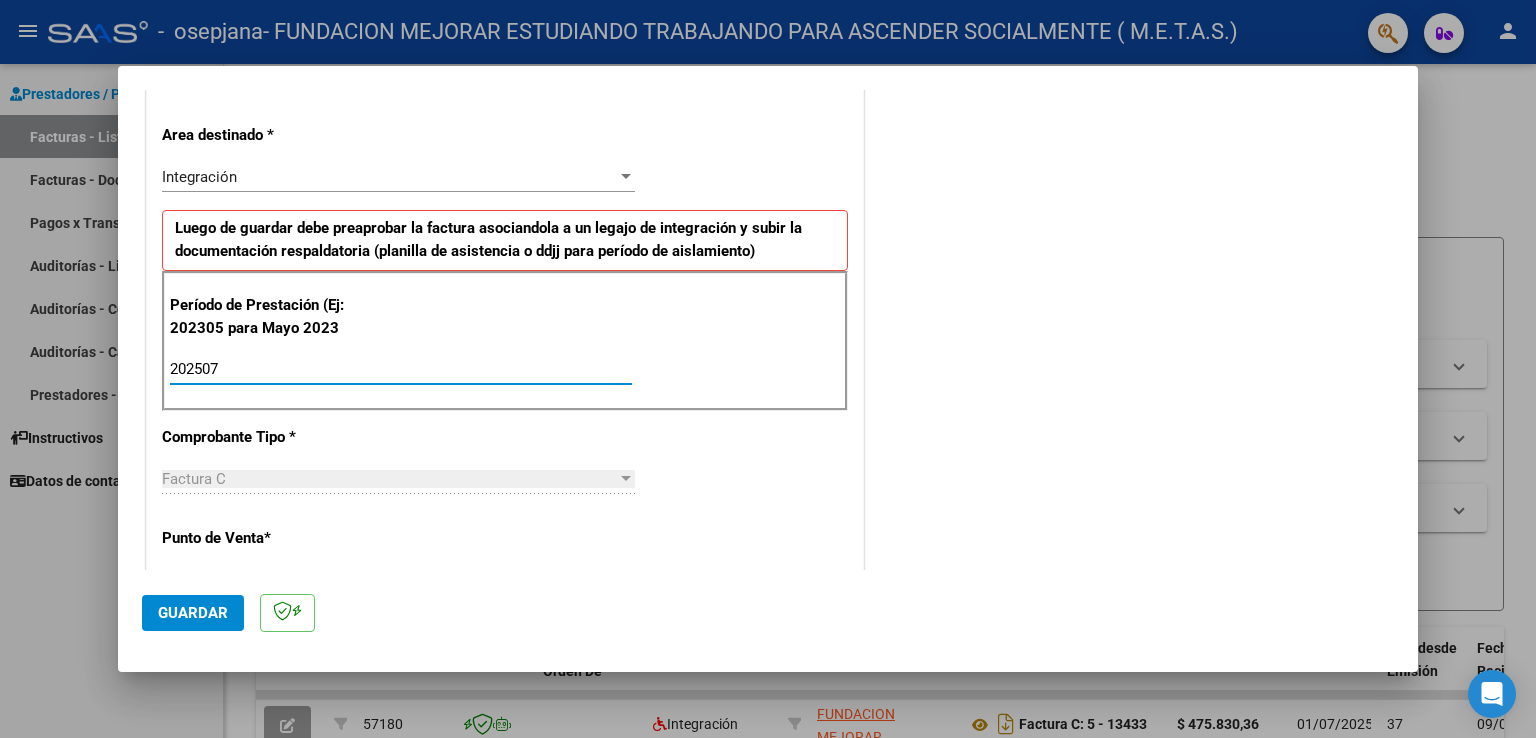 type on "202507" 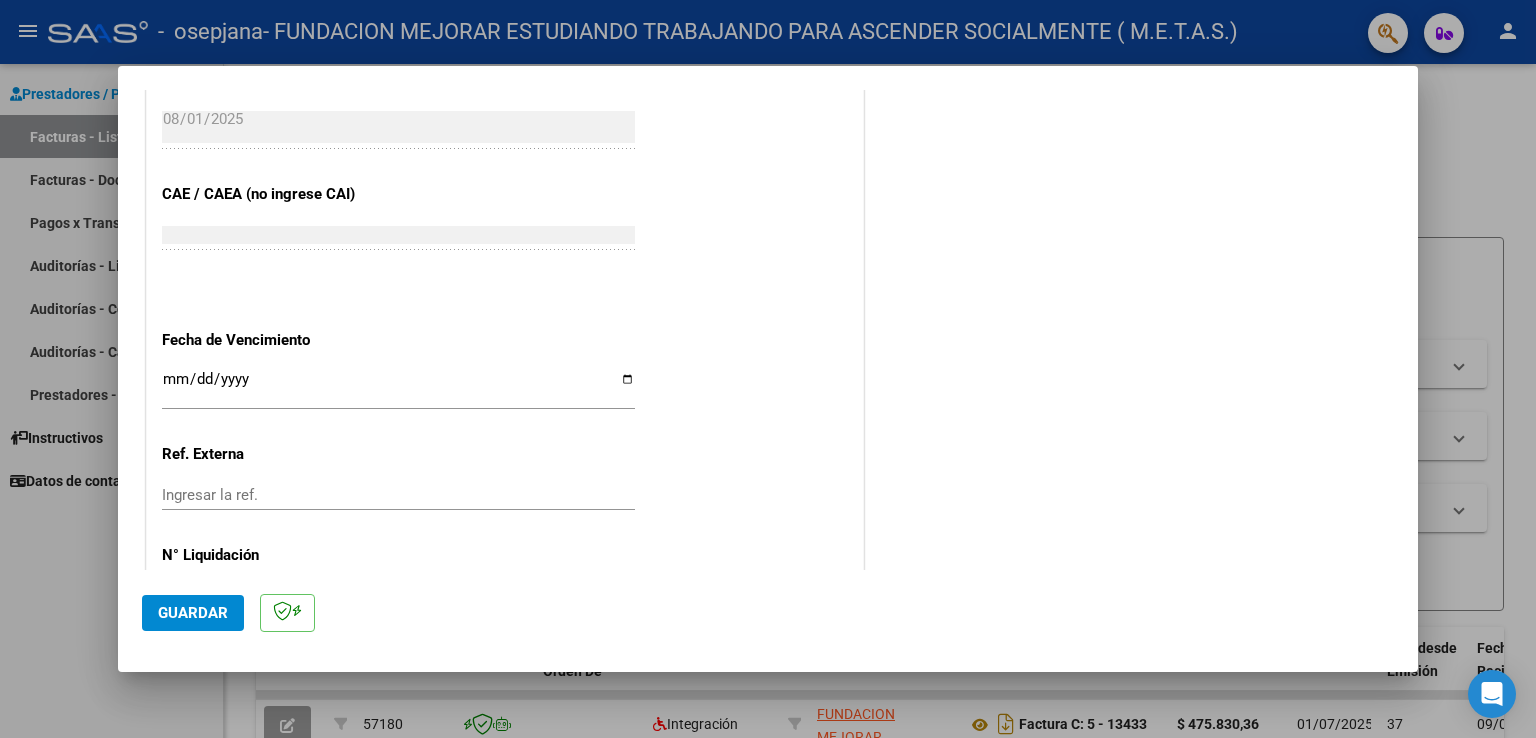 scroll, scrollTop: 1140, scrollLeft: 0, axis: vertical 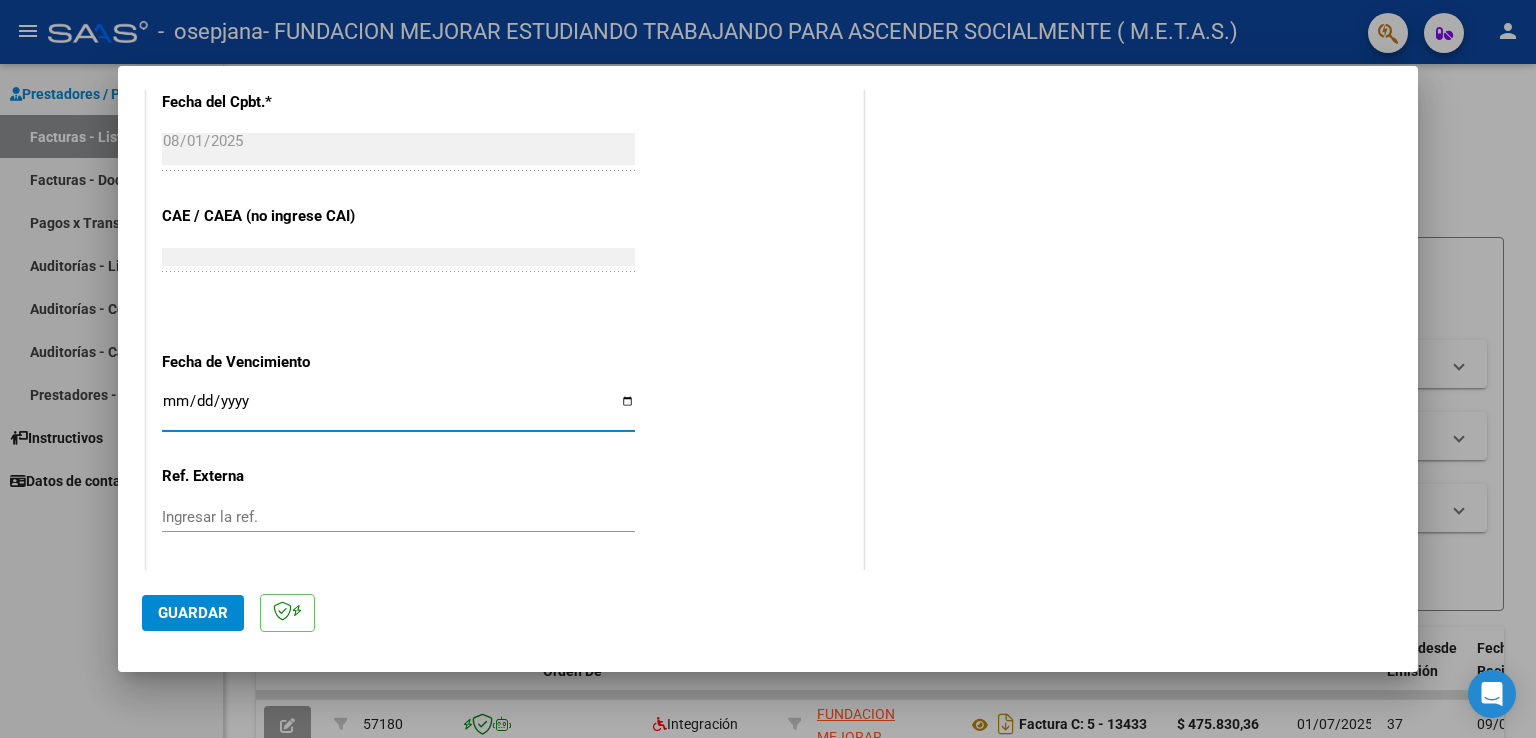 click on "Ingresar la fecha" at bounding box center (398, 409) 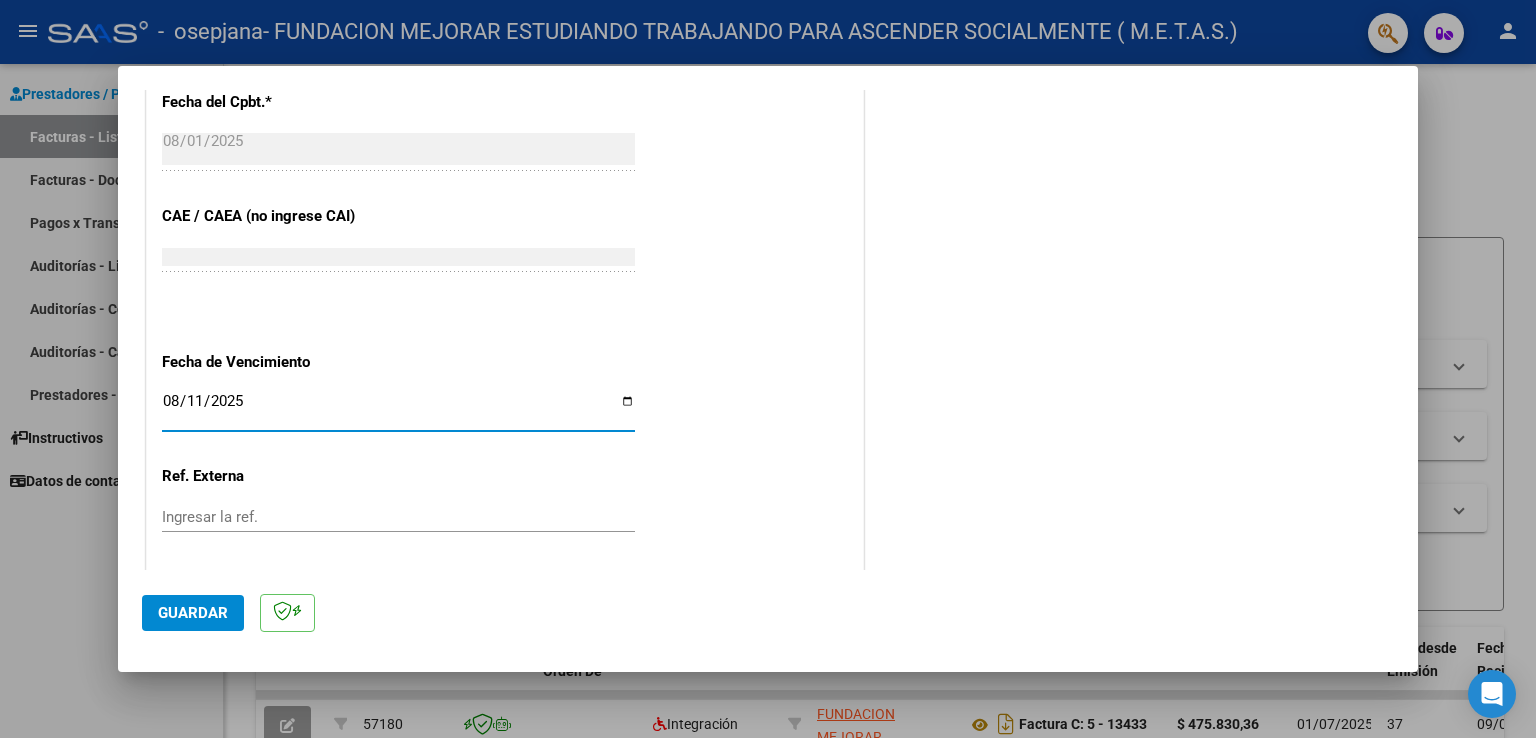 type on "2025-08-11" 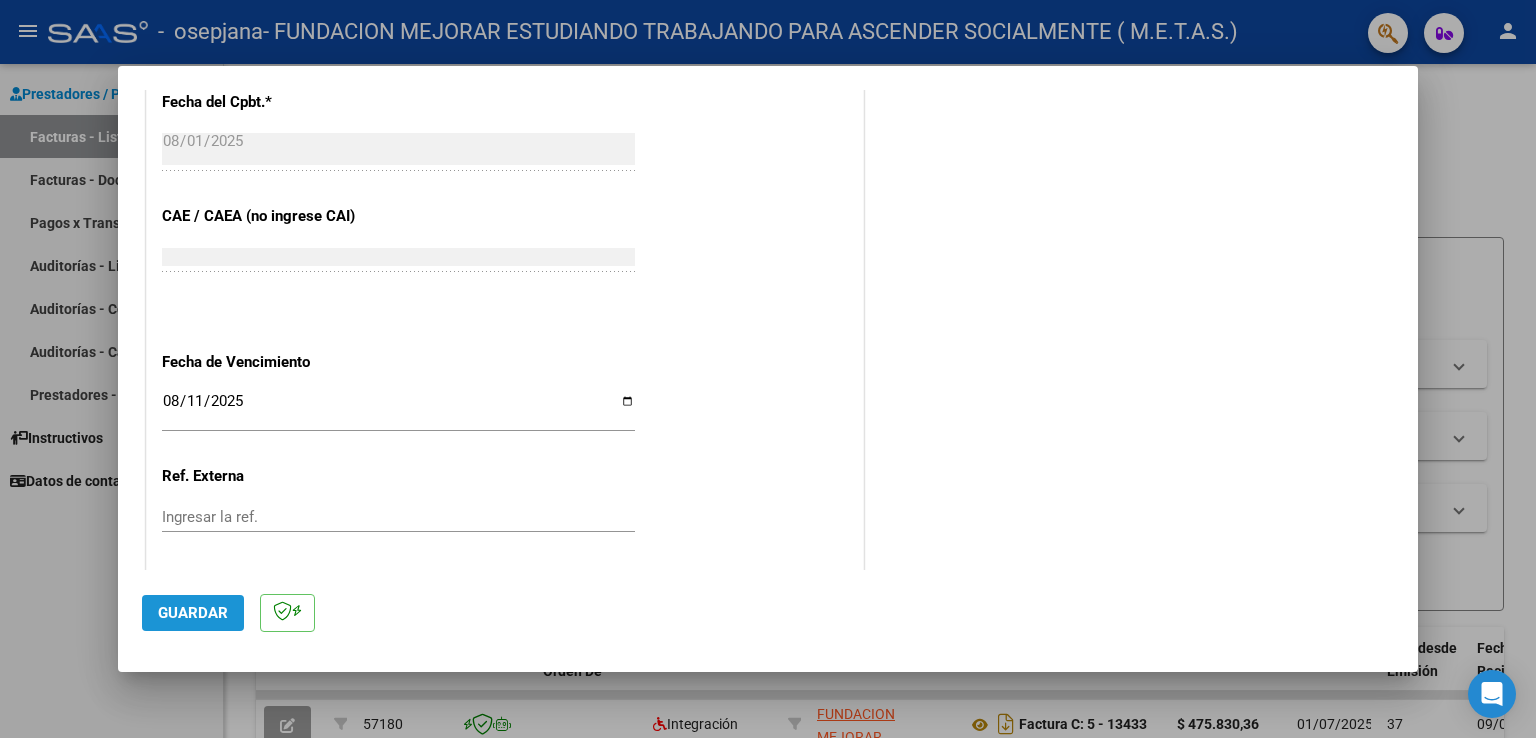 click on "Guardar" 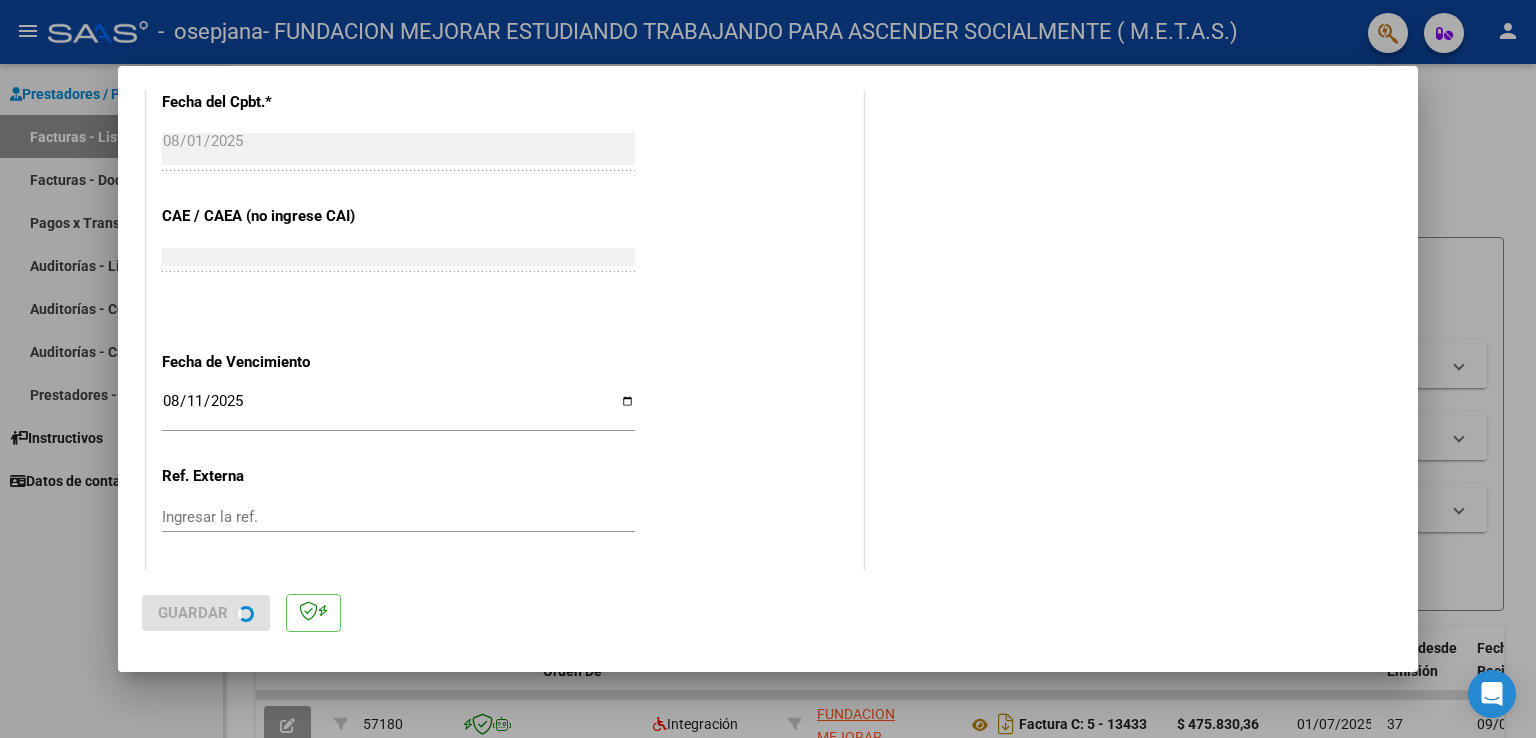 scroll, scrollTop: 0, scrollLeft: 0, axis: both 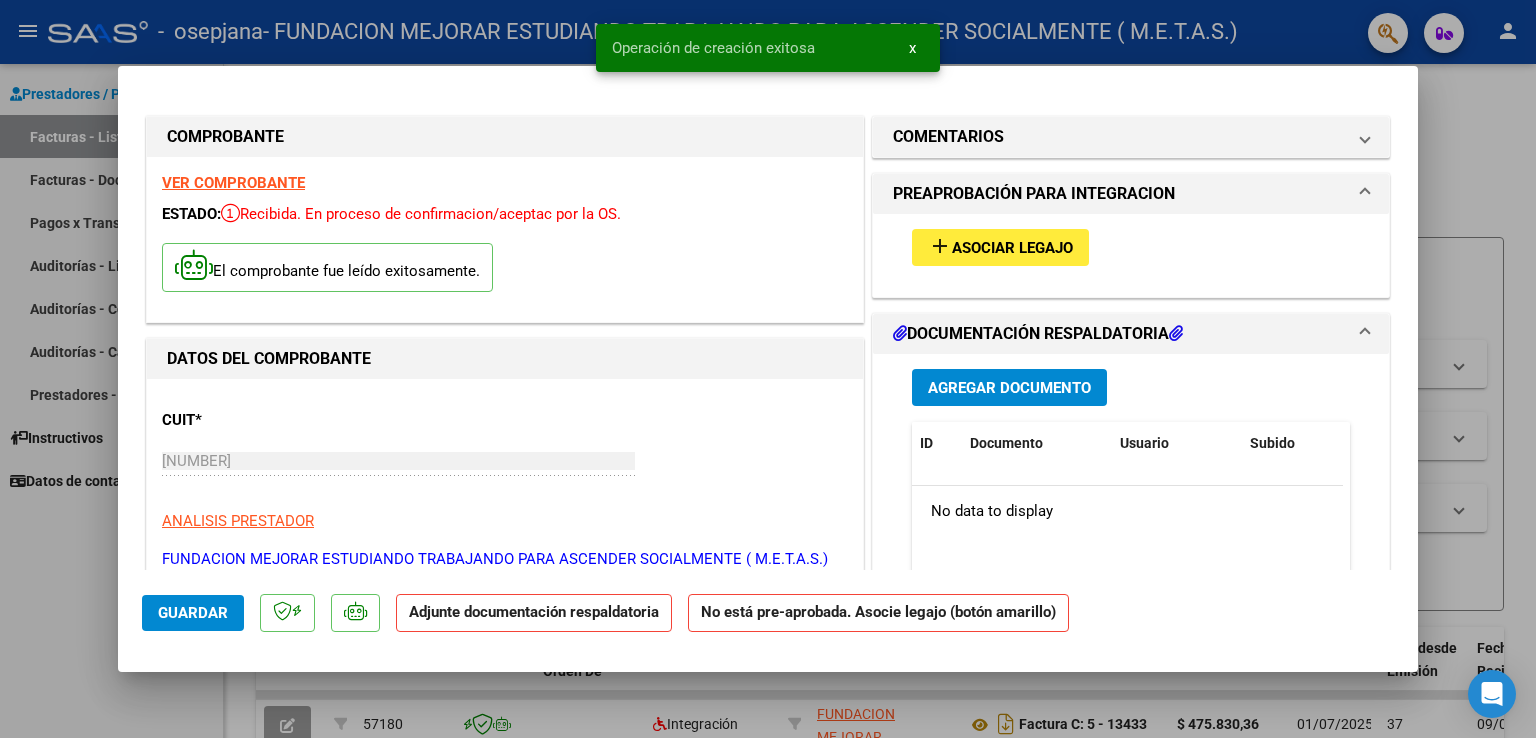 click on "Asociar Legajo" at bounding box center [1012, 248] 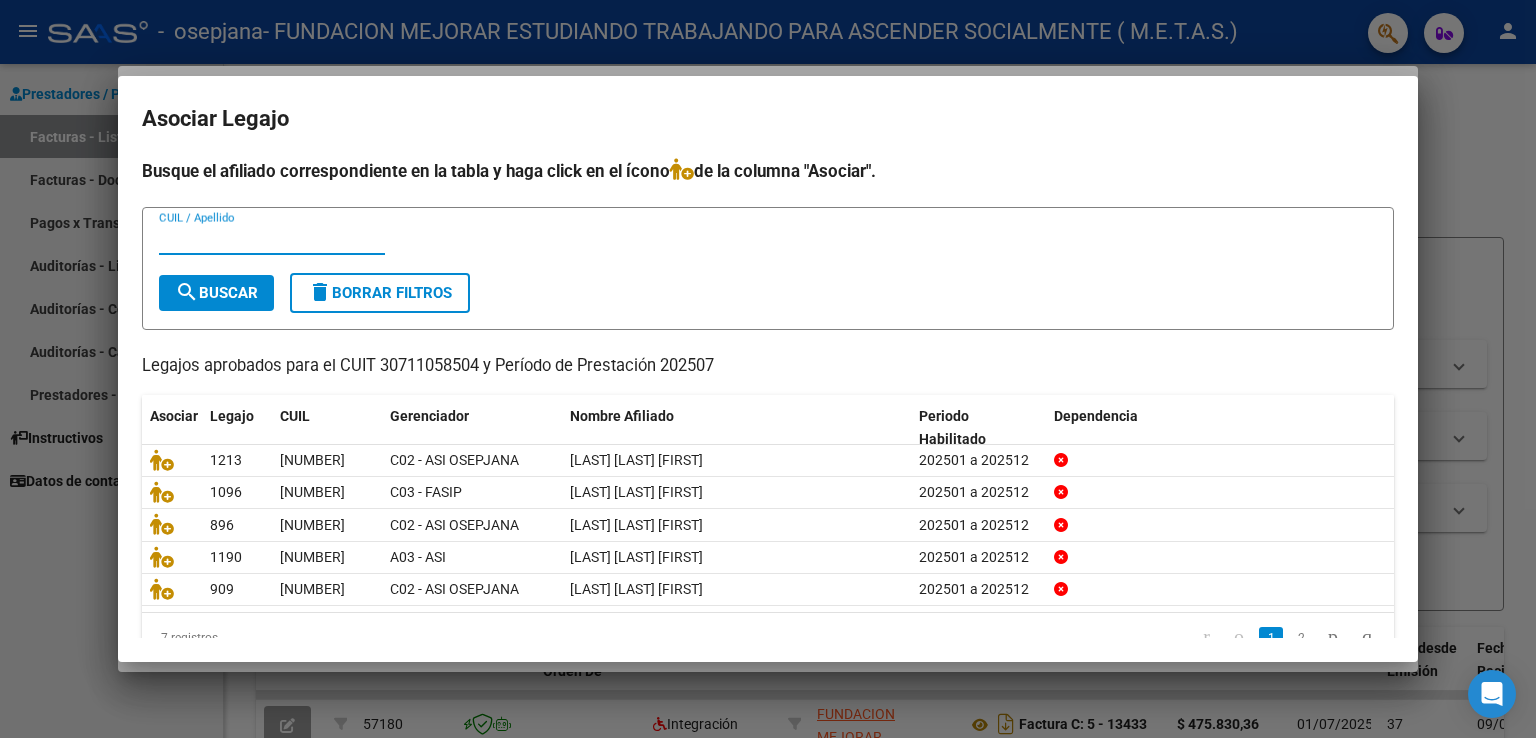 paste on "20561192767" 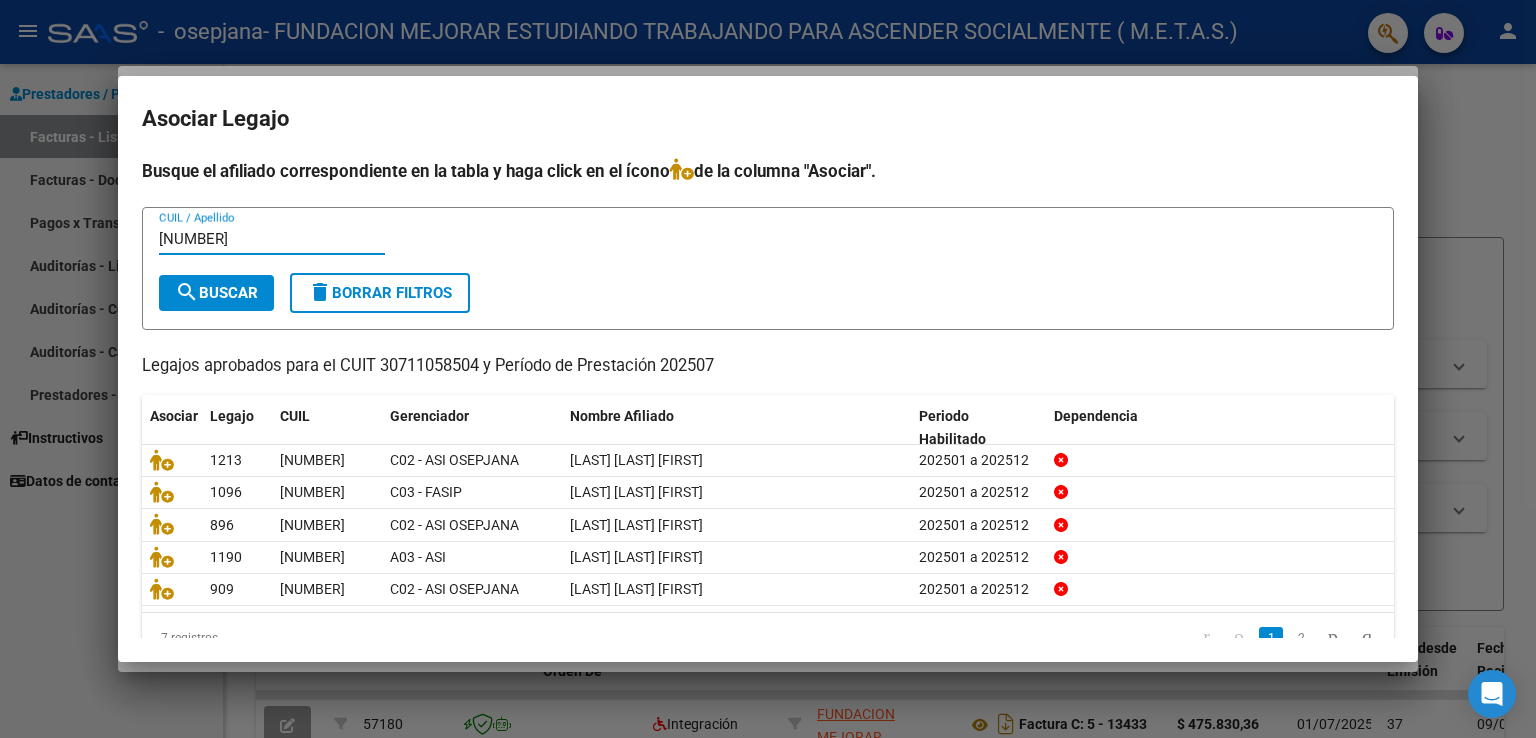 type on "20561192767" 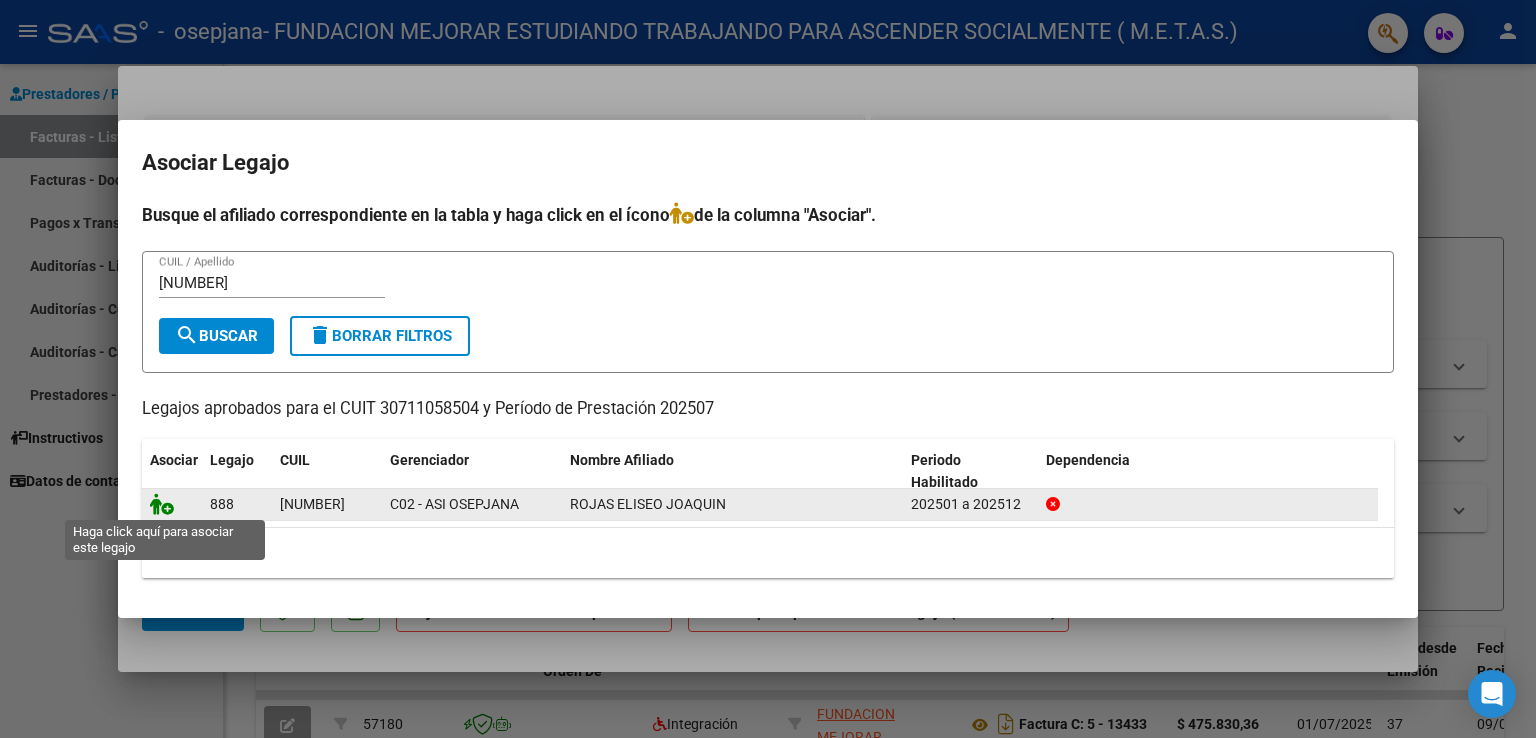click 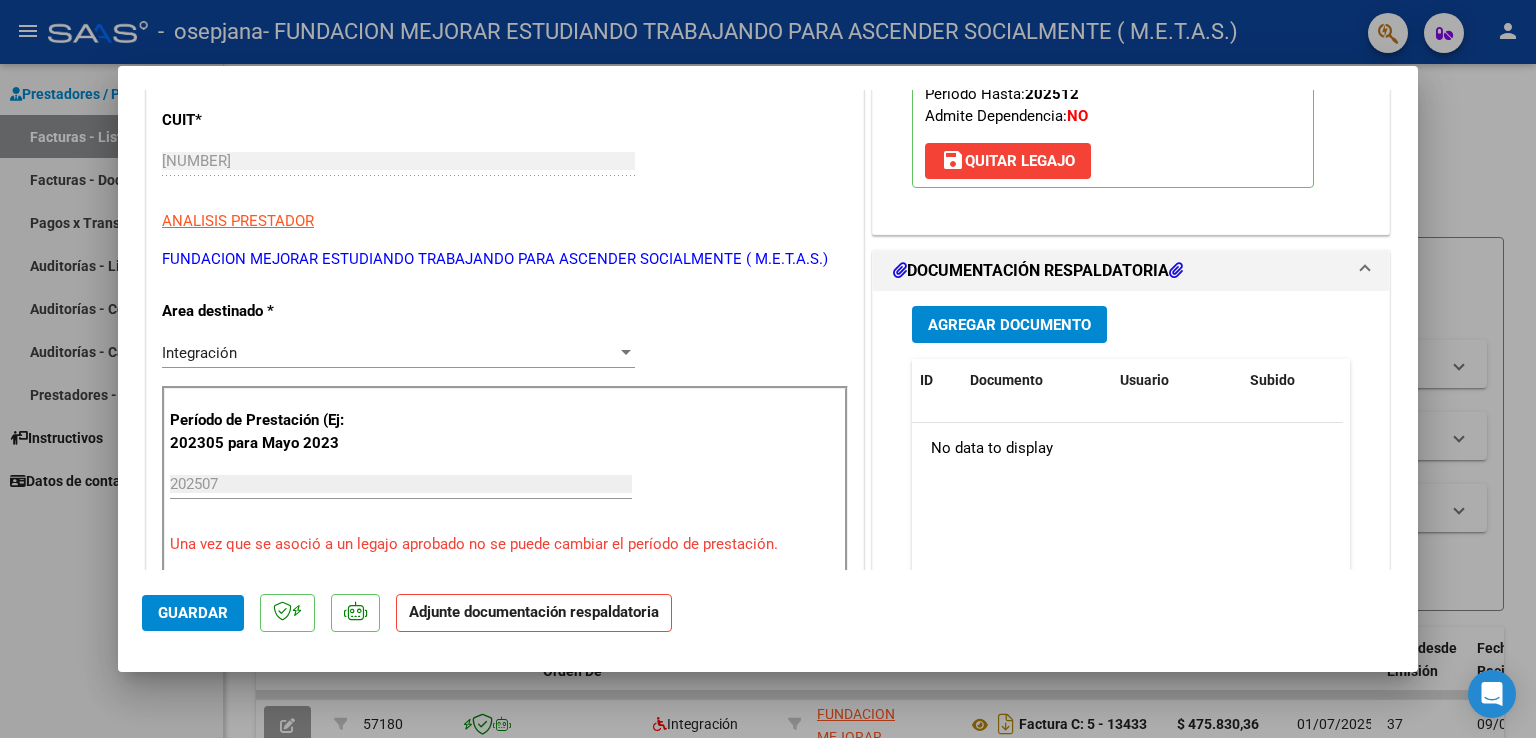 scroll, scrollTop: 200, scrollLeft: 0, axis: vertical 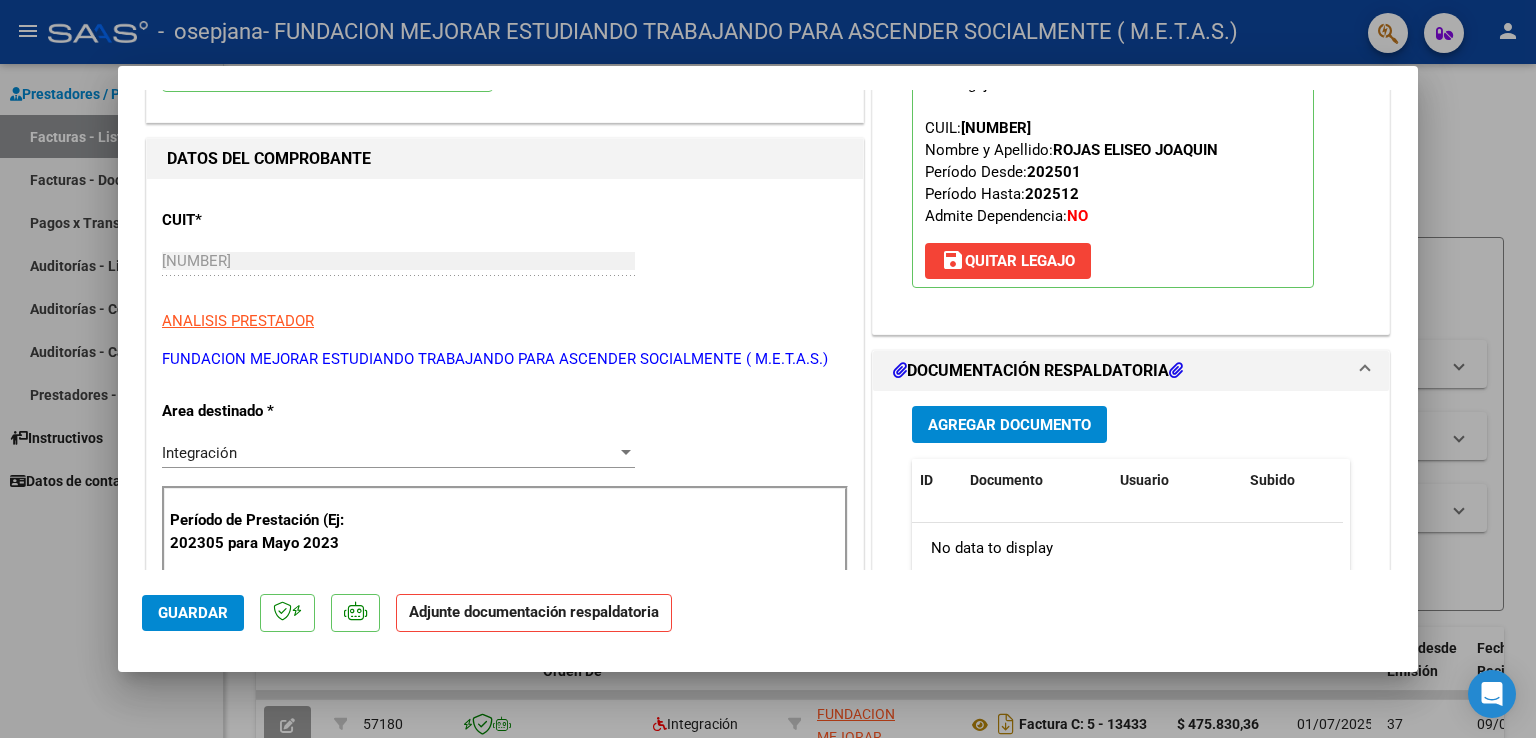 click on "Agregar Documento" at bounding box center [1009, 425] 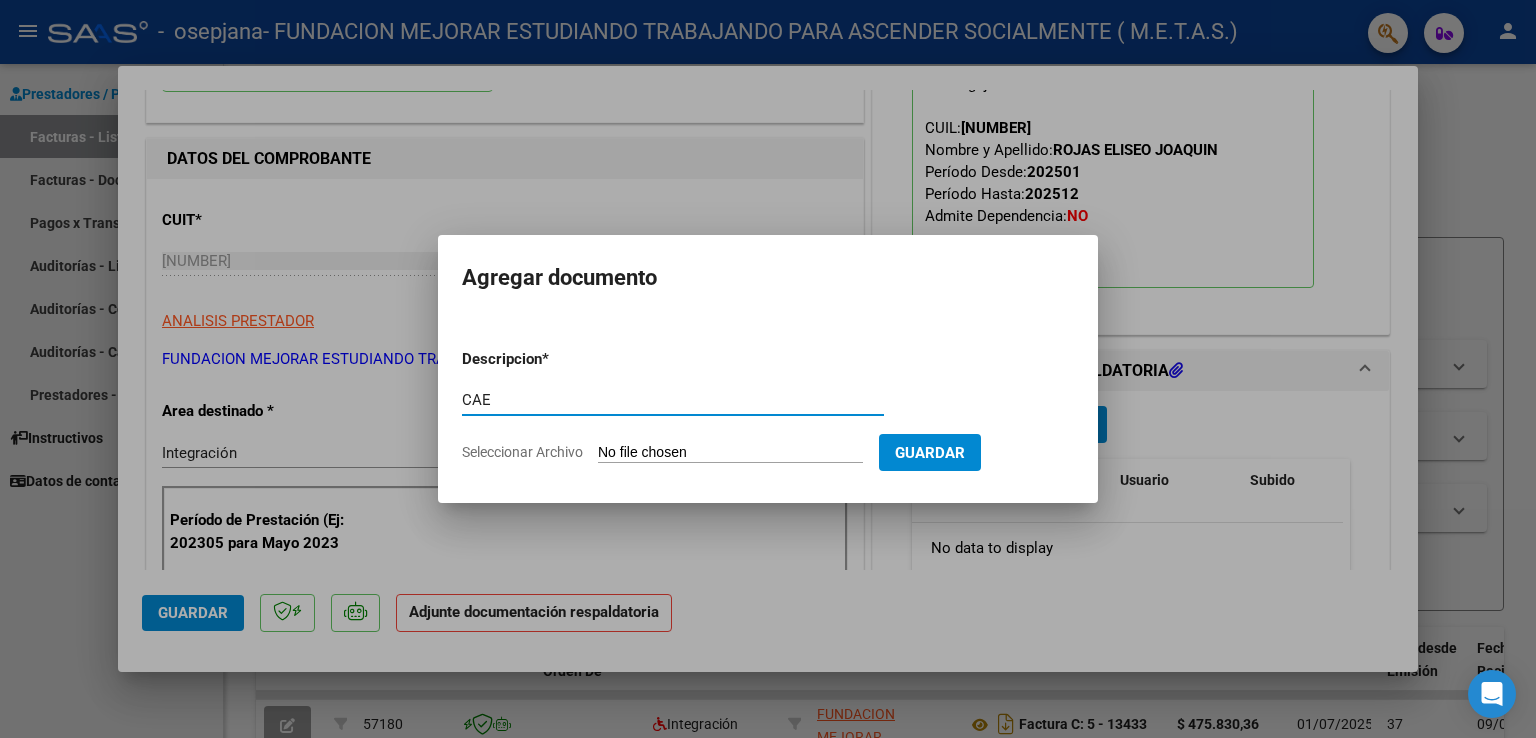 type on "CAE" 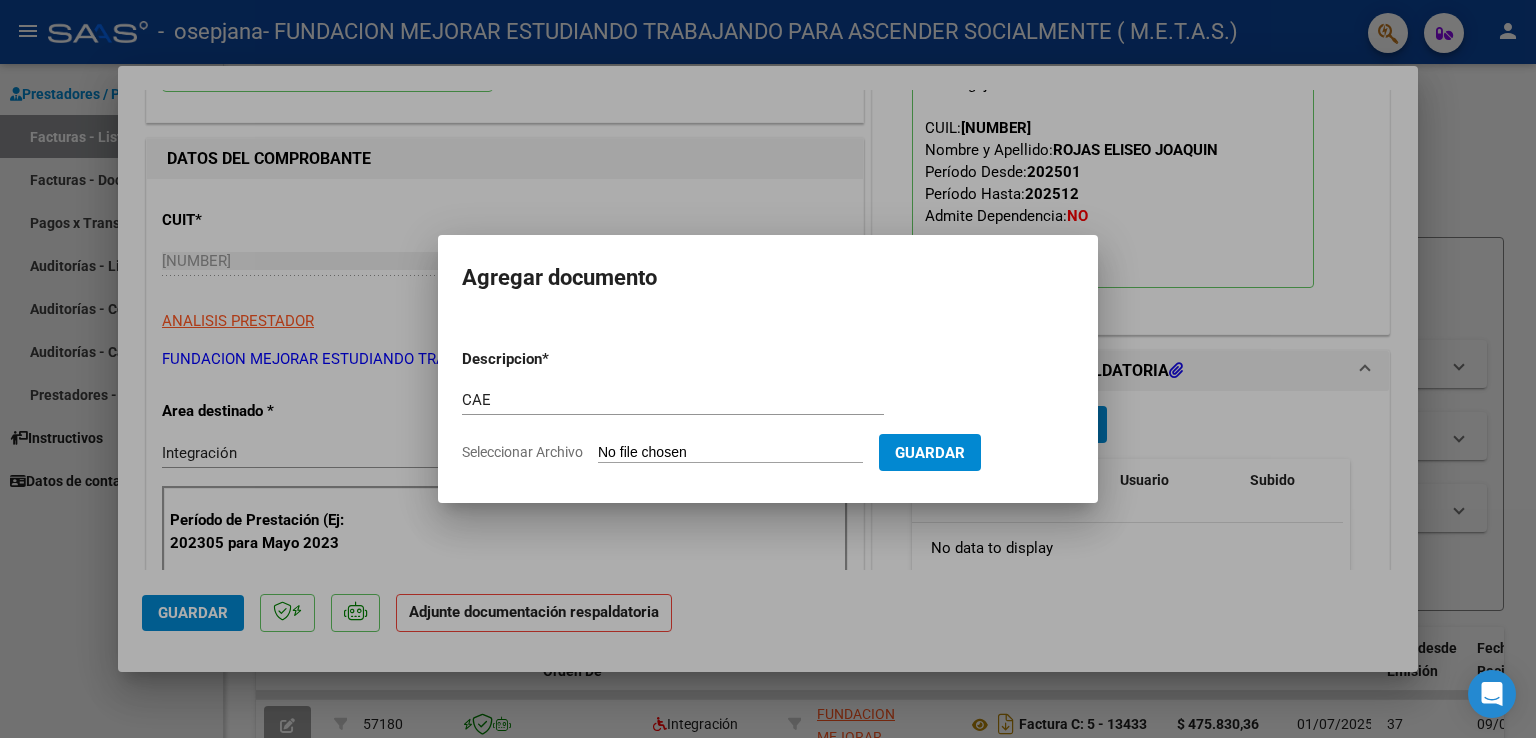 type on "C:\fakepath\CAE FC 14249.pdf" 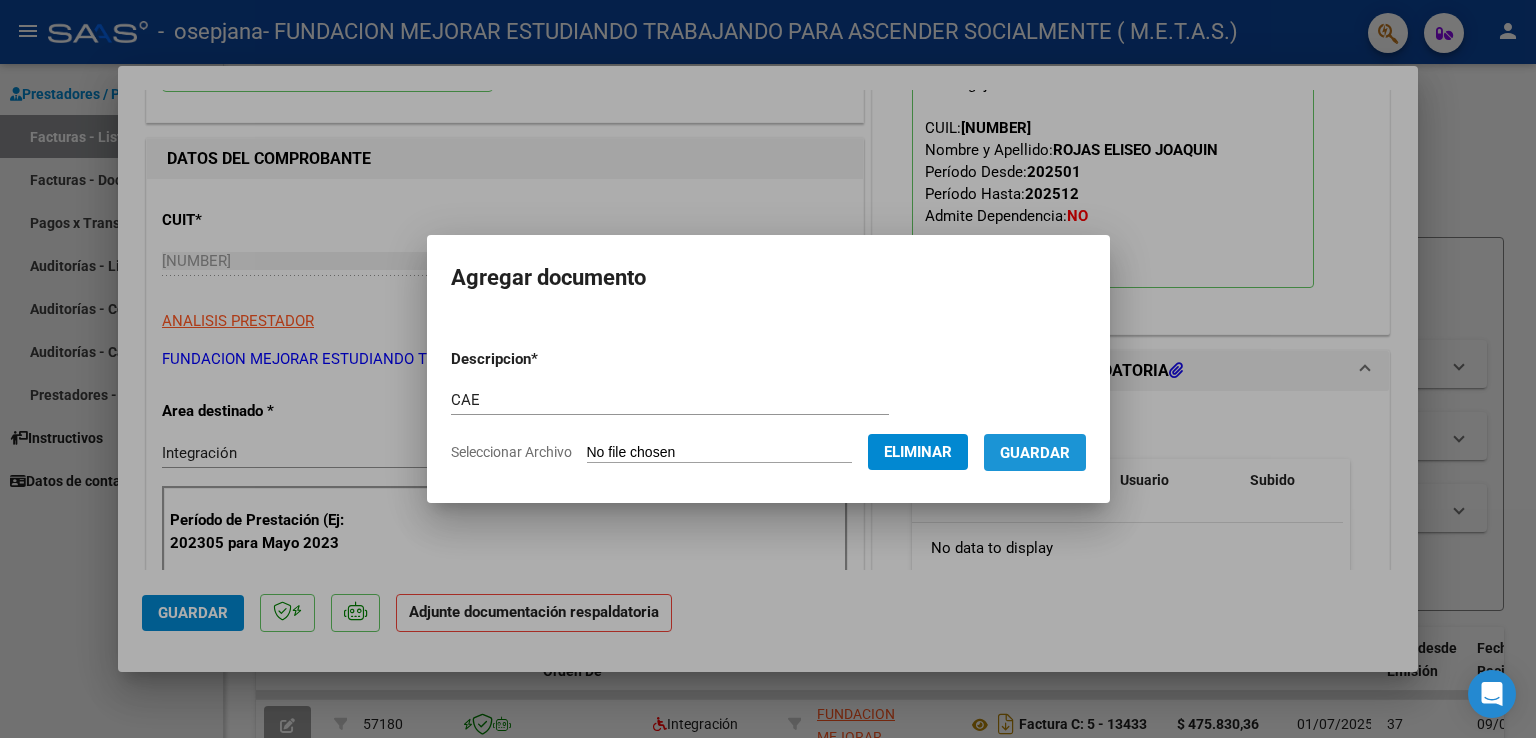 click on "Guardar" at bounding box center (1035, 453) 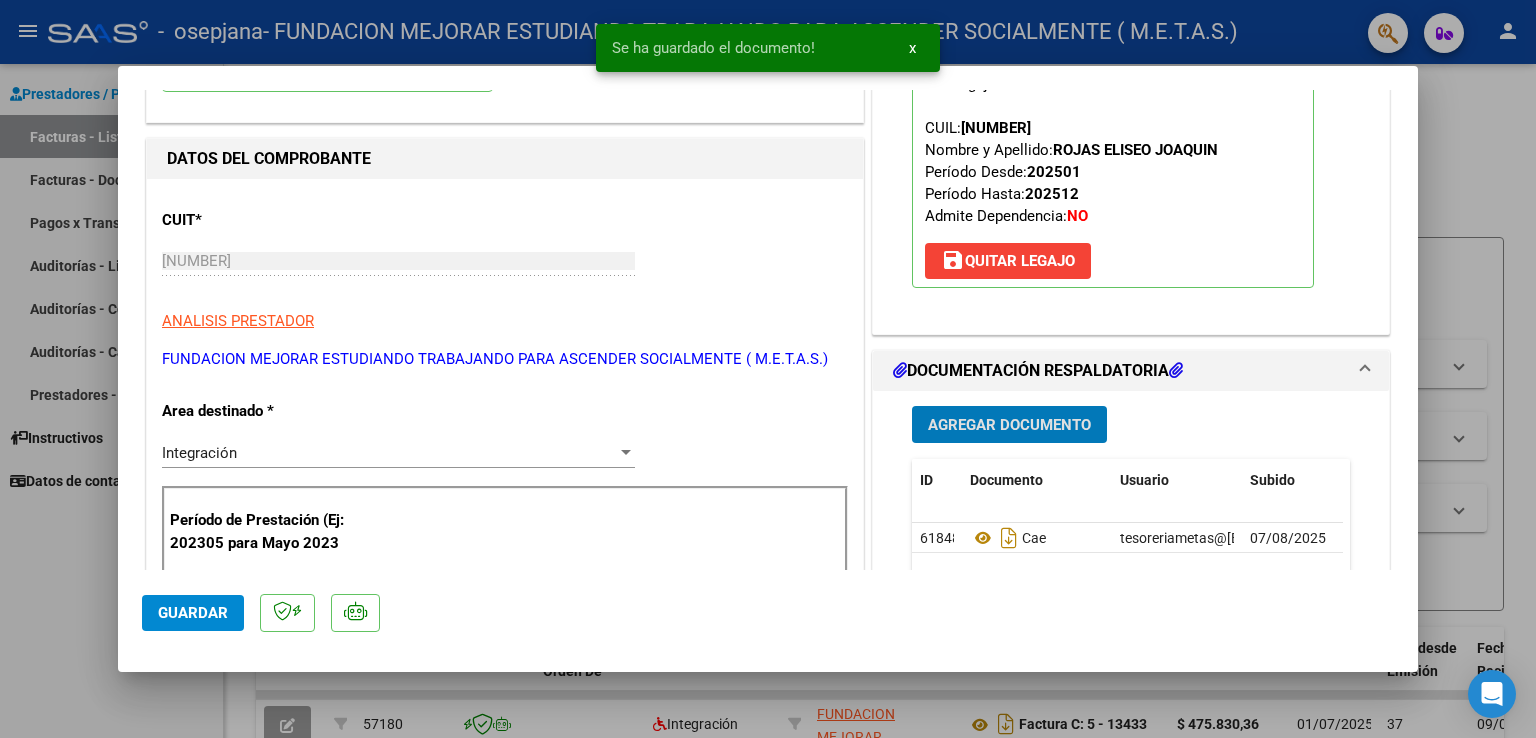 click on "Agregar Documento" at bounding box center [1009, 425] 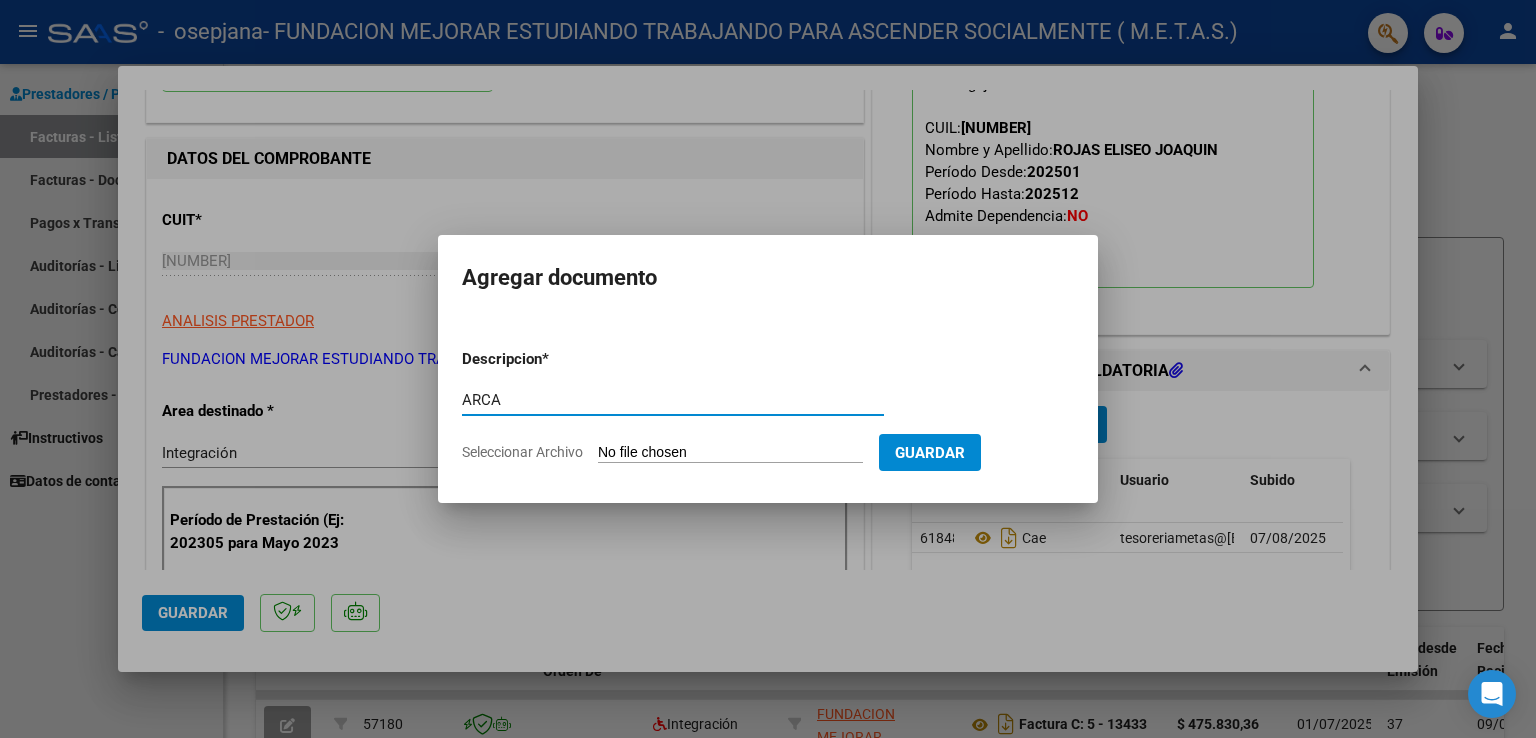 type on "ARCA" 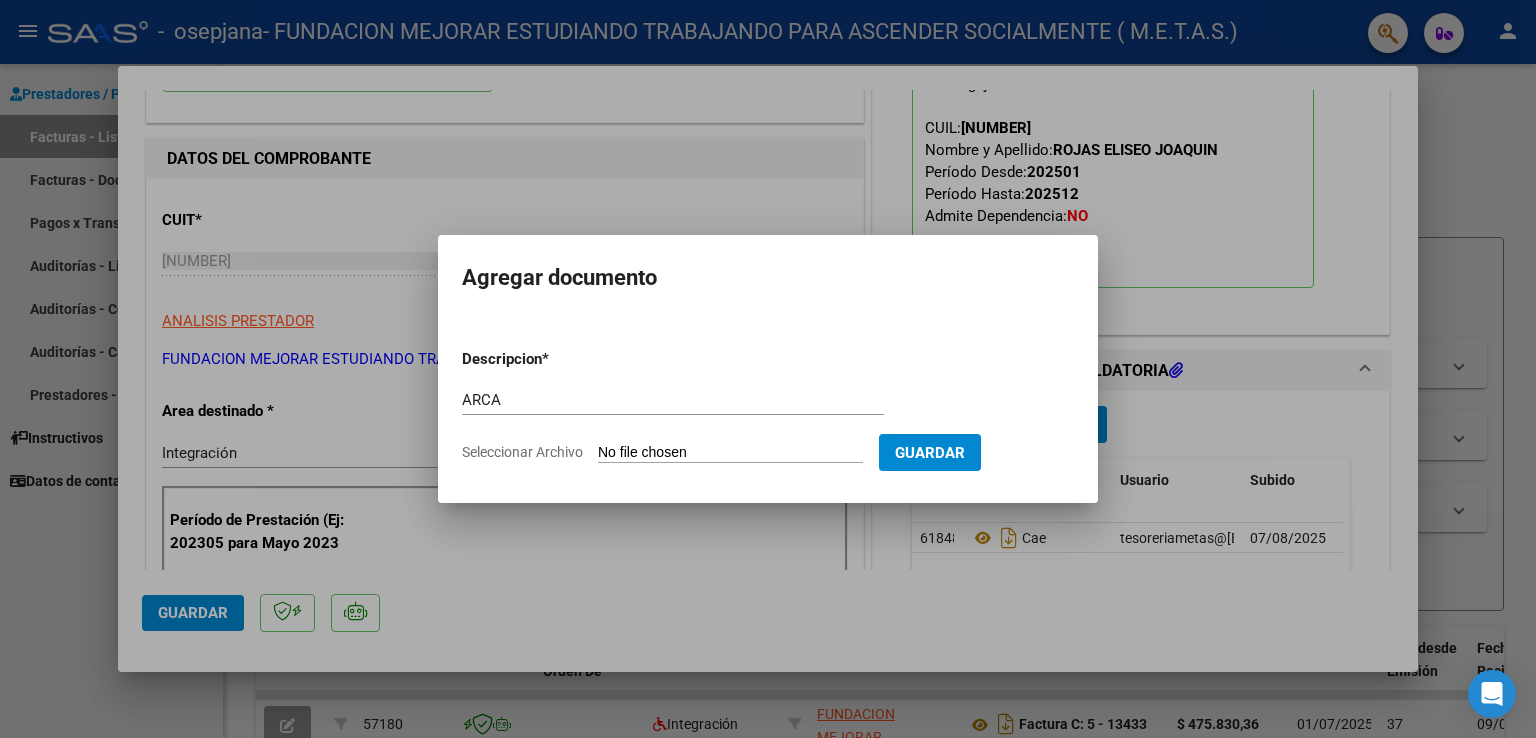 type on "C:\fakepath\AFIP ARCA.pdf" 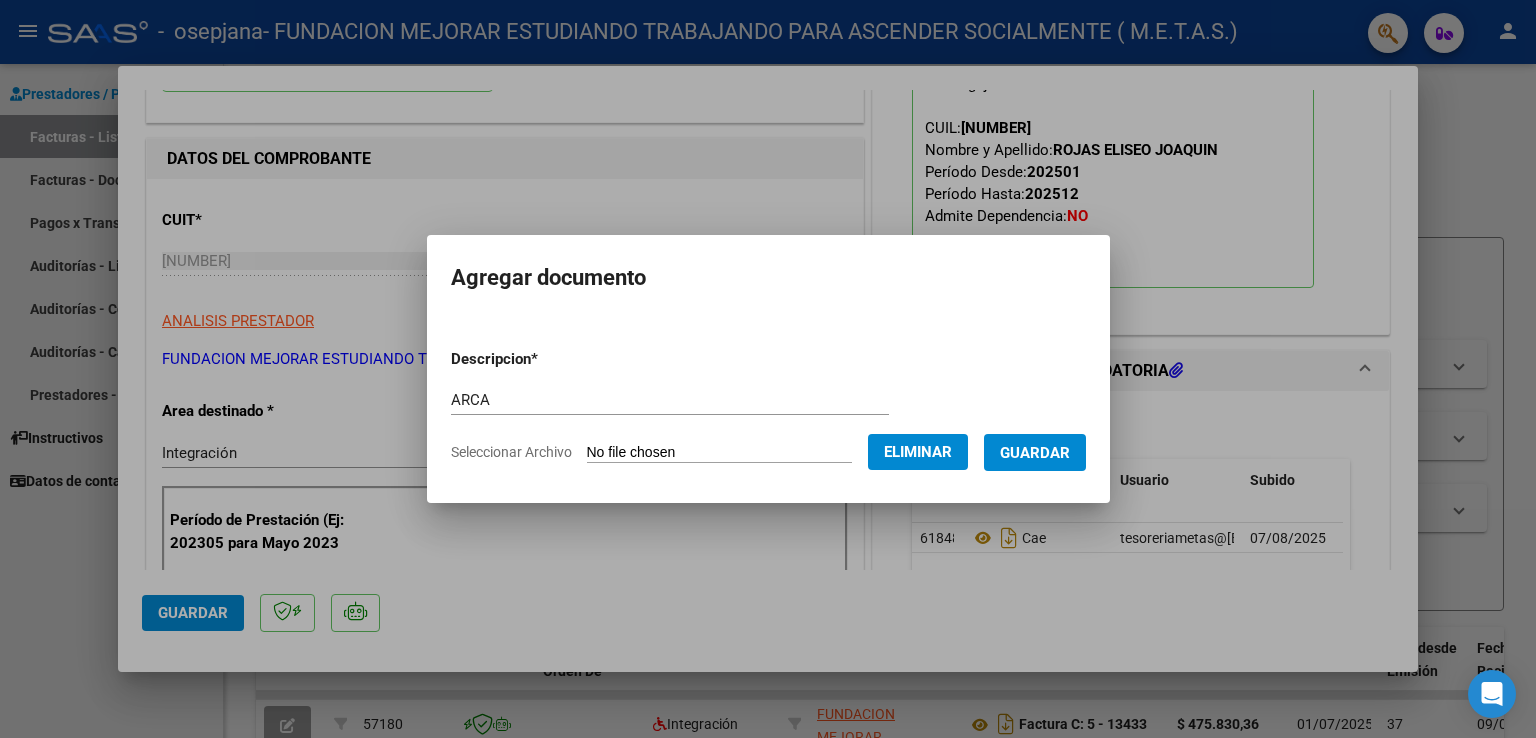 click on "Guardar" at bounding box center (1035, 453) 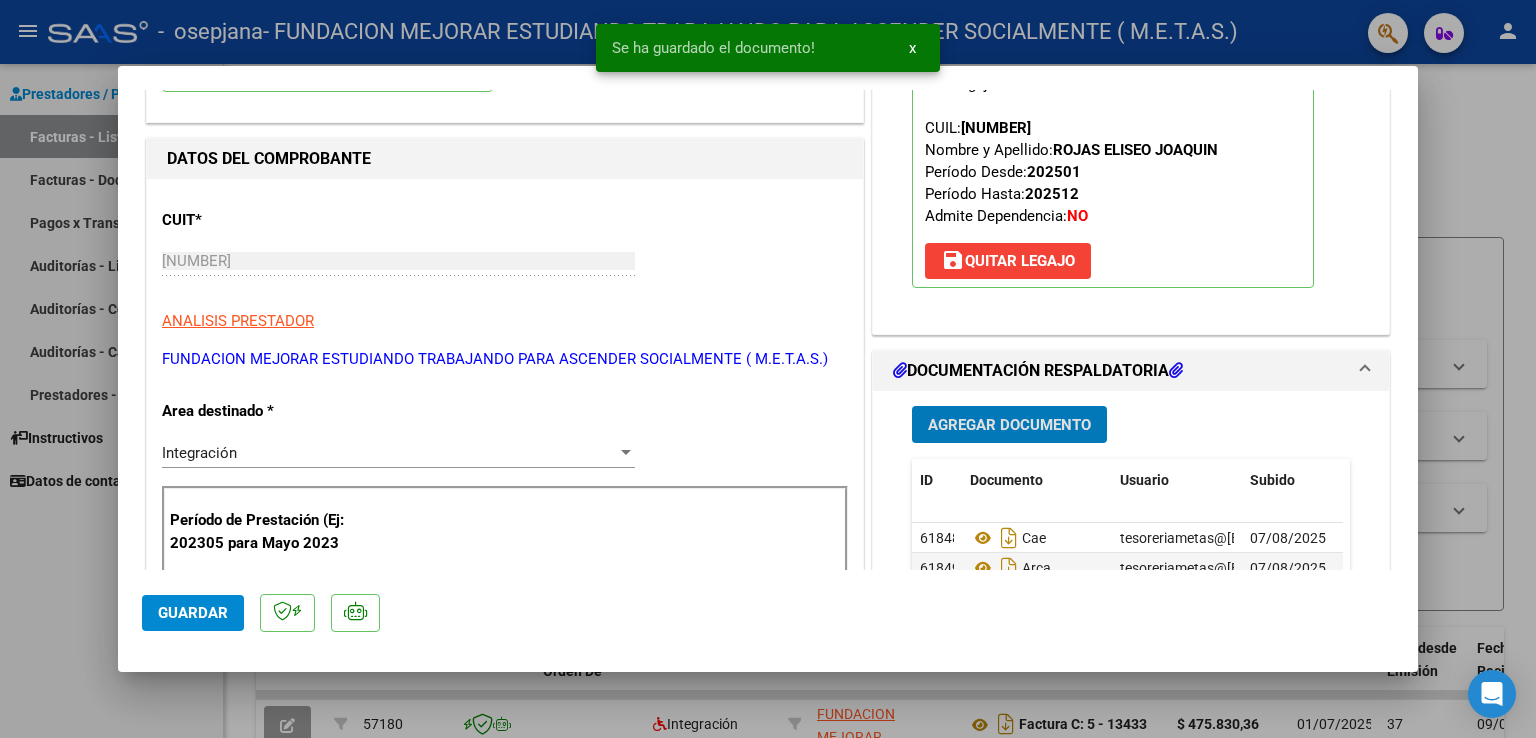 click on "Agregar Documento" at bounding box center (1009, 425) 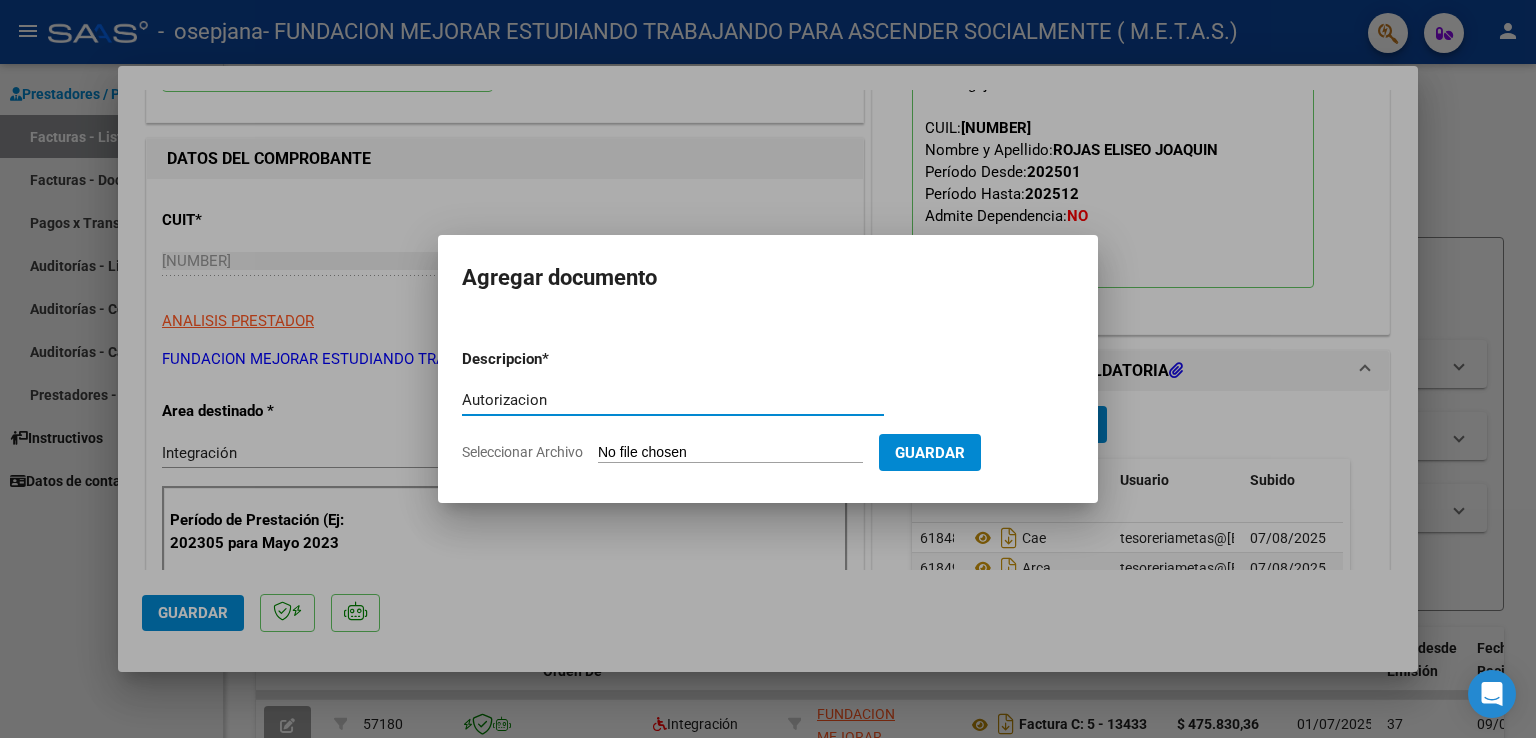 type on "Autorizacion" 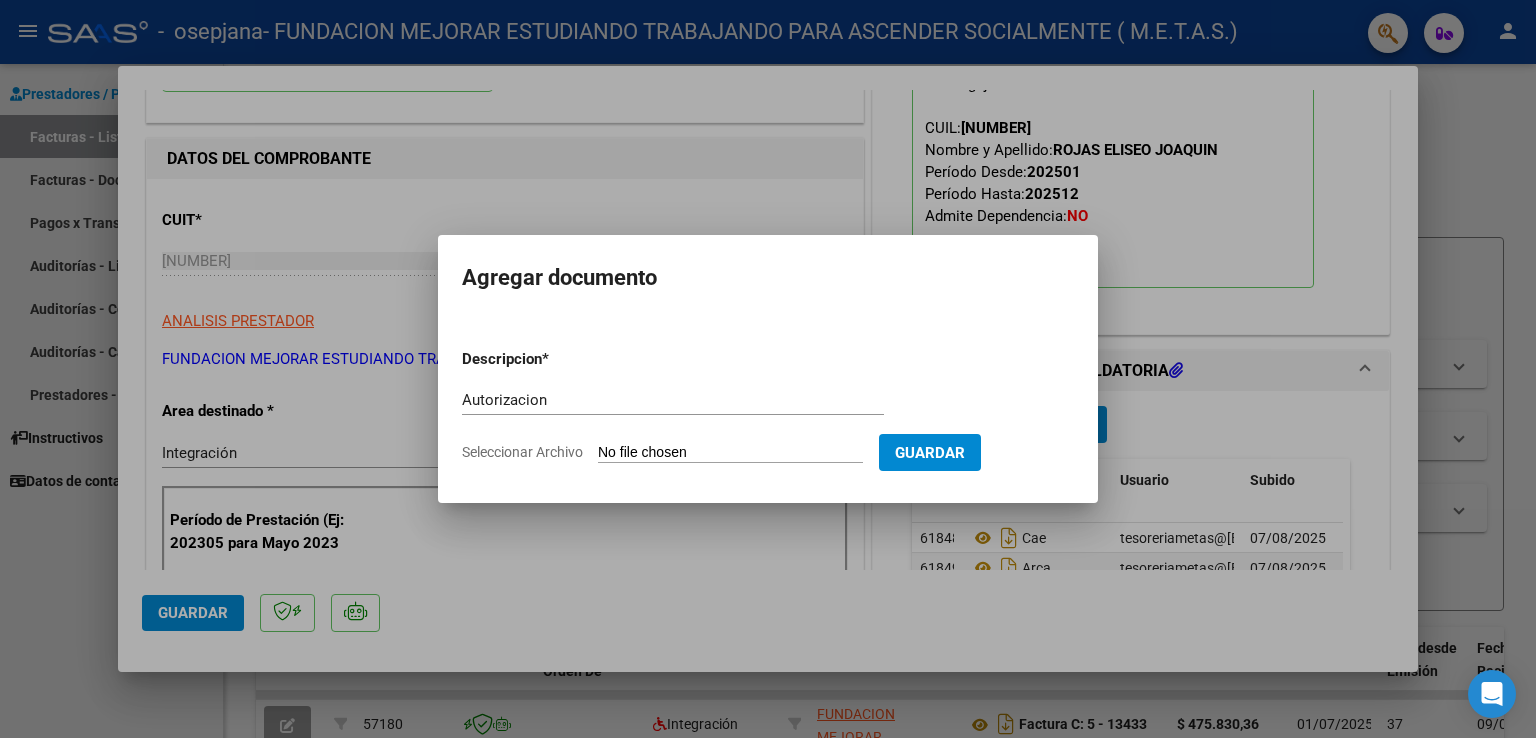 type on "C:\fakepath\Rojas Eliseo (Julio-Dic).jpg" 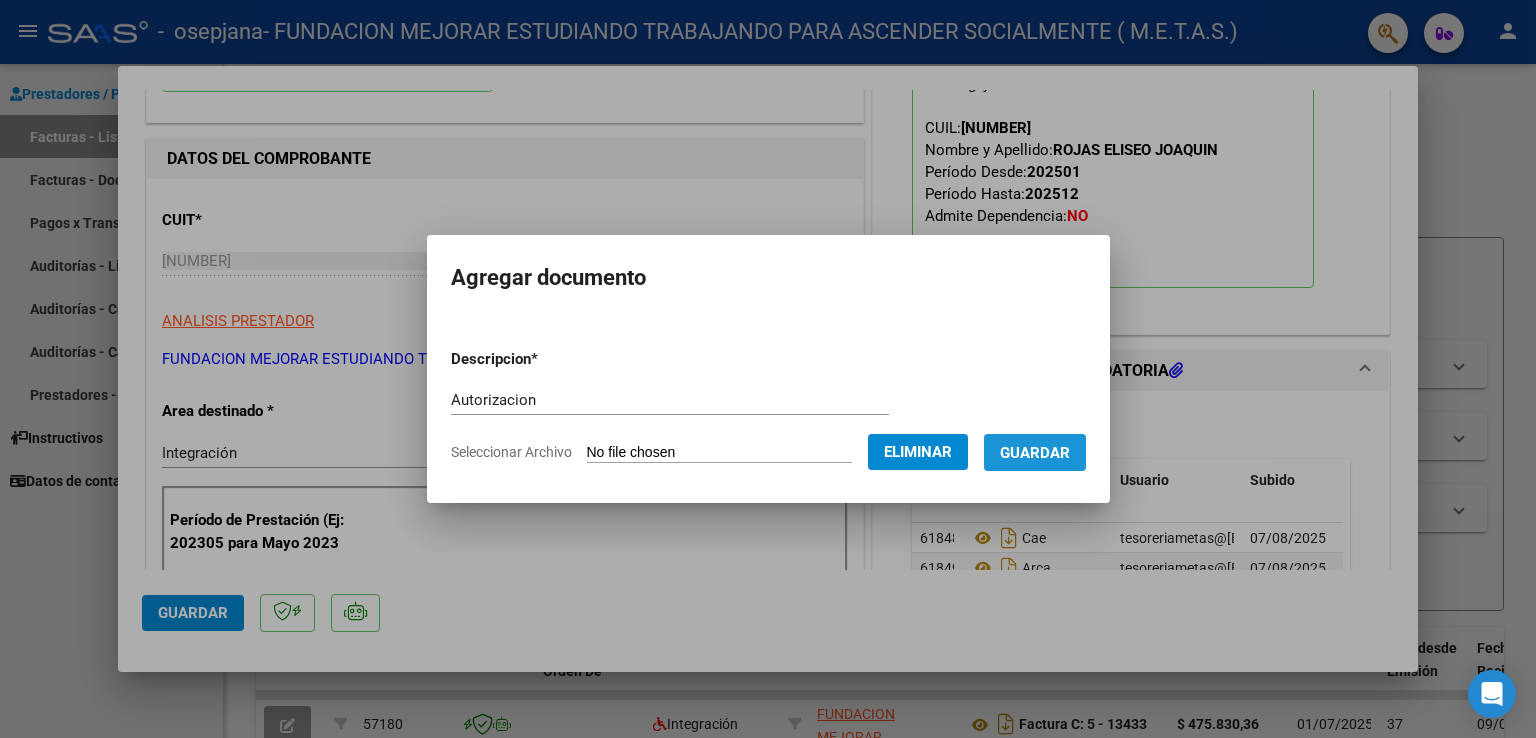 click on "Guardar" at bounding box center [1035, 453] 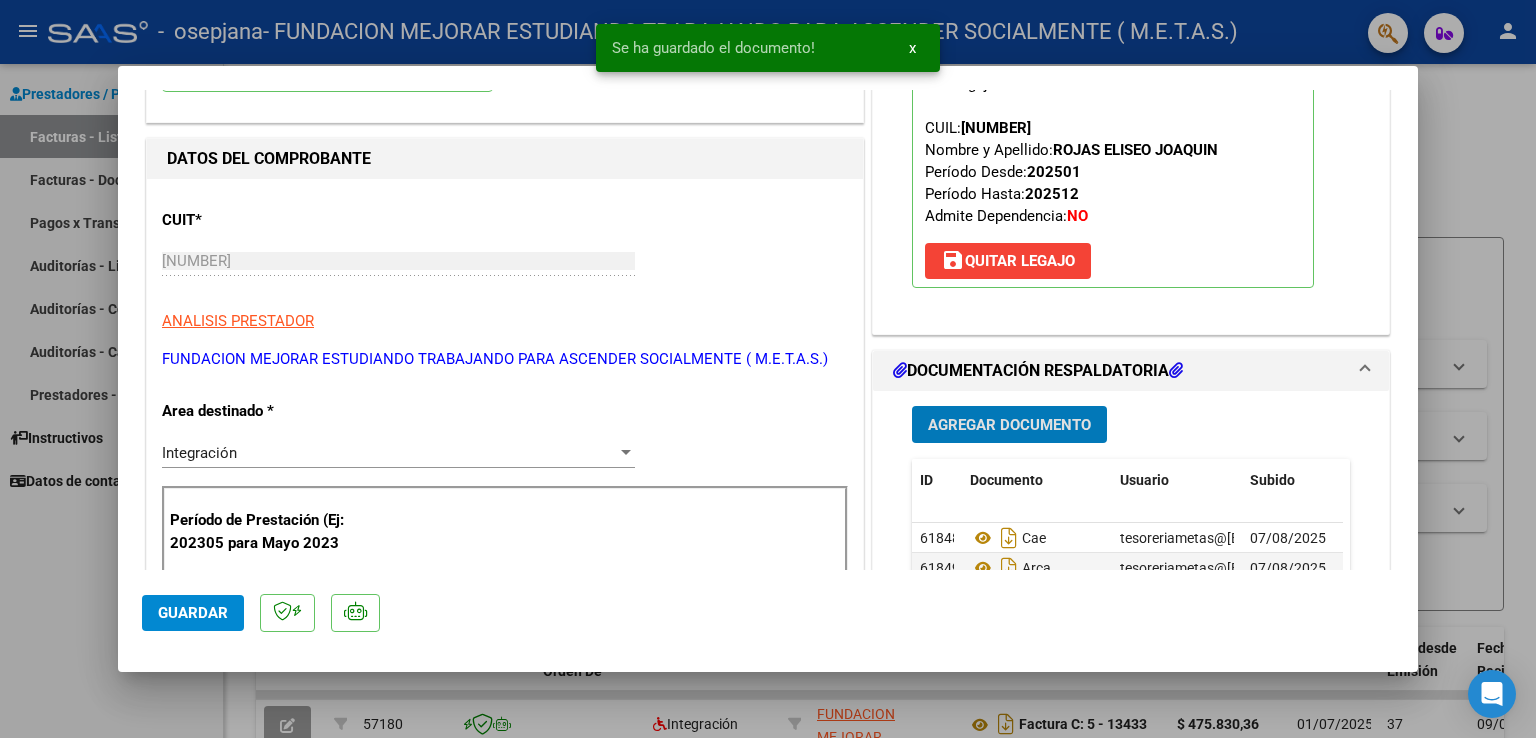 click on "Agregar Documento" at bounding box center [1009, 425] 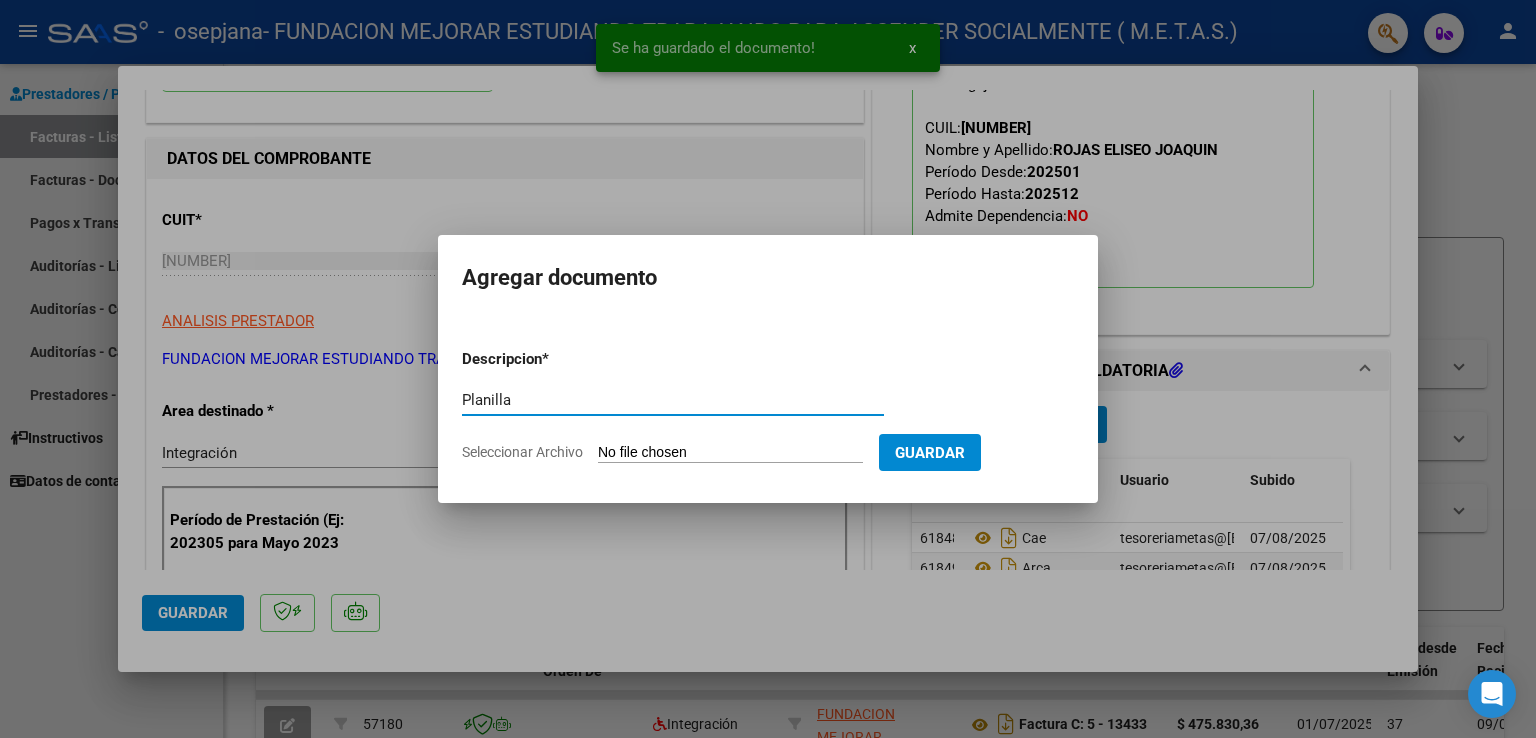 type on "Planilla" 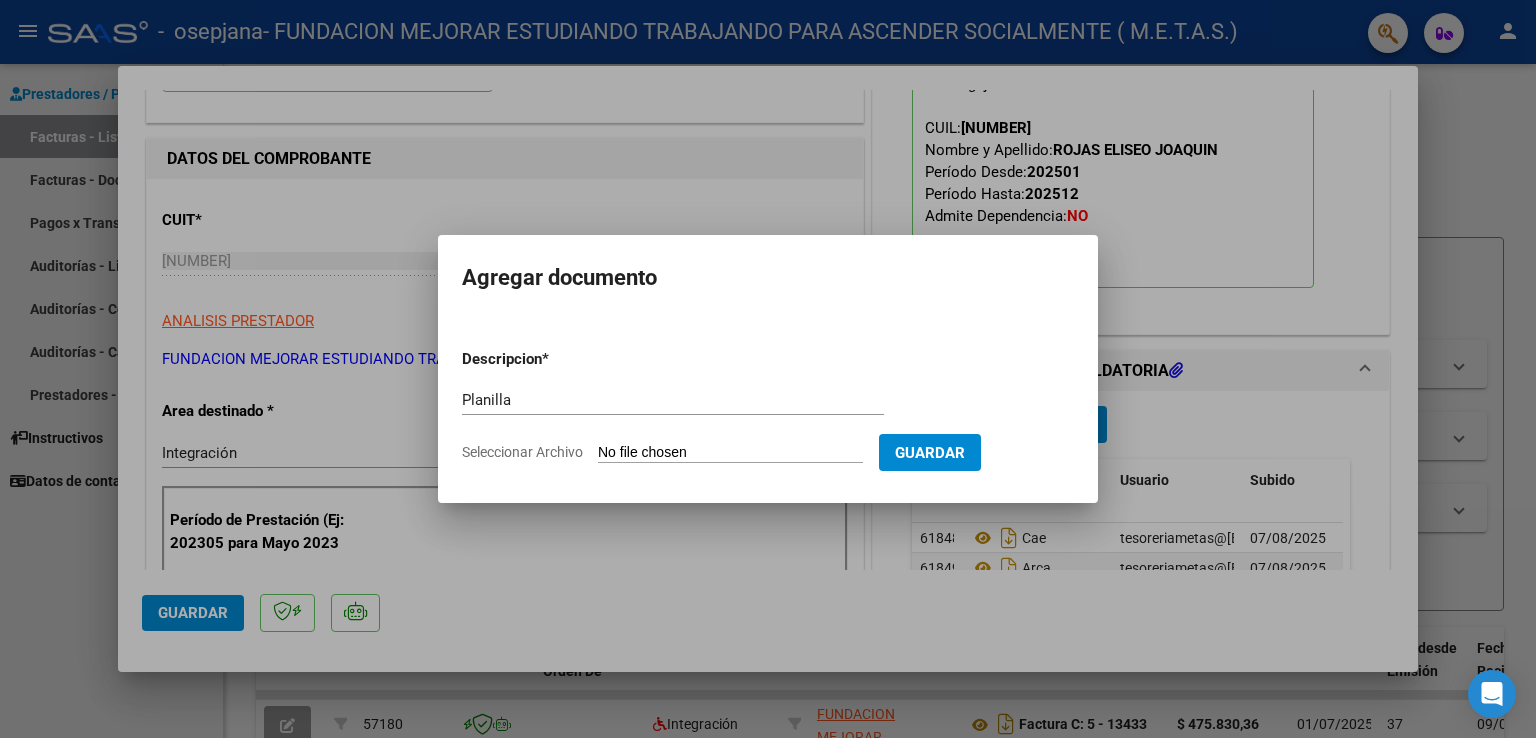type on "C:\fakepath\Eliseo Joaquín Rojas - Planilla asistencia JULIO.pdf" 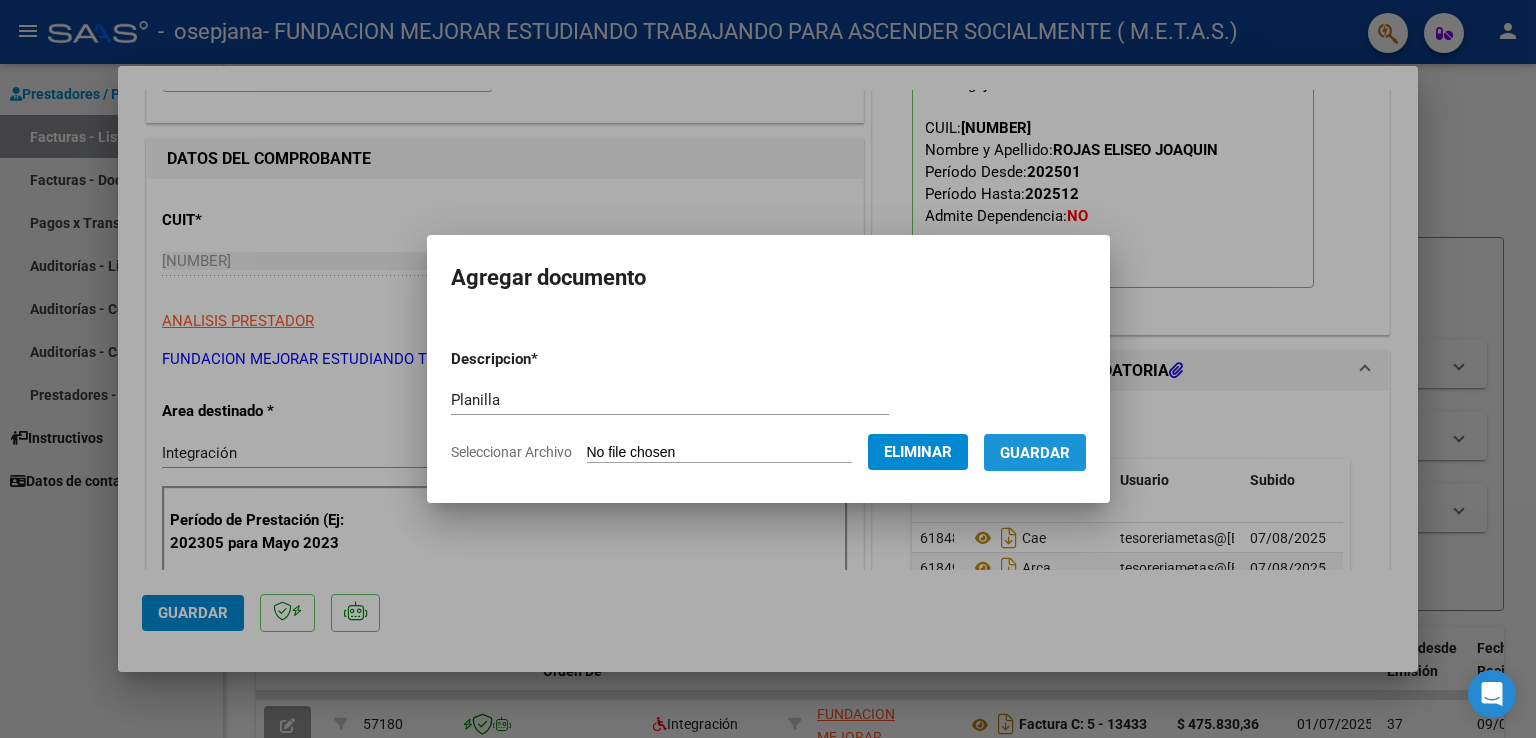 click on "Guardar" at bounding box center [1035, 453] 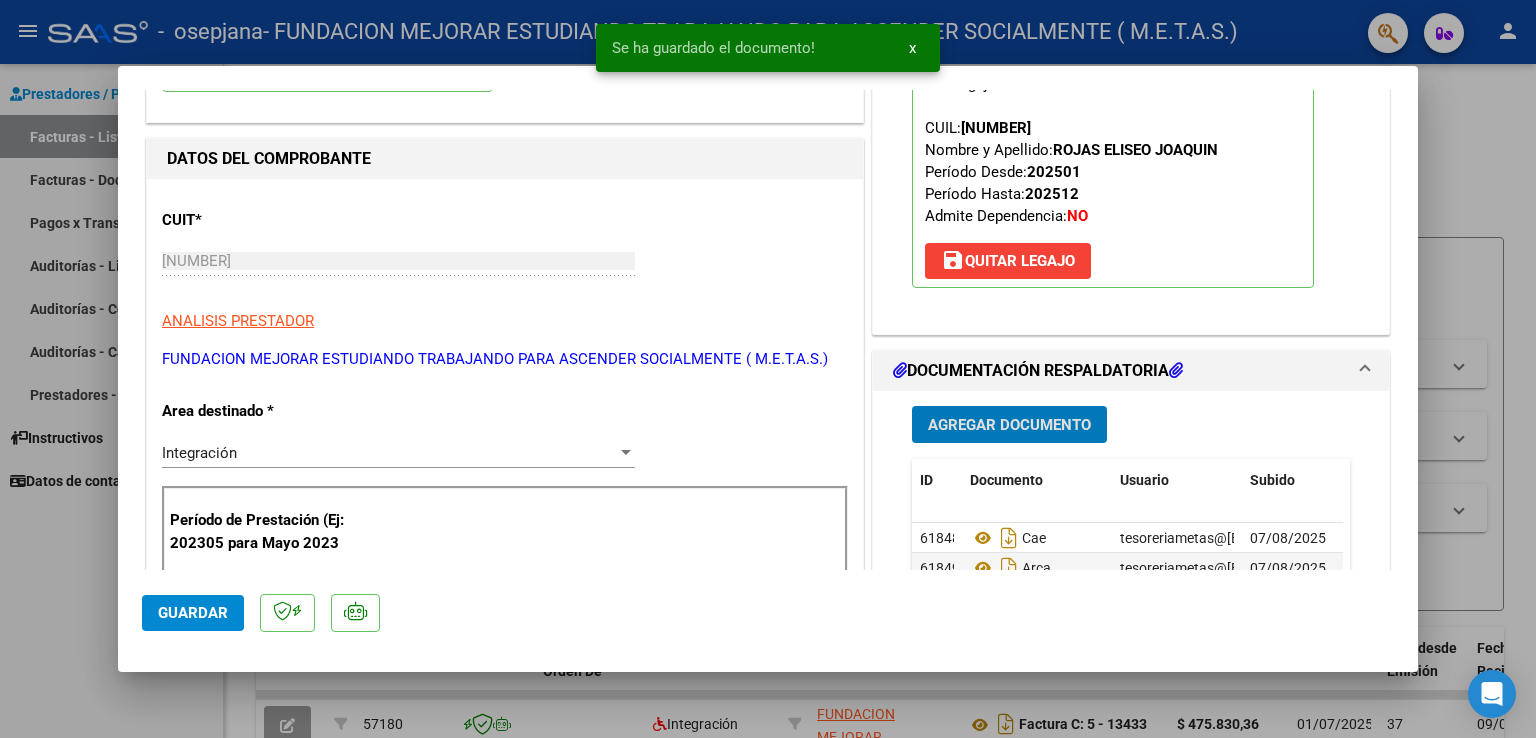click on "Agregar Documento" at bounding box center (1009, 425) 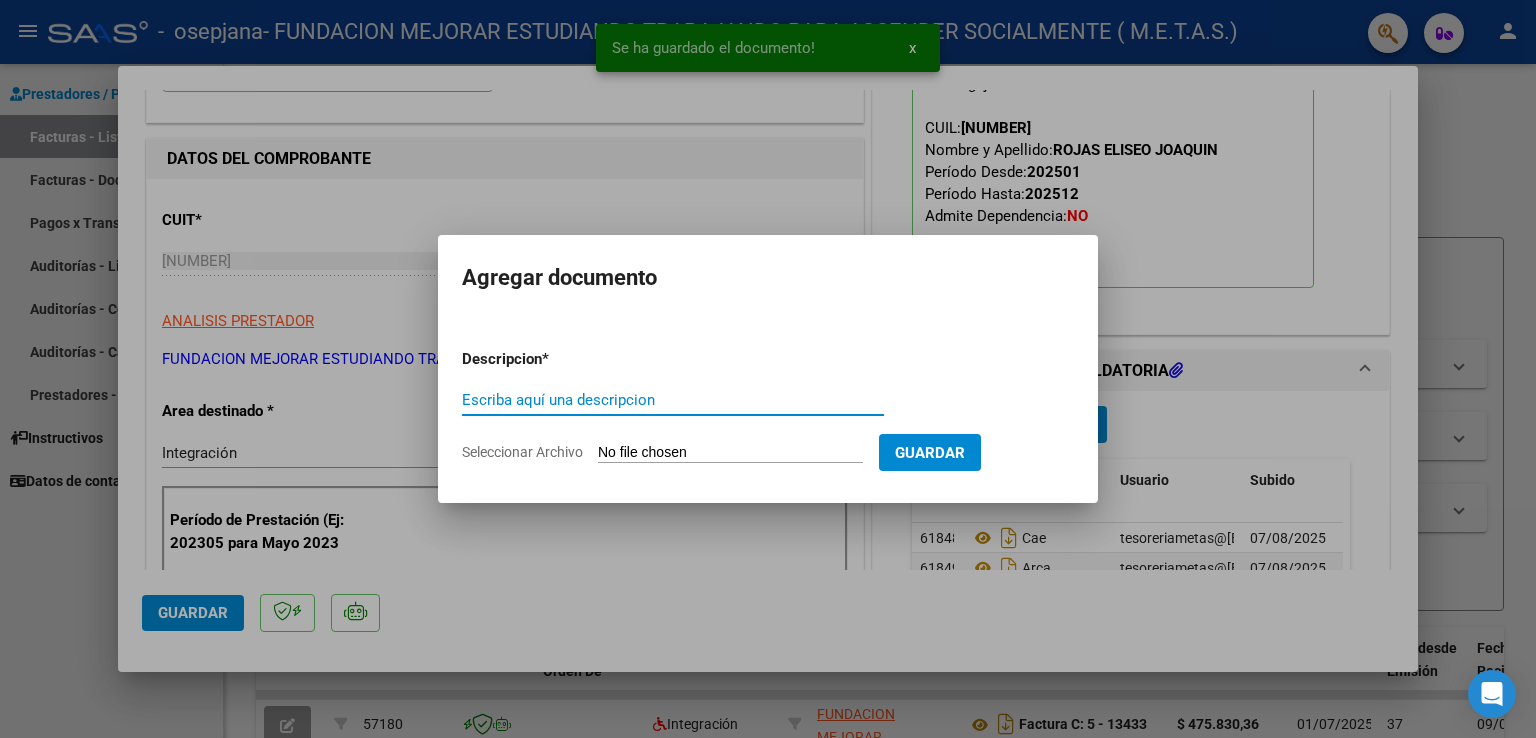 click on "Escriba aquí una descripcion" at bounding box center [673, 400] 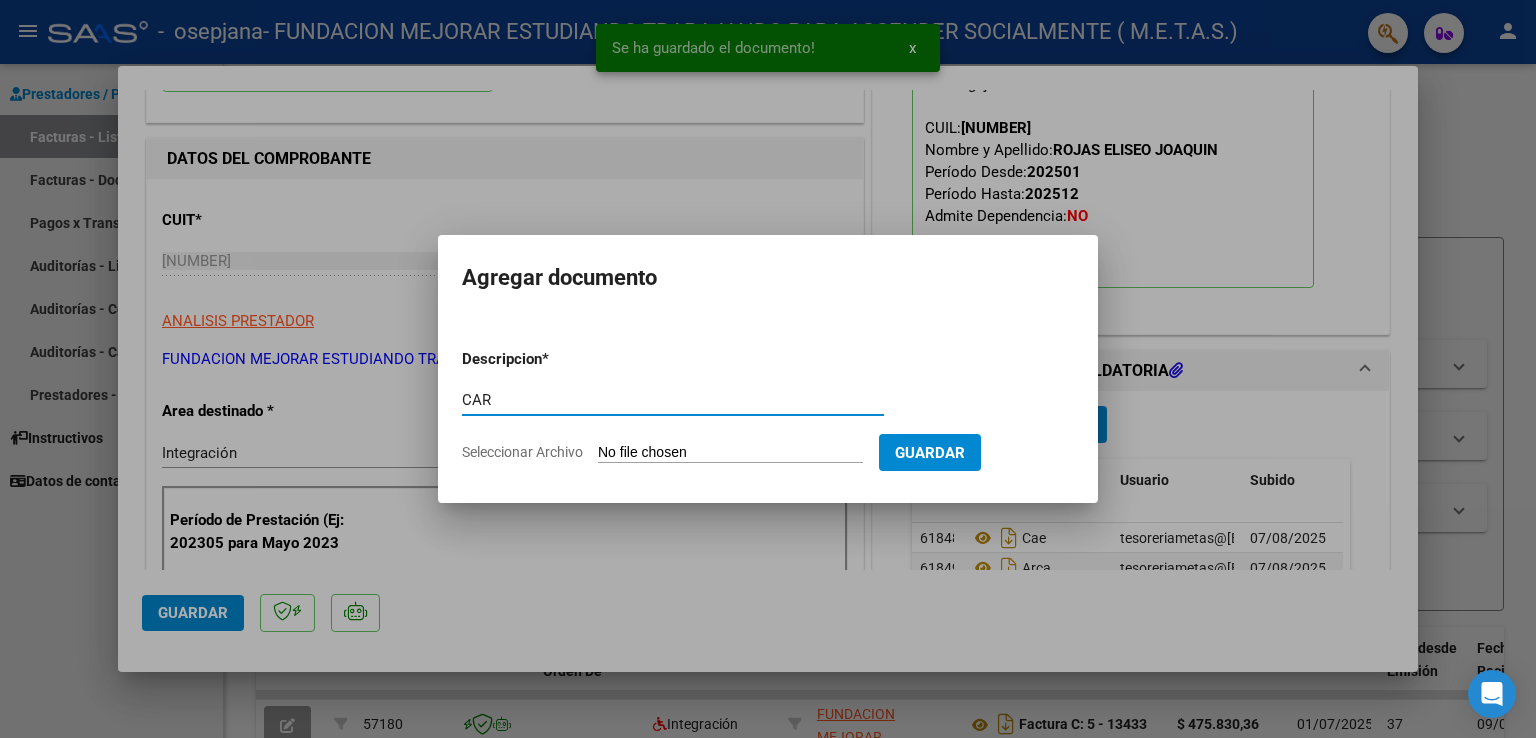 type on "CAR" 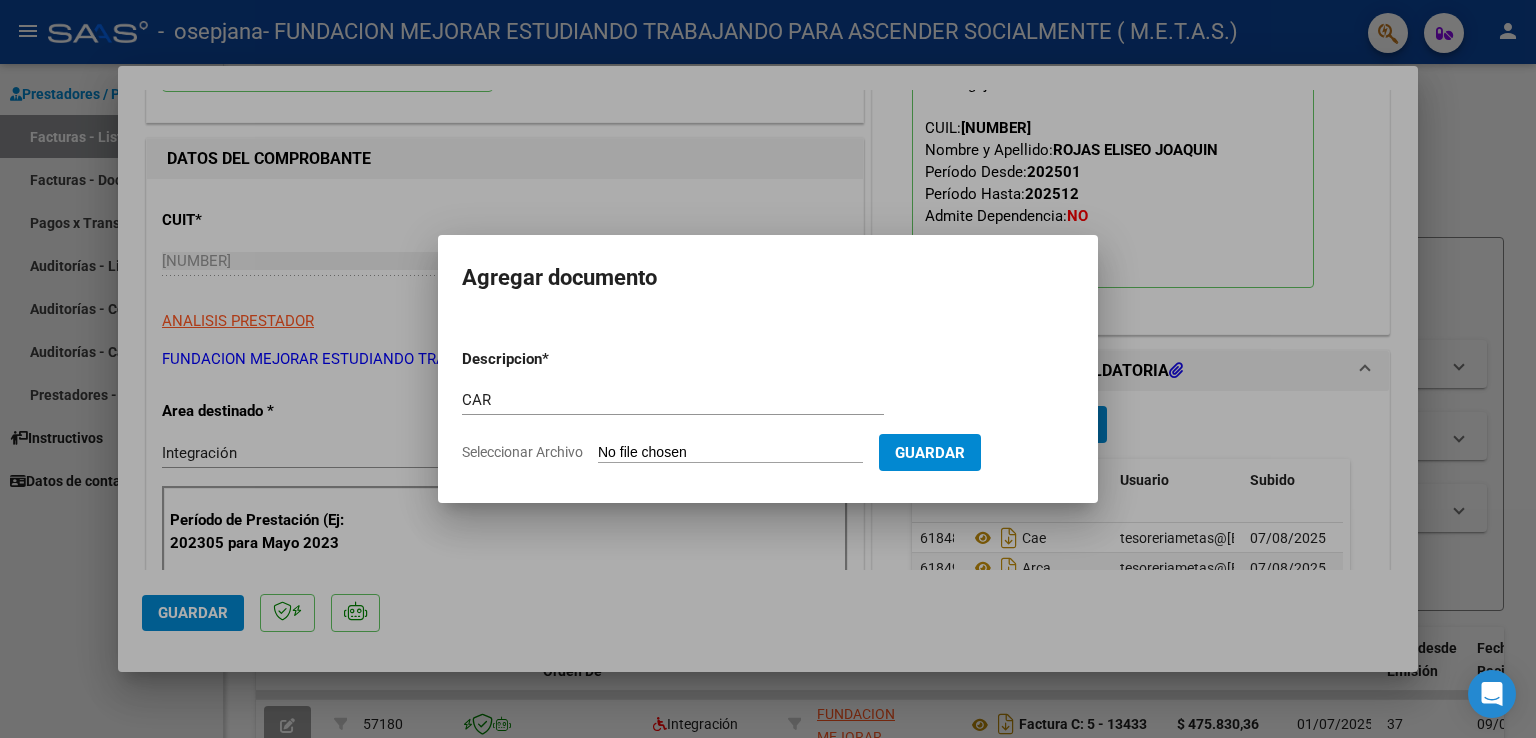 type on "C:\fakepath\Eliseo Joaquin Rojas - CAR JULIO.pdf" 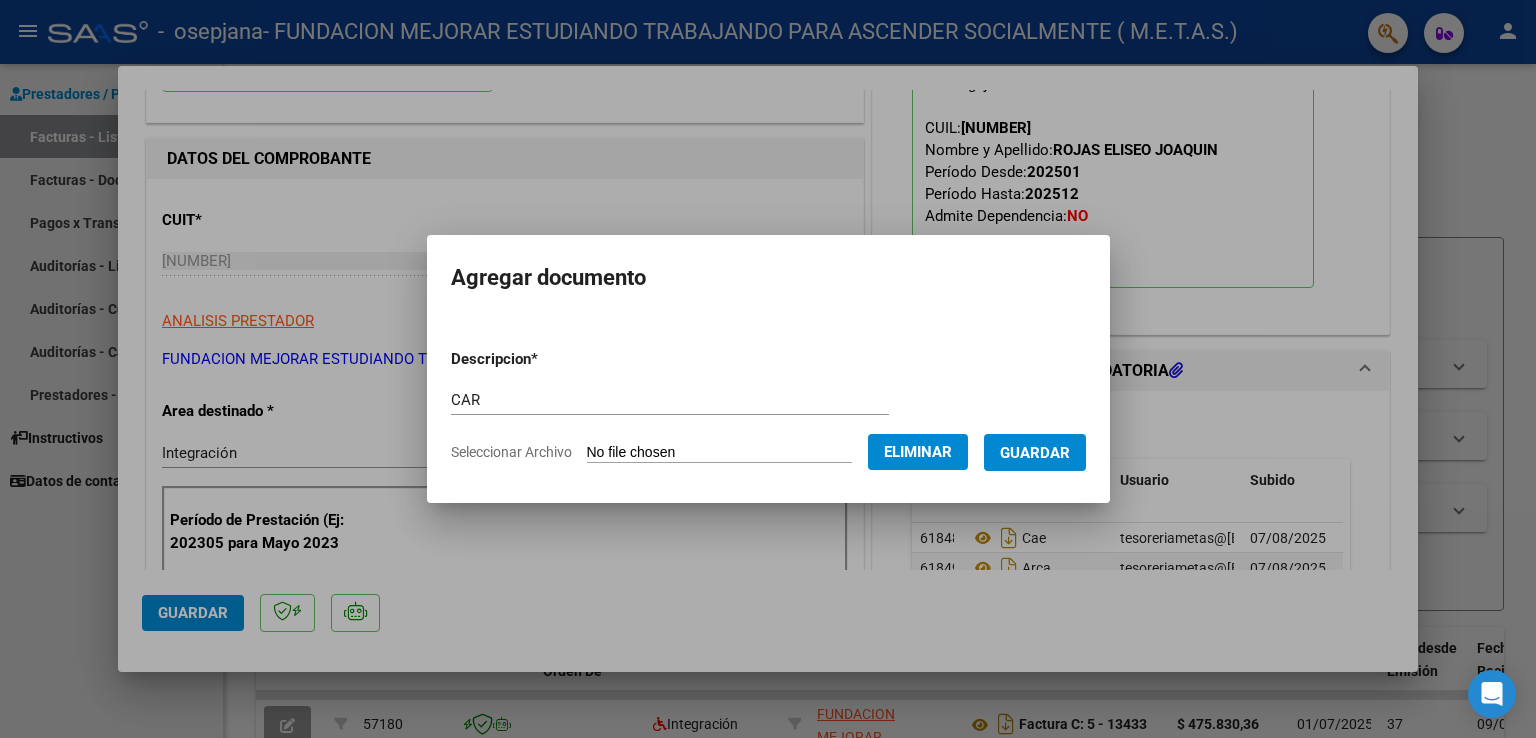 click on "Guardar" at bounding box center [1035, 453] 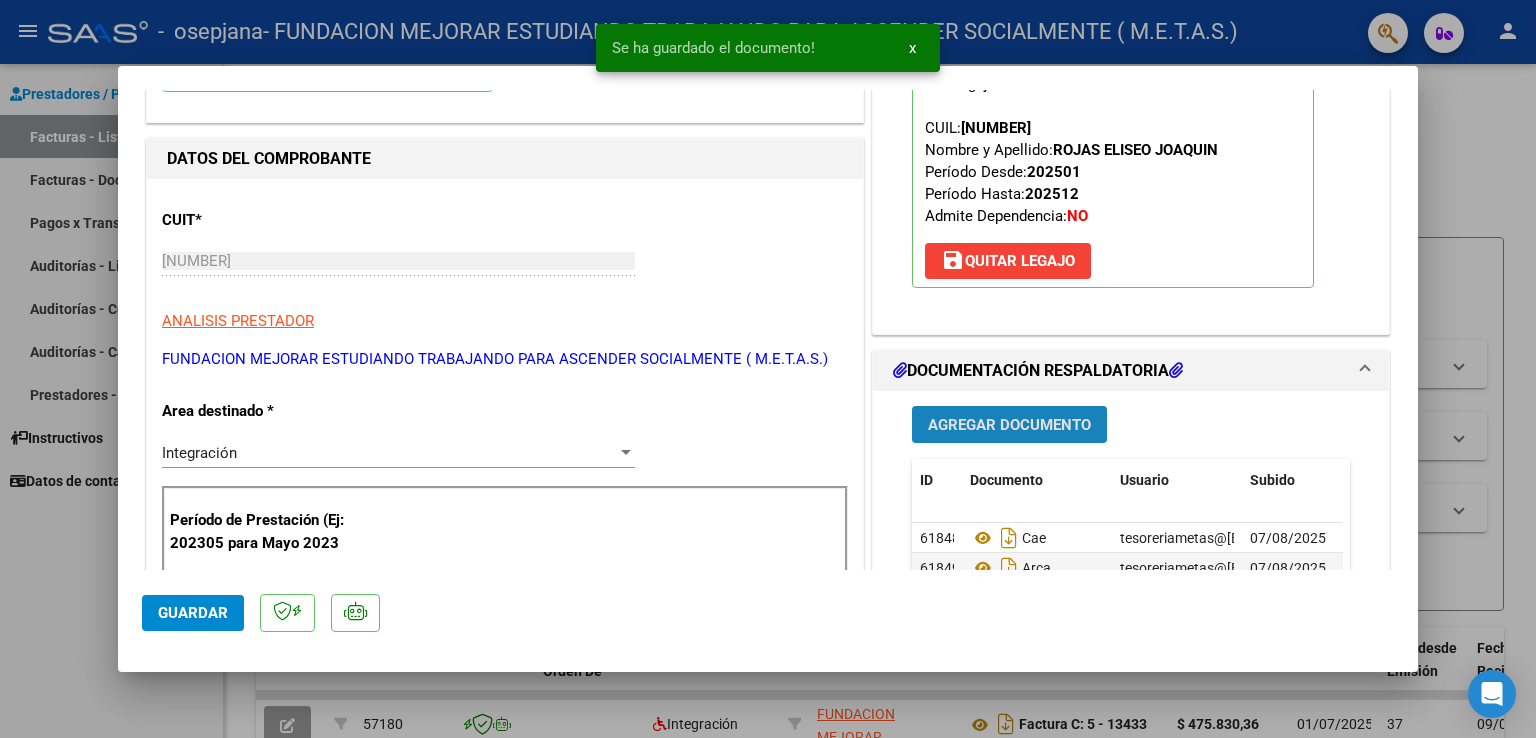 click on "Agregar Documento" at bounding box center [1009, 424] 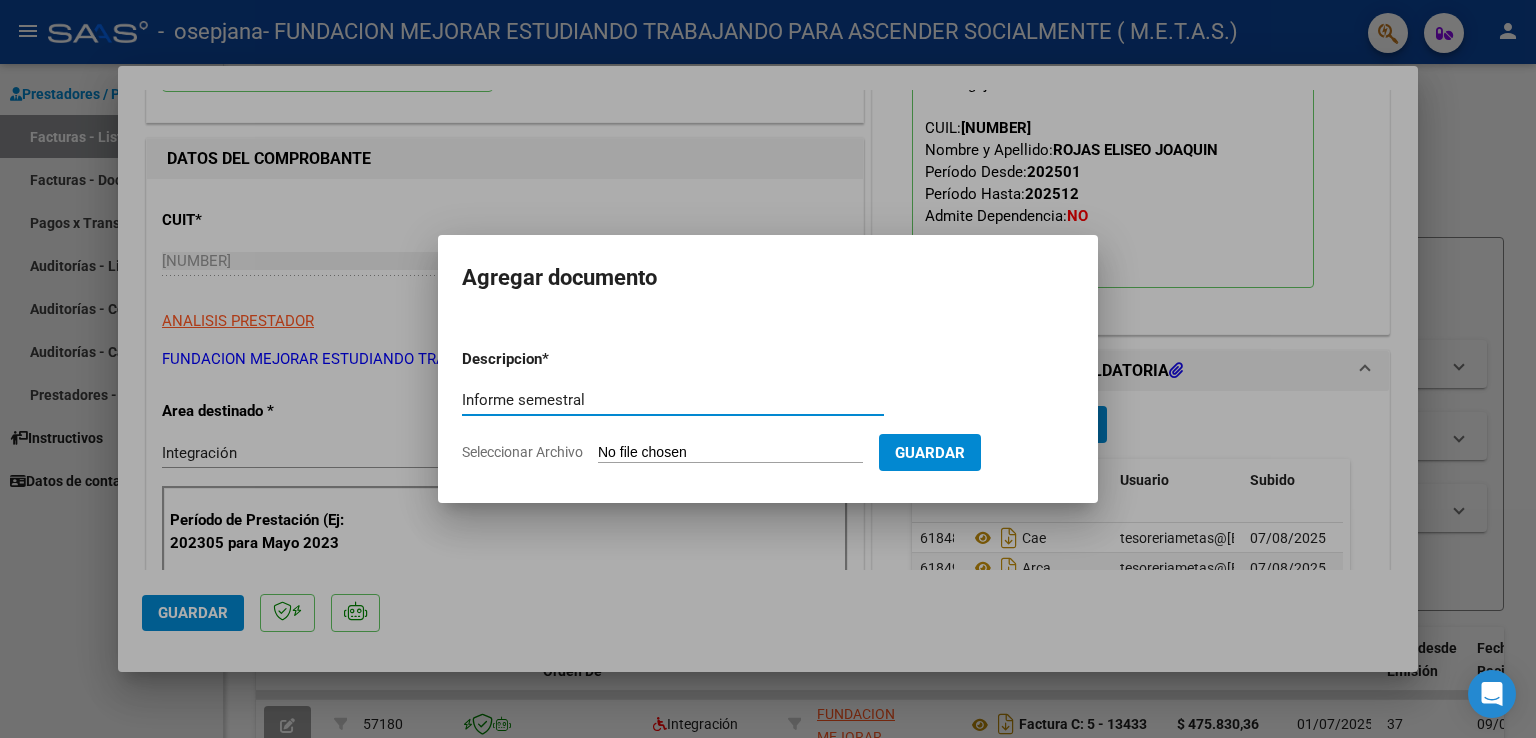 type on "Informe semestral" 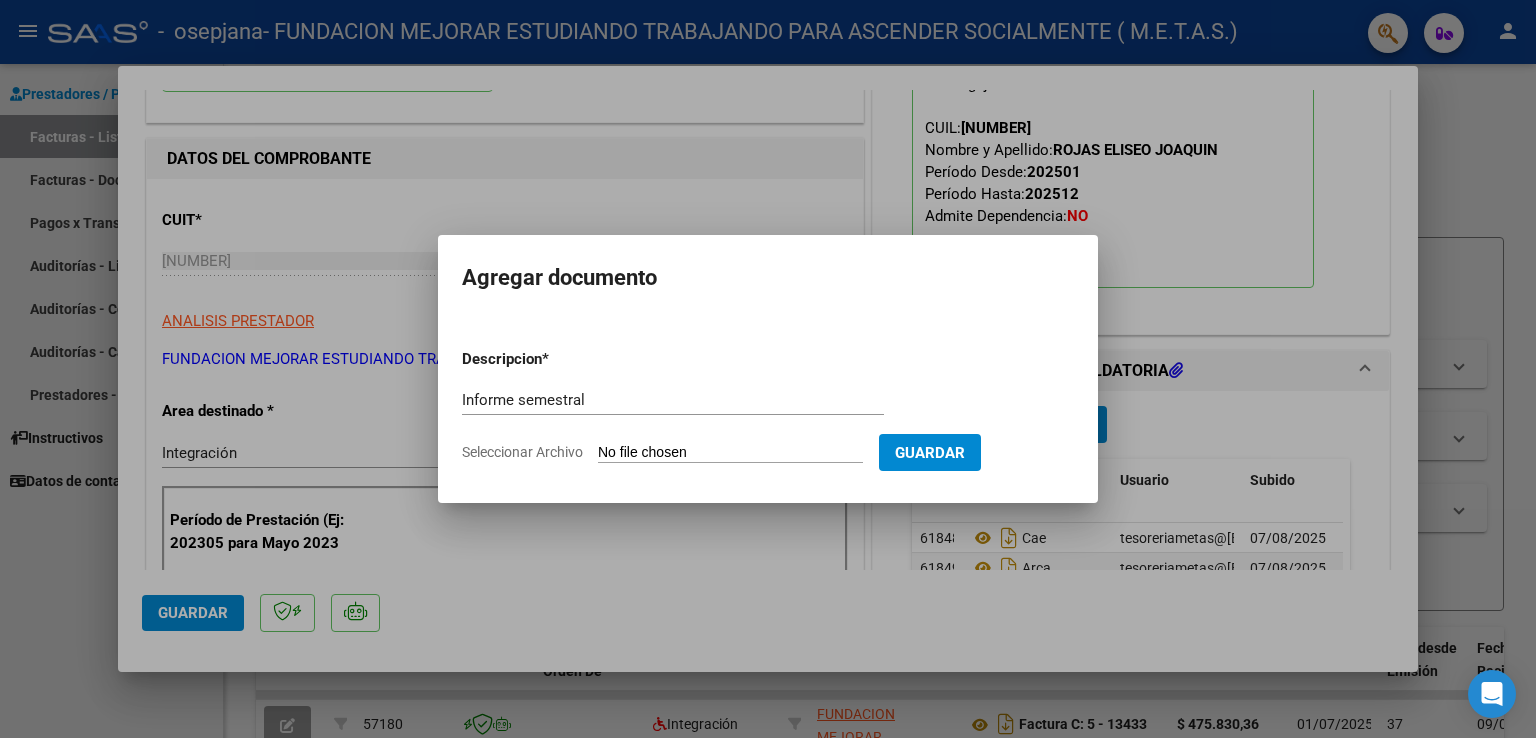 type on "C:\fakepath\Eliseo Rojas - IP JULIO 2025.pdf" 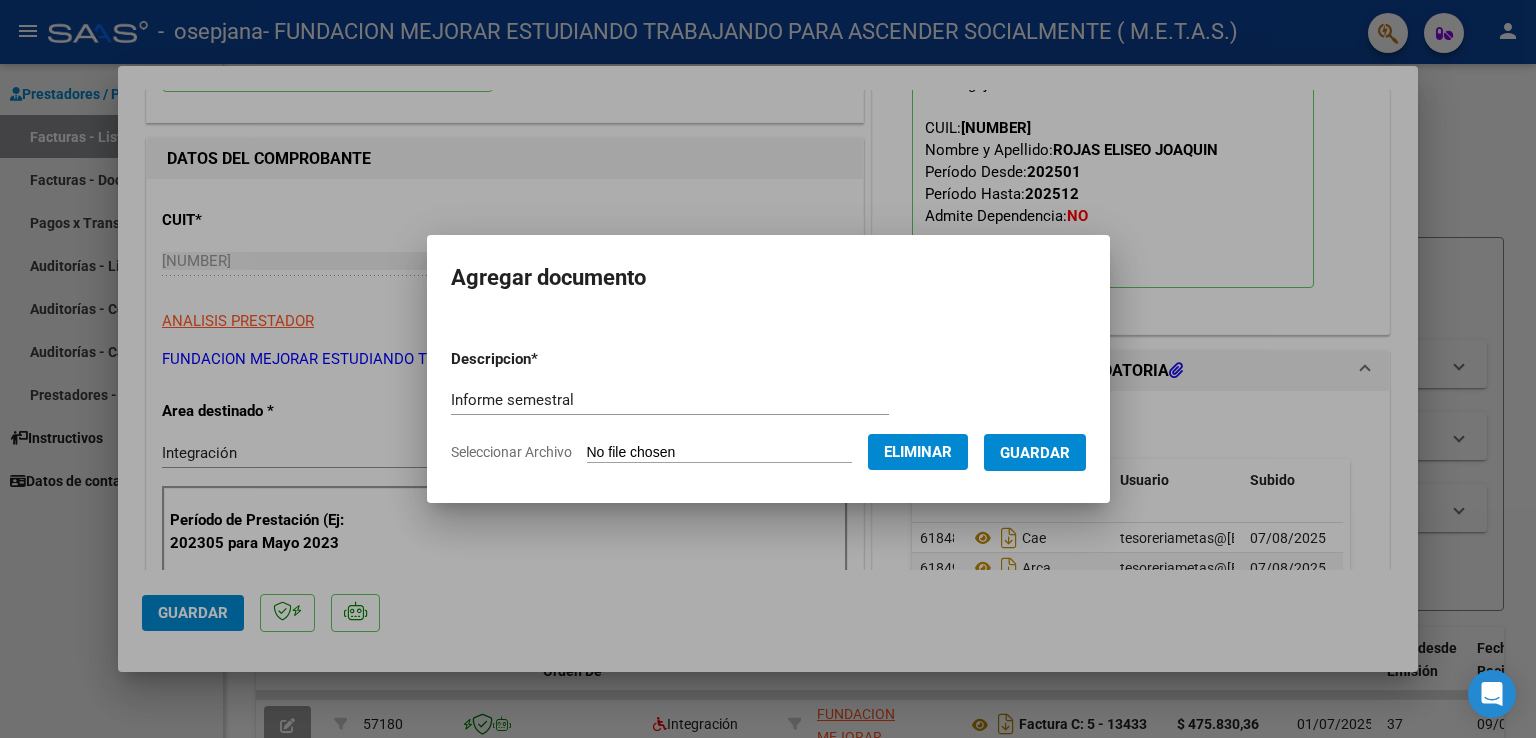 click on "Guardar" at bounding box center (1035, 453) 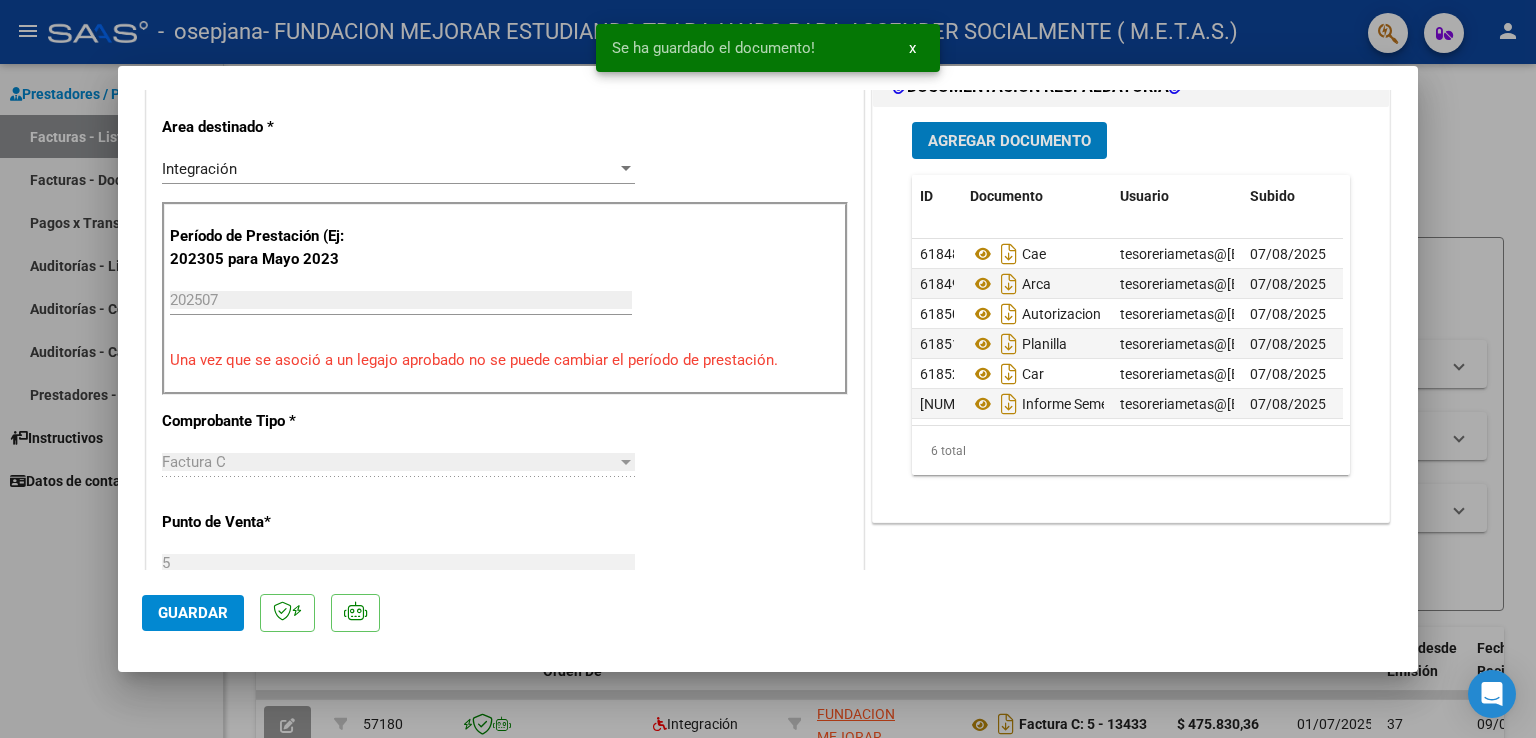scroll, scrollTop: 600, scrollLeft: 0, axis: vertical 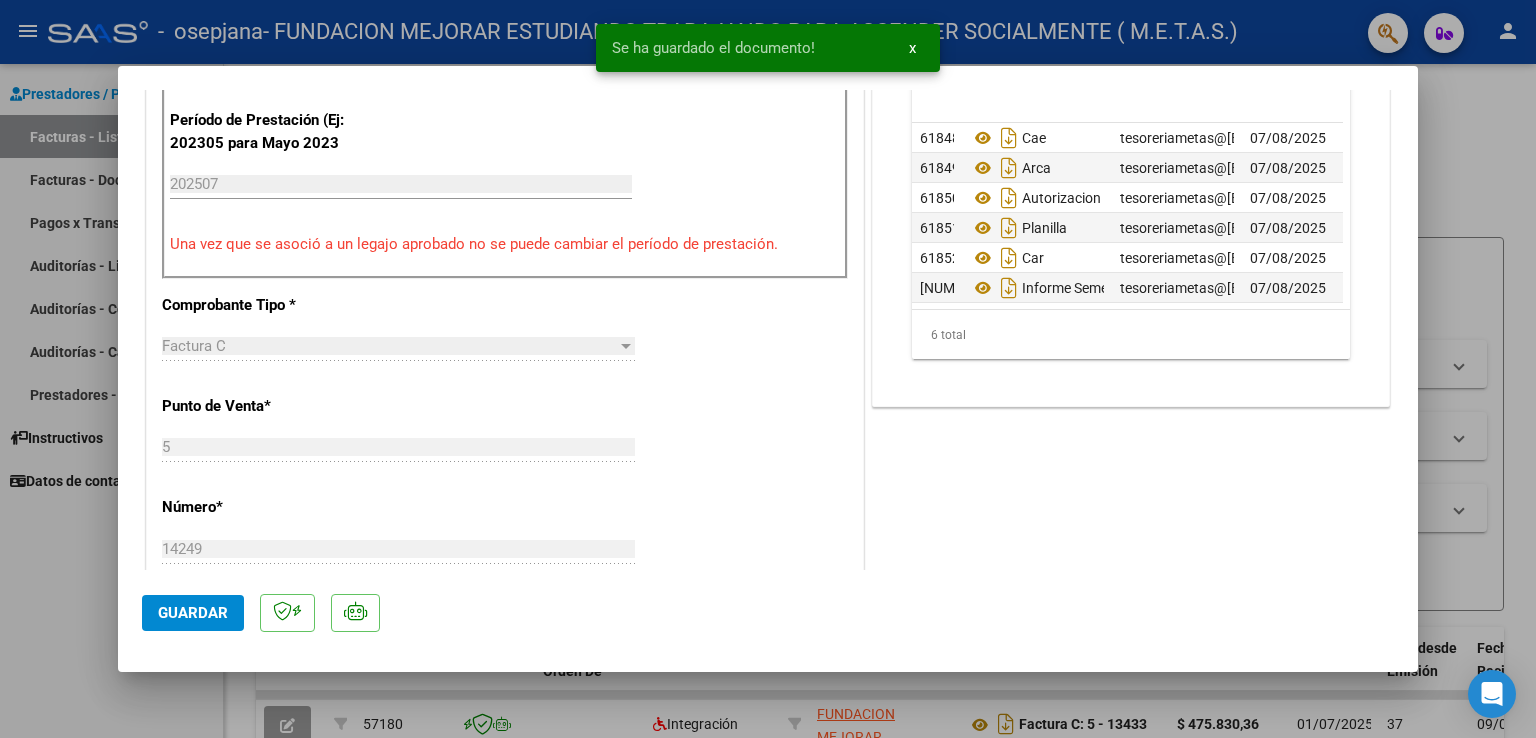 click on "Guardar" 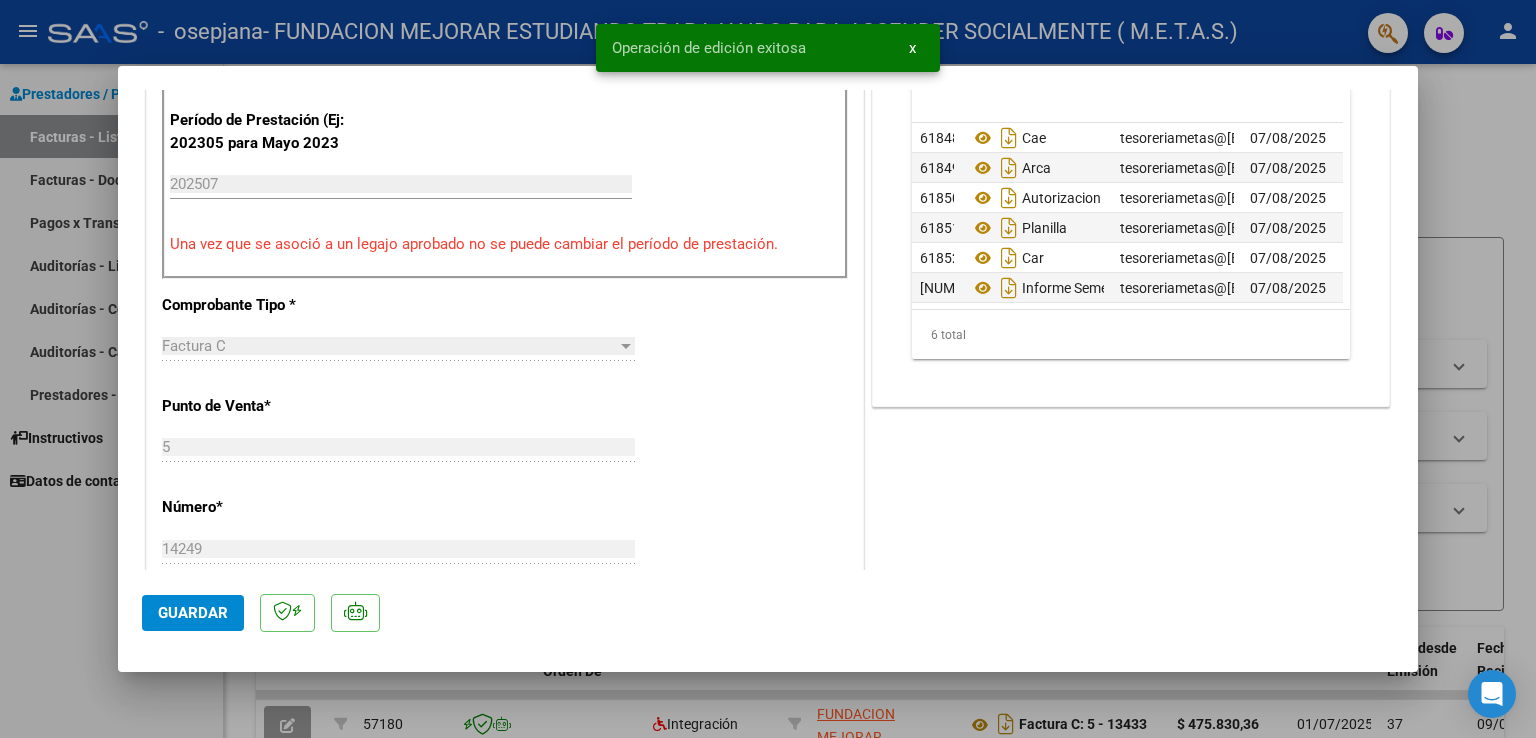 click at bounding box center [768, 369] 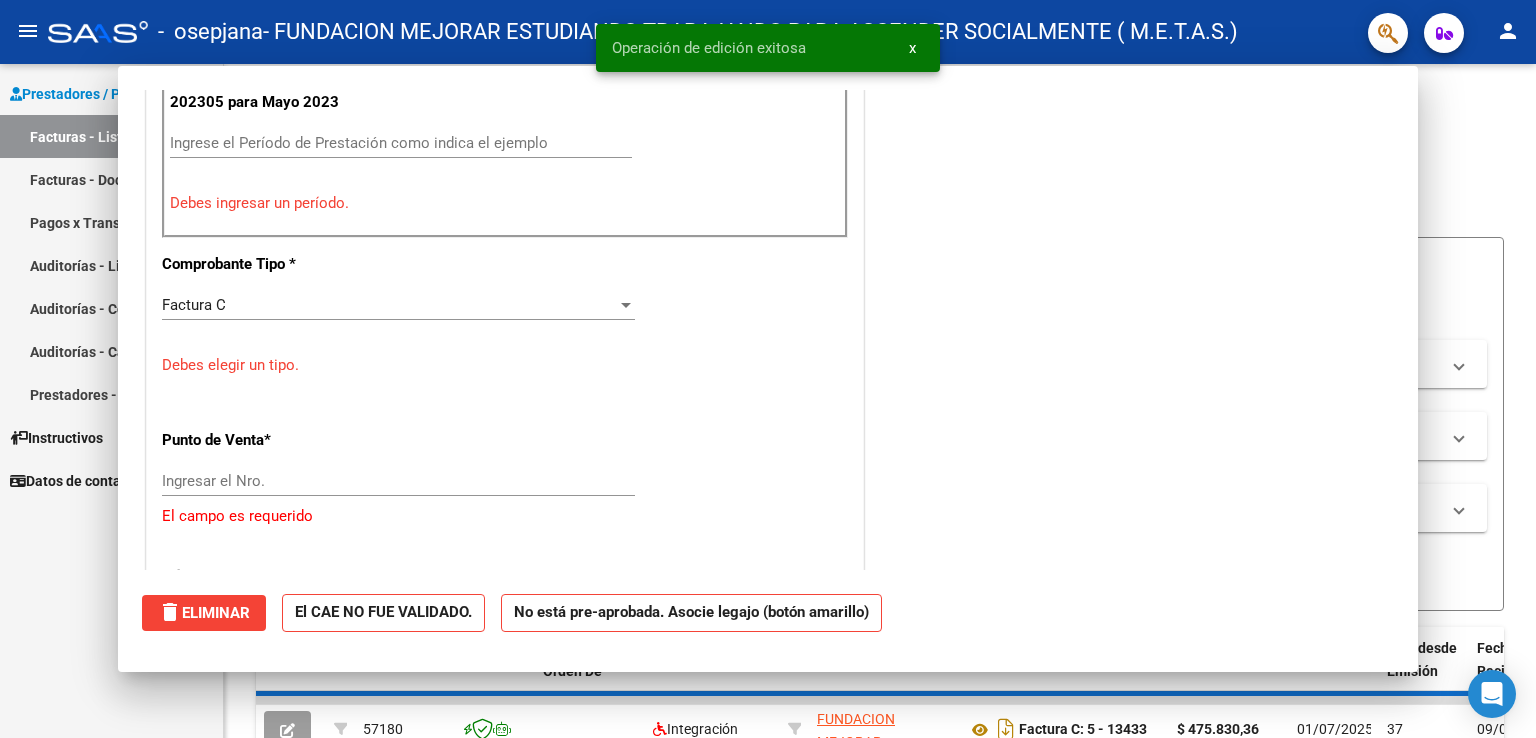 scroll, scrollTop: 0, scrollLeft: 0, axis: both 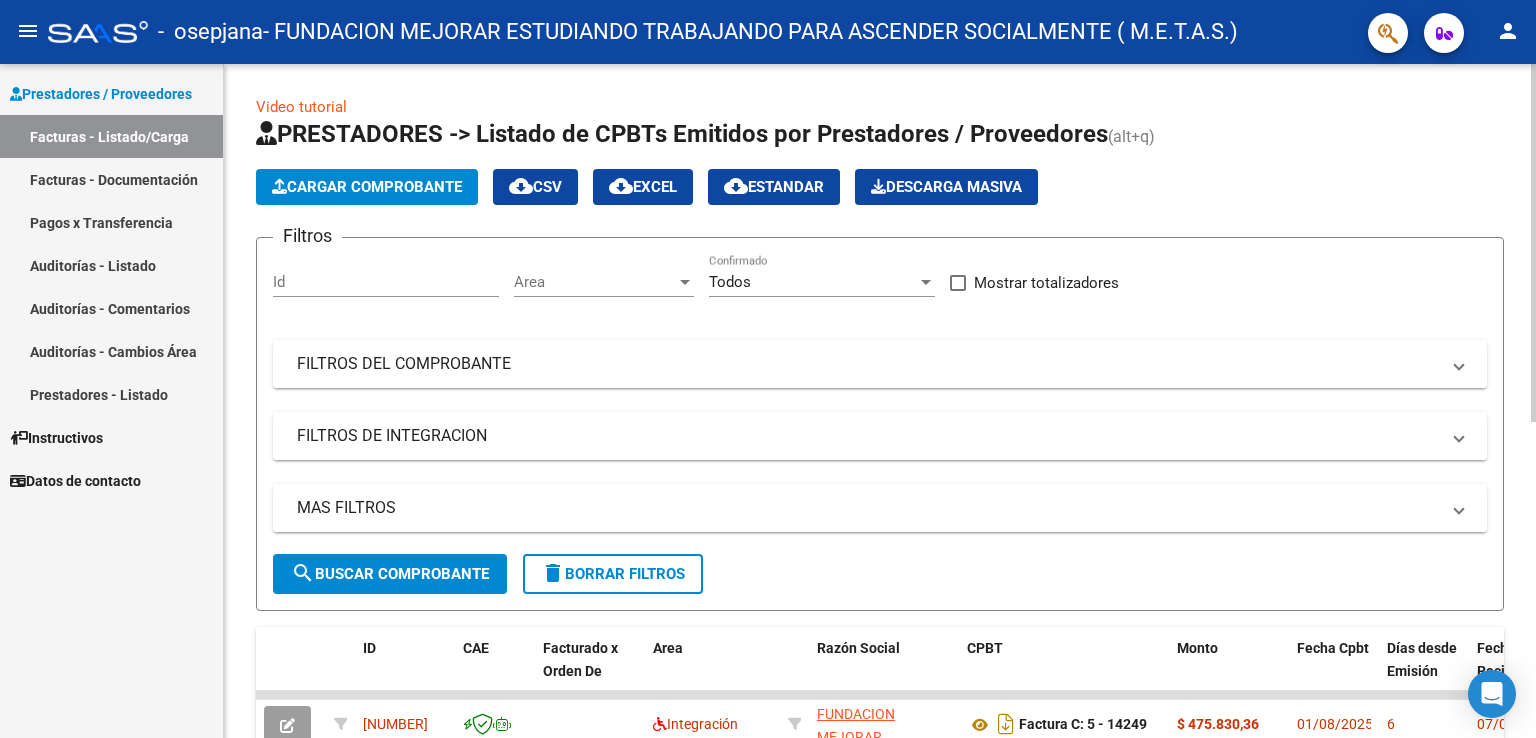 click on "Cargar Comprobante" 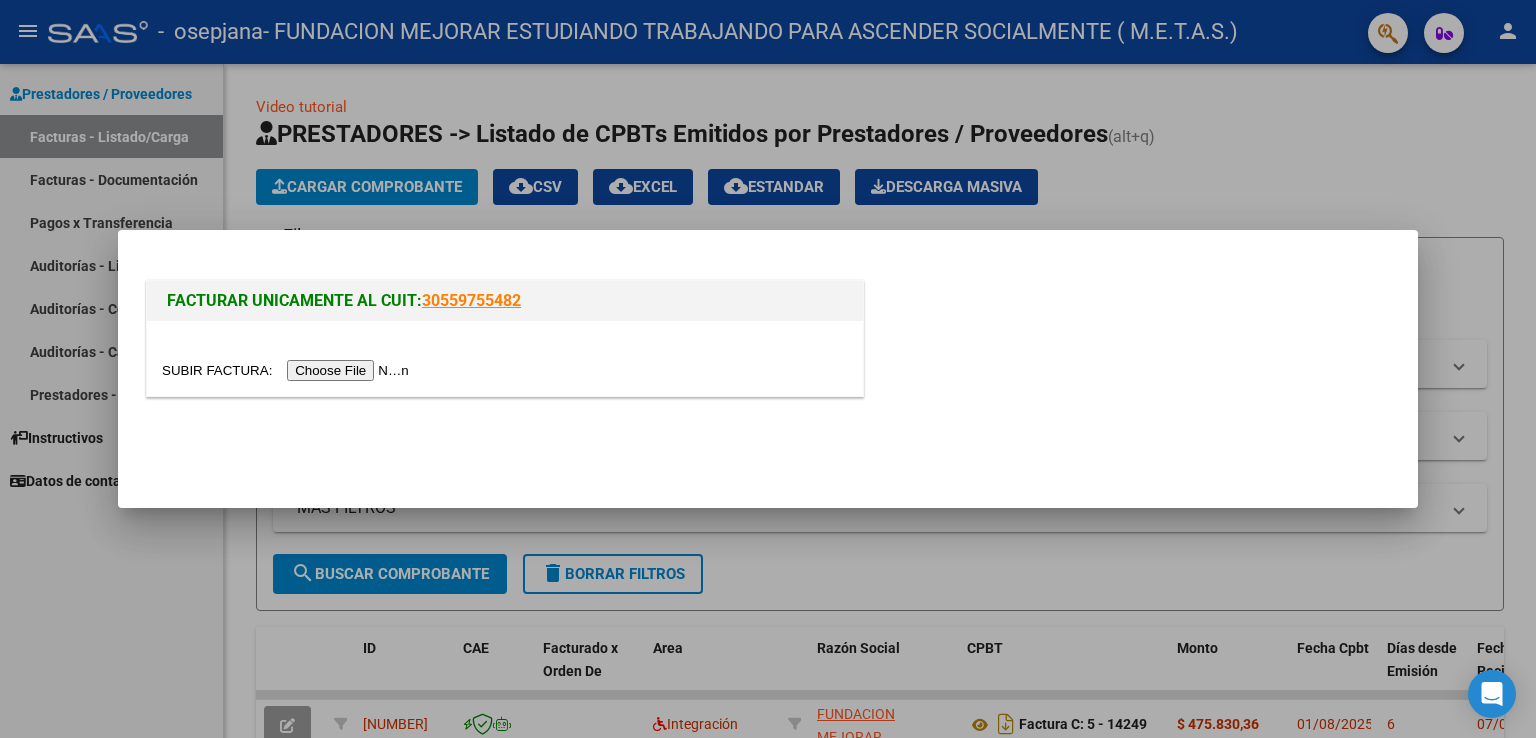 click at bounding box center (288, 370) 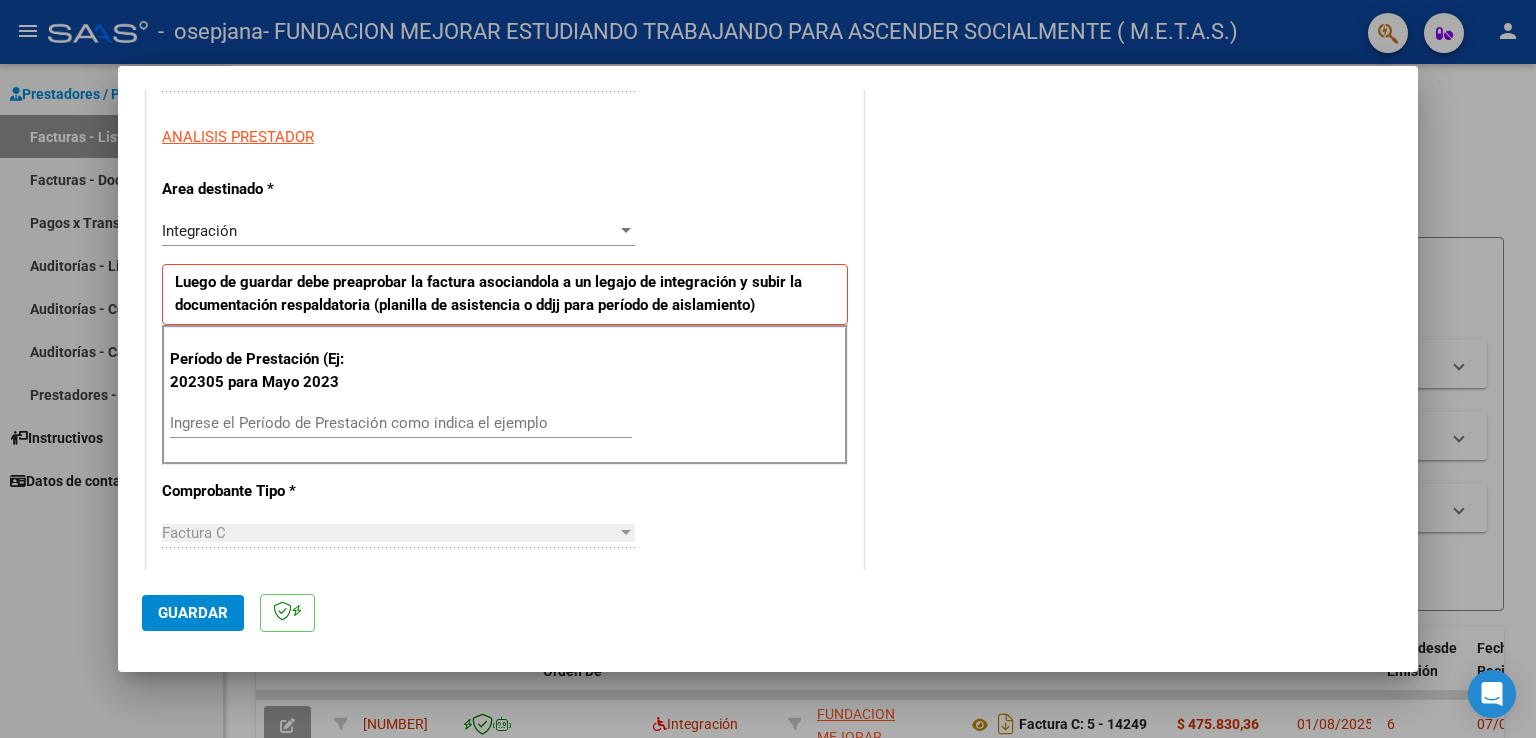 scroll, scrollTop: 500, scrollLeft: 0, axis: vertical 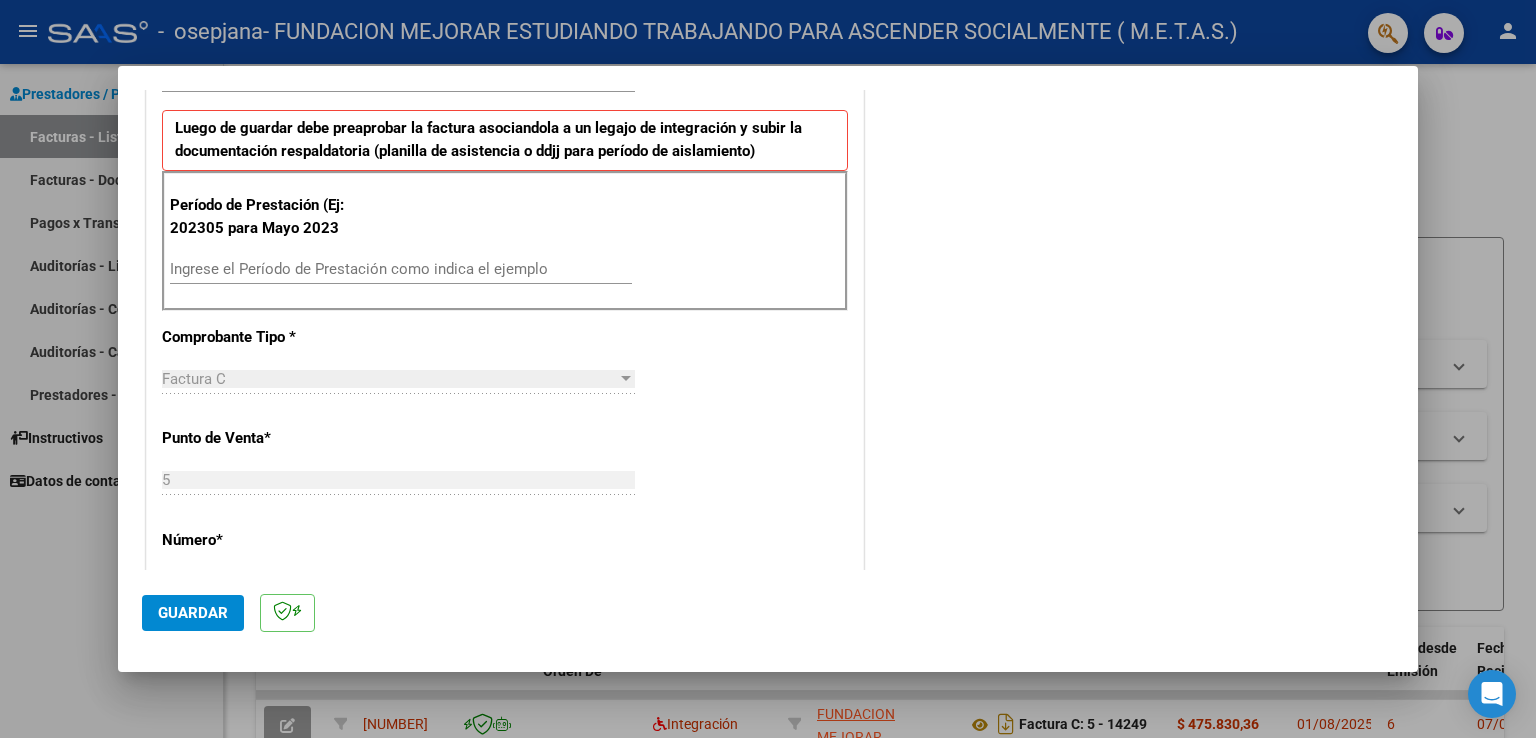 click on "Ingrese el Período de Prestación como indica el ejemplo" at bounding box center [401, 269] 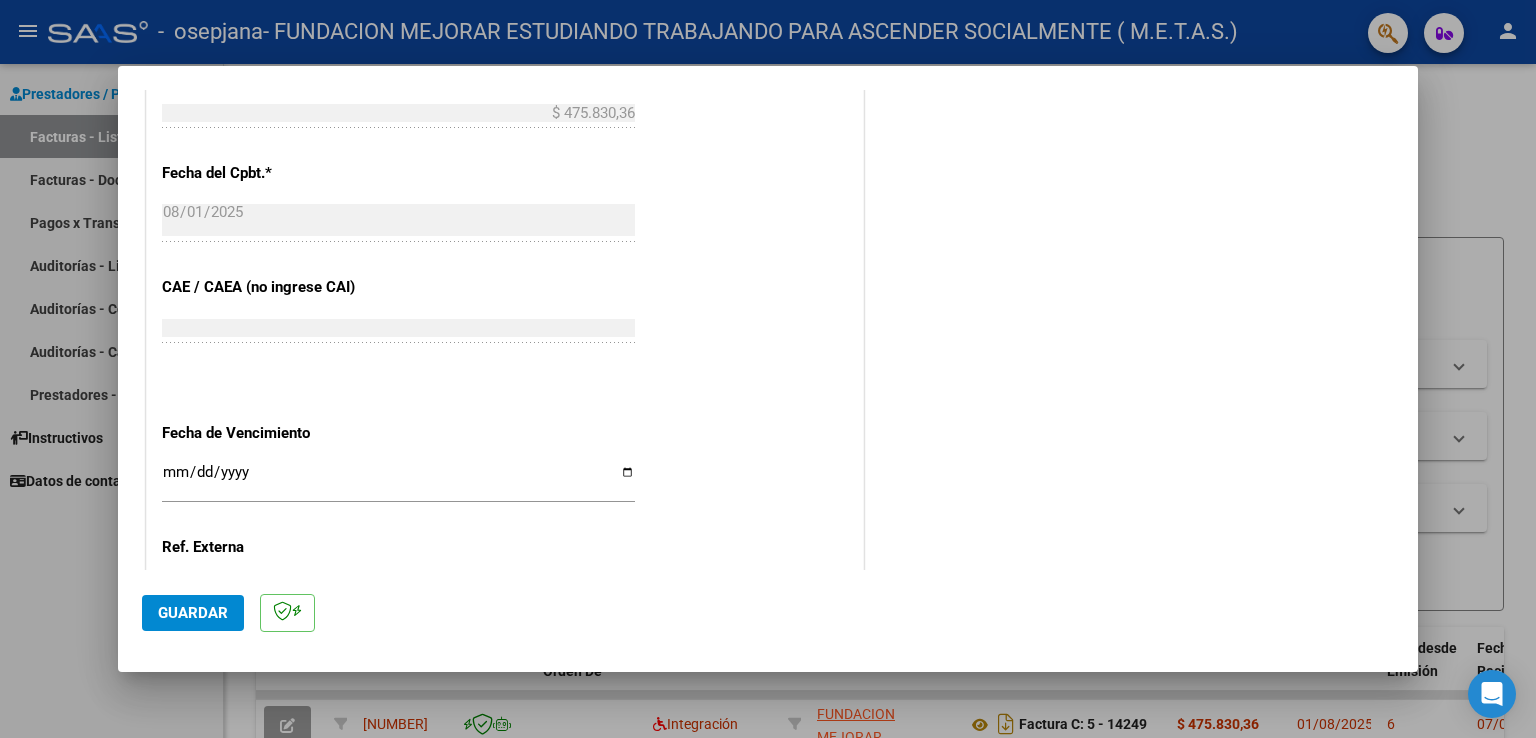 scroll, scrollTop: 1240, scrollLeft: 0, axis: vertical 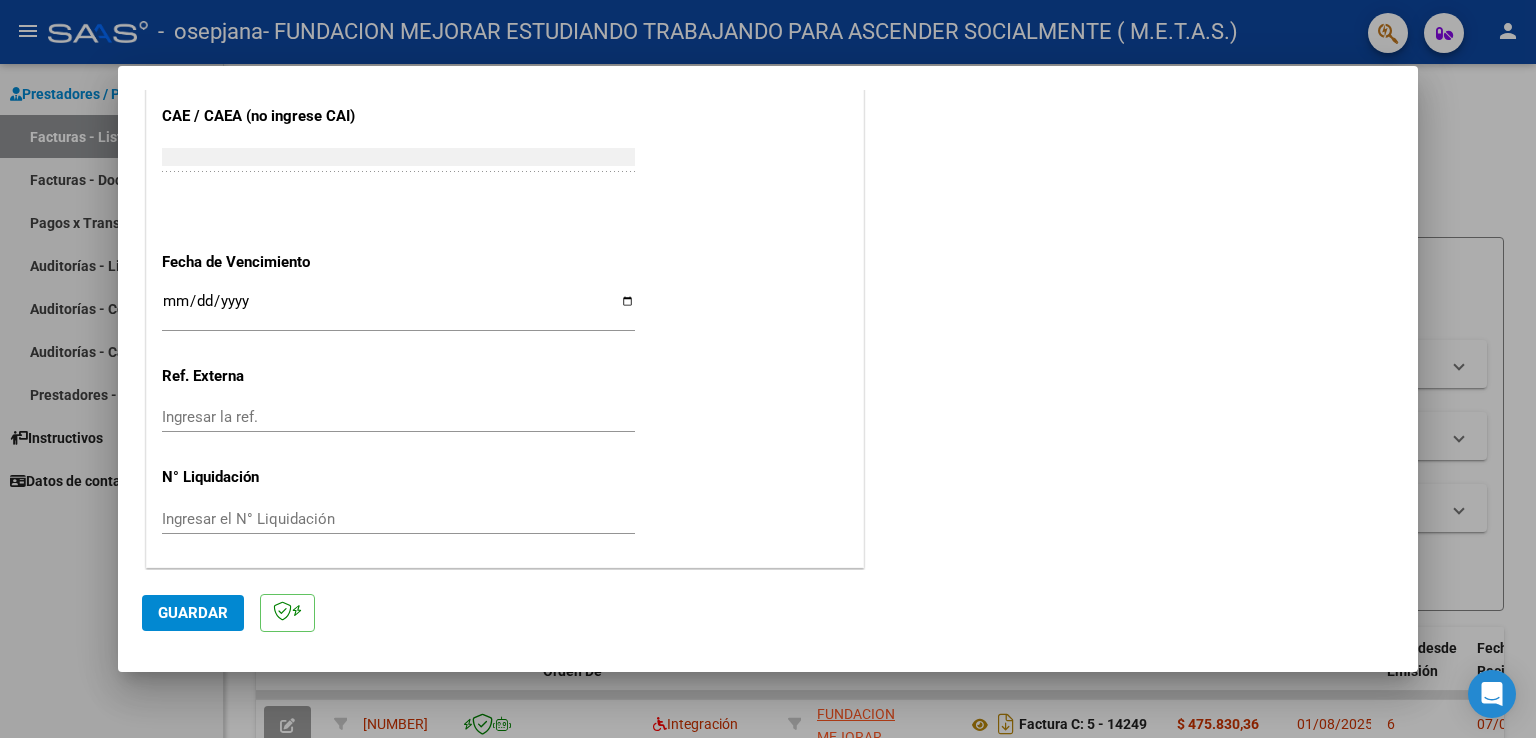 type on "202507" 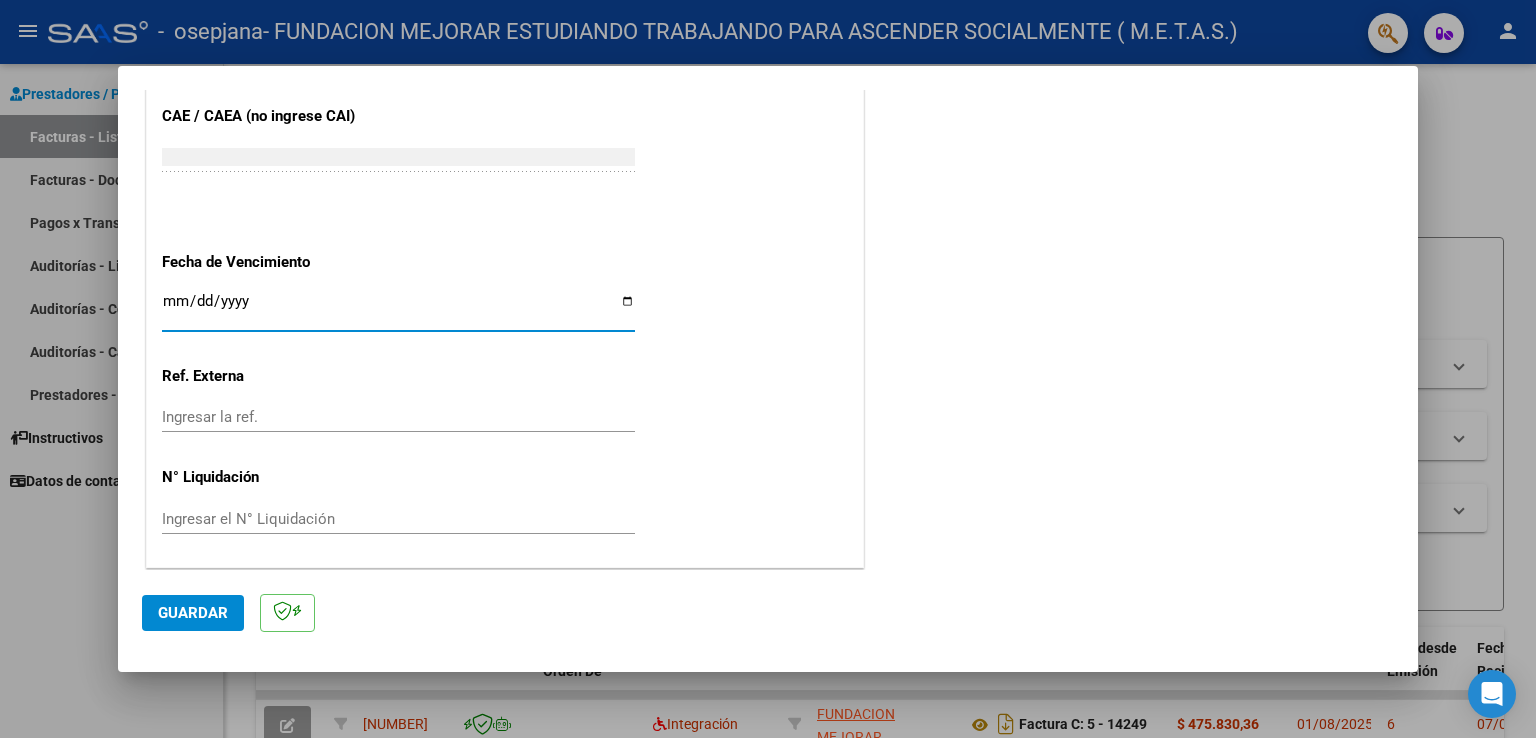 type on "2025-08-11" 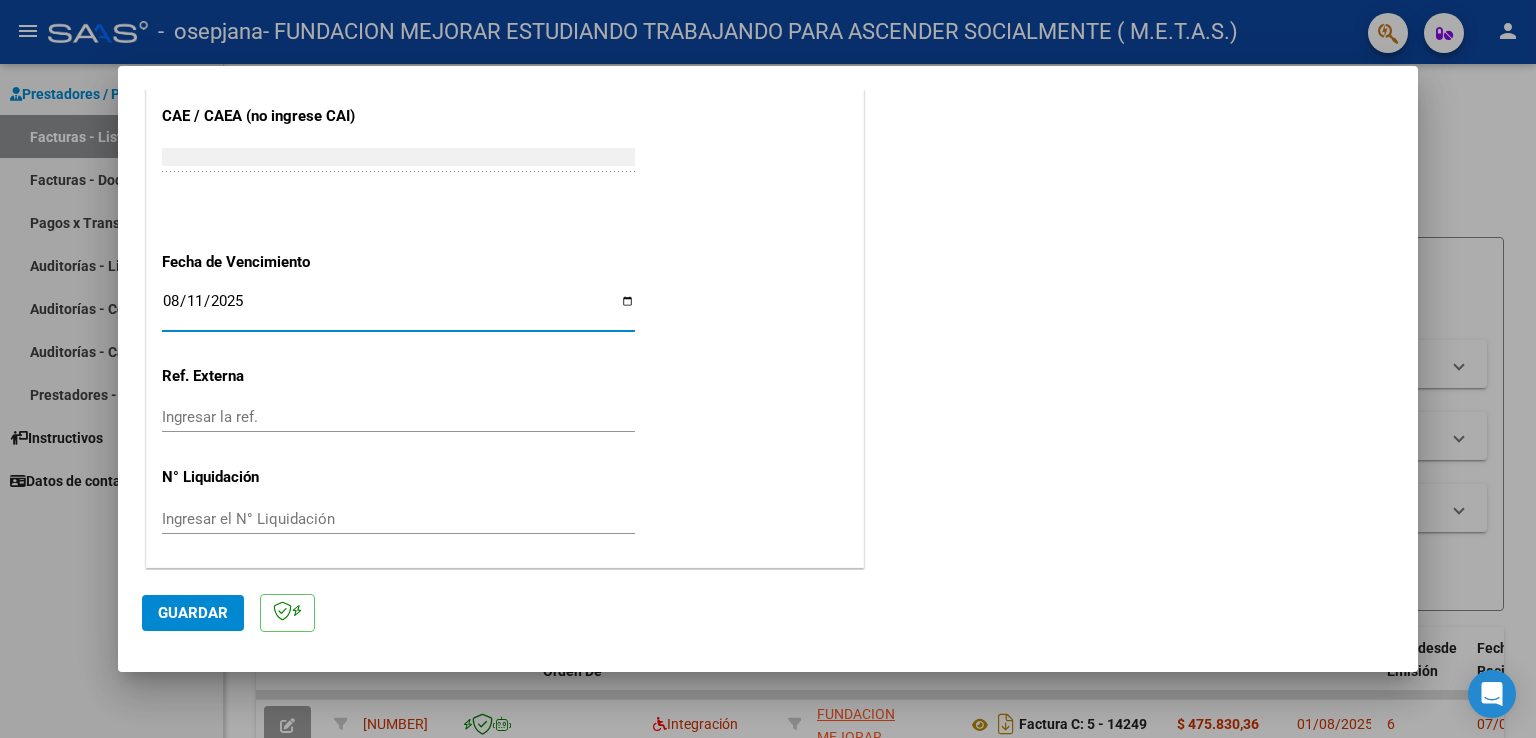 click on "Guardar" 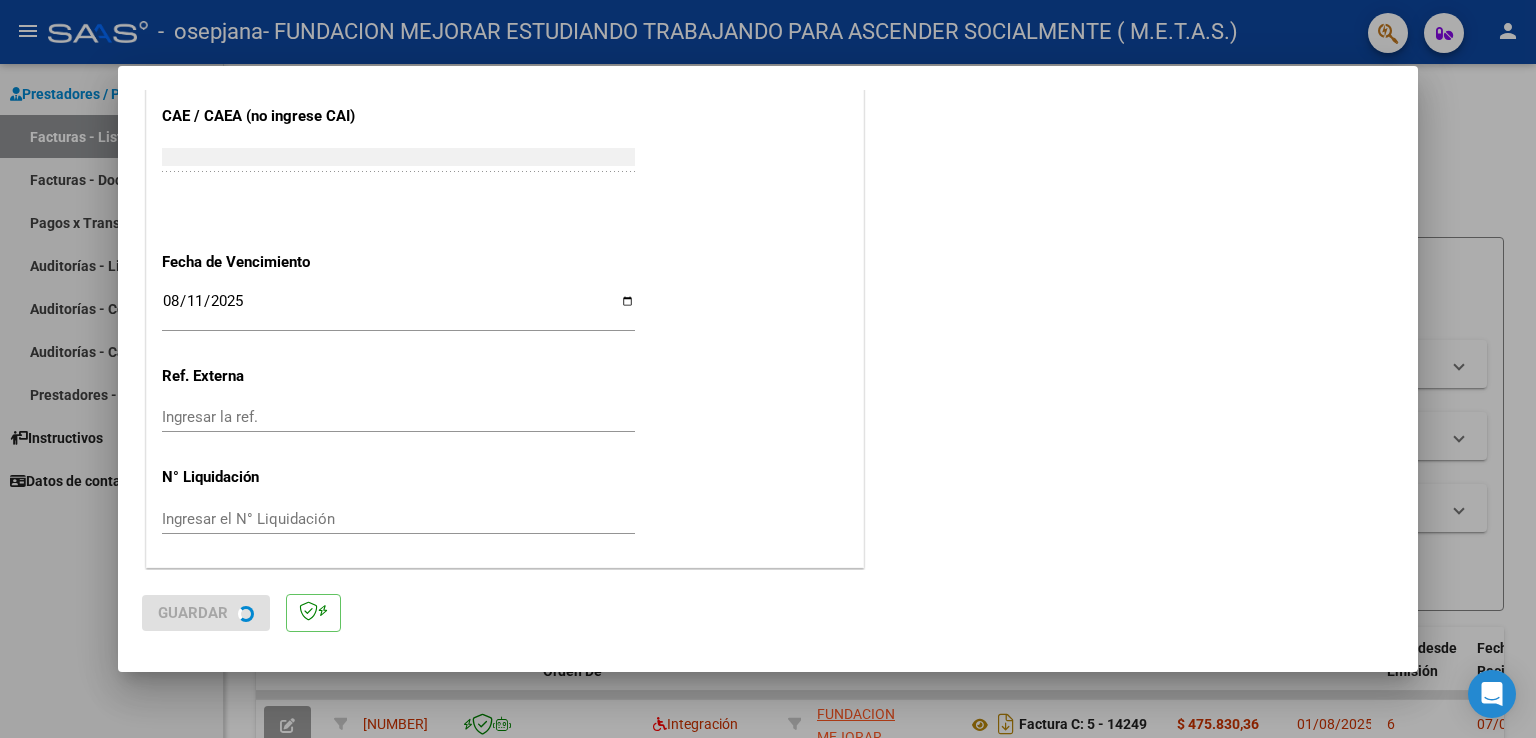 scroll, scrollTop: 0, scrollLeft: 0, axis: both 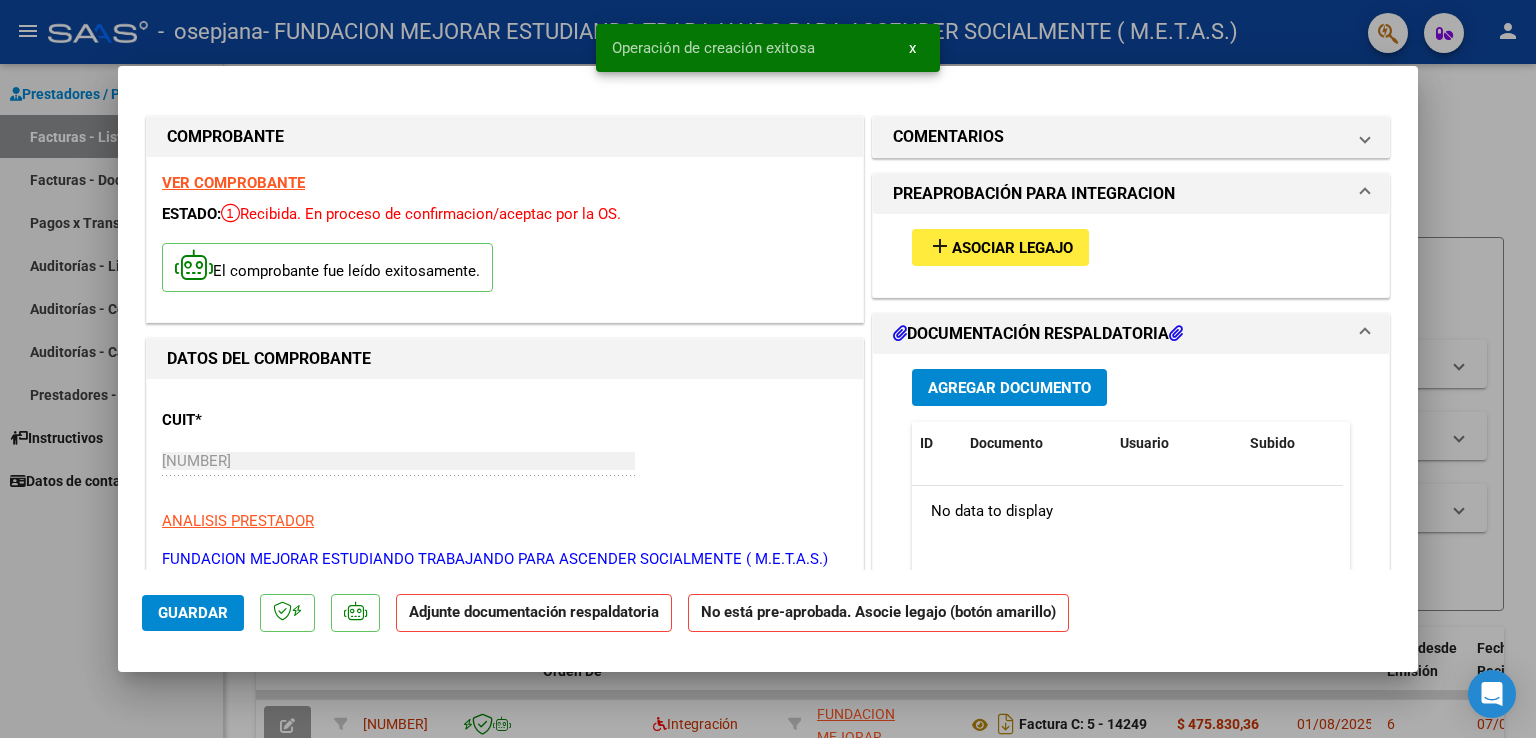 click on "VER COMPROBANTE" at bounding box center [233, 183] 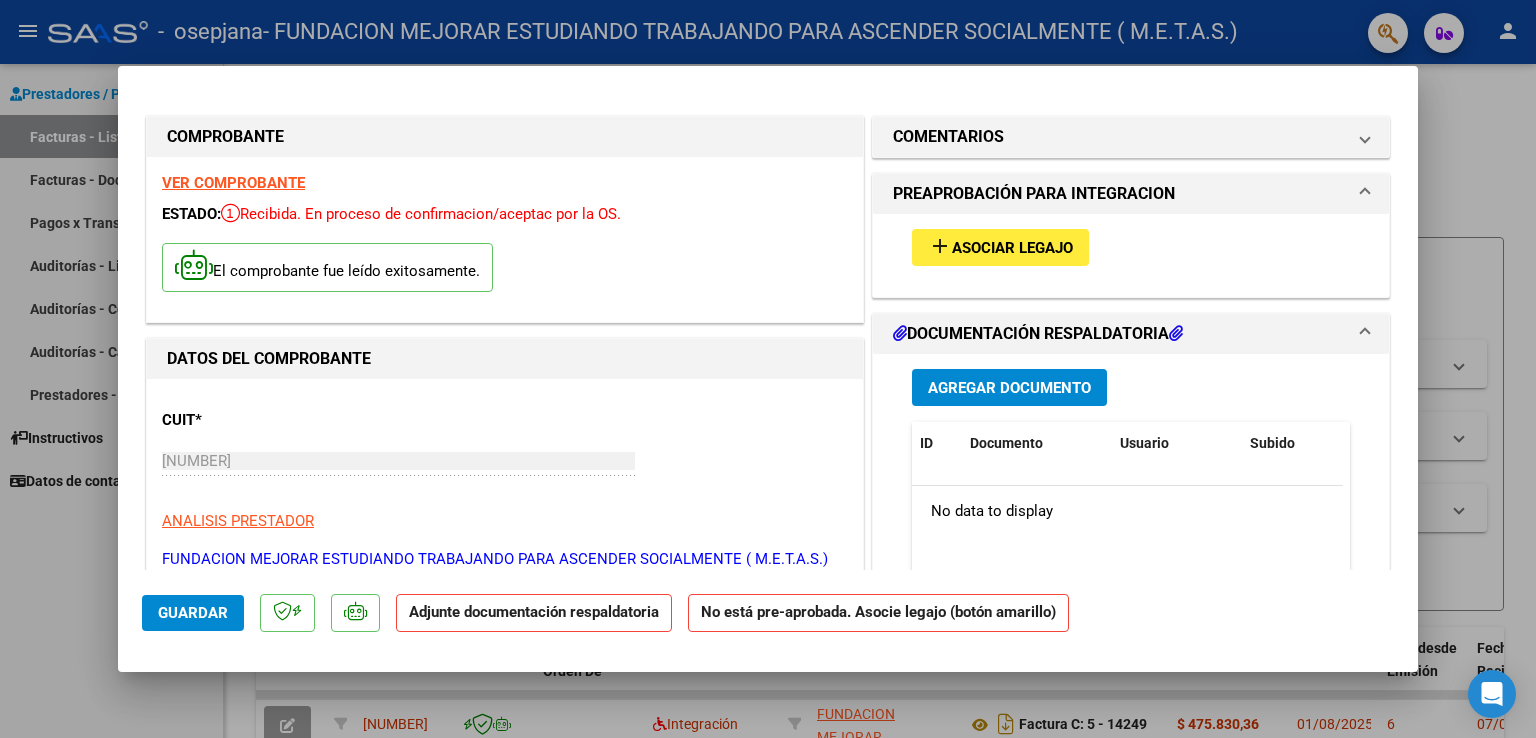 click on "Asociar Legajo" at bounding box center (1012, 248) 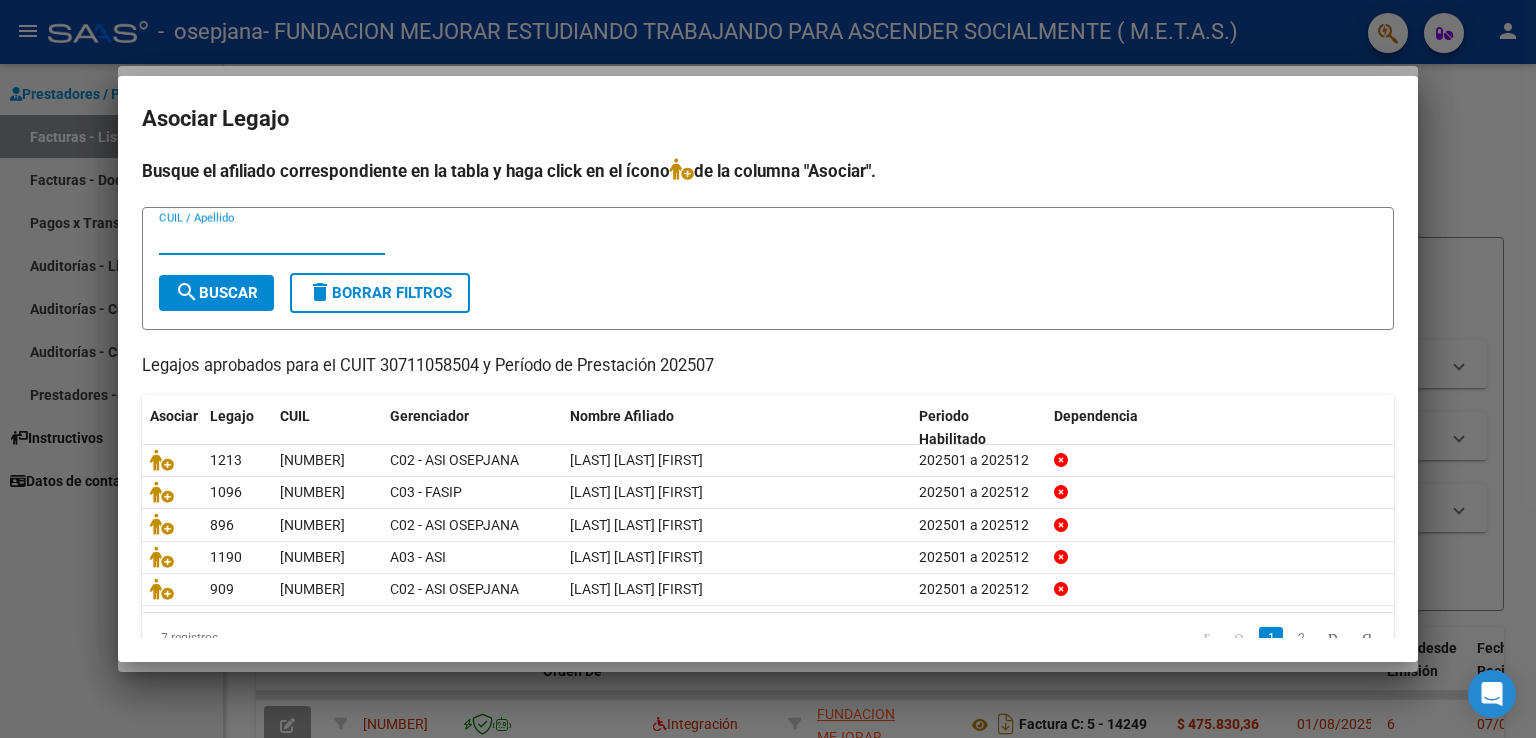 paste on "20559490173" 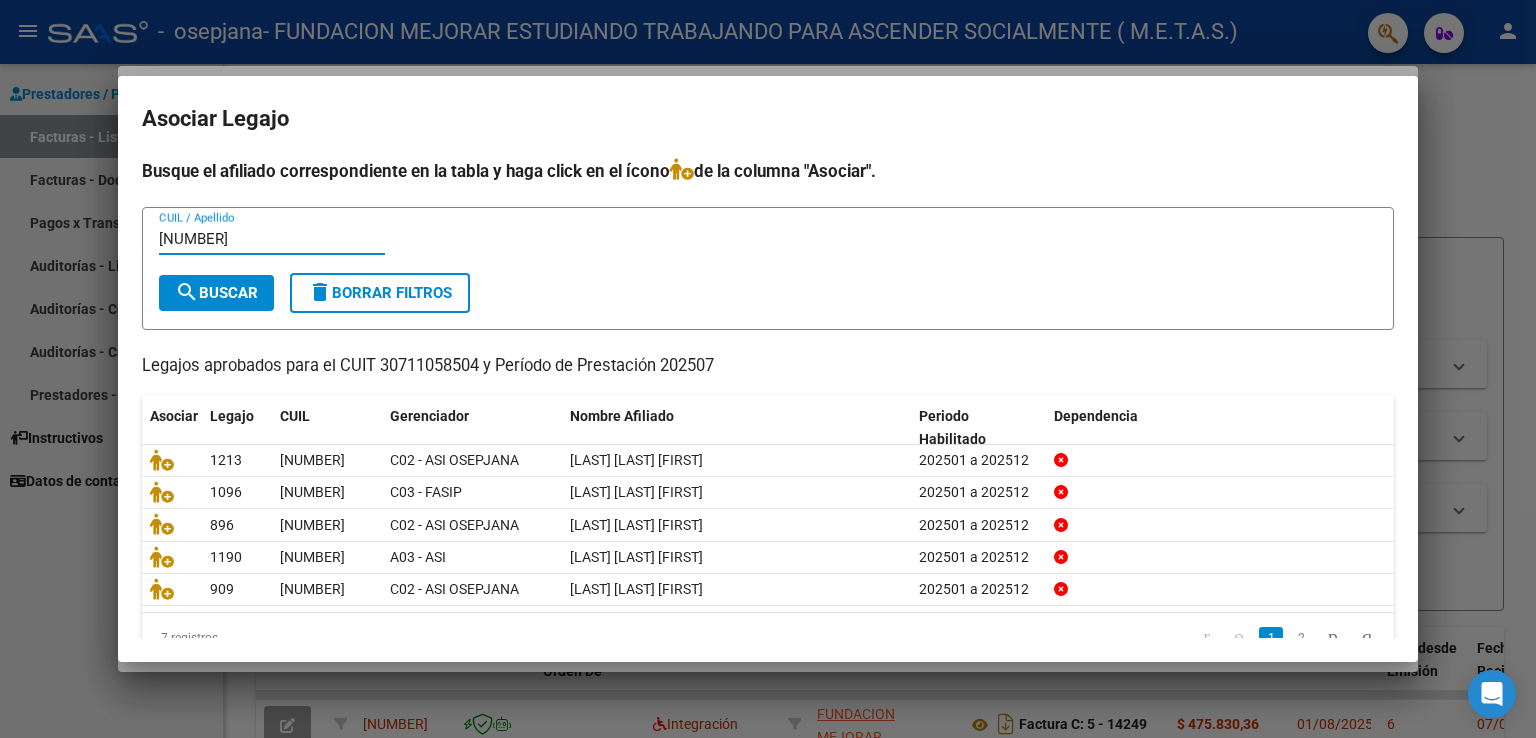 type on "20559490173" 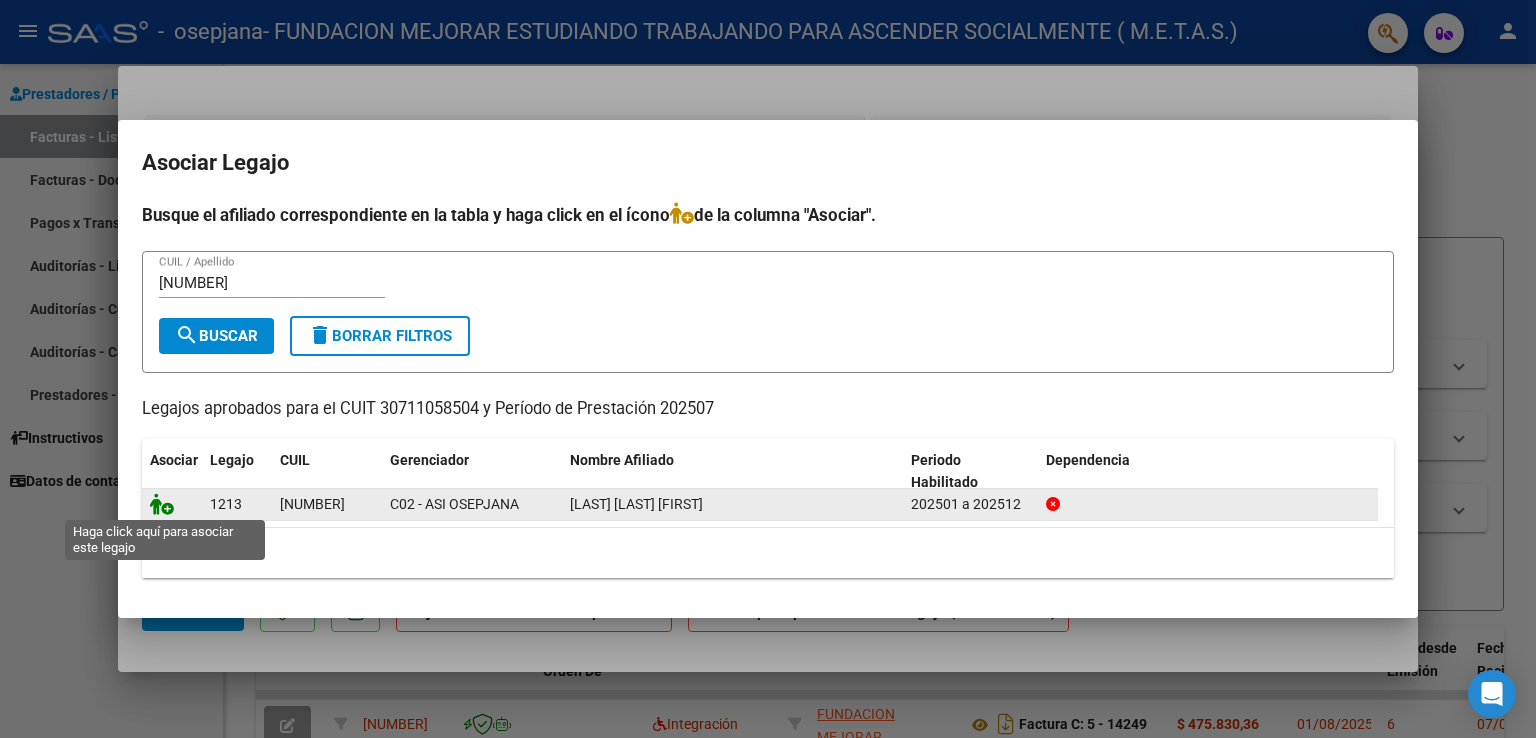 click 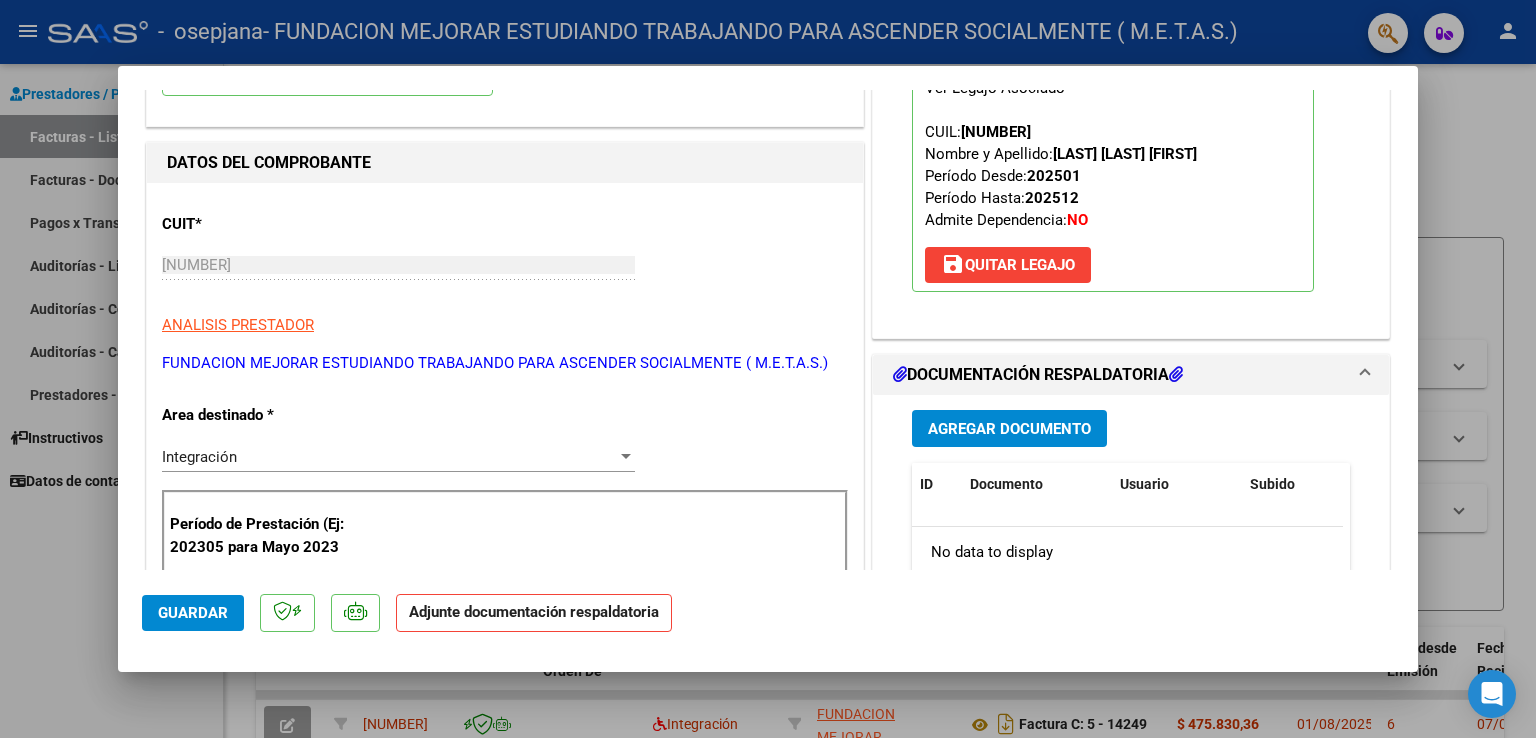 scroll, scrollTop: 100, scrollLeft: 0, axis: vertical 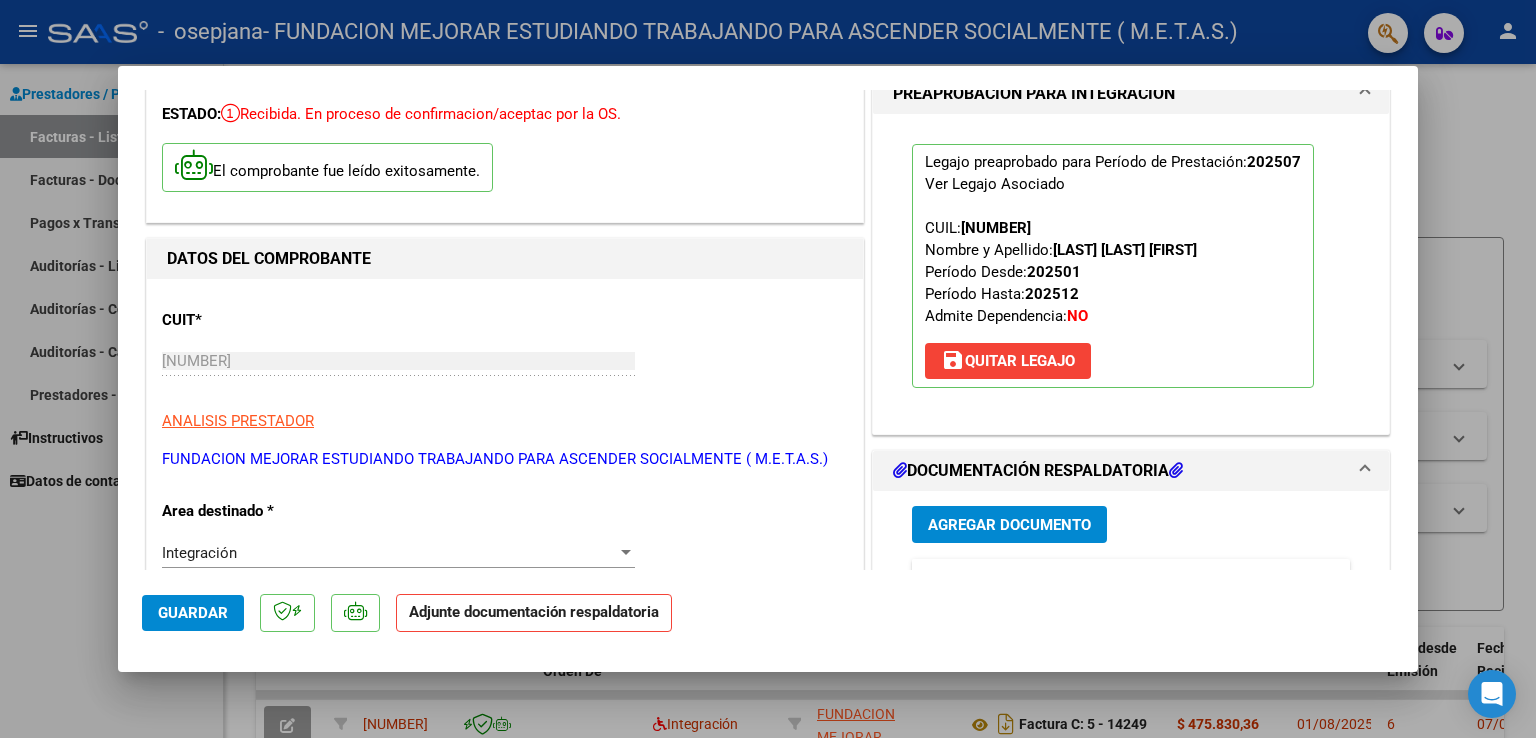 click on "Agregar Documento" at bounding box center [1009, 525] 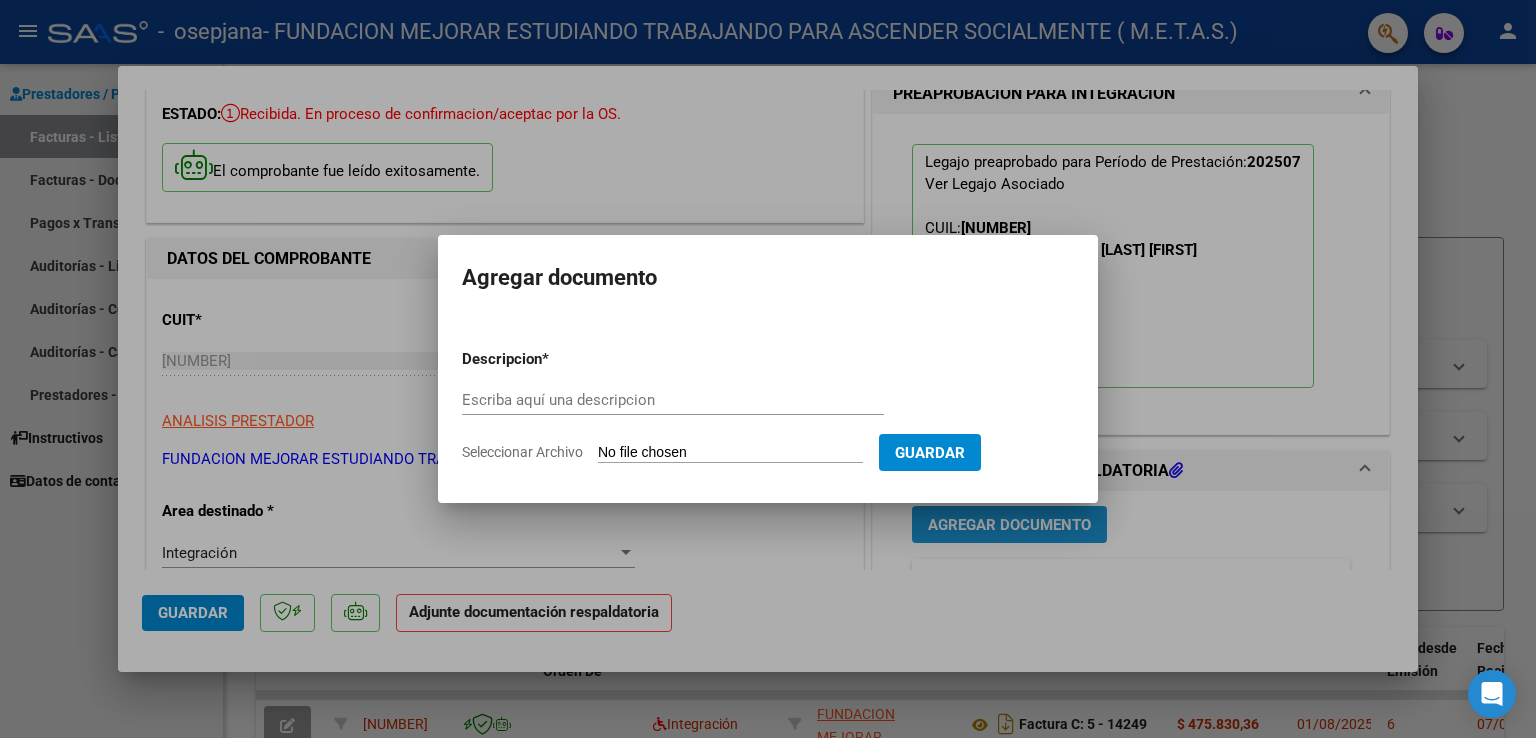type 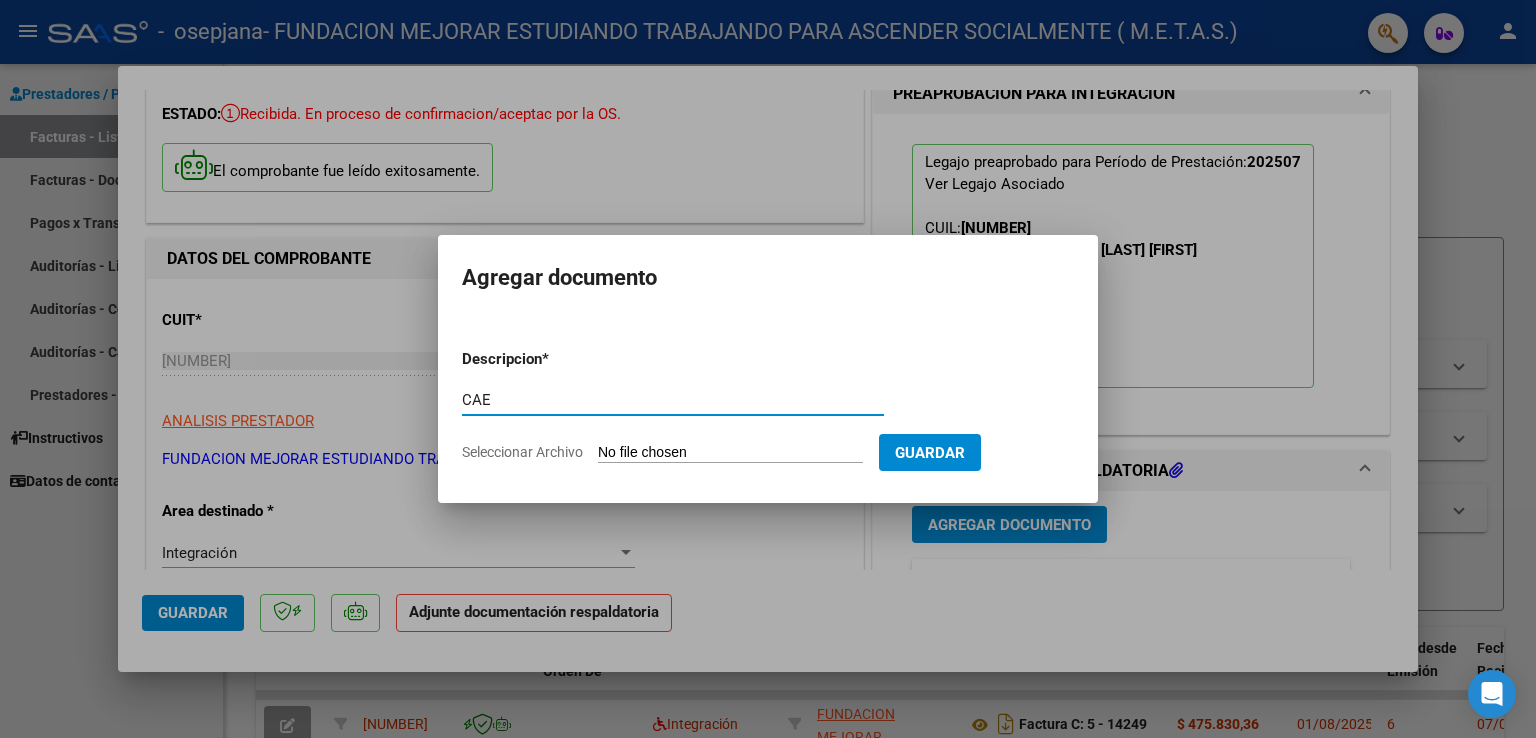 type on "CAE" 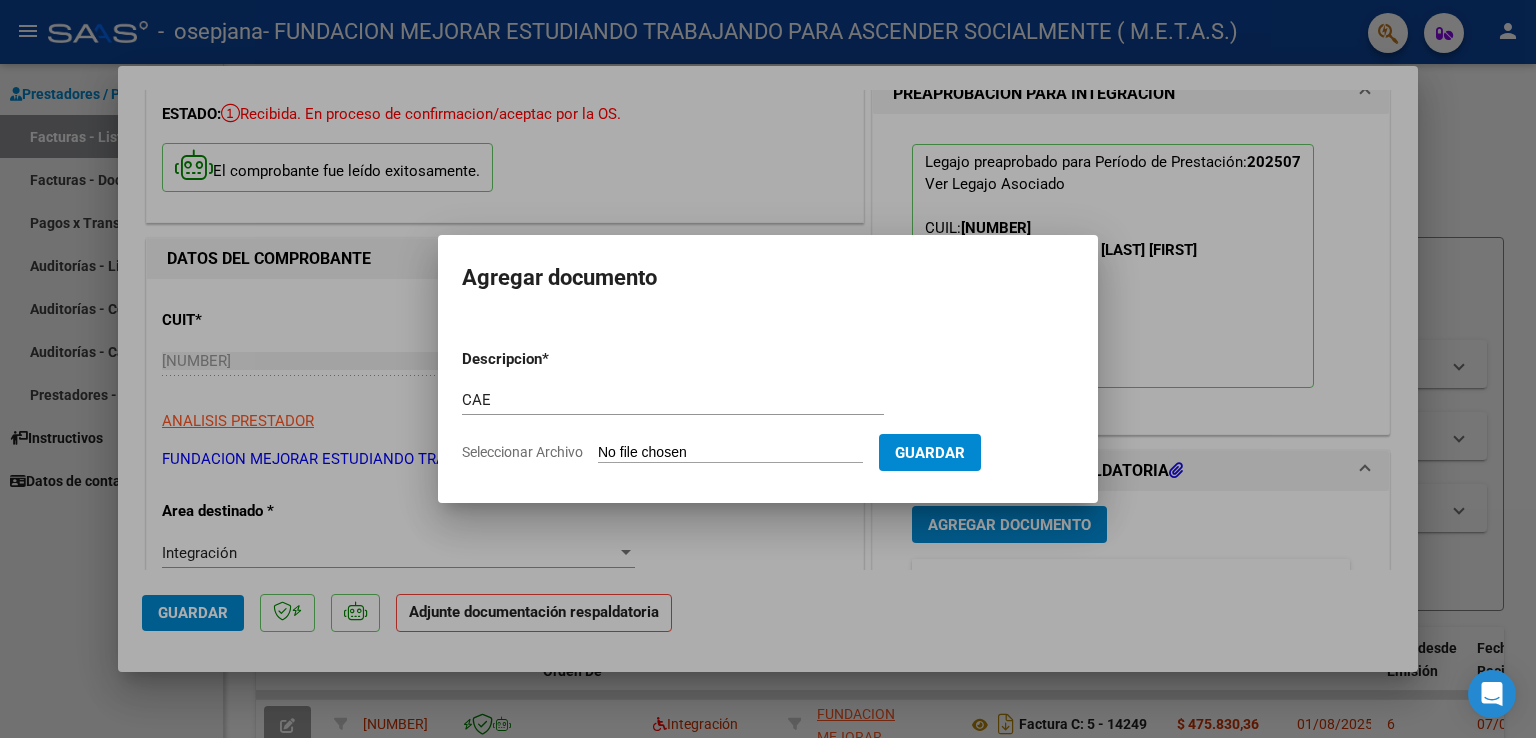 click on "Seleccionar Archivo" at bounding box center (730, 453) 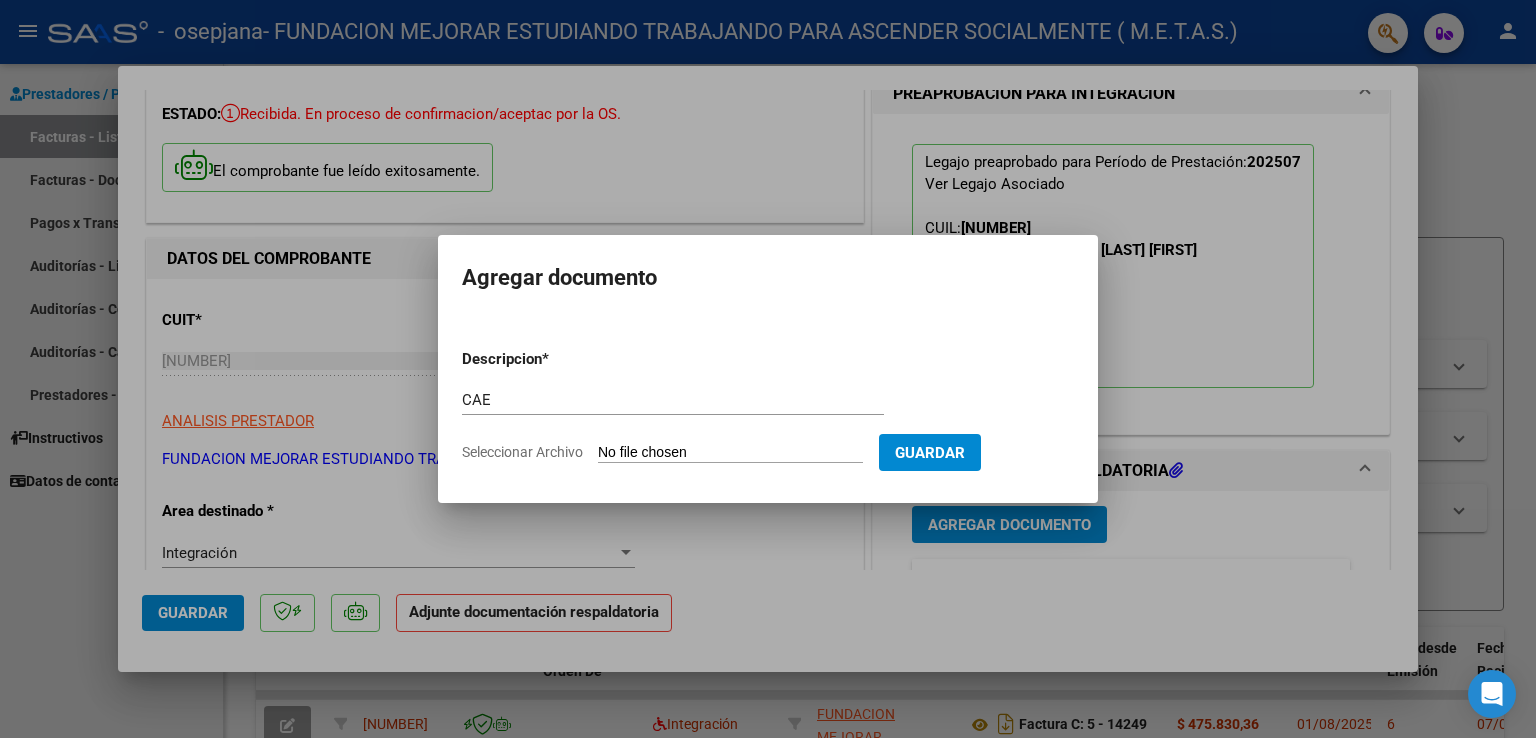 type on "C:\fakepath\CAE FC 14250.pdf" 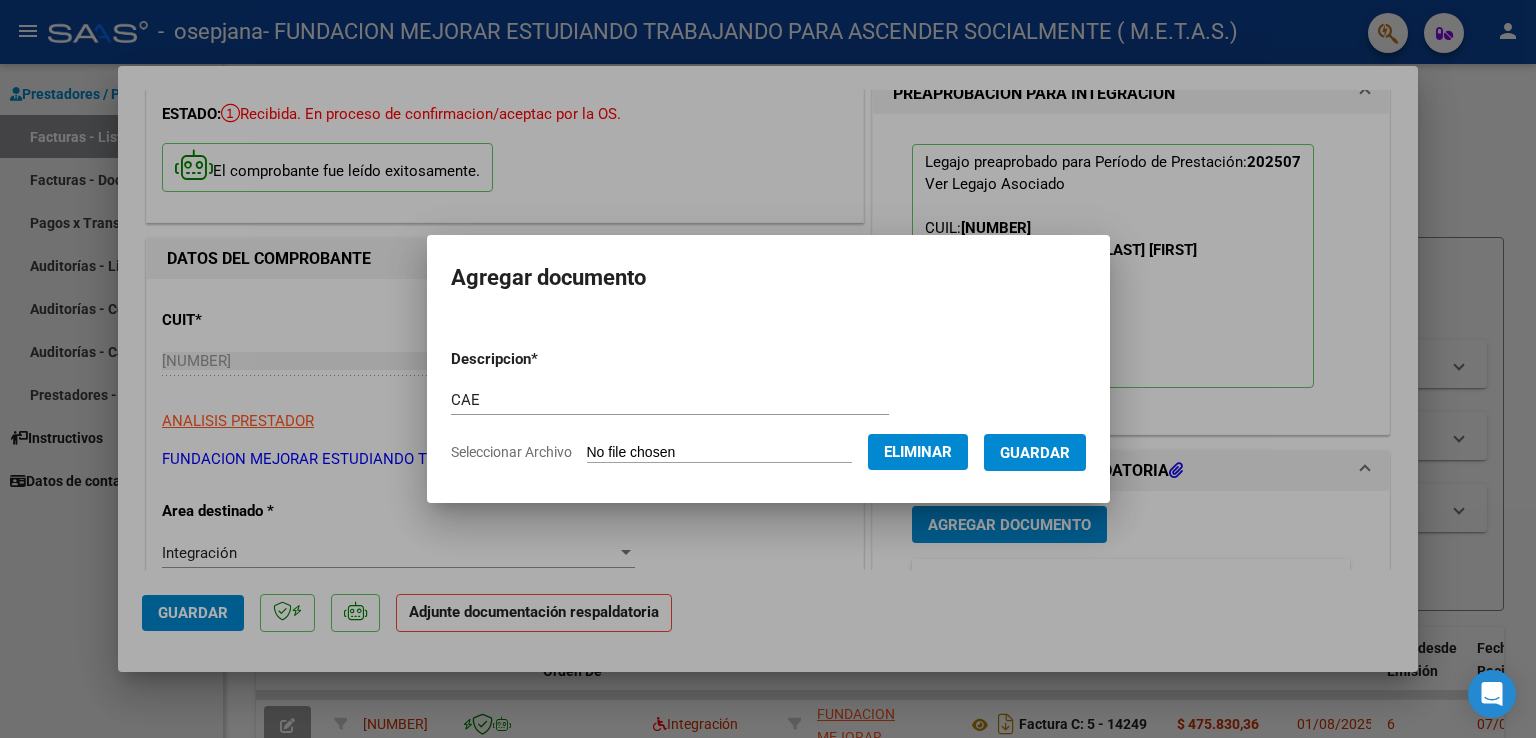 click on "Guardar" at bounding box center (1035, 453) 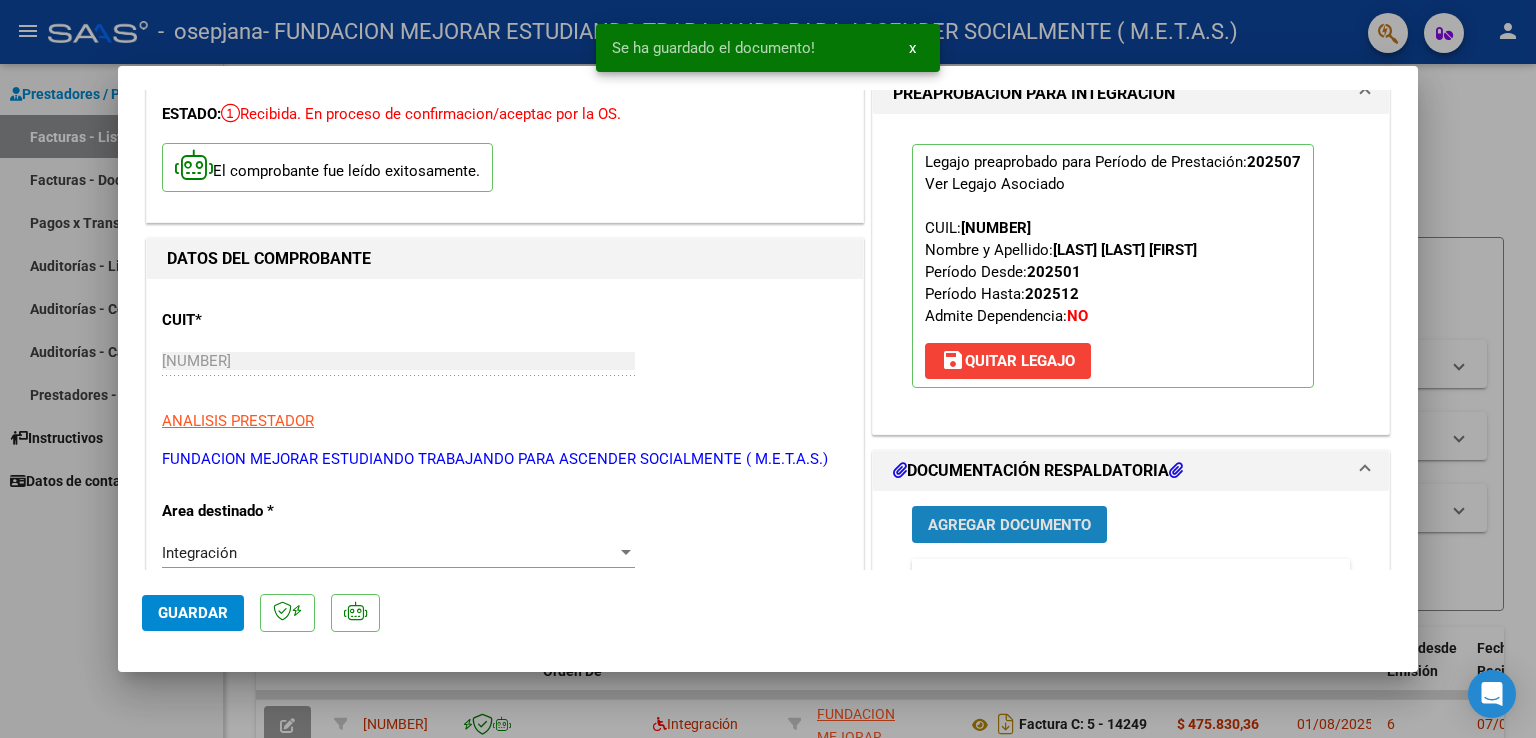 click on "Agregar Documento" at bounding box center [1009, 525] 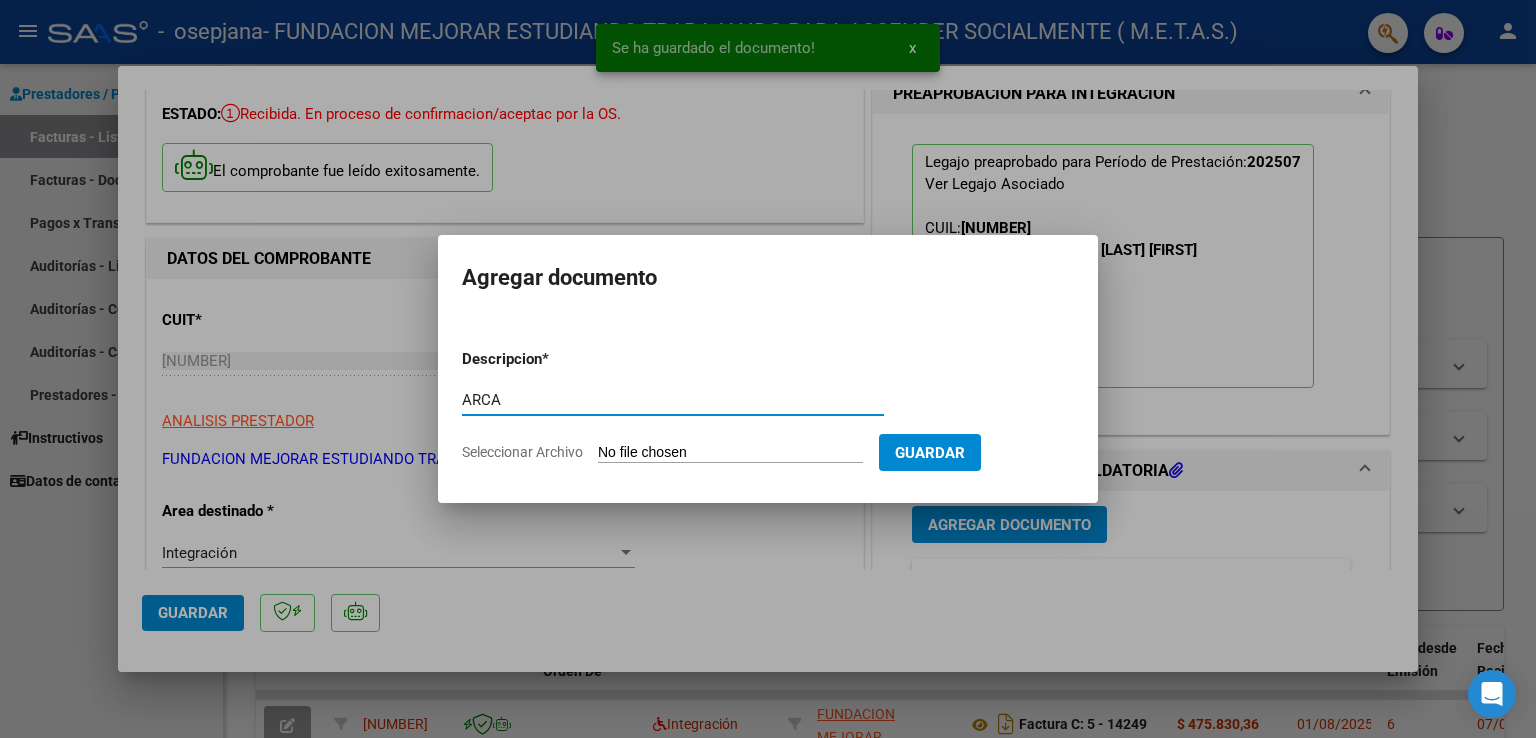 type on "ARCA" 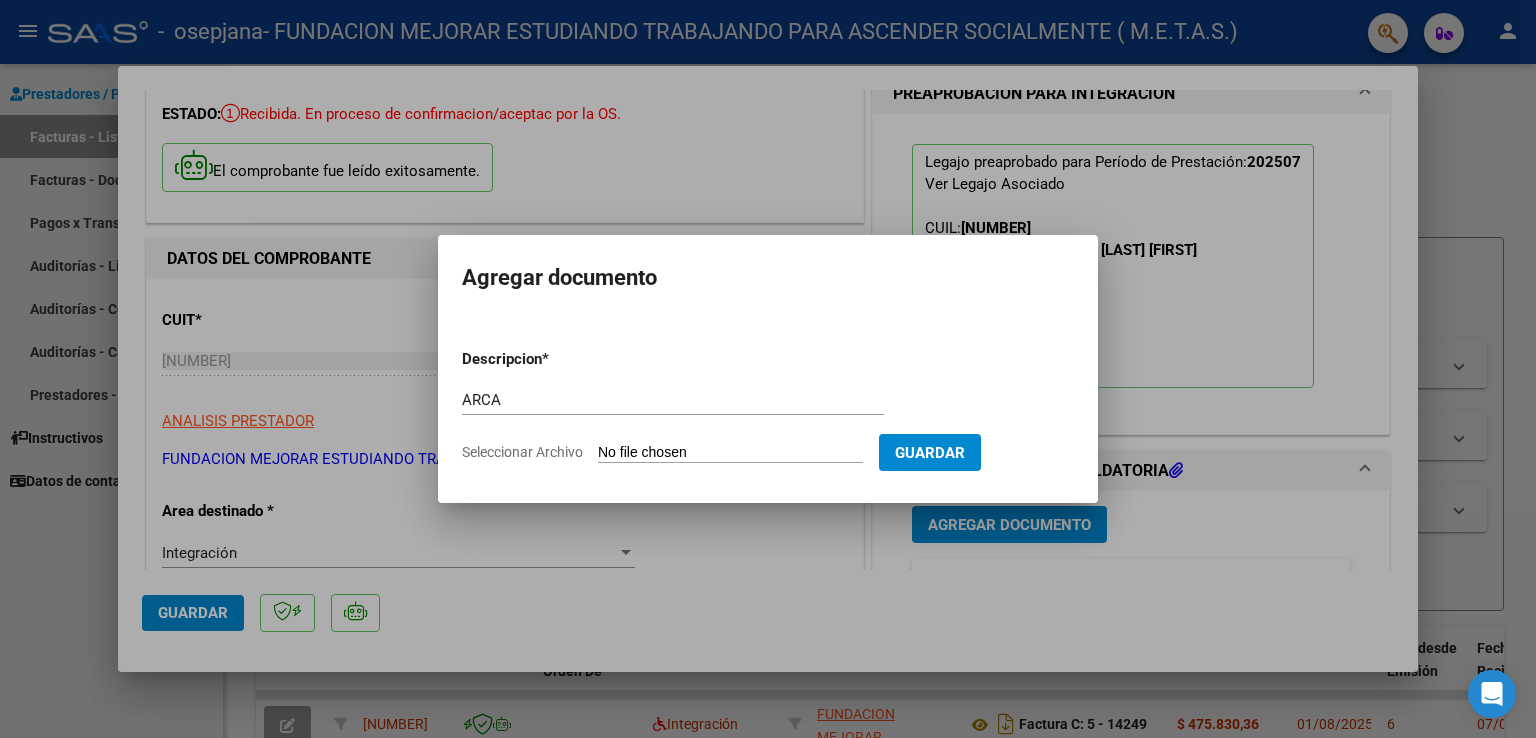 type on "C:\fakepath\AFIP ARCA.pdf" 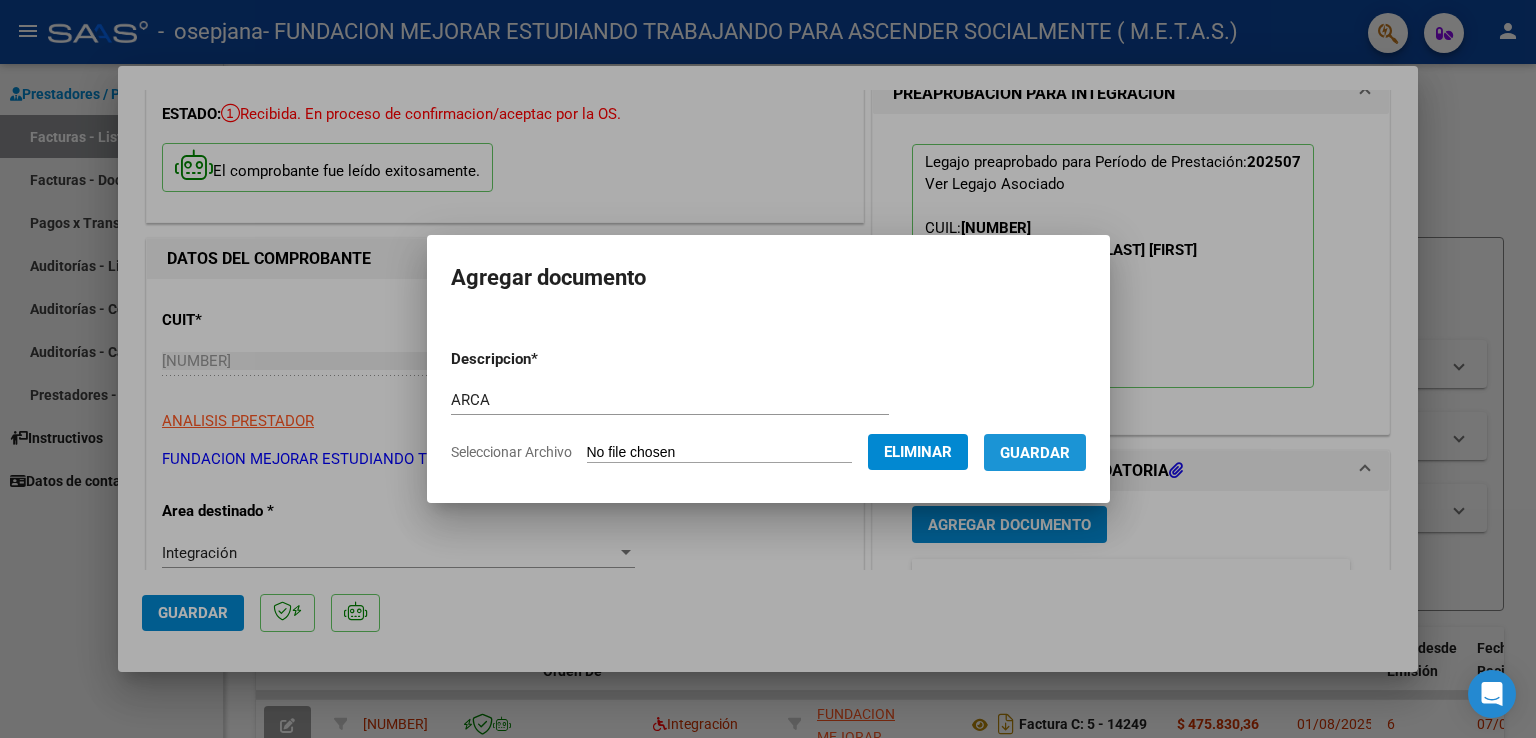 click on "Guardar" at bounding box center [1035, 453] 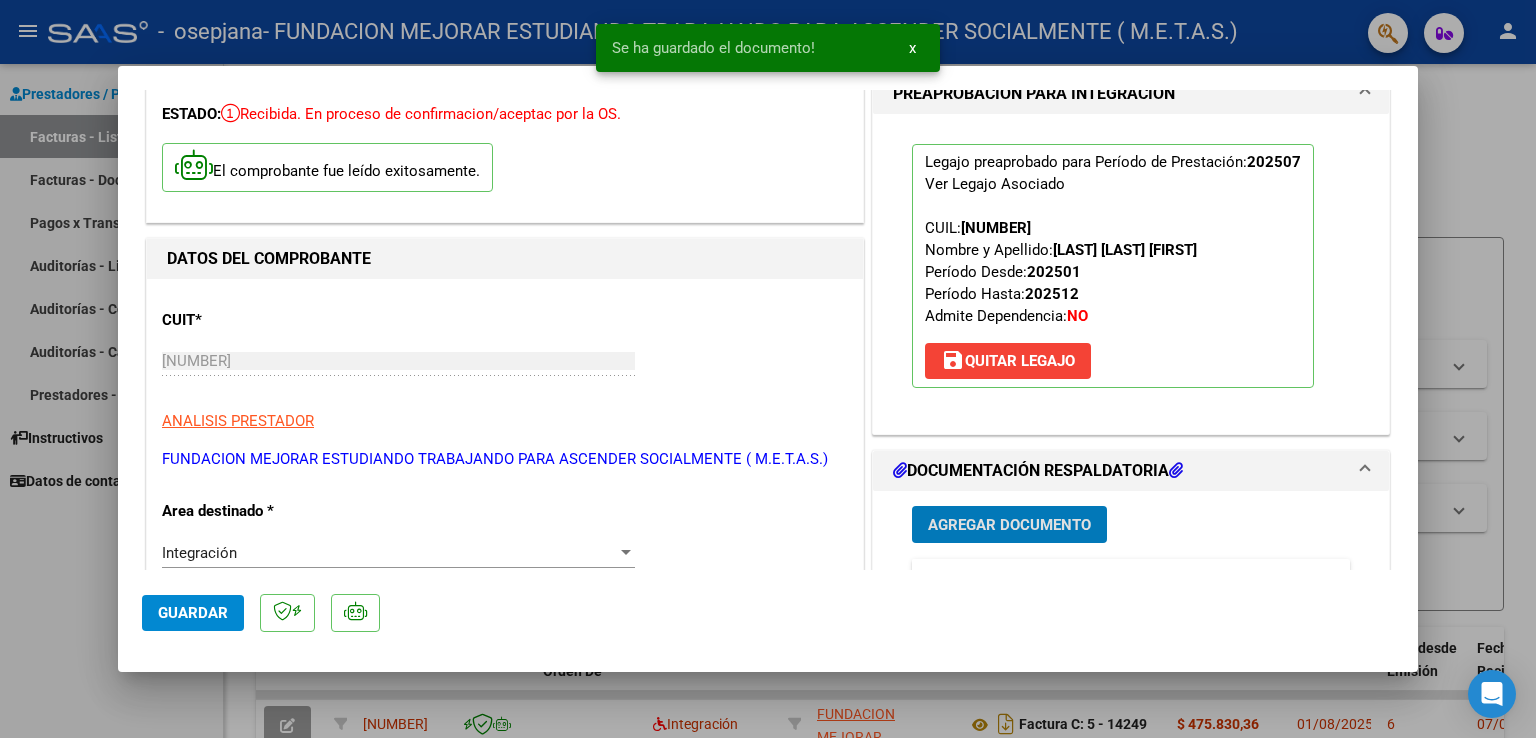 click on "Agregar Documento" at bounding box center (1009, 525) 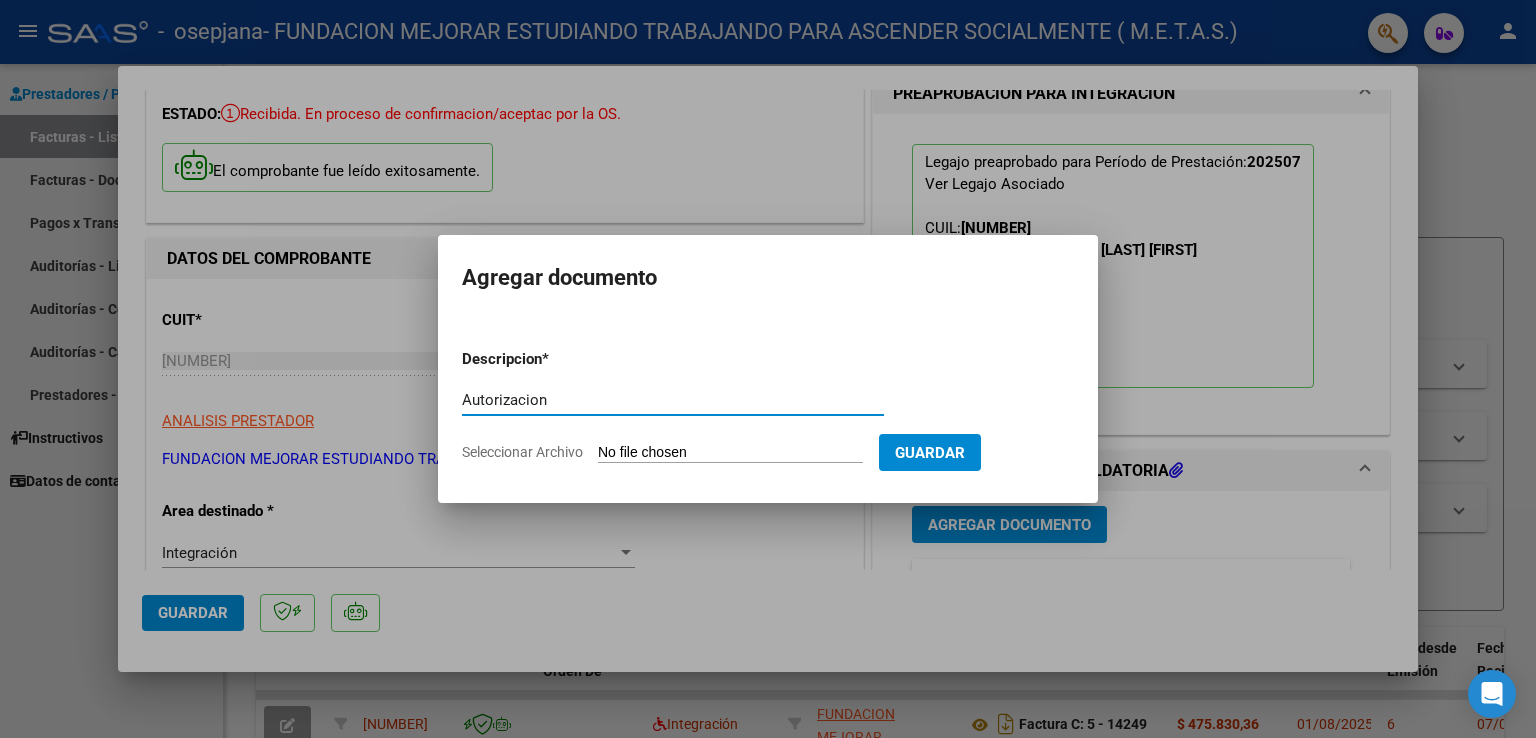 type on "Autorizacion" 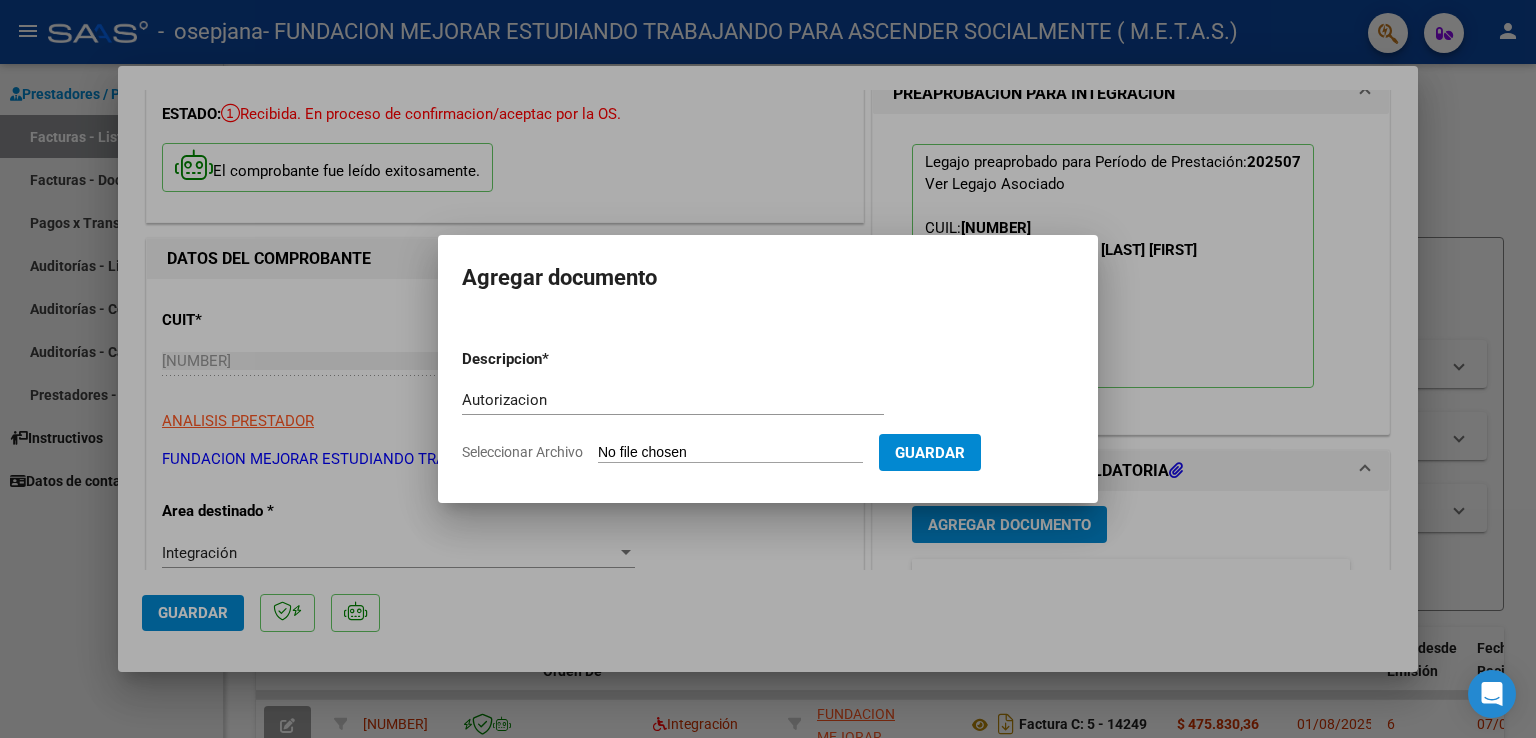 type on "C:\fakepath\Palomares Dante (junio-dic).pdf" 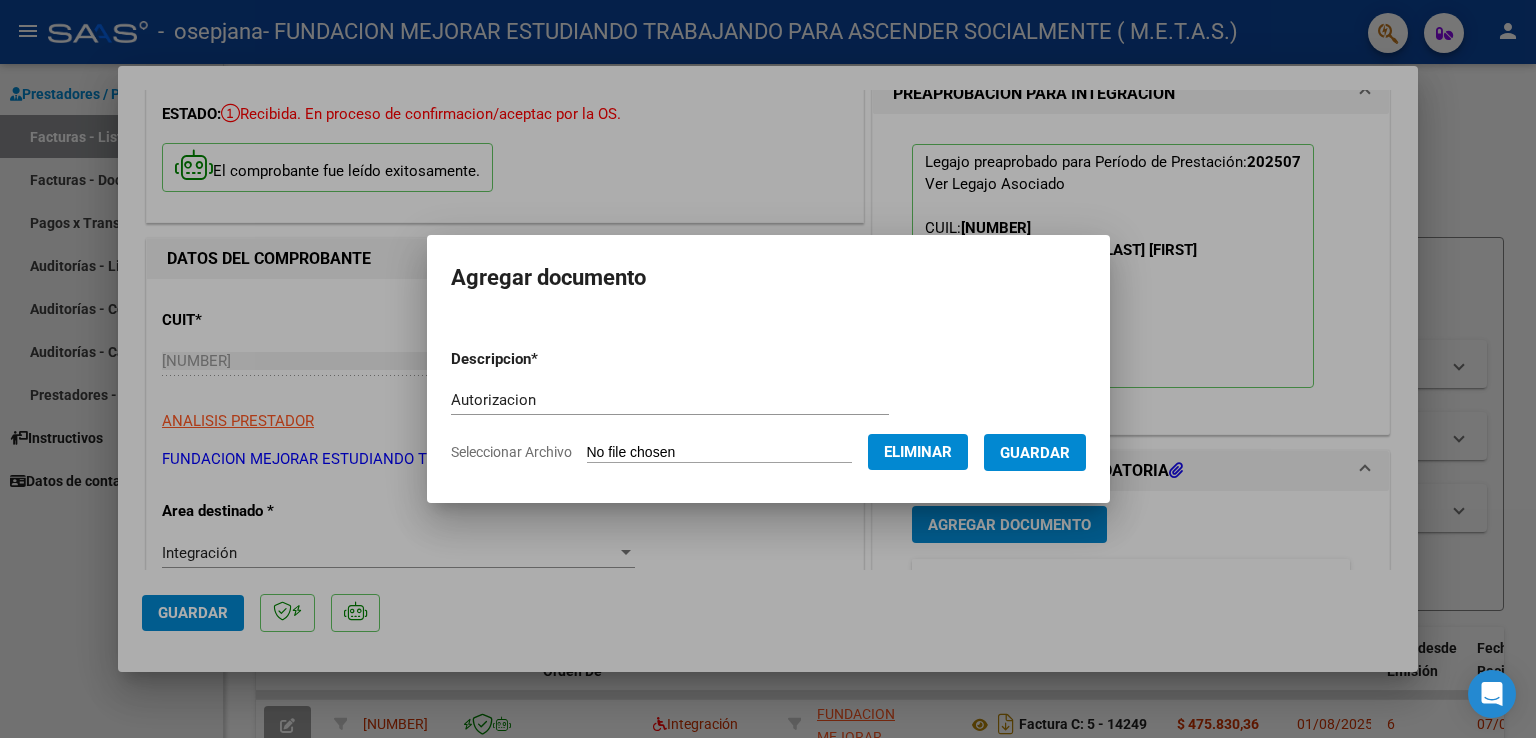 click on "Guardar" at bounding box center (1035, 453) 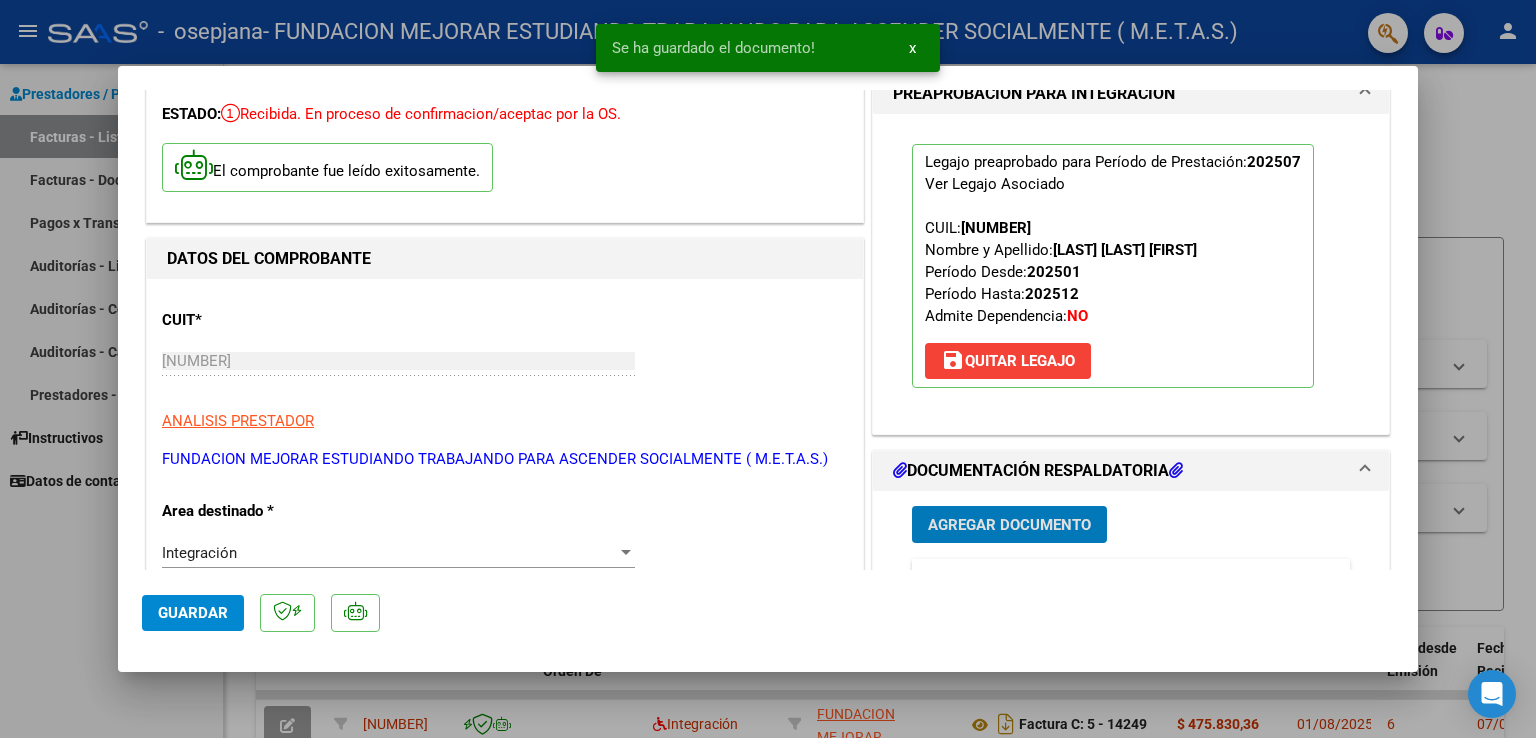 click on "Agregar Documento" at bounding box center [1009, 525] 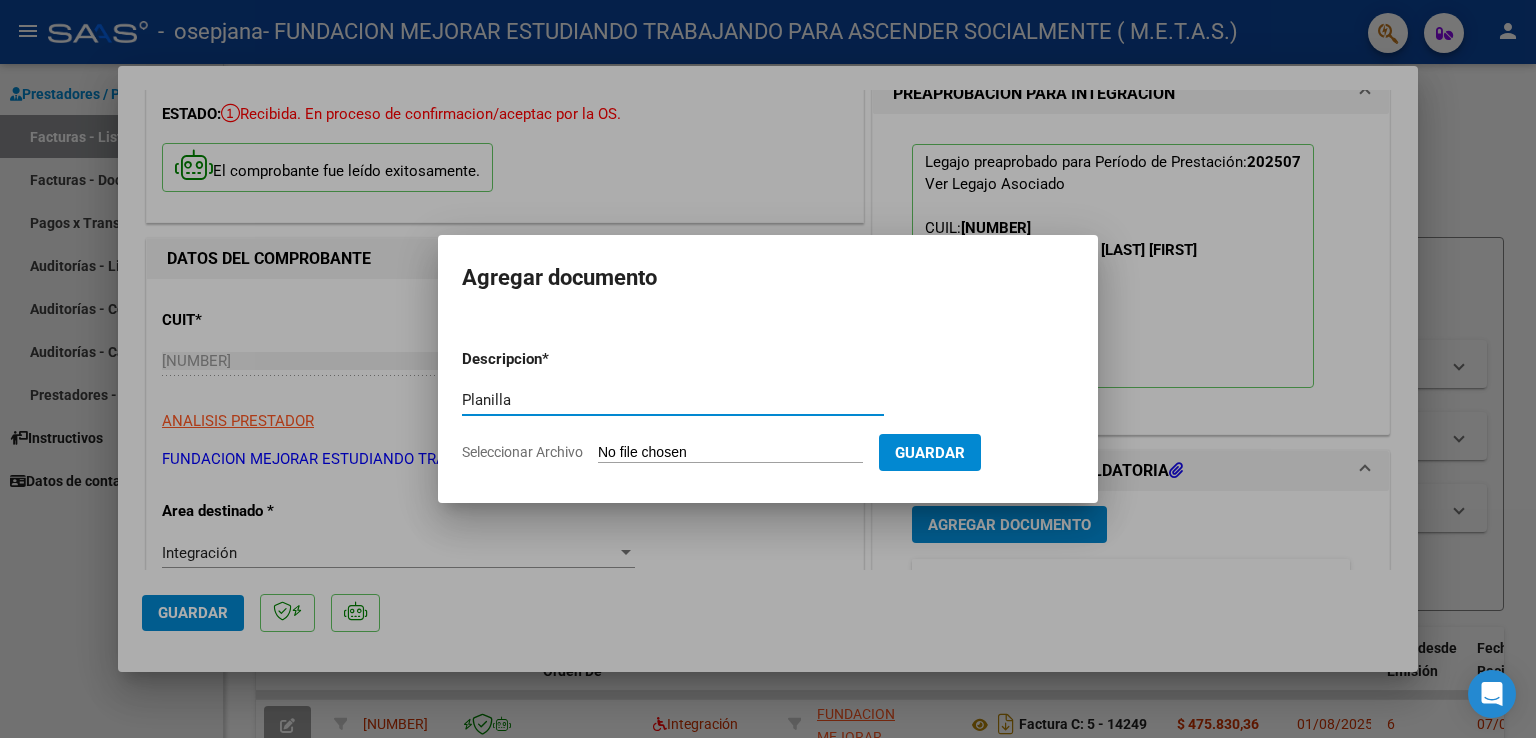 type on "Planilla" 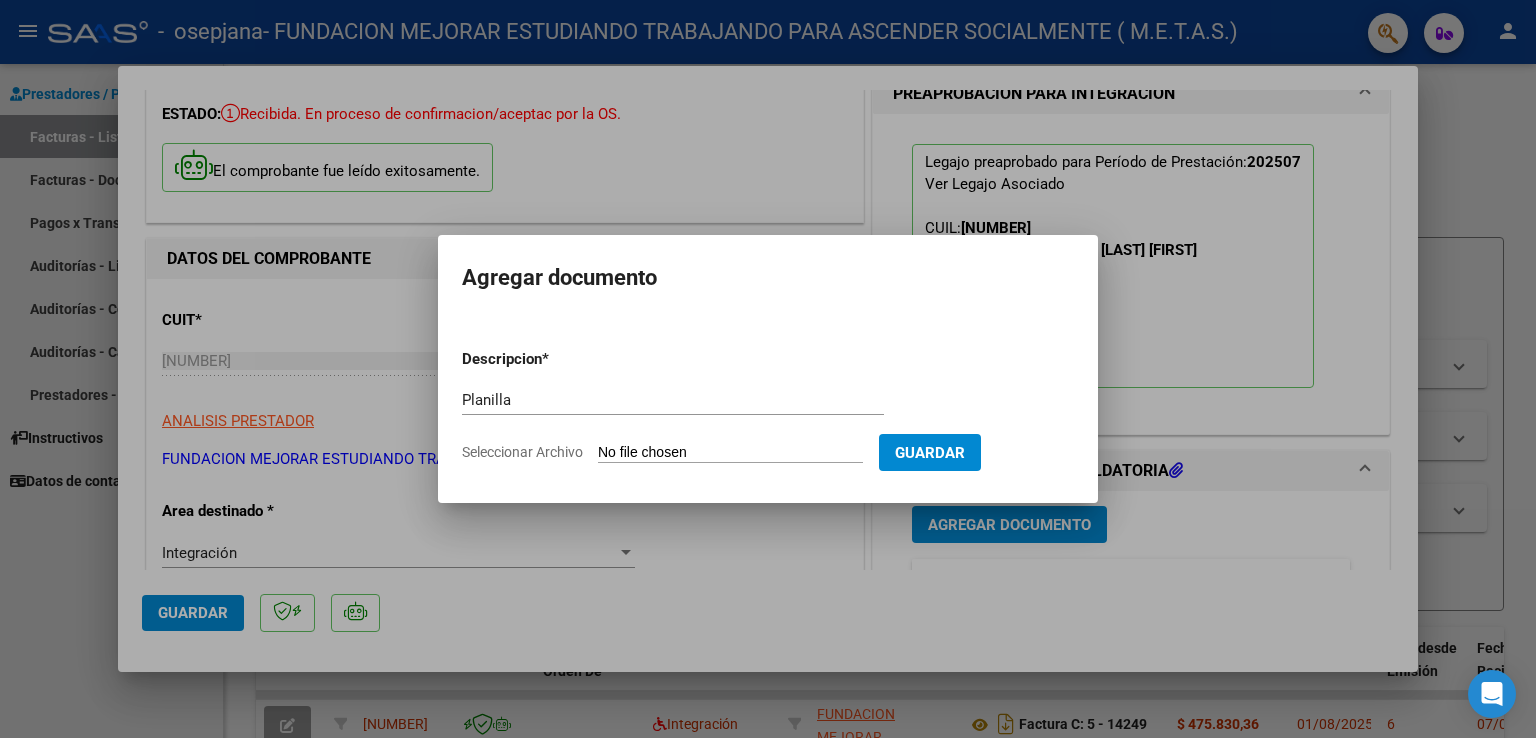 type on "C:\fakepath\Palomares Dante - Planilla Julio.PDF" 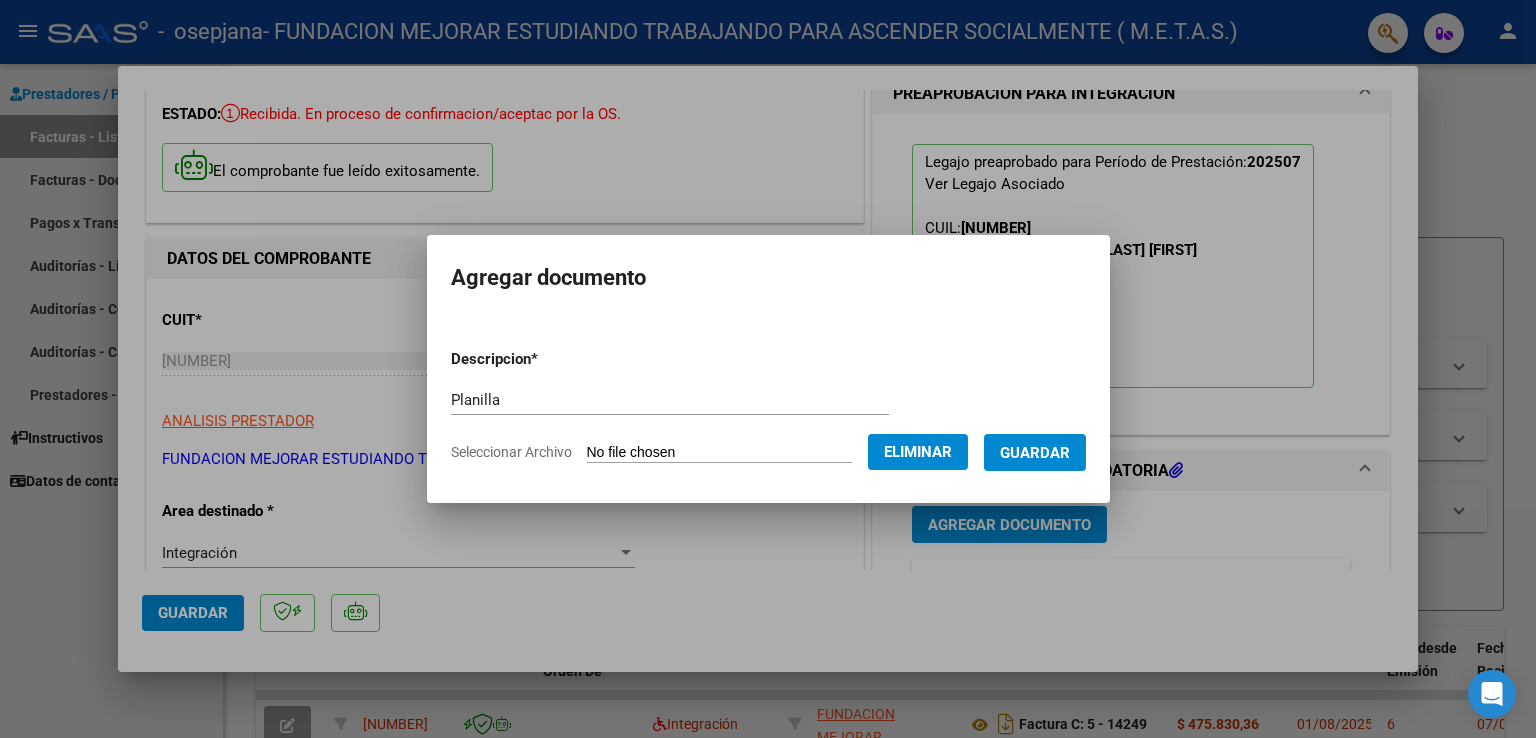 click on "Guardar" at bounding box center [1035, 453] 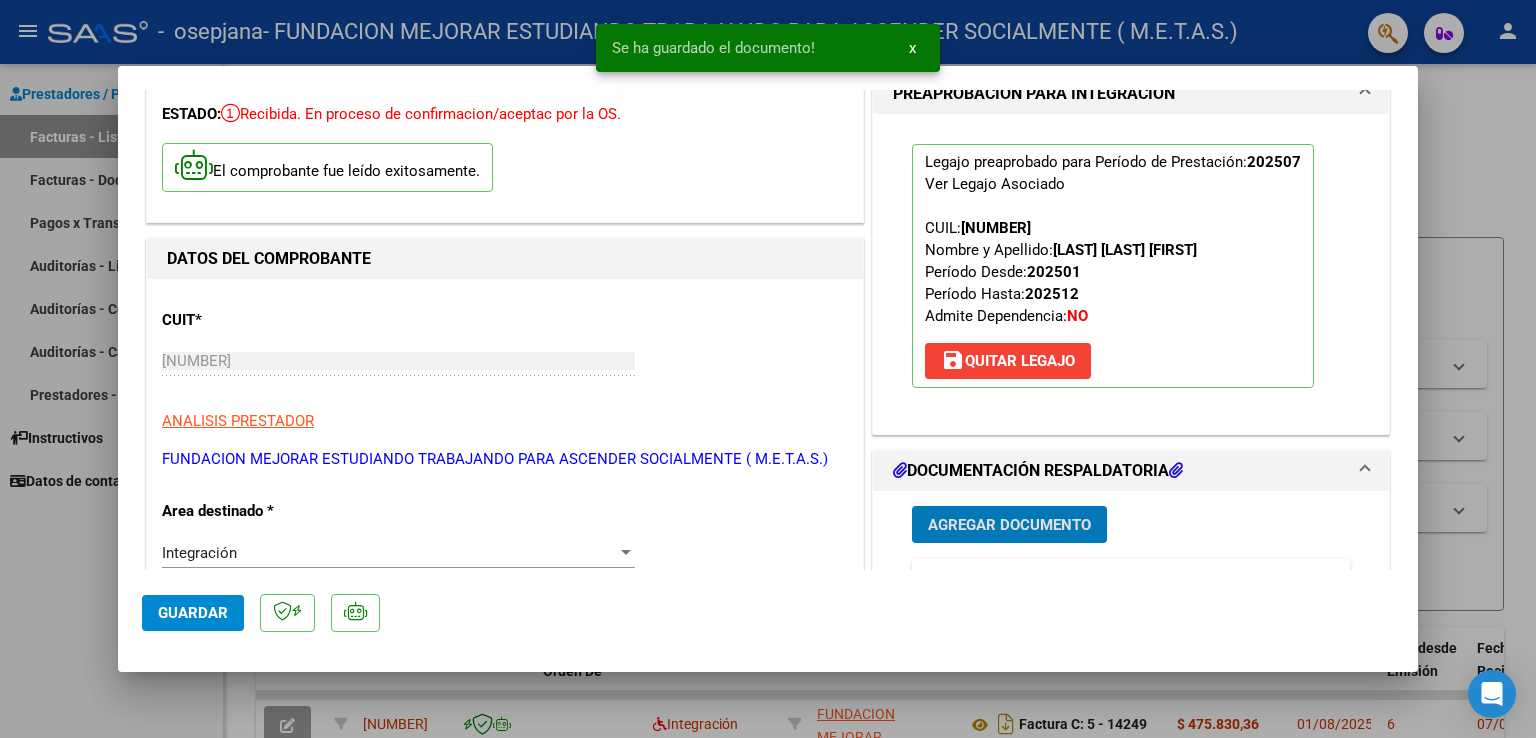 click on "Agregar Documento" at bounding box center (1009, 525) 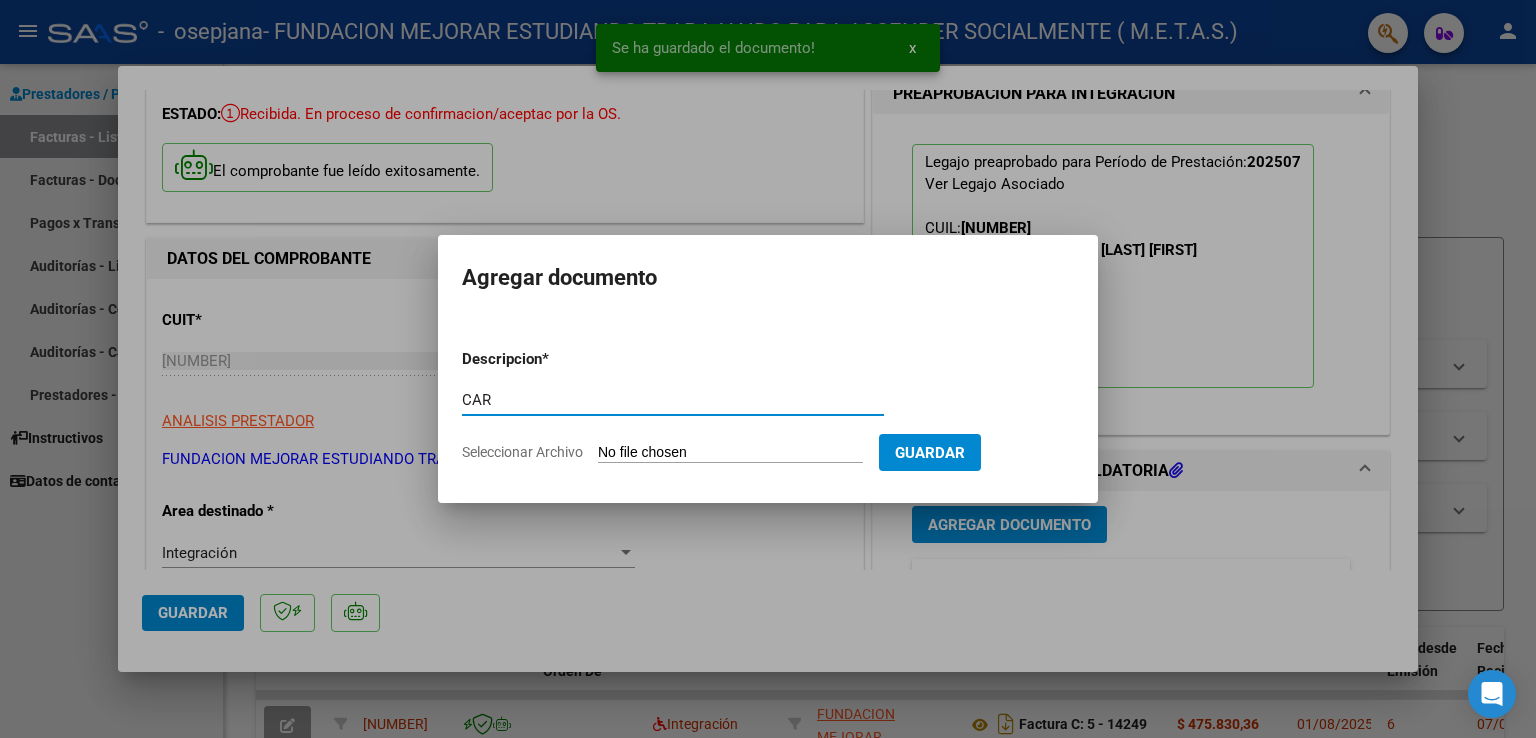type on "CAR" 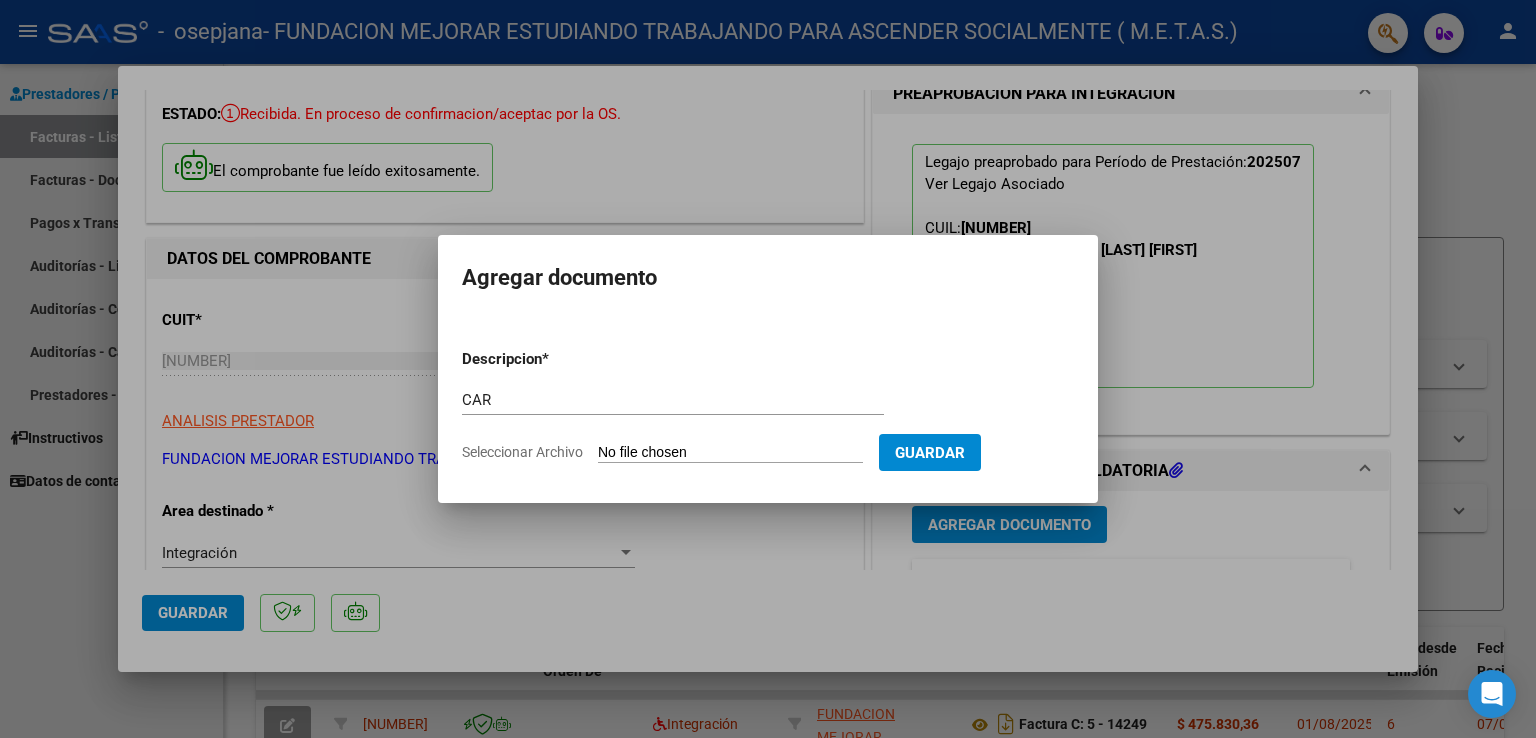 type on "C:\fakepath\Palomares Dante - CAR julio.pdf" 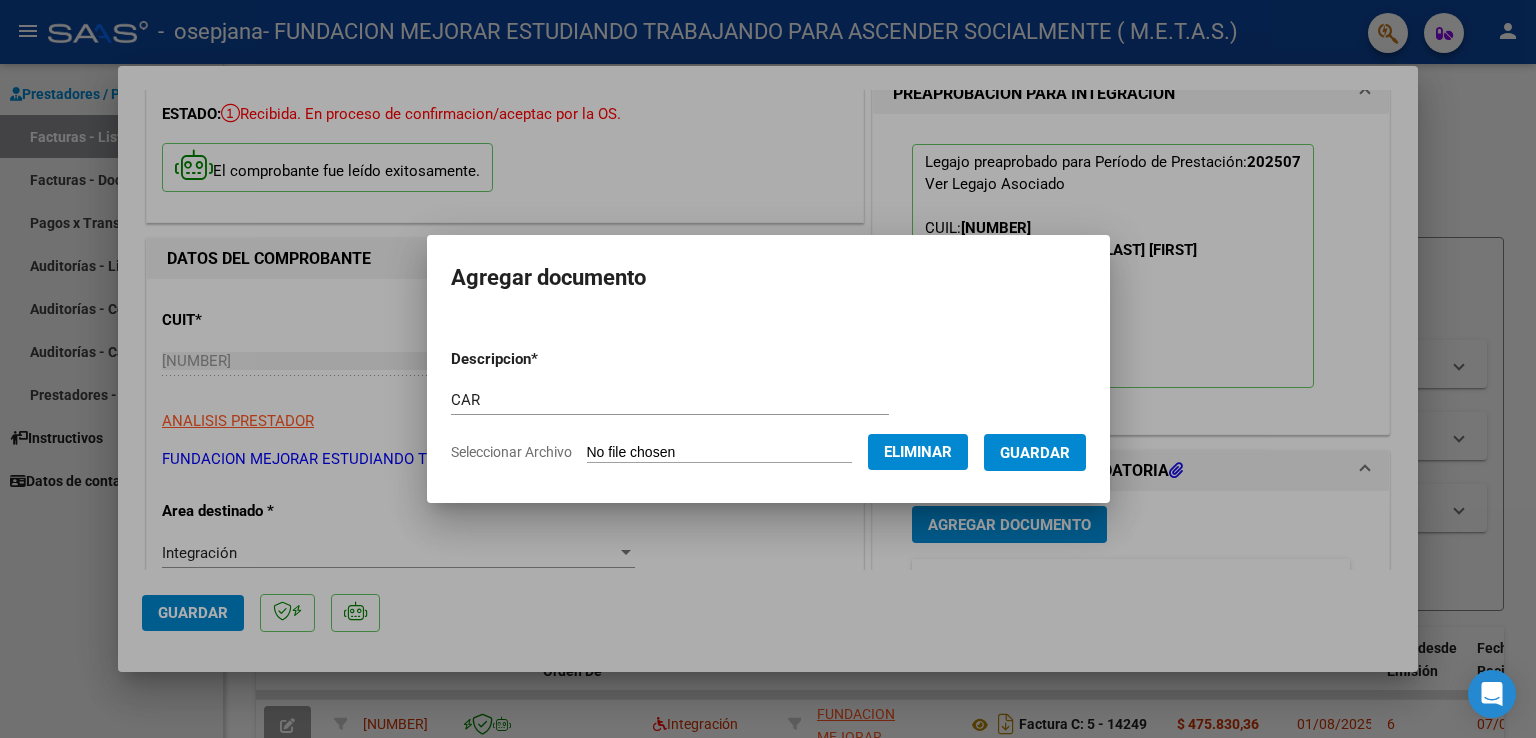 click on "Guardar" at bounding box center [1035, 453] 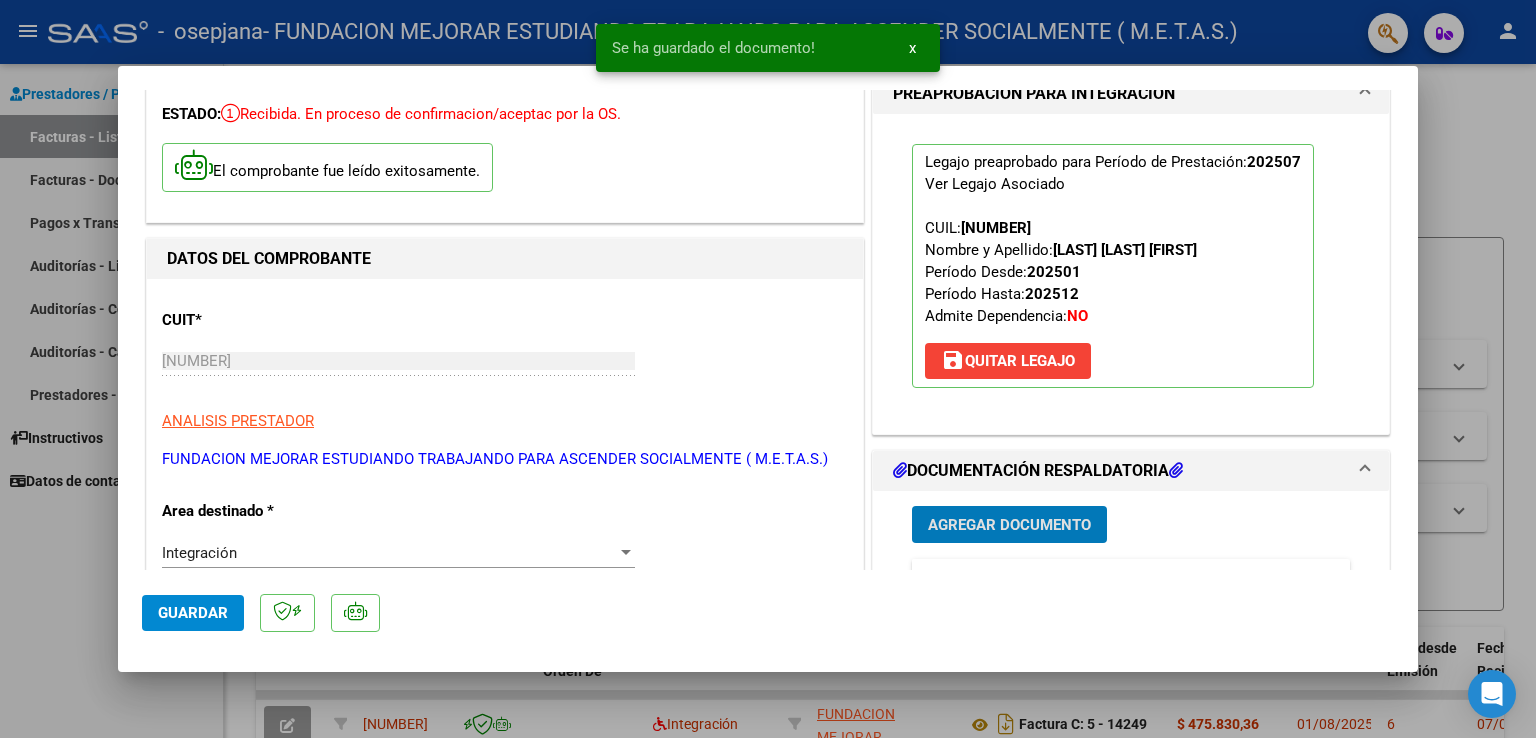 click on "Agregar Documento" at bounding box center [1009, 525] 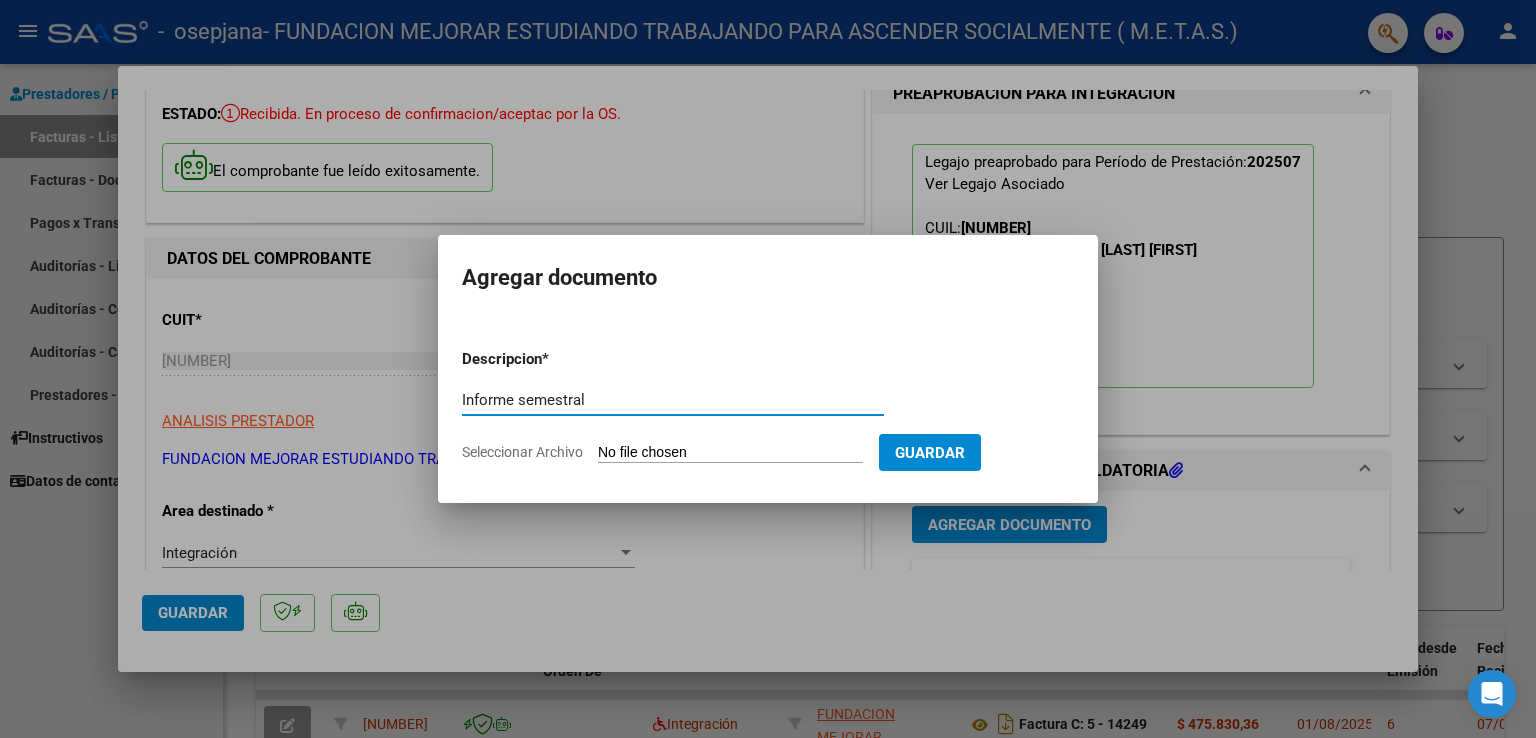 type on "Informe semestral" 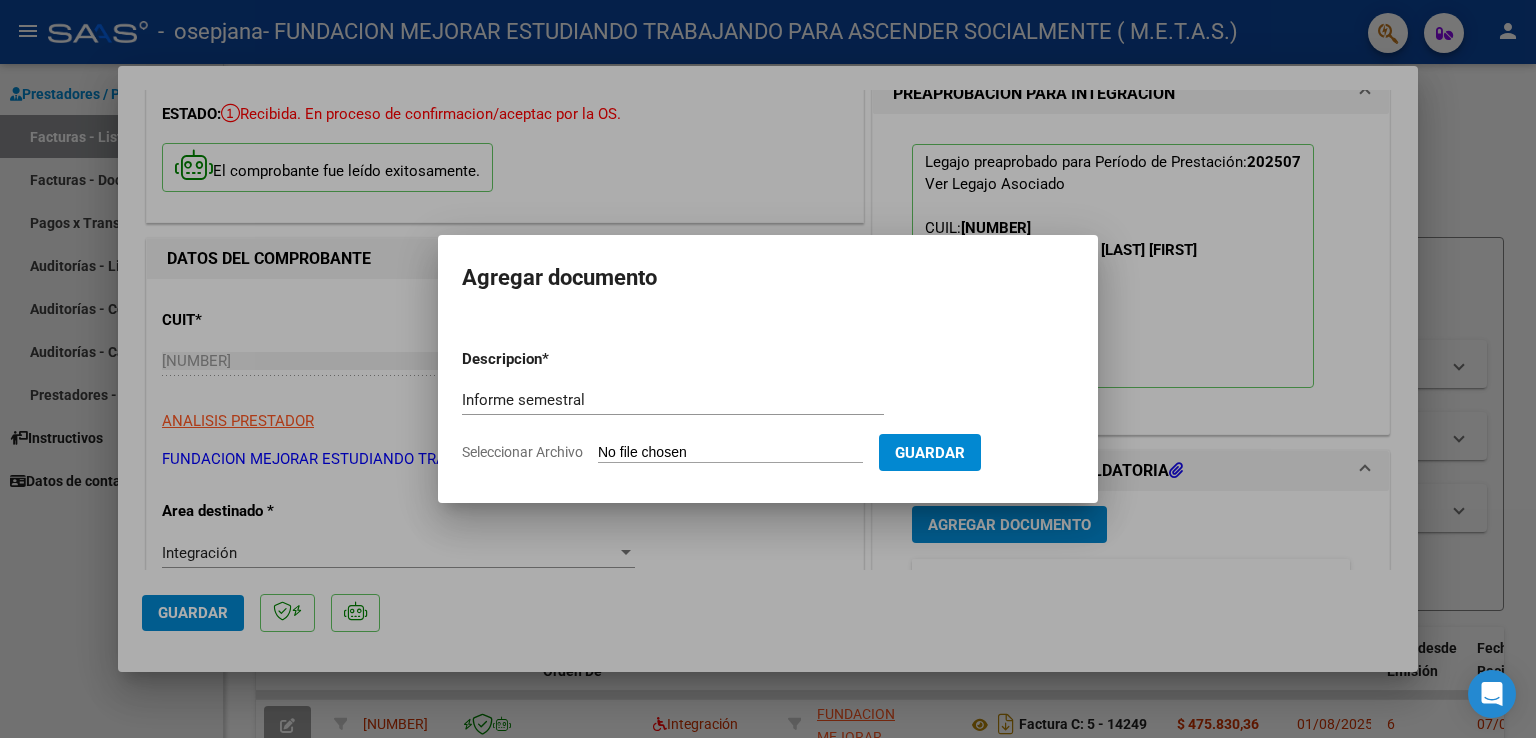 type on "C:\fakepath\JULIO IP 2025 -  Palomares.pdf" 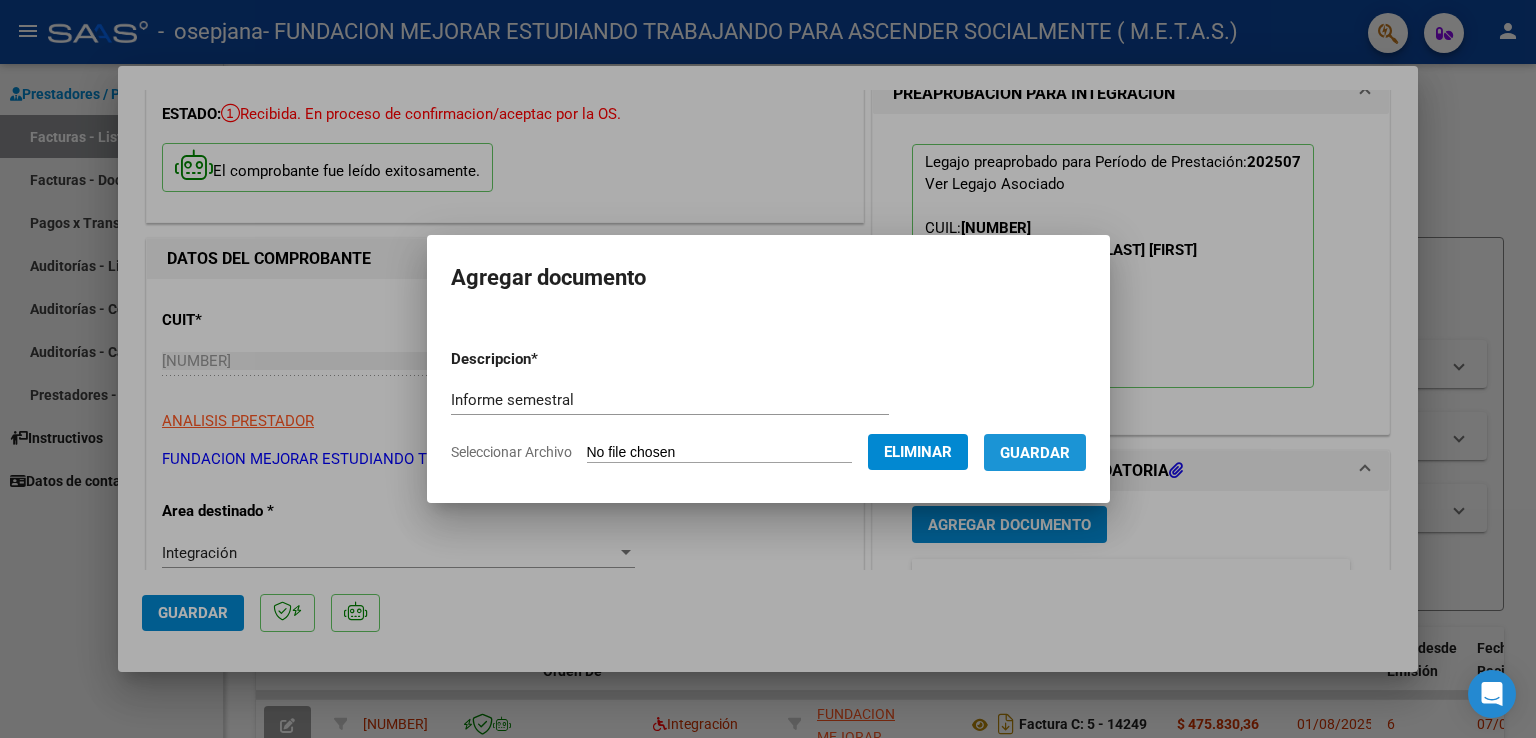 click on "Guardar" at bounding box center [1035, 452] 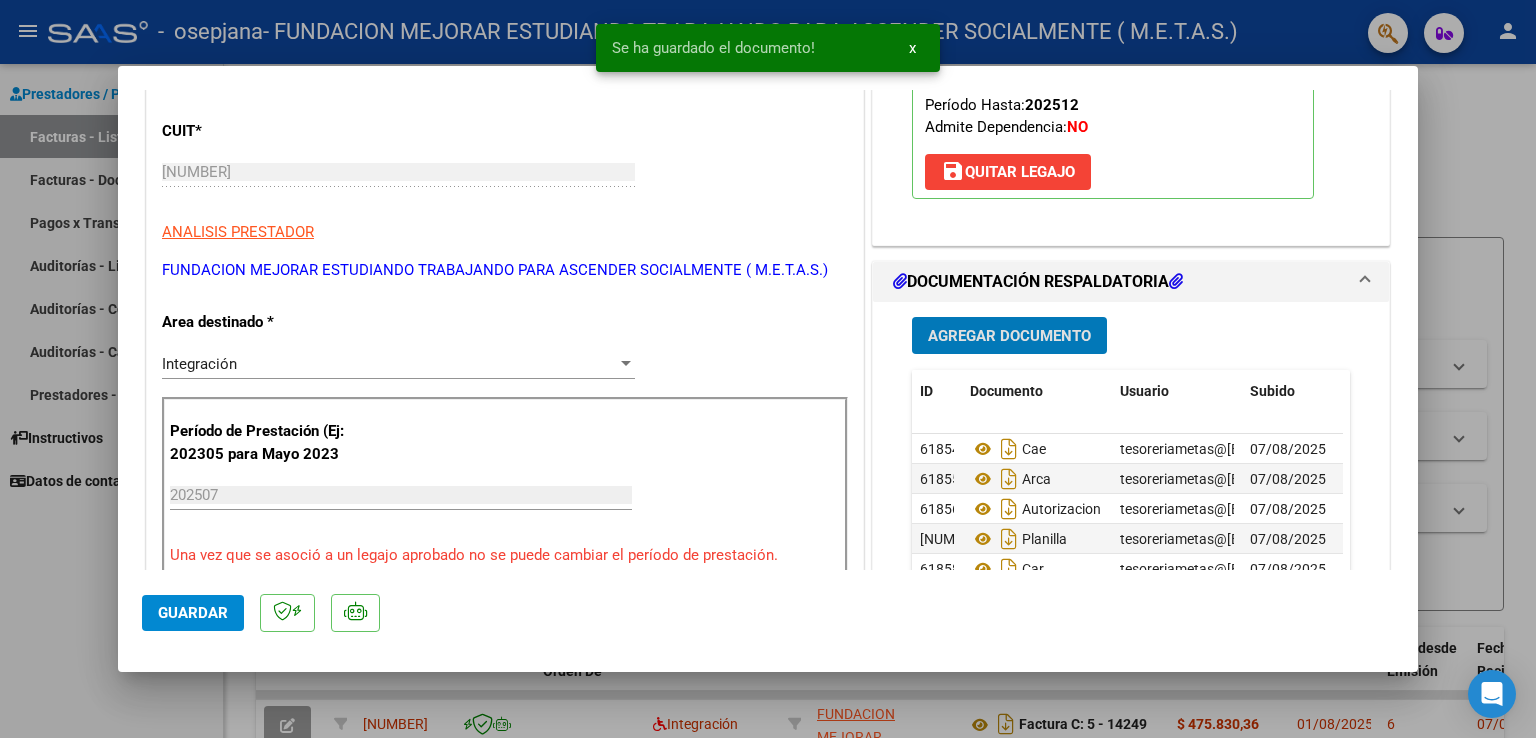 scroll, scrollTop: 400, scrollLeft: 0, axis: vertical 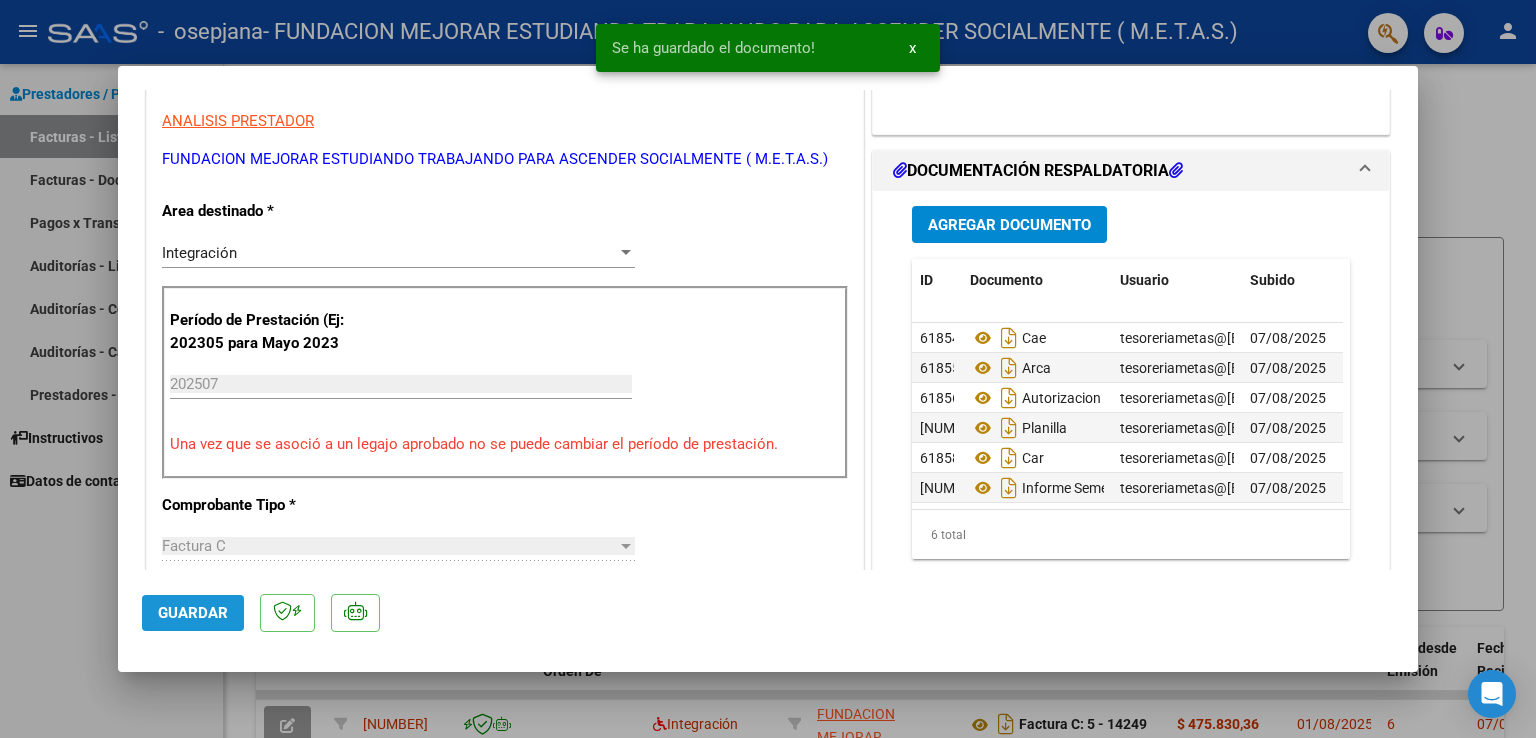 click on "Guardar" 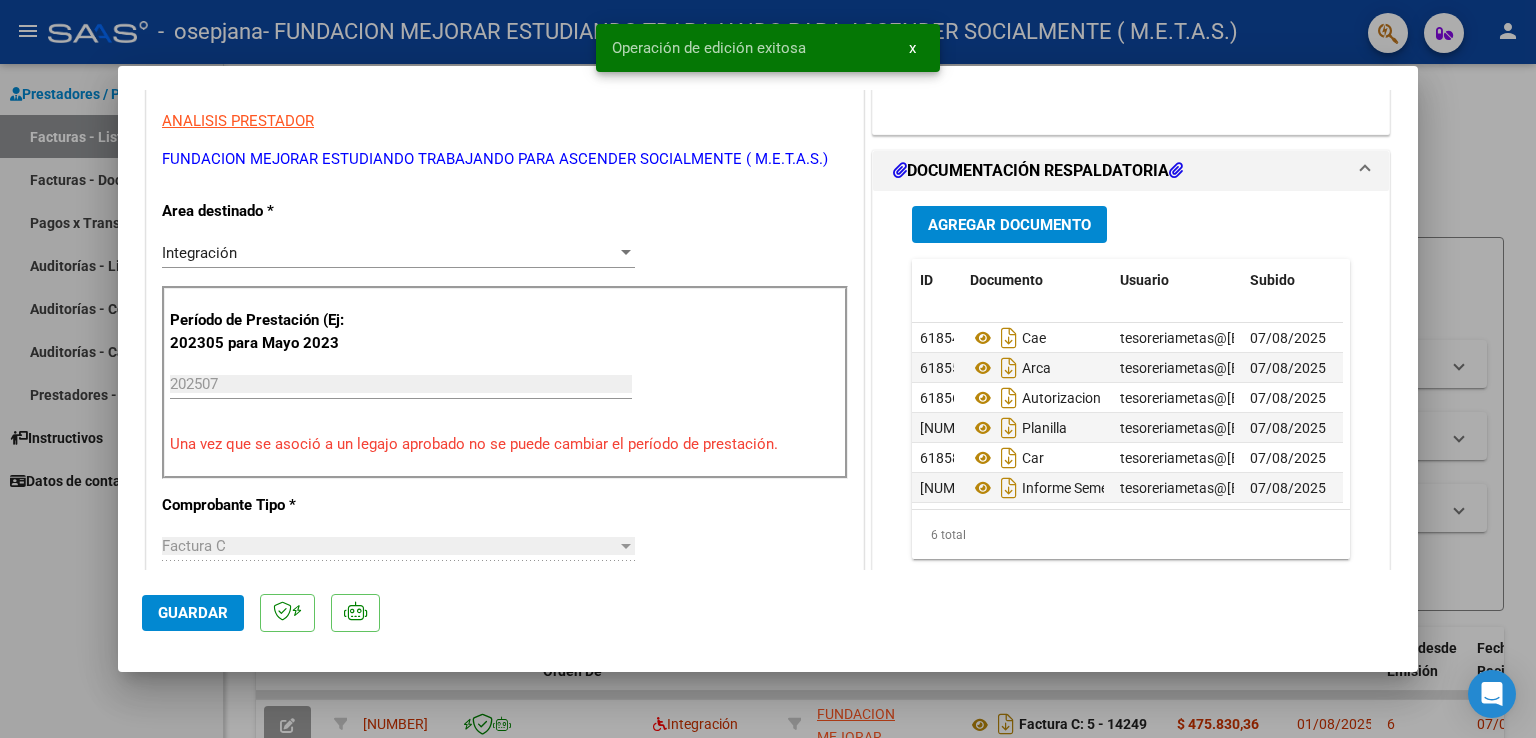 click at bounding box center (768, 369) 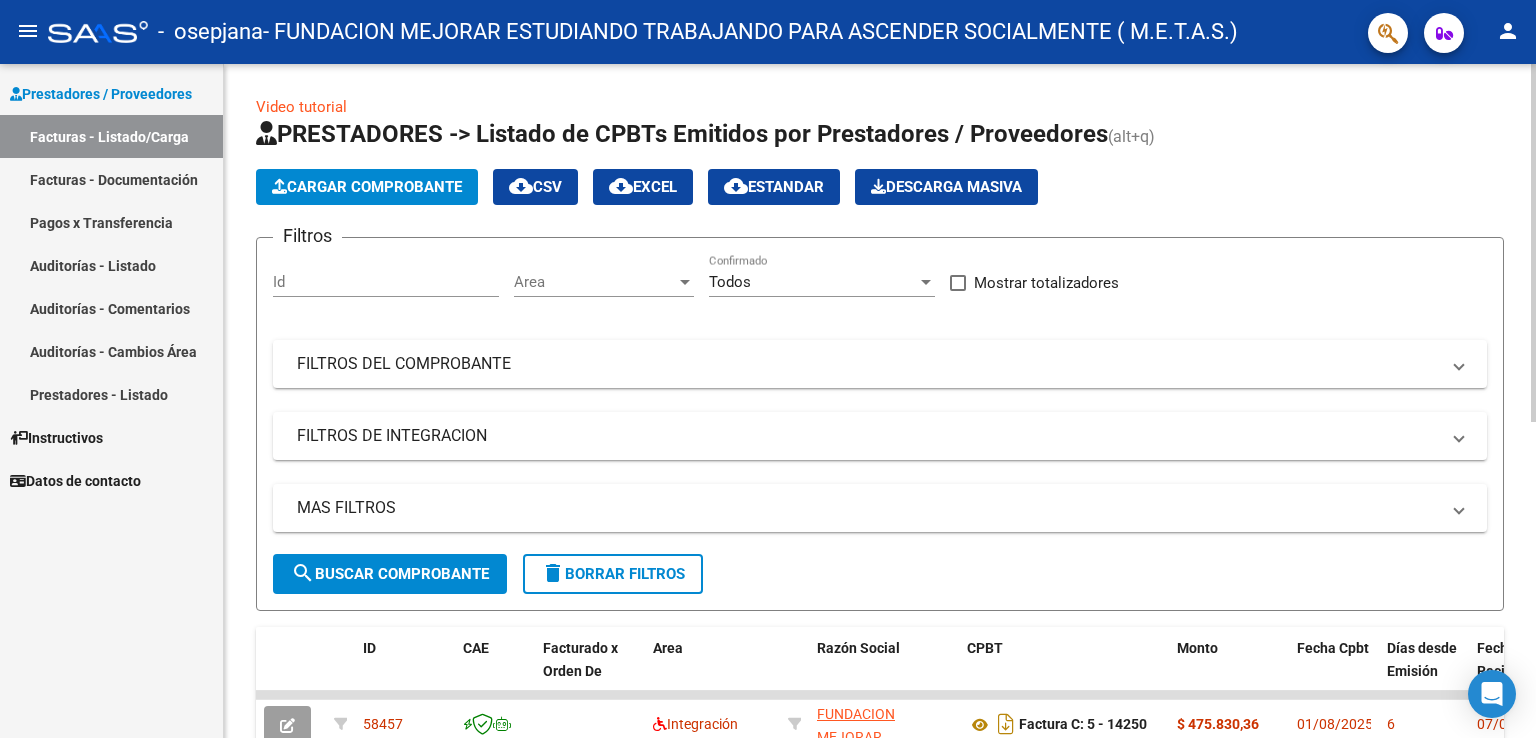 click on "Cargar Comprobante" 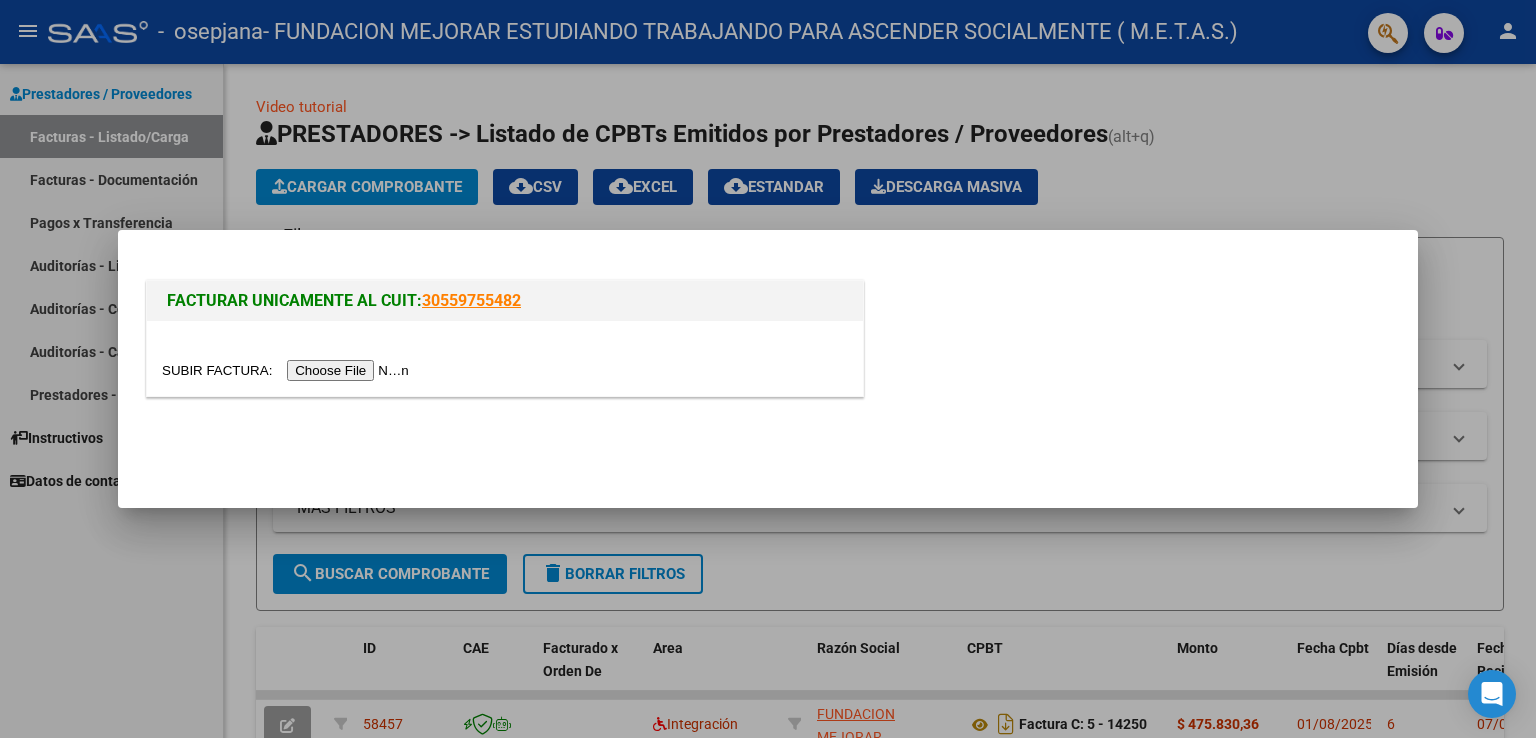 click at bounding box center (288, 370) 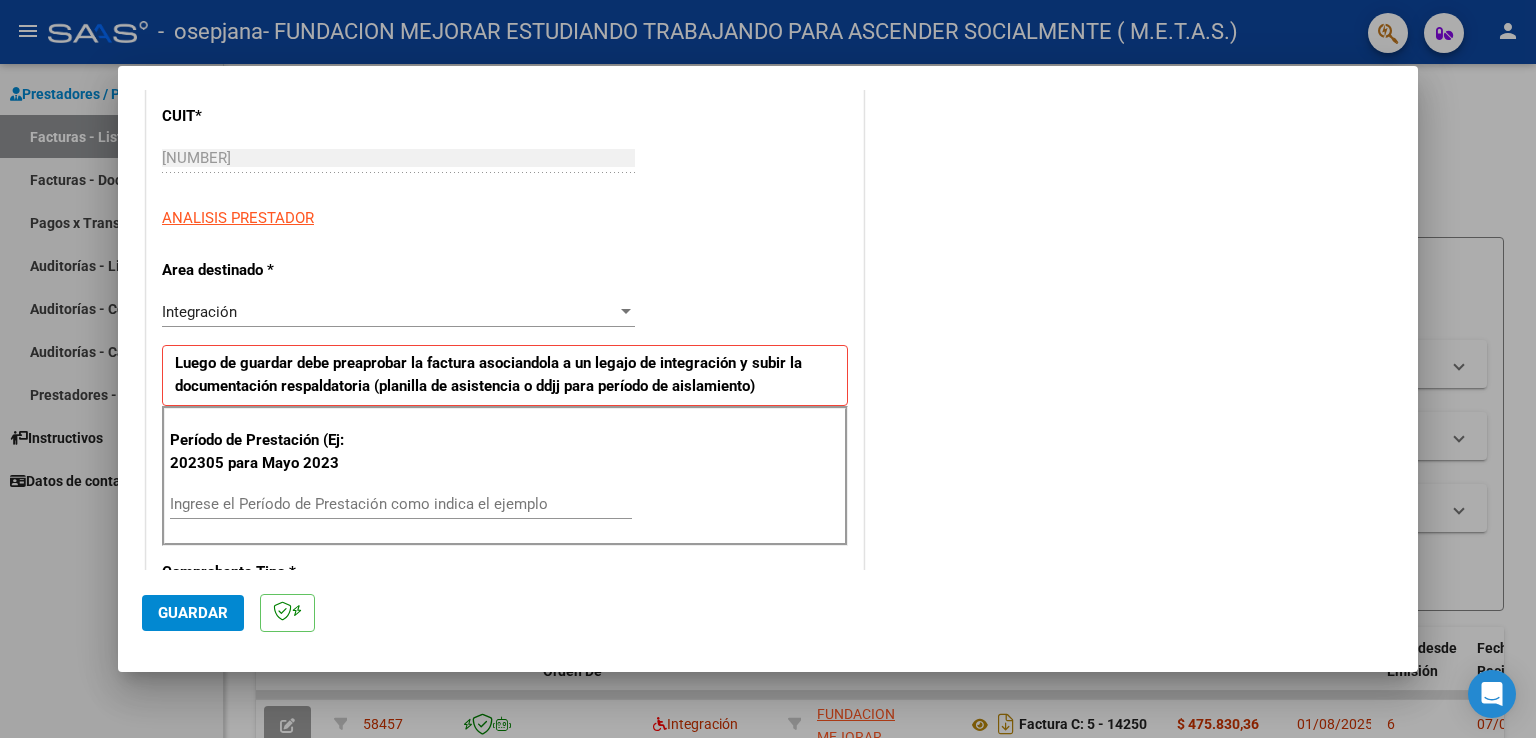 scroll, scrollTop: 300, scrollLeft: 0, axis: vertical 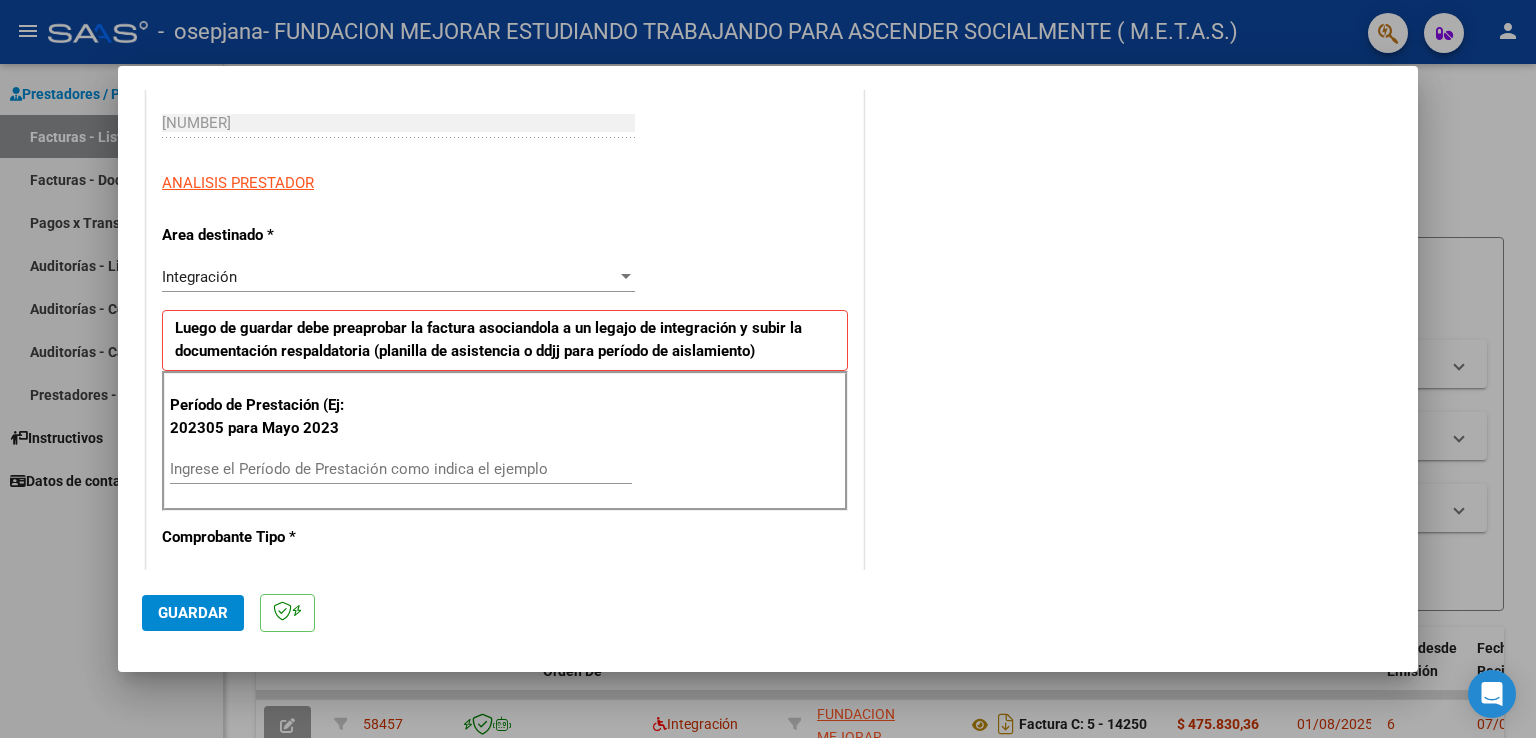 click on "Ingrese el Período de Prestación como indica el ejemplo" at bounding box center [401, 469] 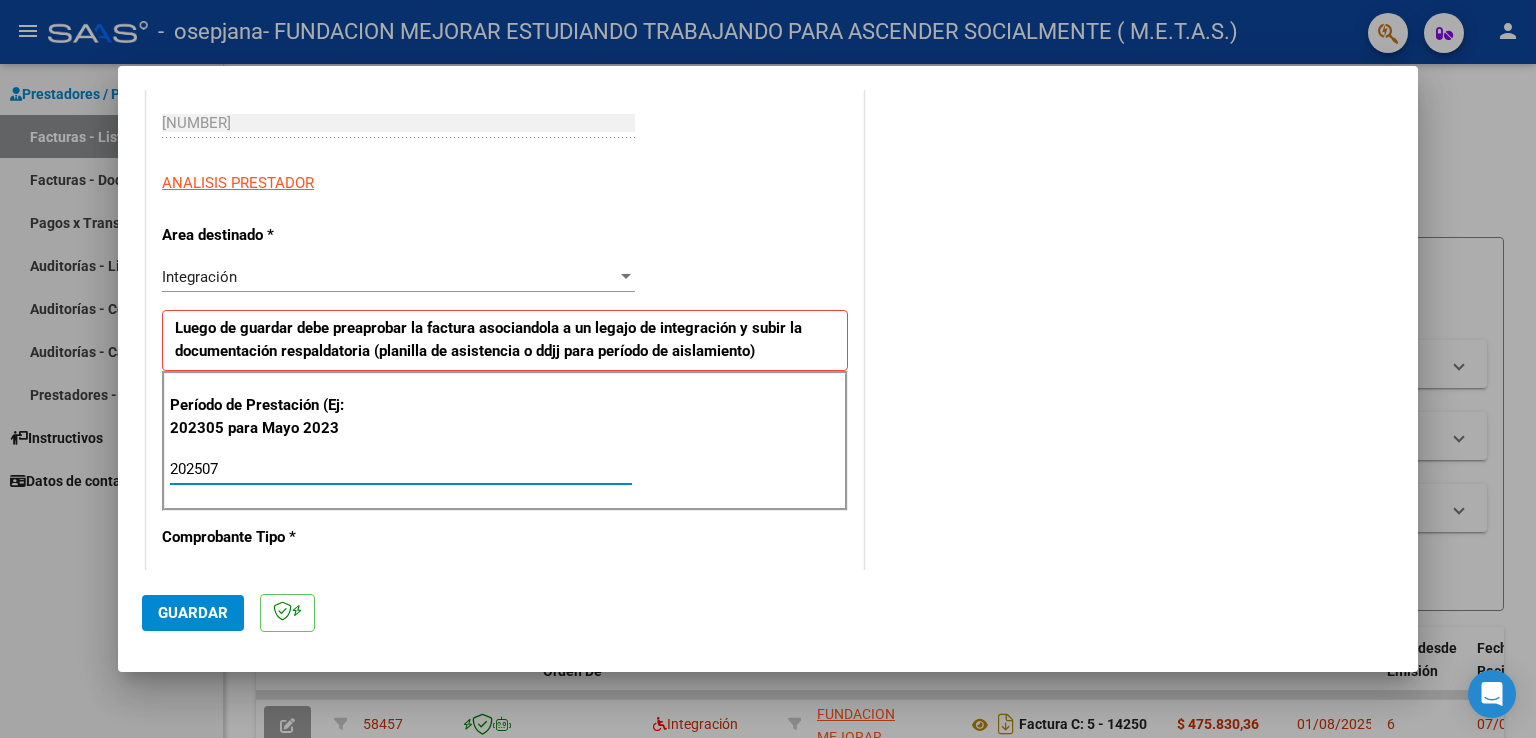 type on "202507" 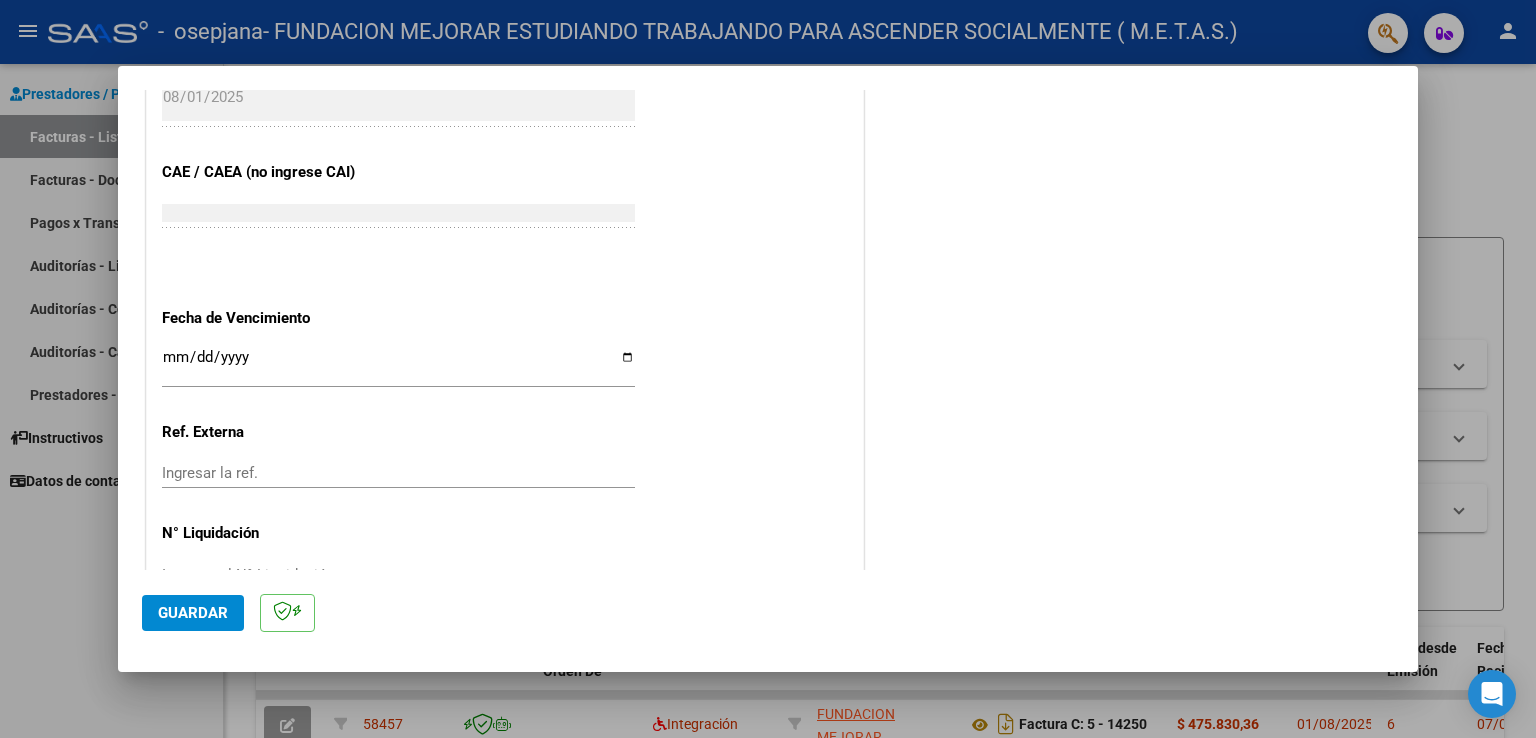 scroll, scrollTop: 1140, scrollLeft: 0, axis: vertical 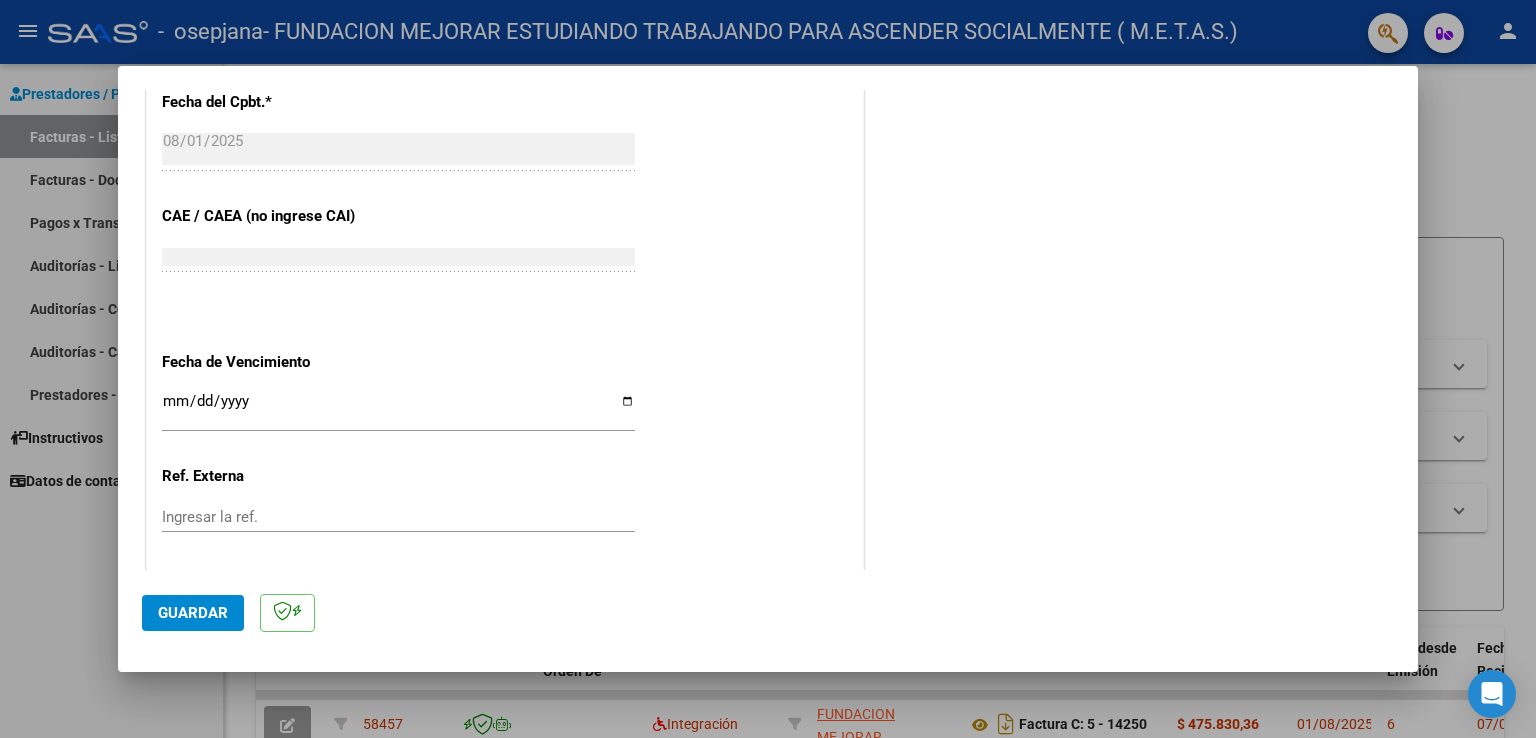 click on "Ingresar la fecha" at bounding box center [398, 409] 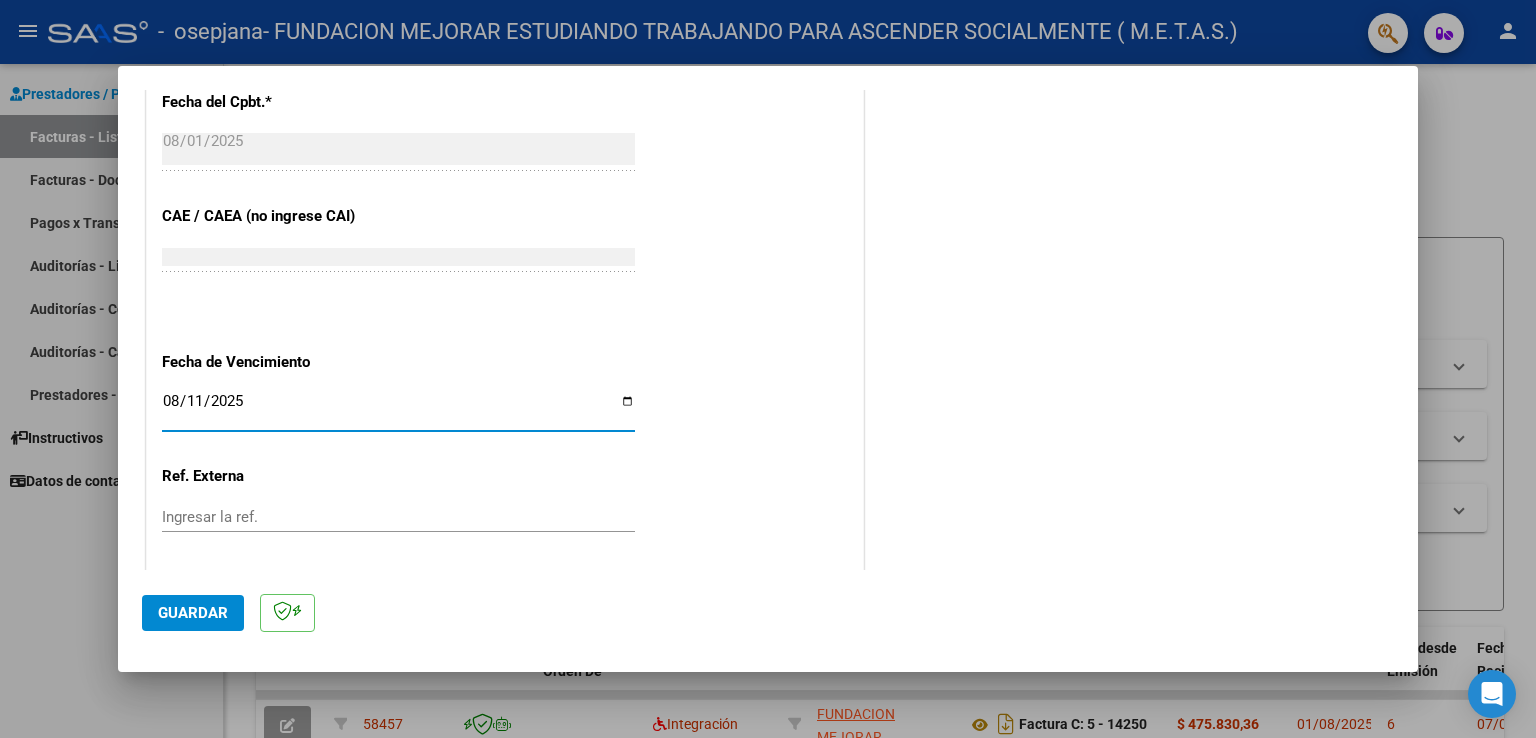 type on "2025-08-11" 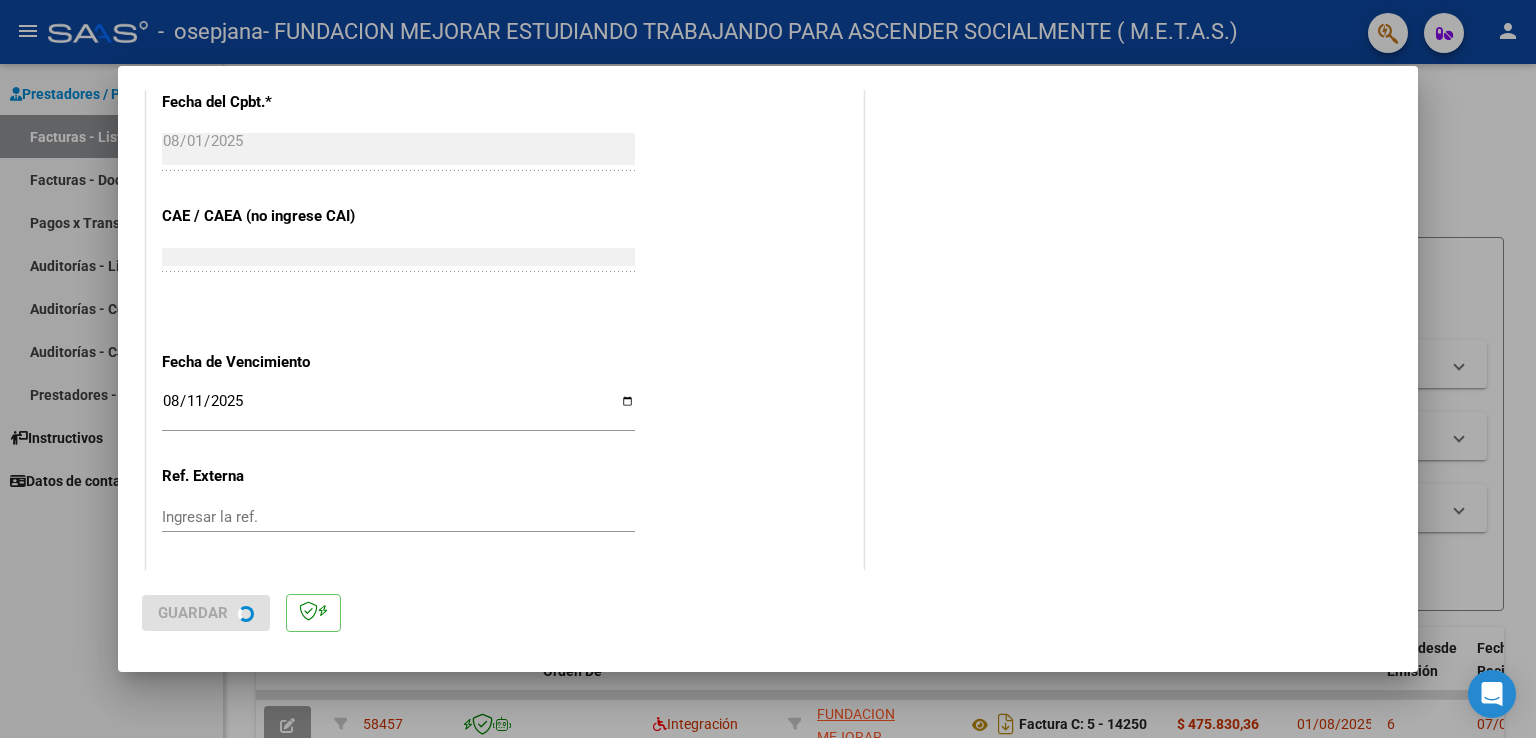 scroll, scrollTop: 0, scrollLeft: 0, axis: both 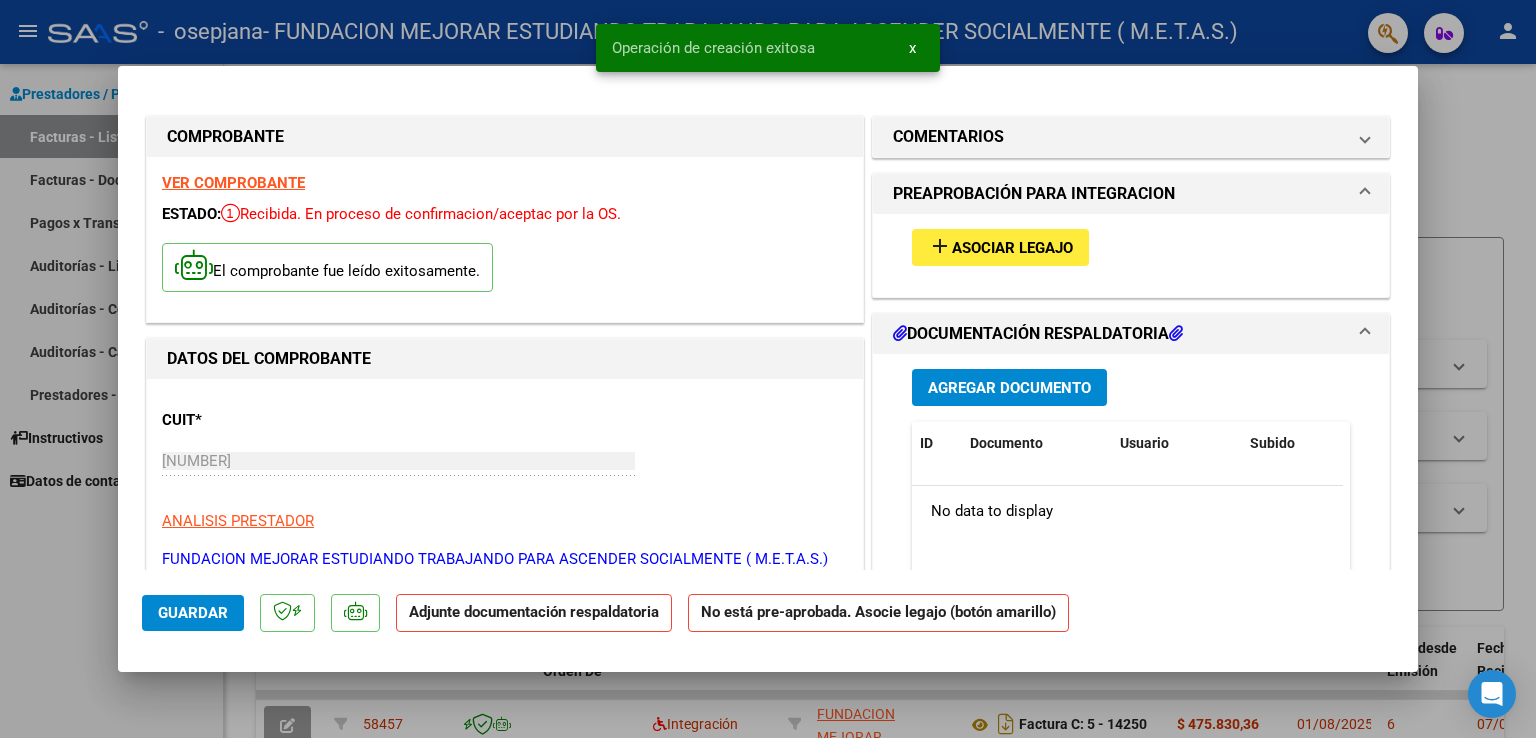 click on "VER COMPROBANTE" at bounding box center [233, 183] 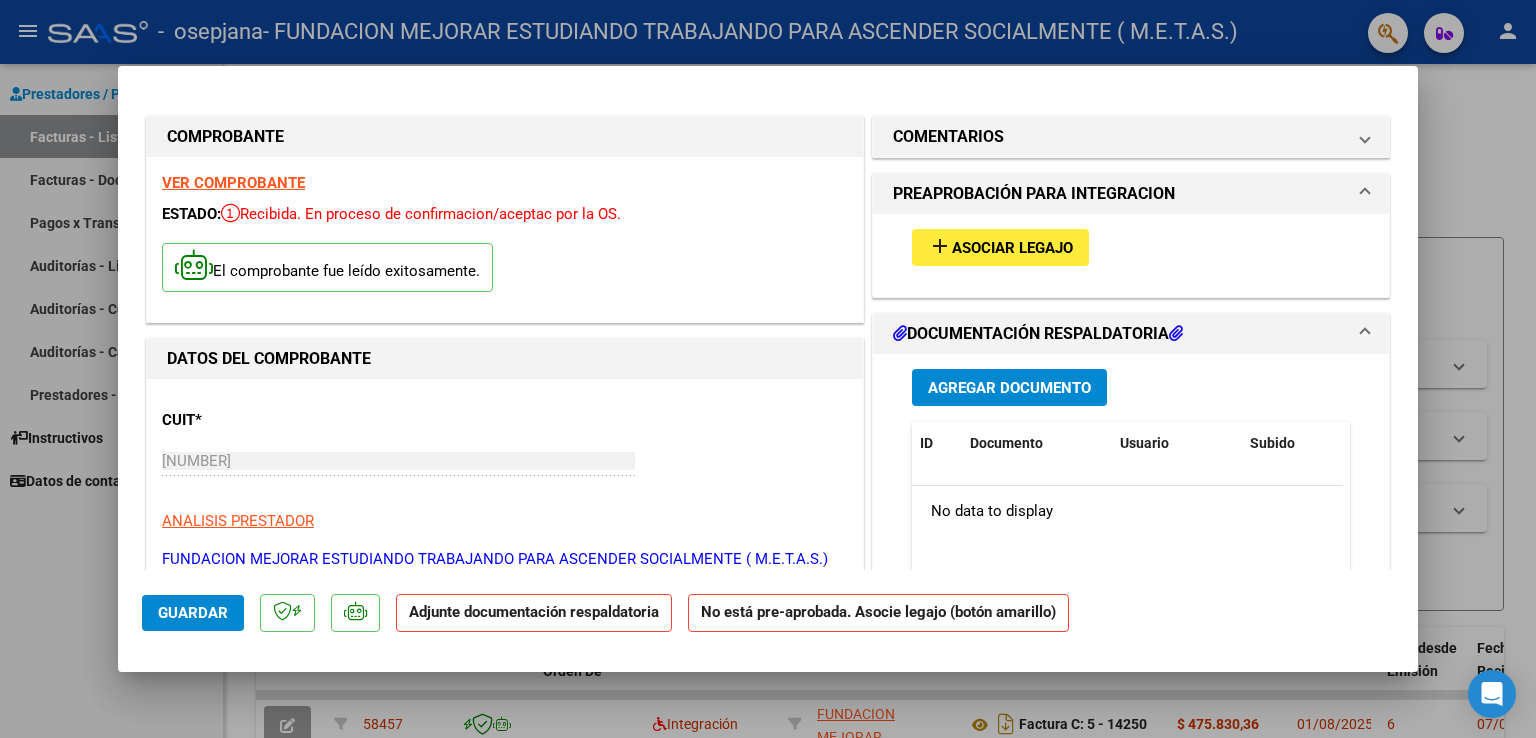 click on "Asociar Legajo" at bounding box center [1012, 248] 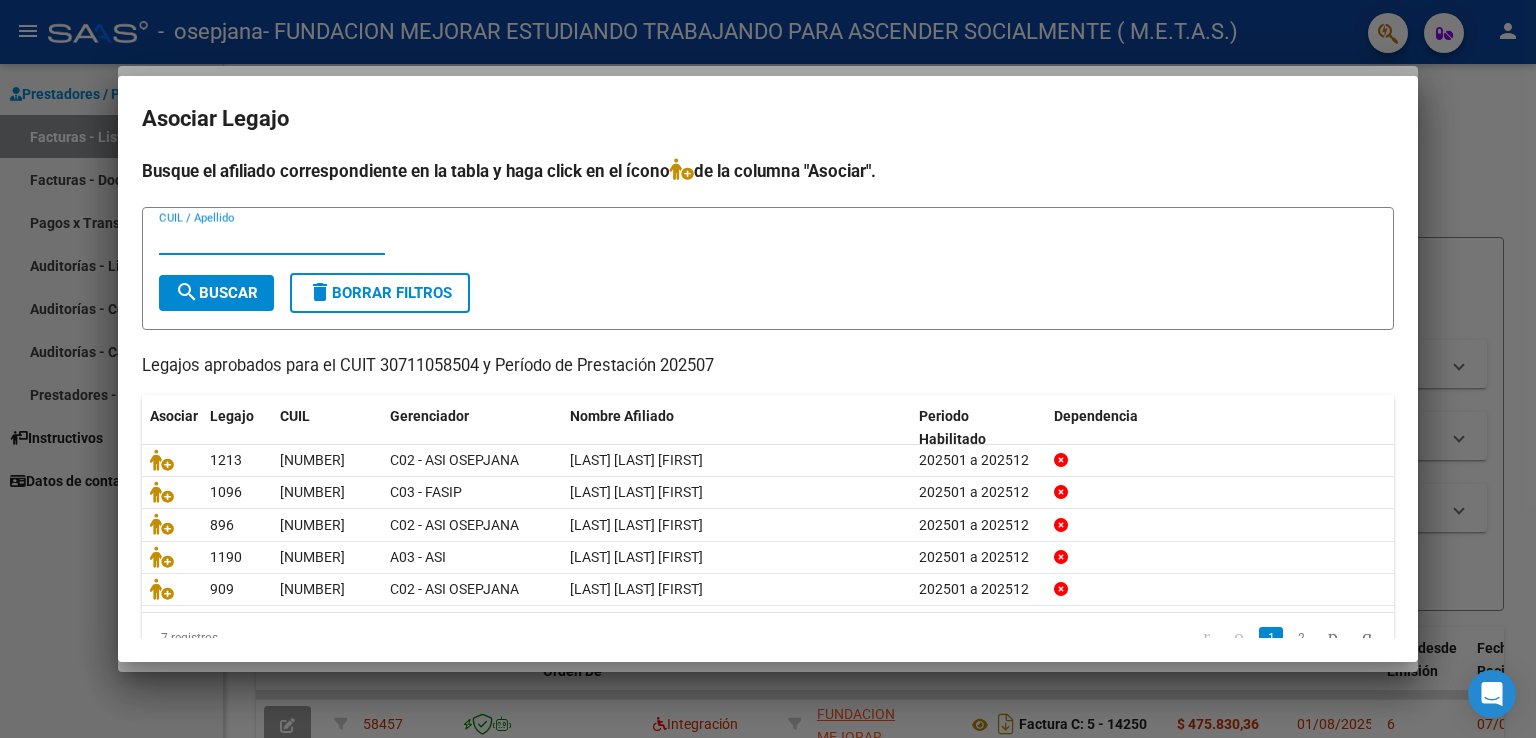 paste on "27538501897" 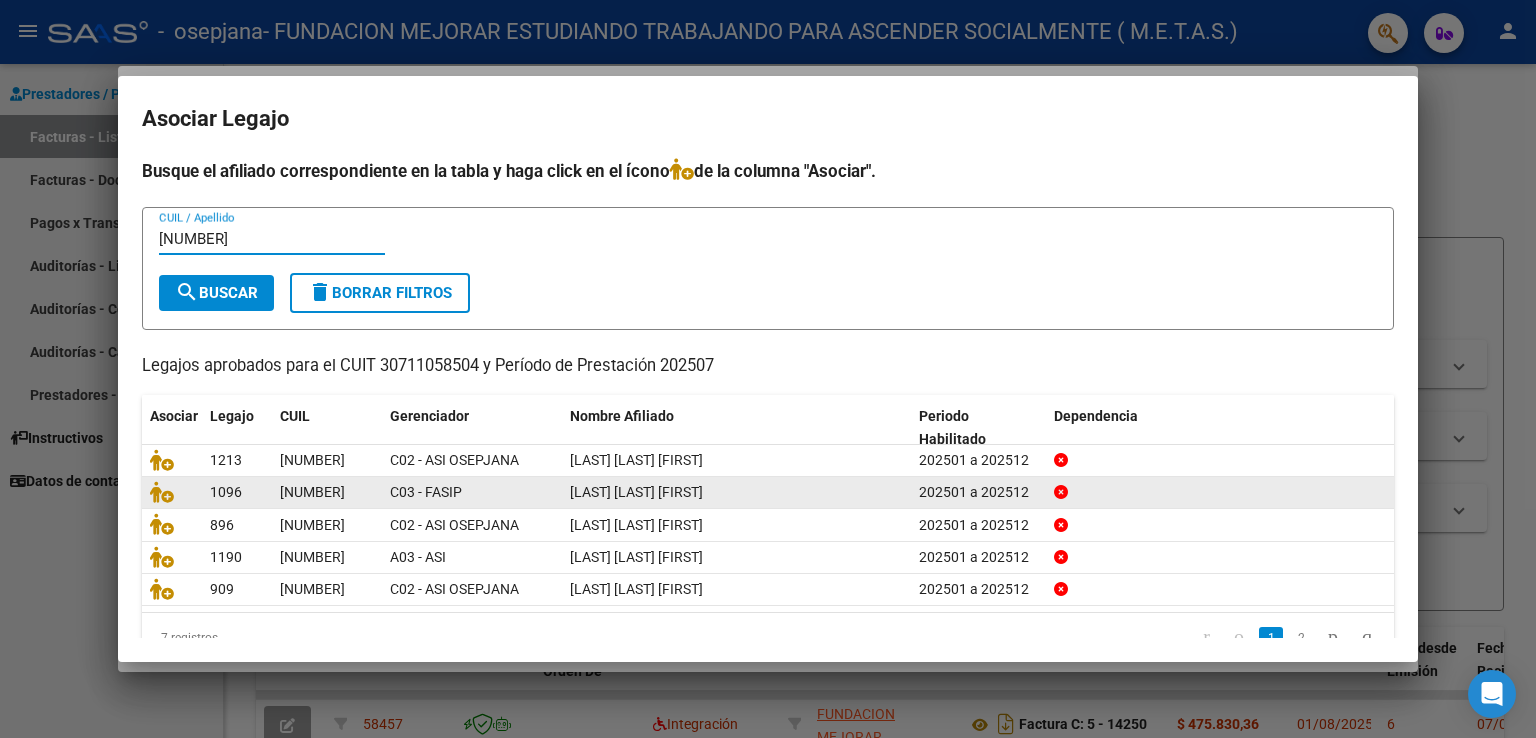 type on "27538501897" 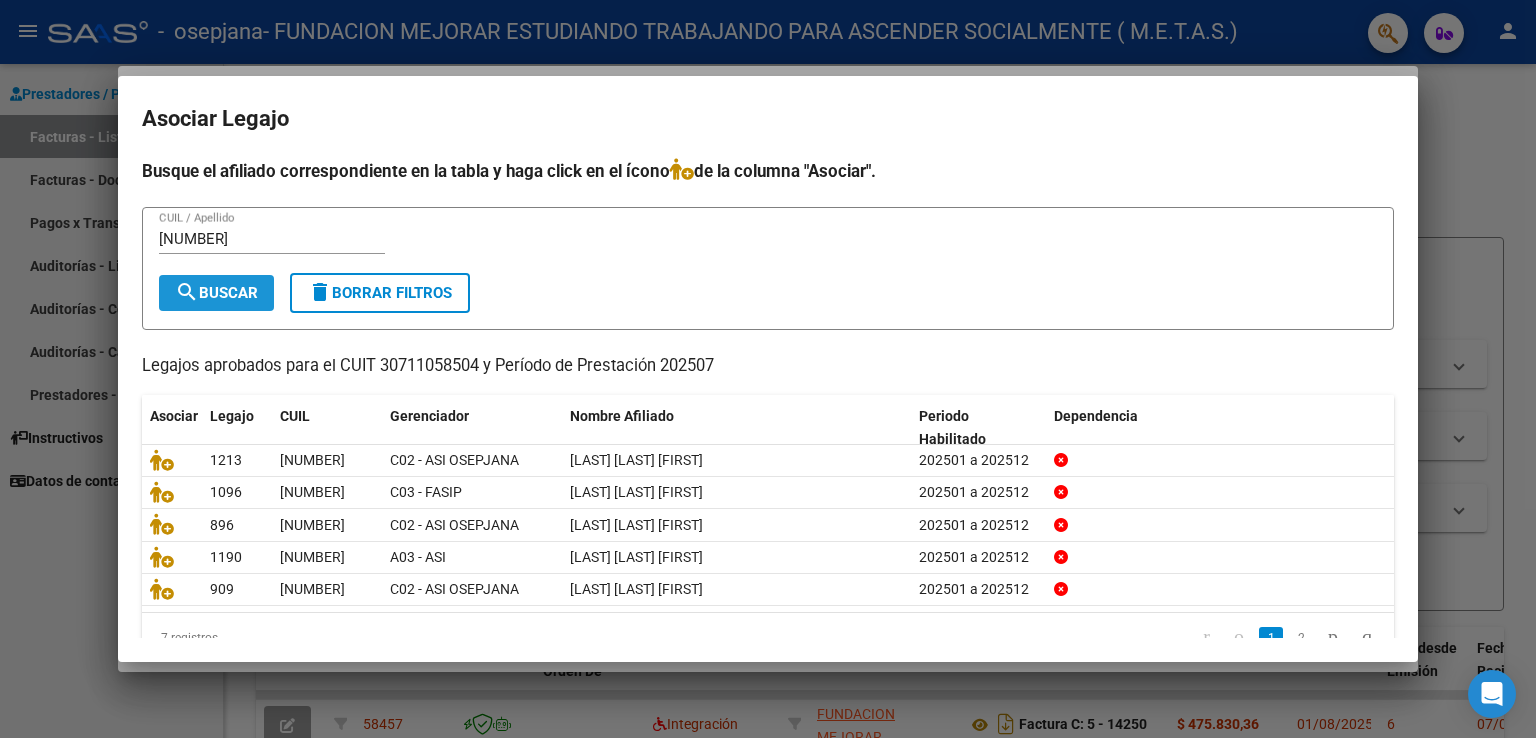 click on "search  Buscar" at bounding box center (216, 293) 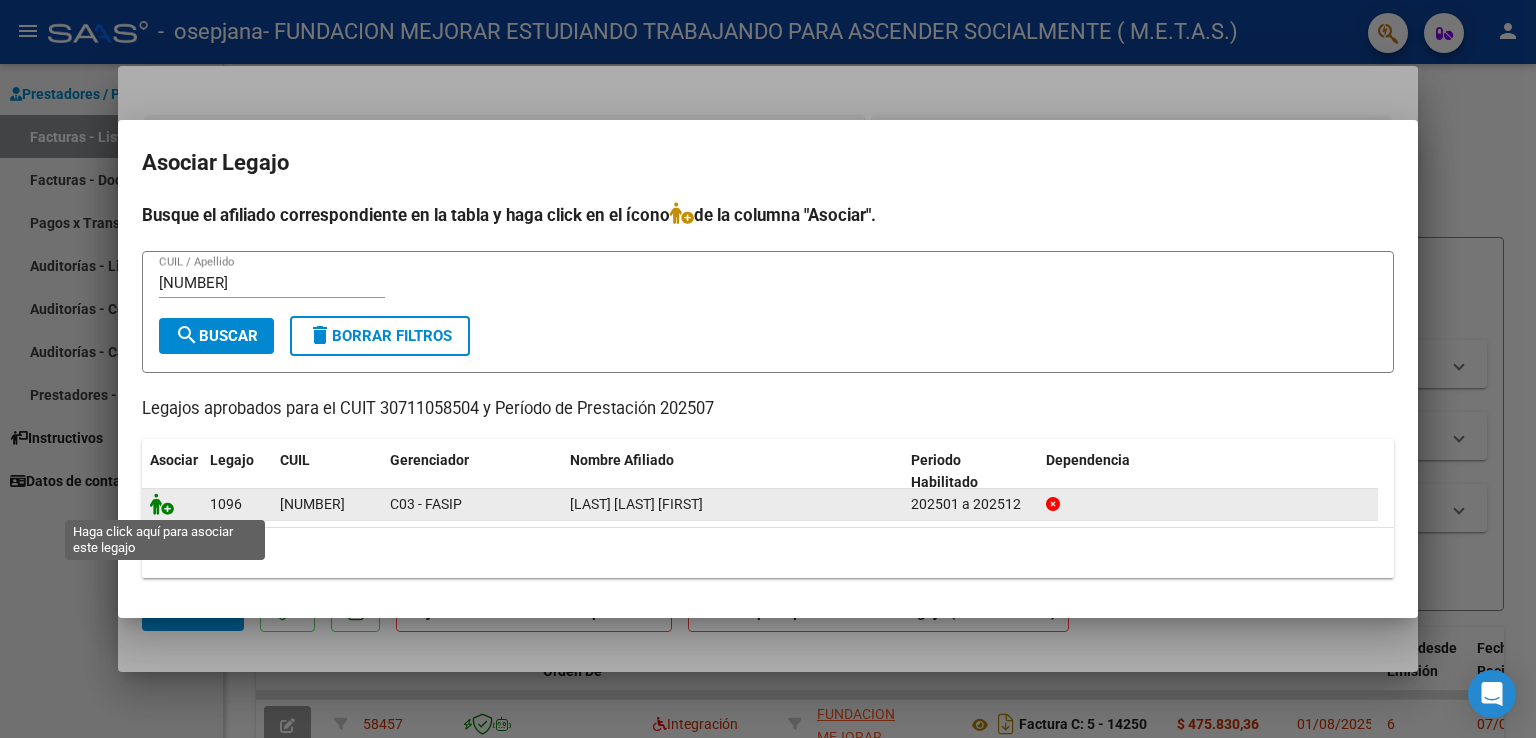click 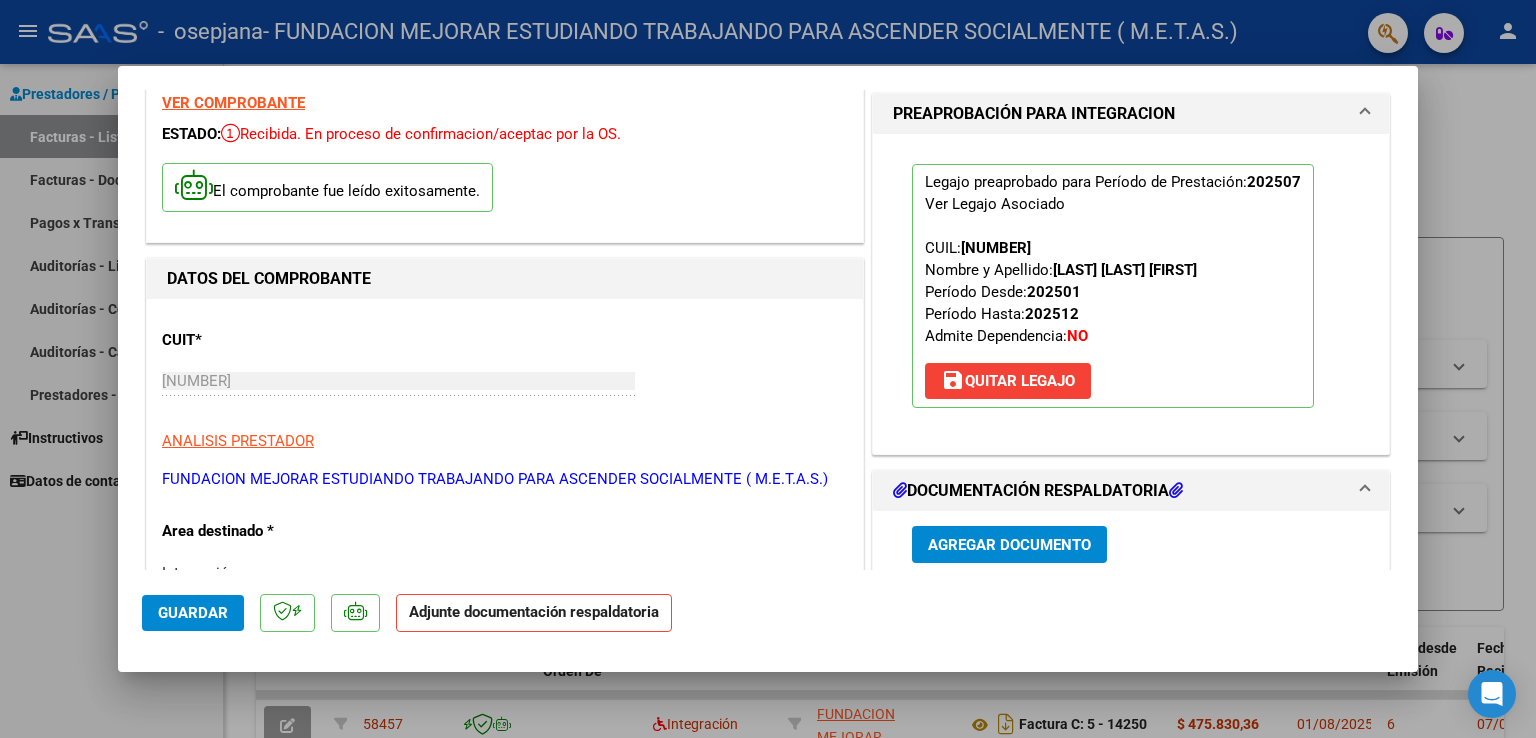scroll, scrollTop: 100, scrollLeft: 0, axis: vertical 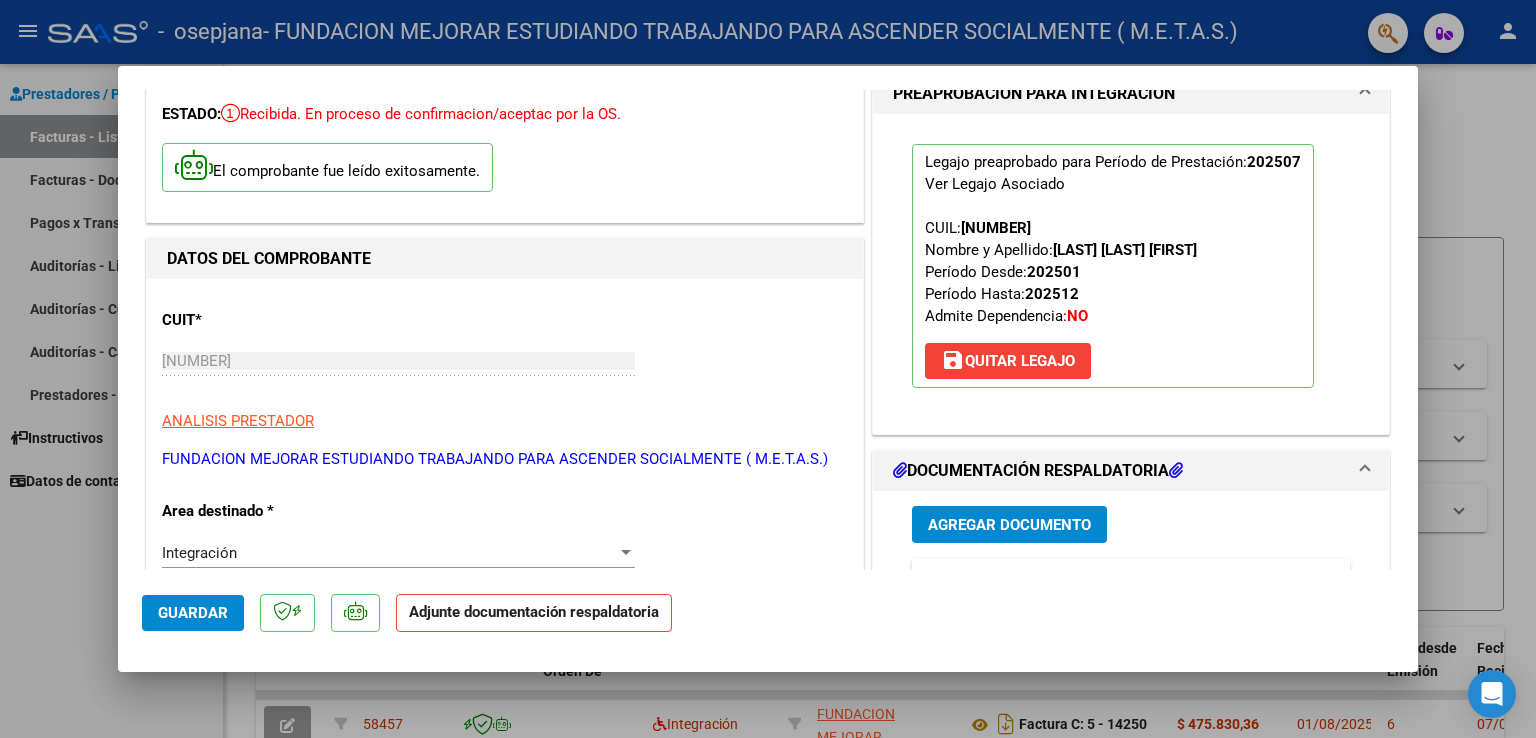 click on "Agregar Documento" at bounding box center (1009, 525) 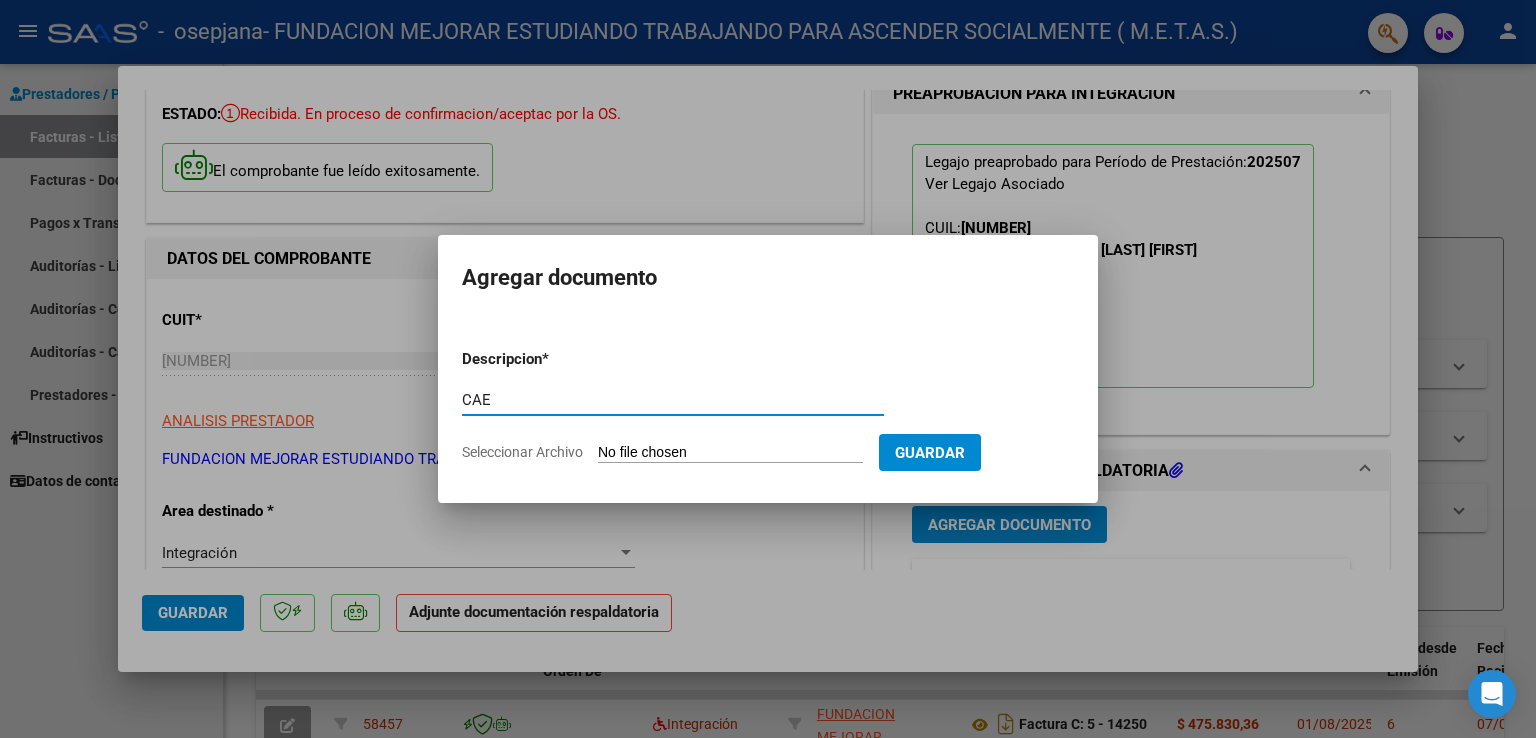 type on "CAE" 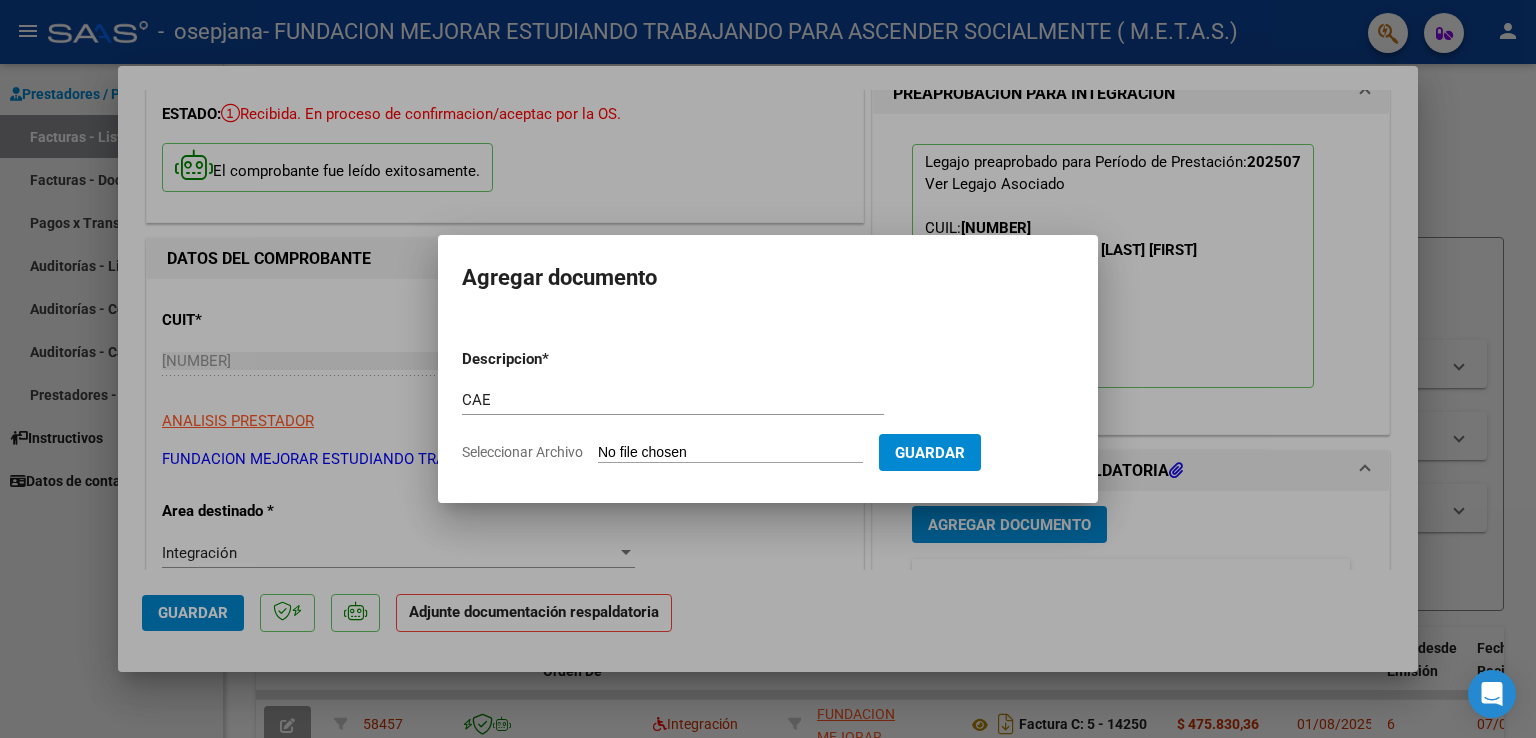click on "Seleccionar Archivo" at bounding box center [730, 453] 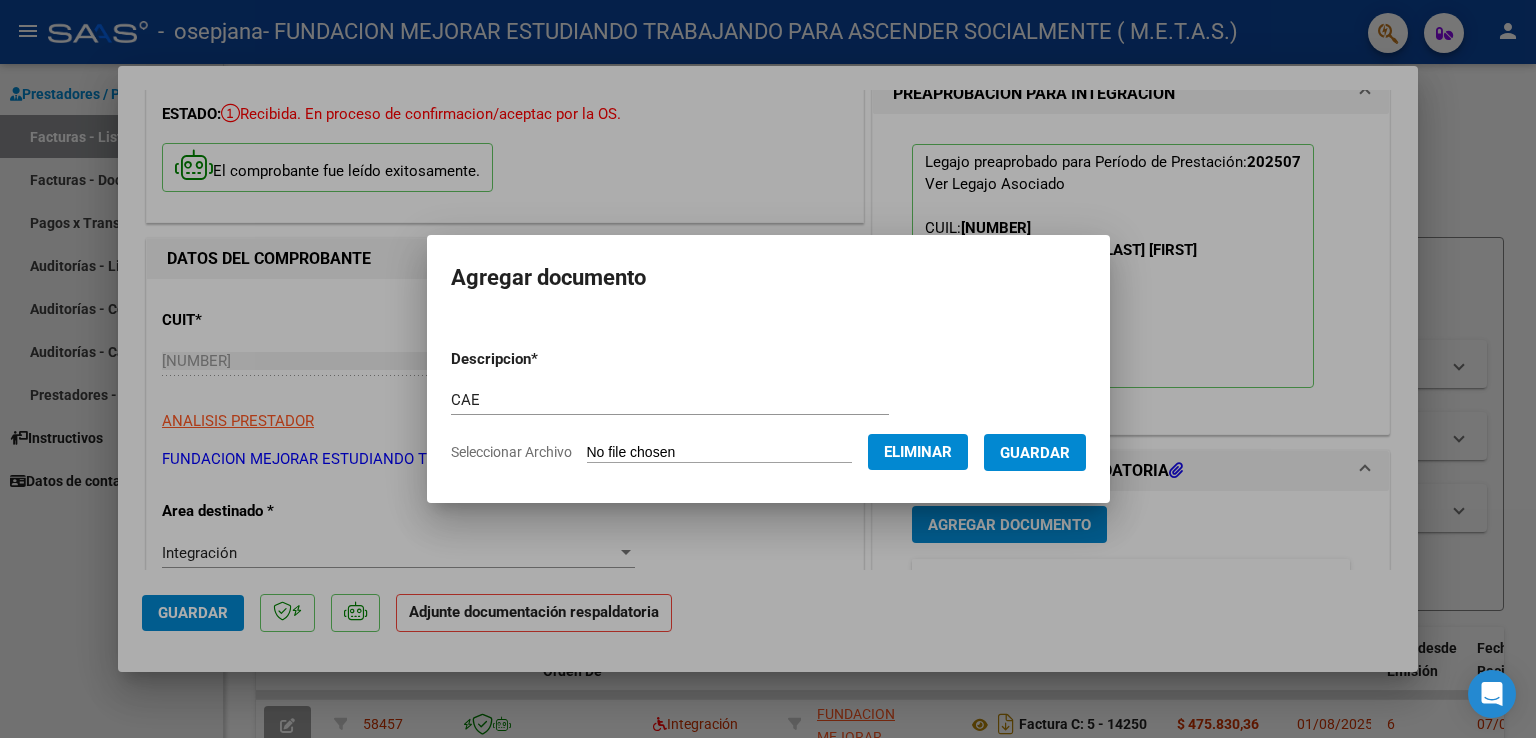 click on "Guardar" at bounding box center [1035, 453] 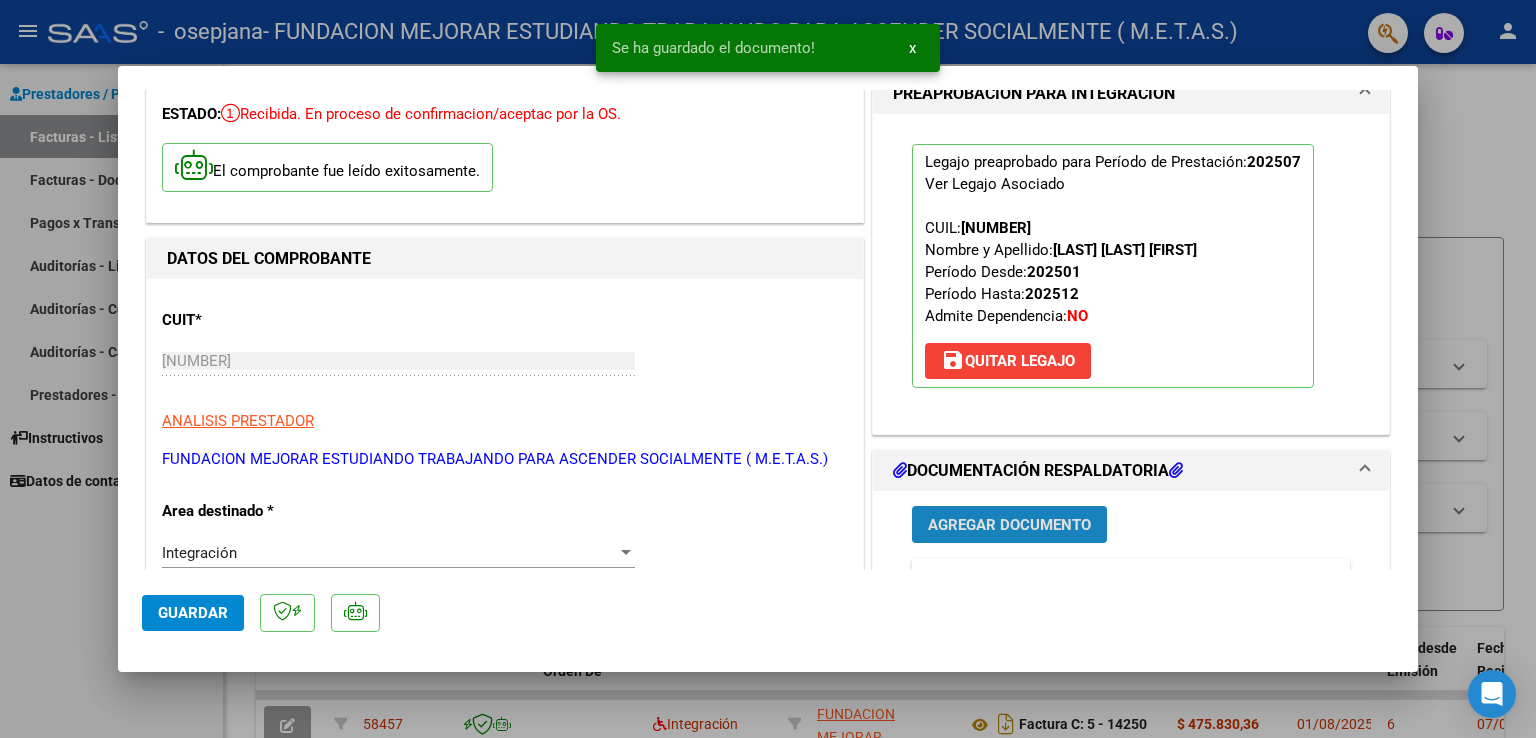 click on "Agregar Documento" at bounding box center (1009, 525) 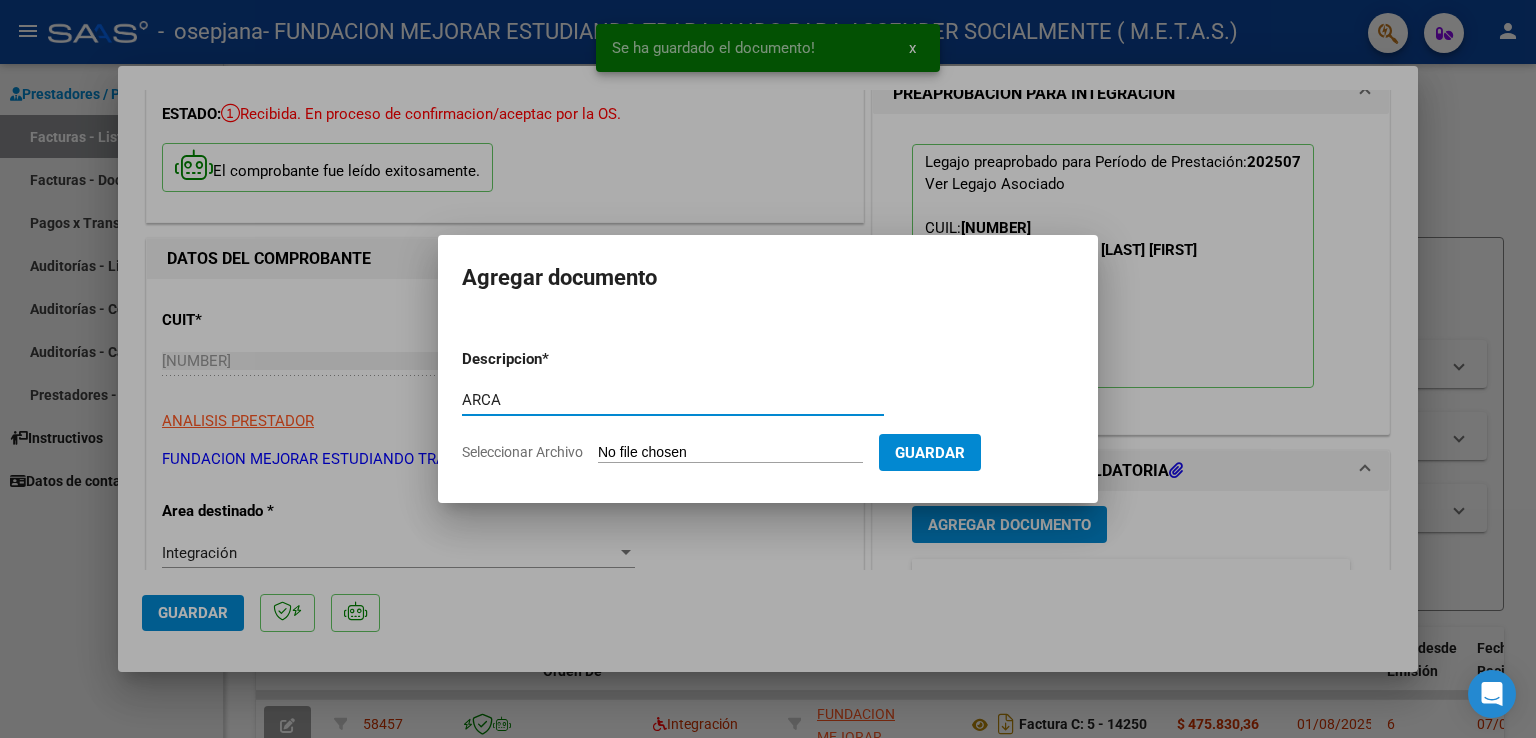 type on "ARCA" 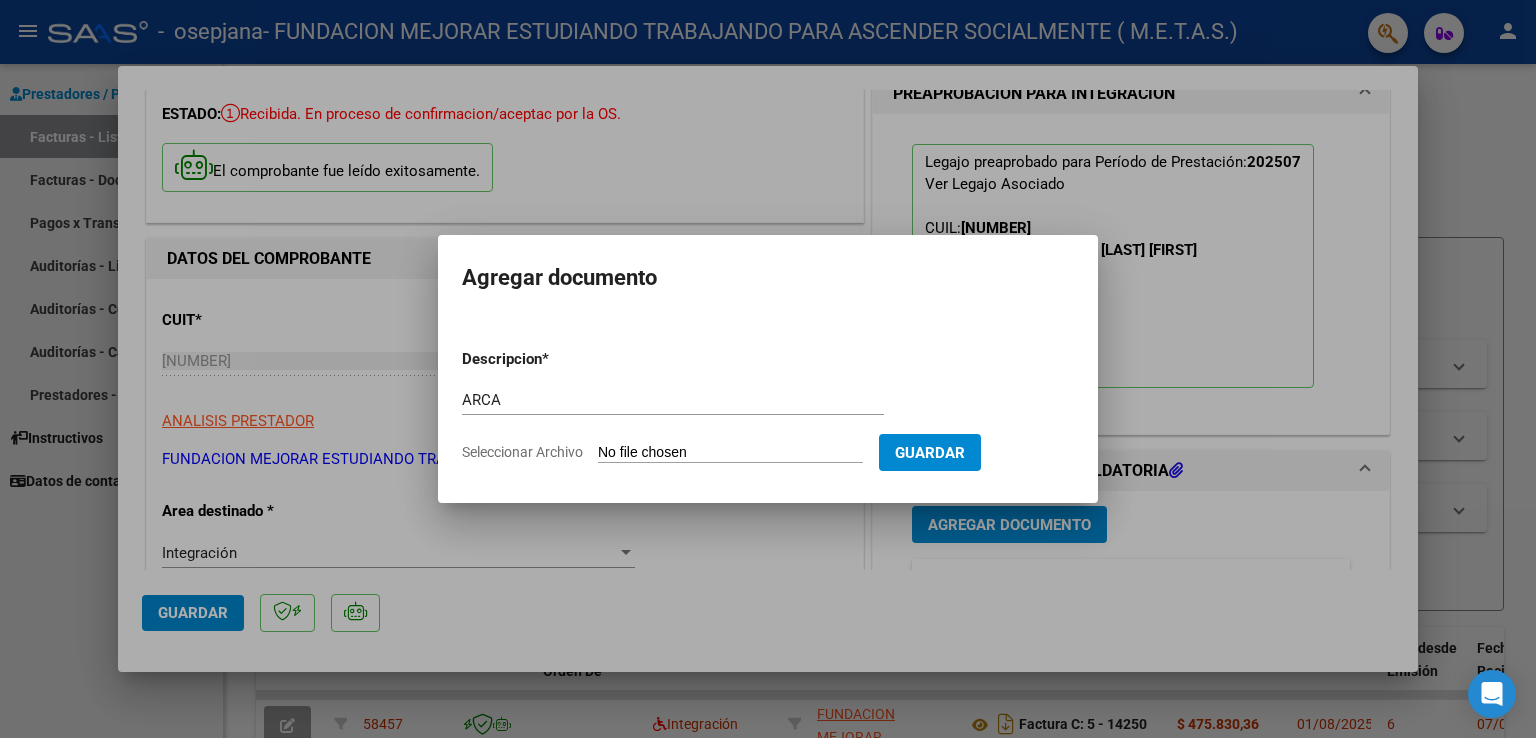 type on "C:\fakepath\AFIP ARCA.pdf" 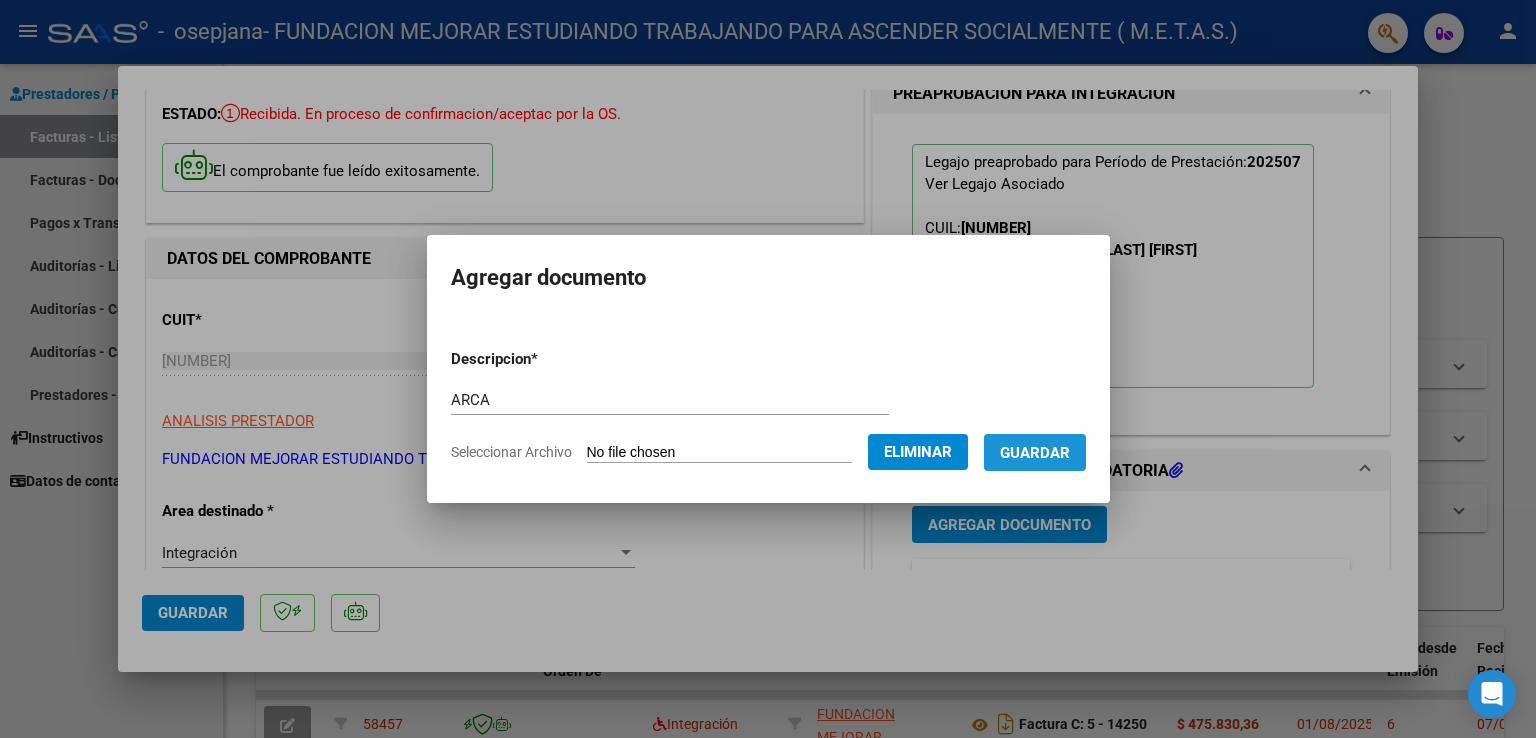 click on "Guardar" at bounding box center [1035, 453] 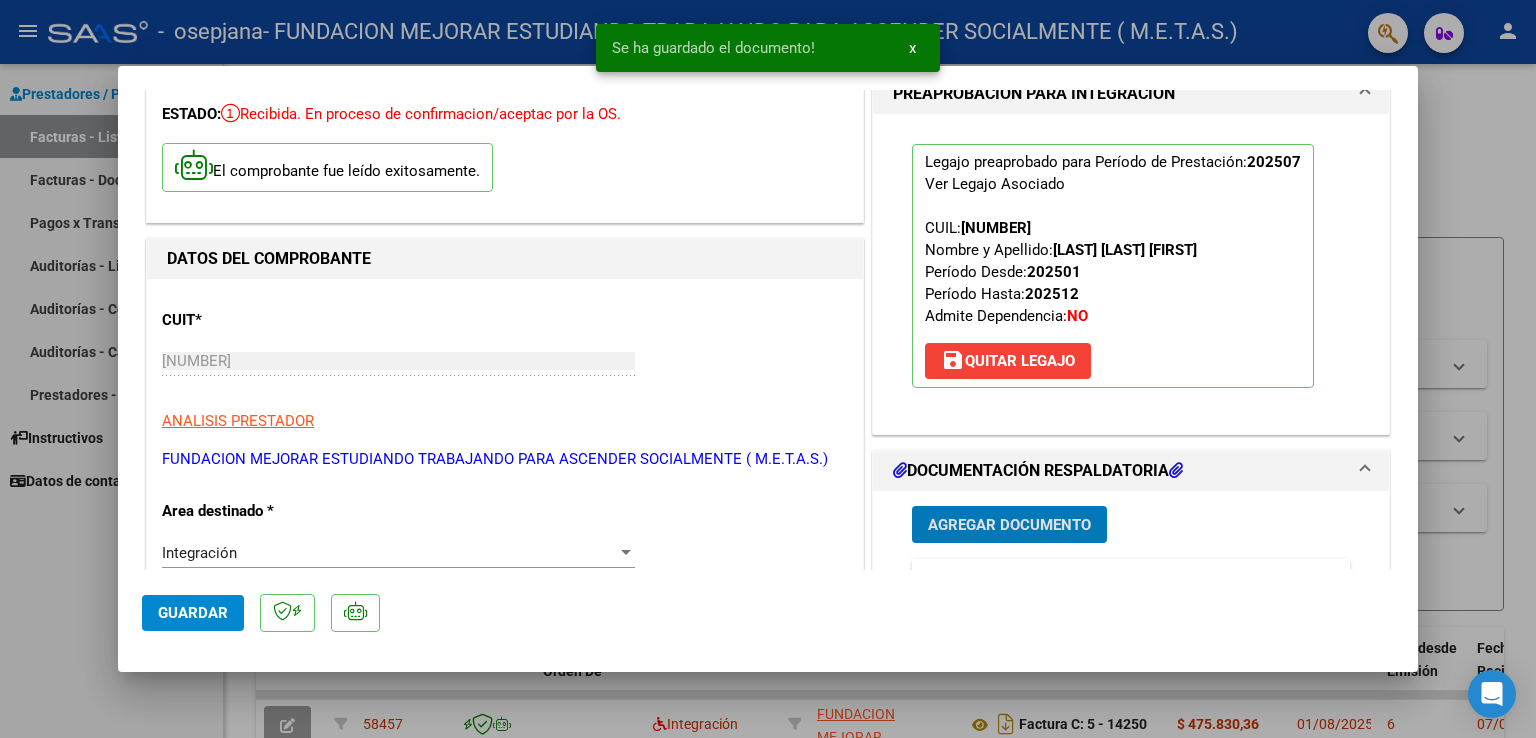 click on "Agregar Documento" at bounding box center (1009, 525) 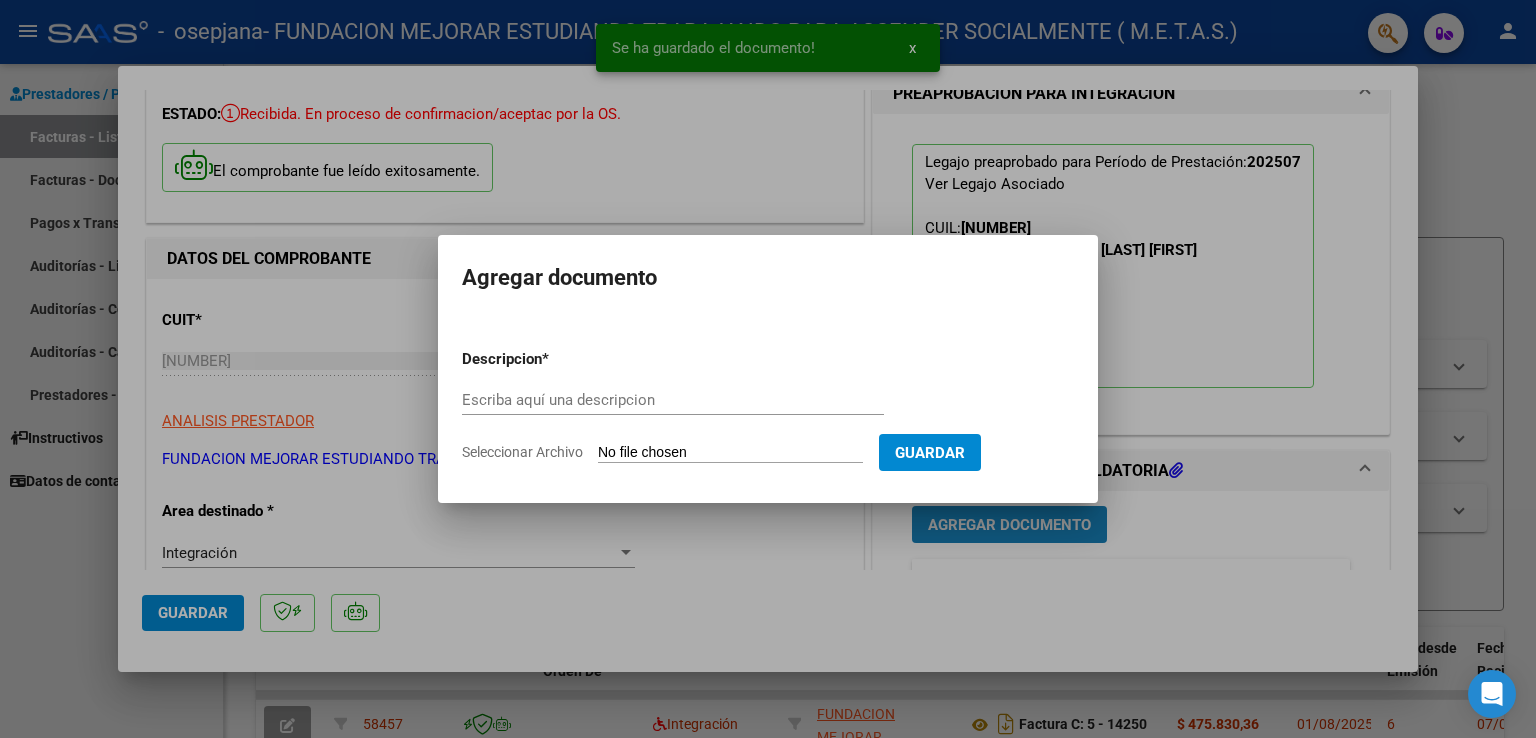 type 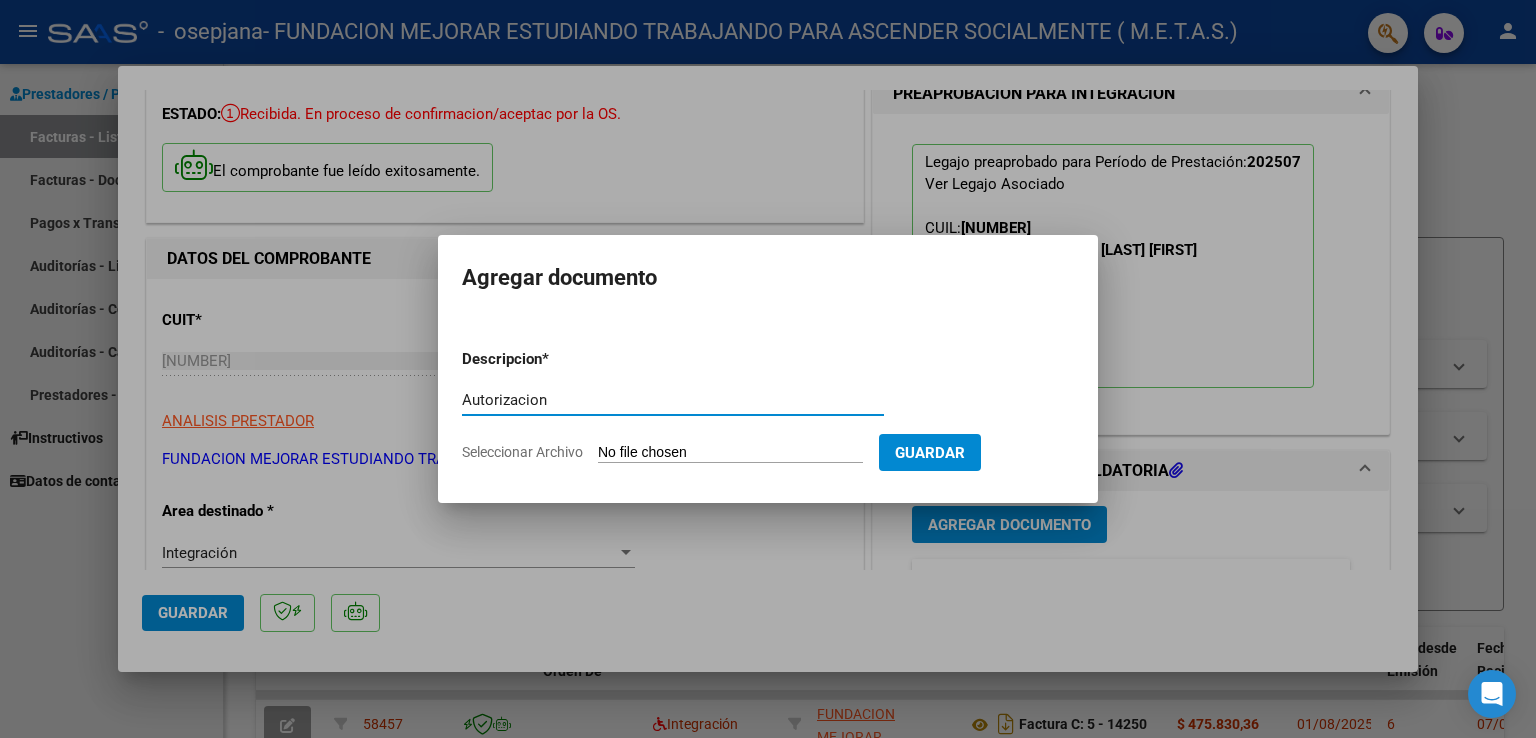 type on "Autorizacion" 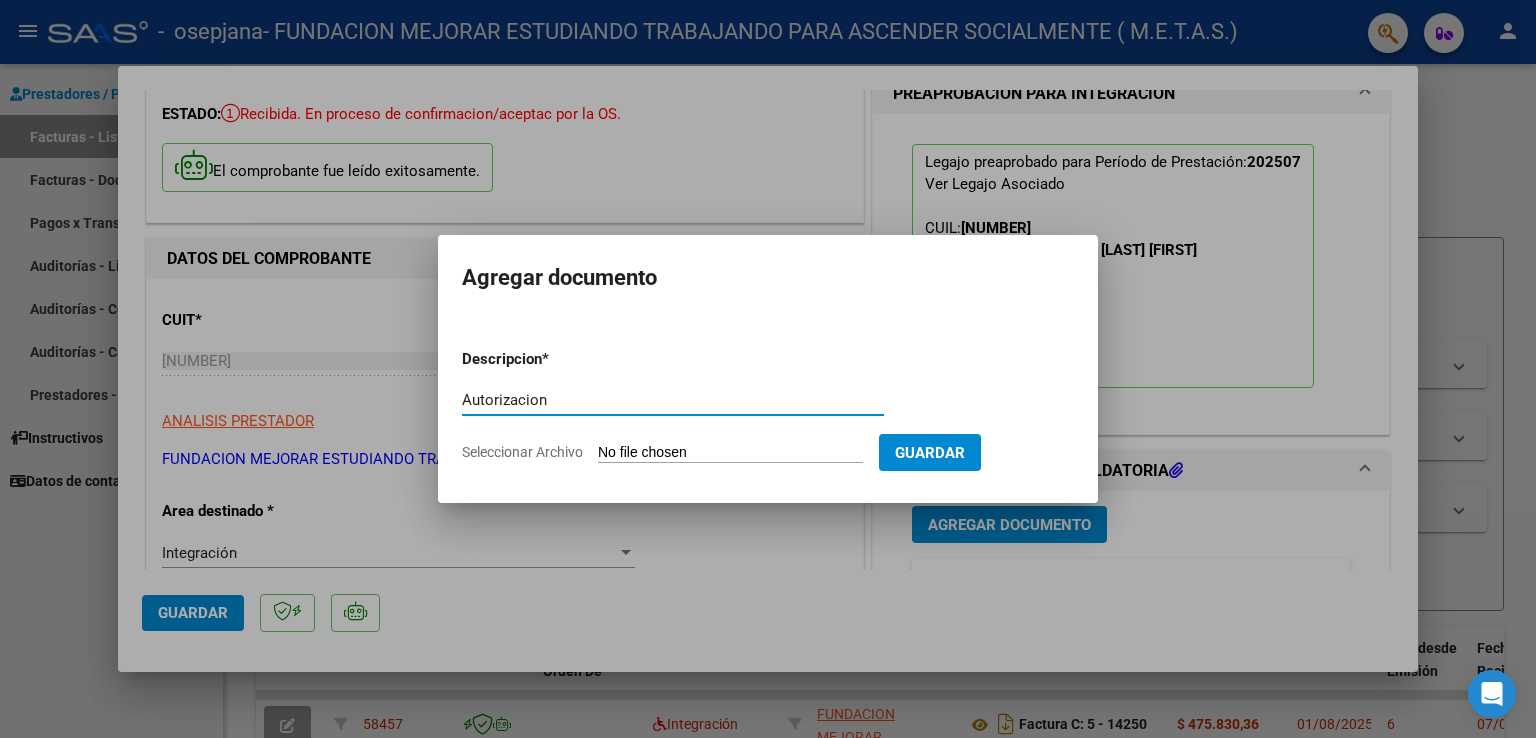 click on "Seleccionar Archivo" at bounding box center [730, 453] 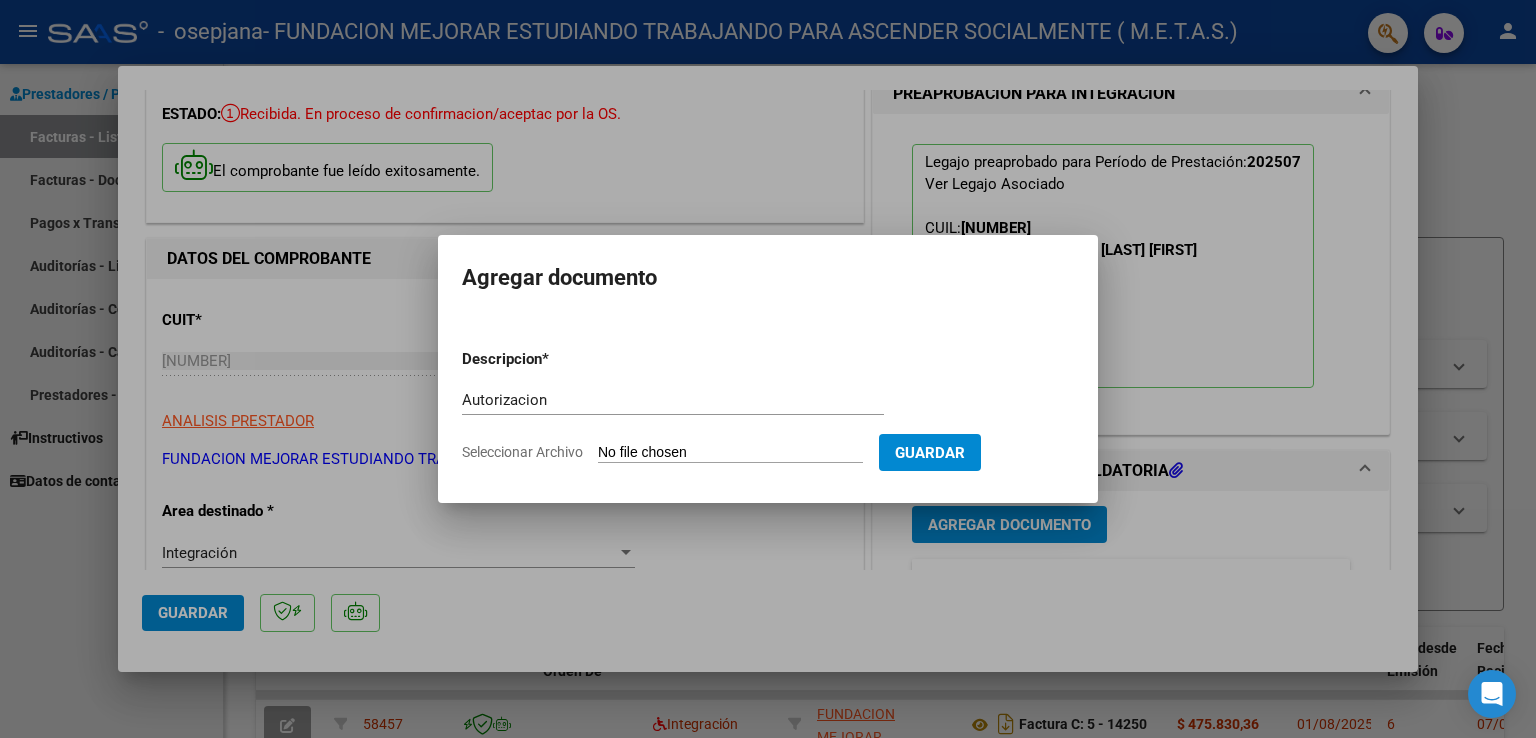 type on "C:\fakepath\Piñeiro Dara Abigail (Abr a Dic 2025).pdf" 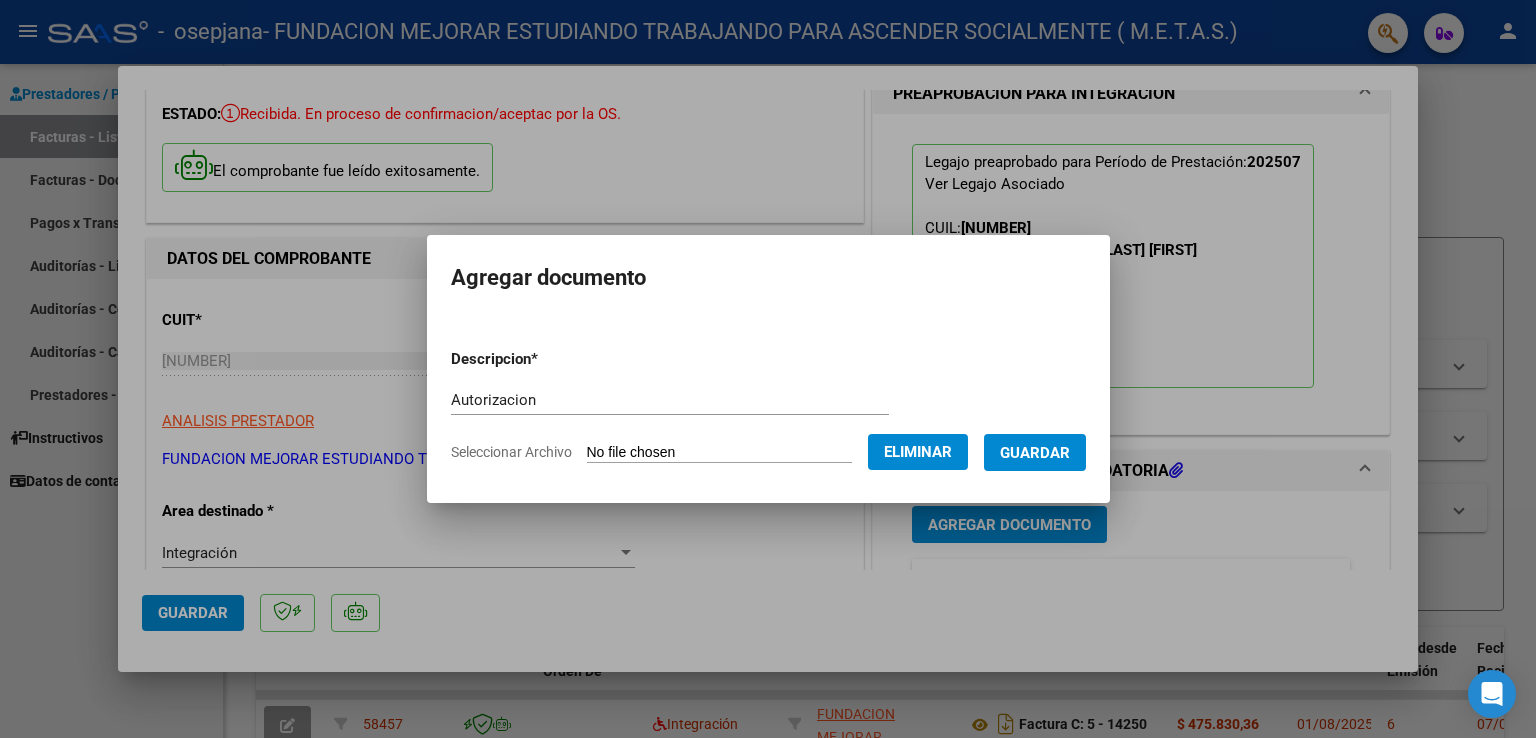 click on "Guardar" at bounding box center [1035, 452] 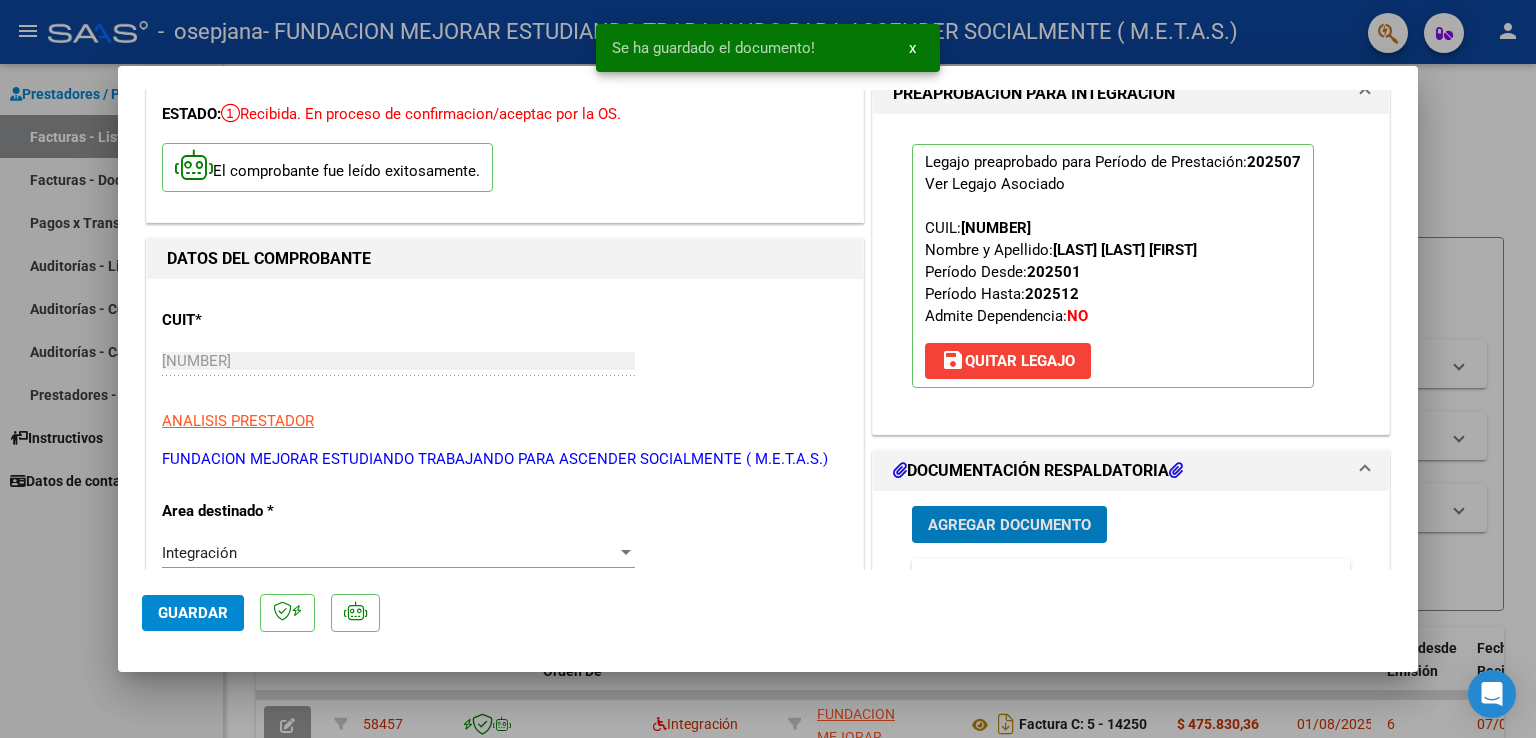 click on "Agregar Documento" at bounding box center (1009, 525) 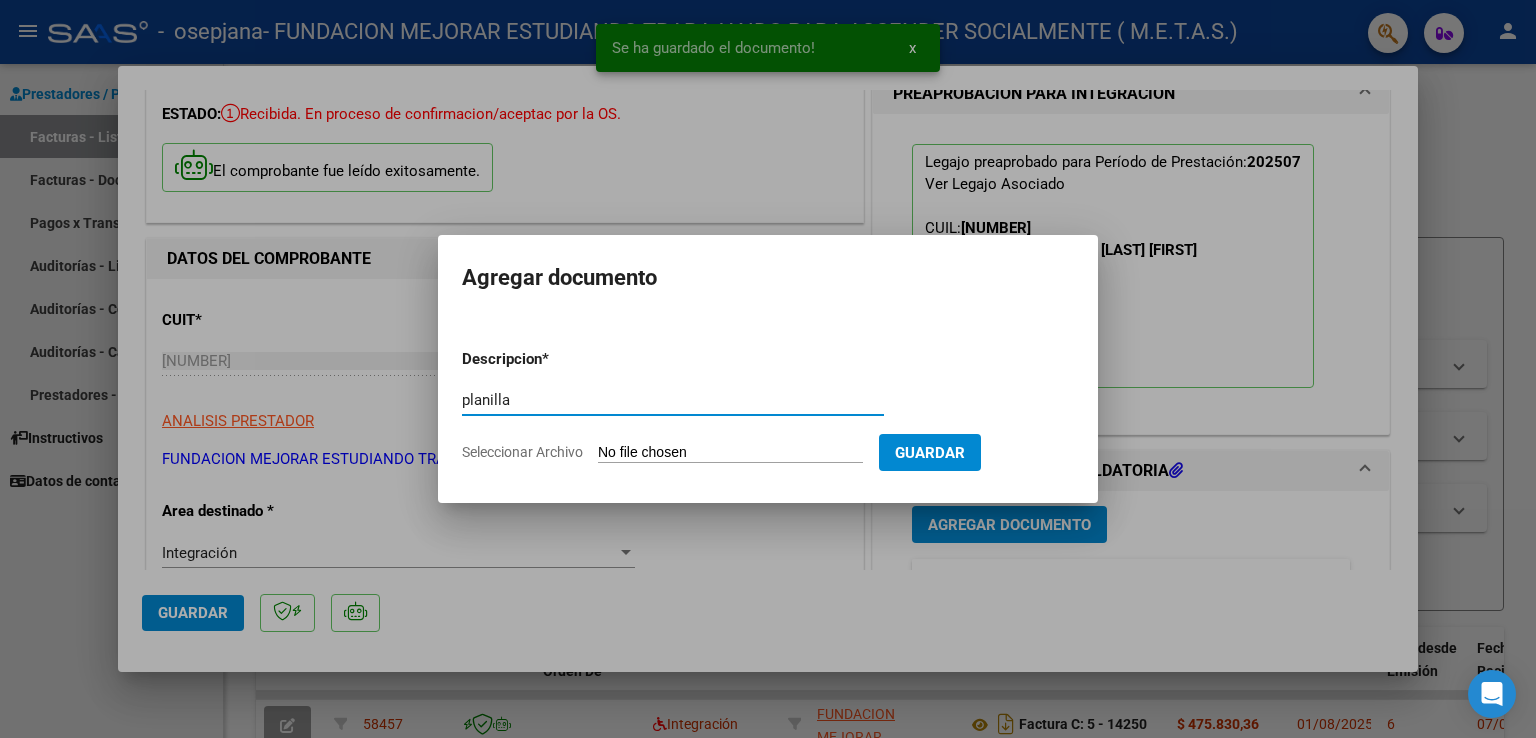 type on "planilla" 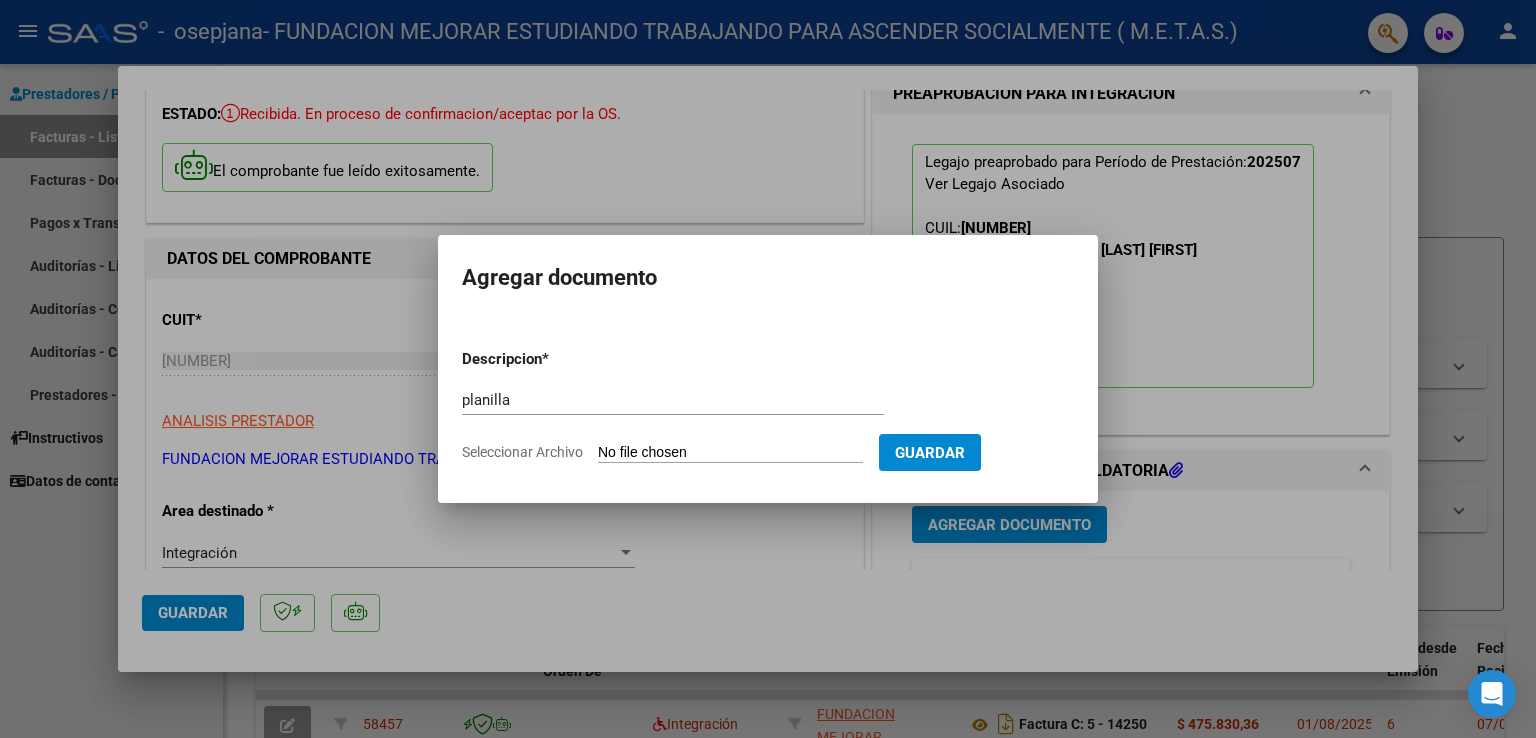 type on "C:\fakepath\Piñeiro Dara Abigail - Planillas Julio.pdf" 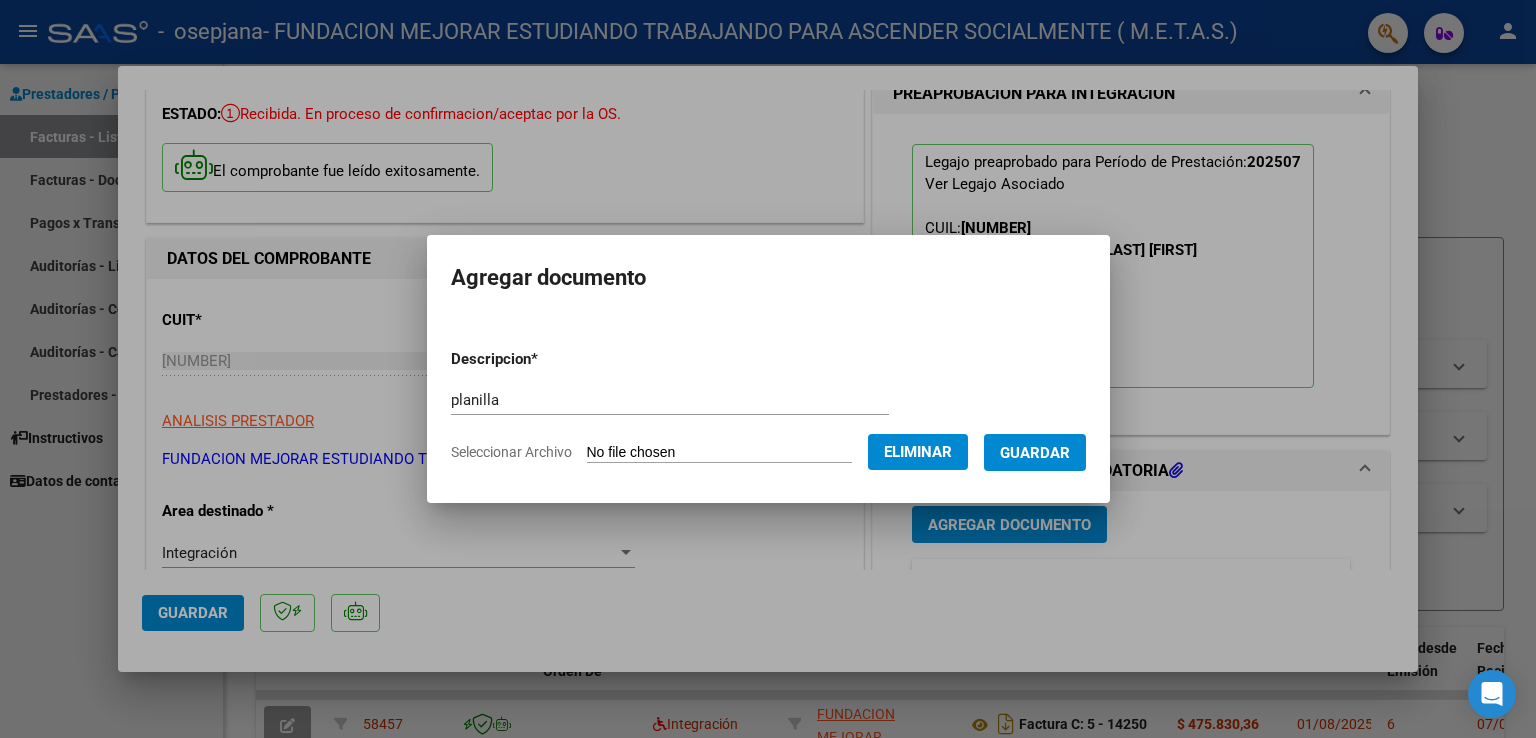 click on "Guardar" at bounding box center [1035, 453] 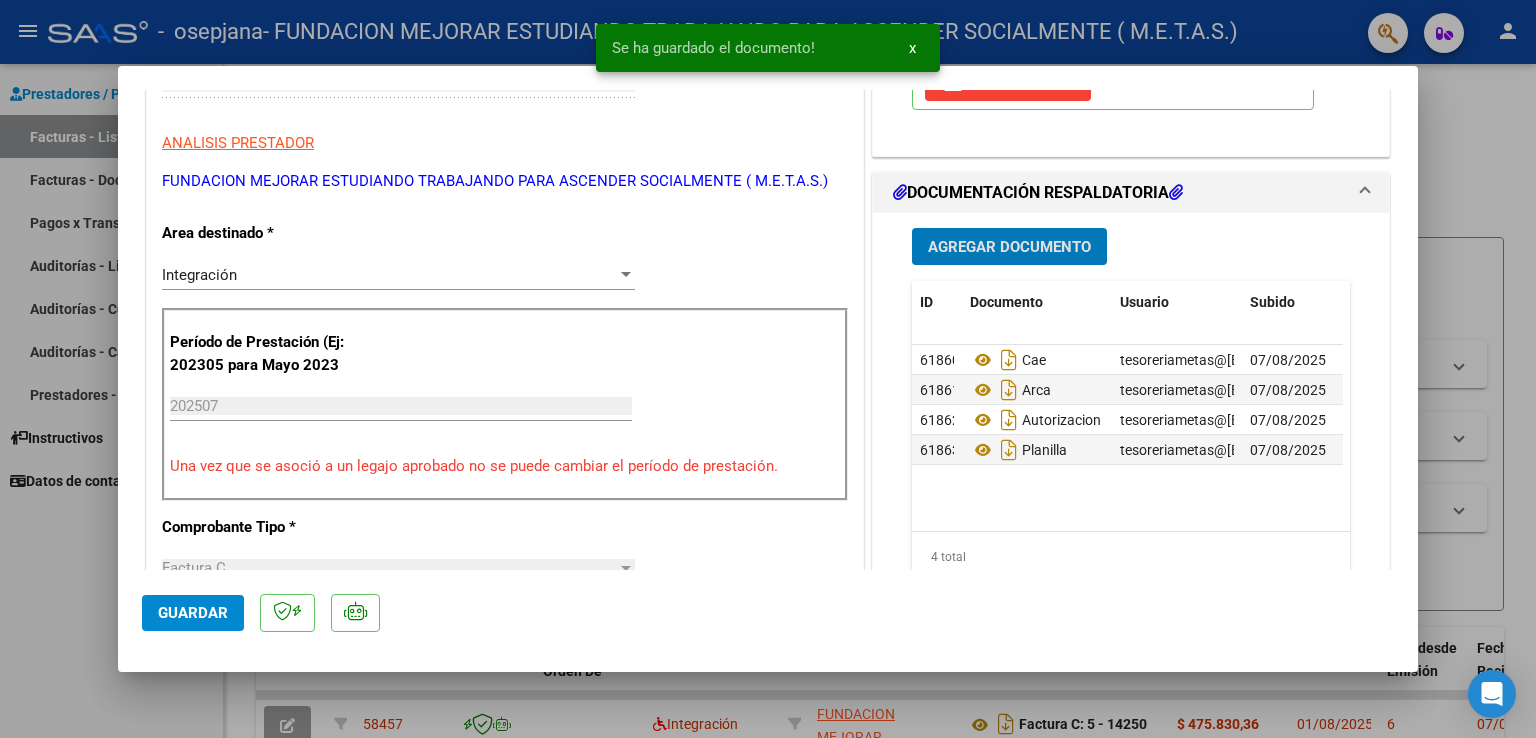 scroll, scrollTop: 400, scrollLeft: 0, axis: vertical 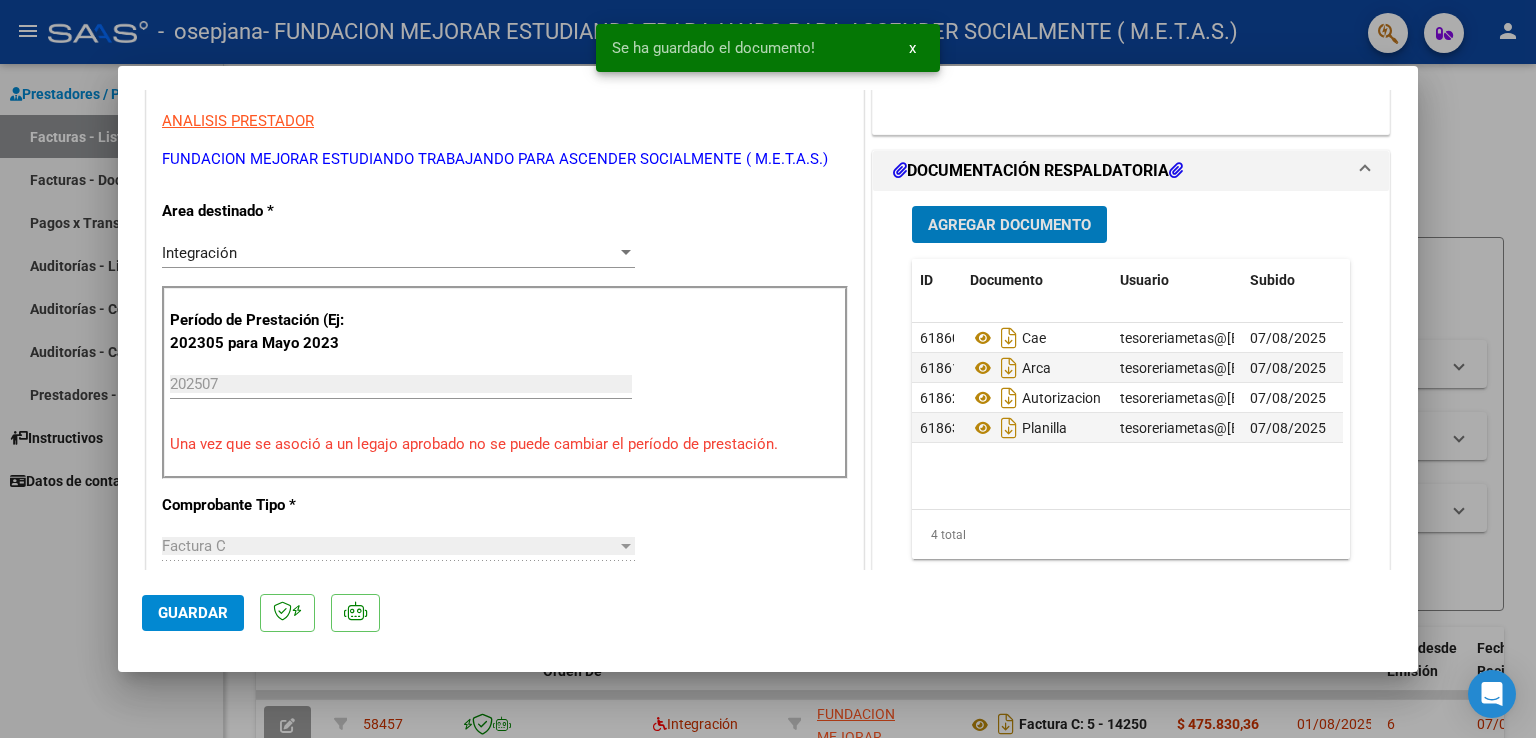 click on "Agregar Documento" at bounding box center (1009, 225) 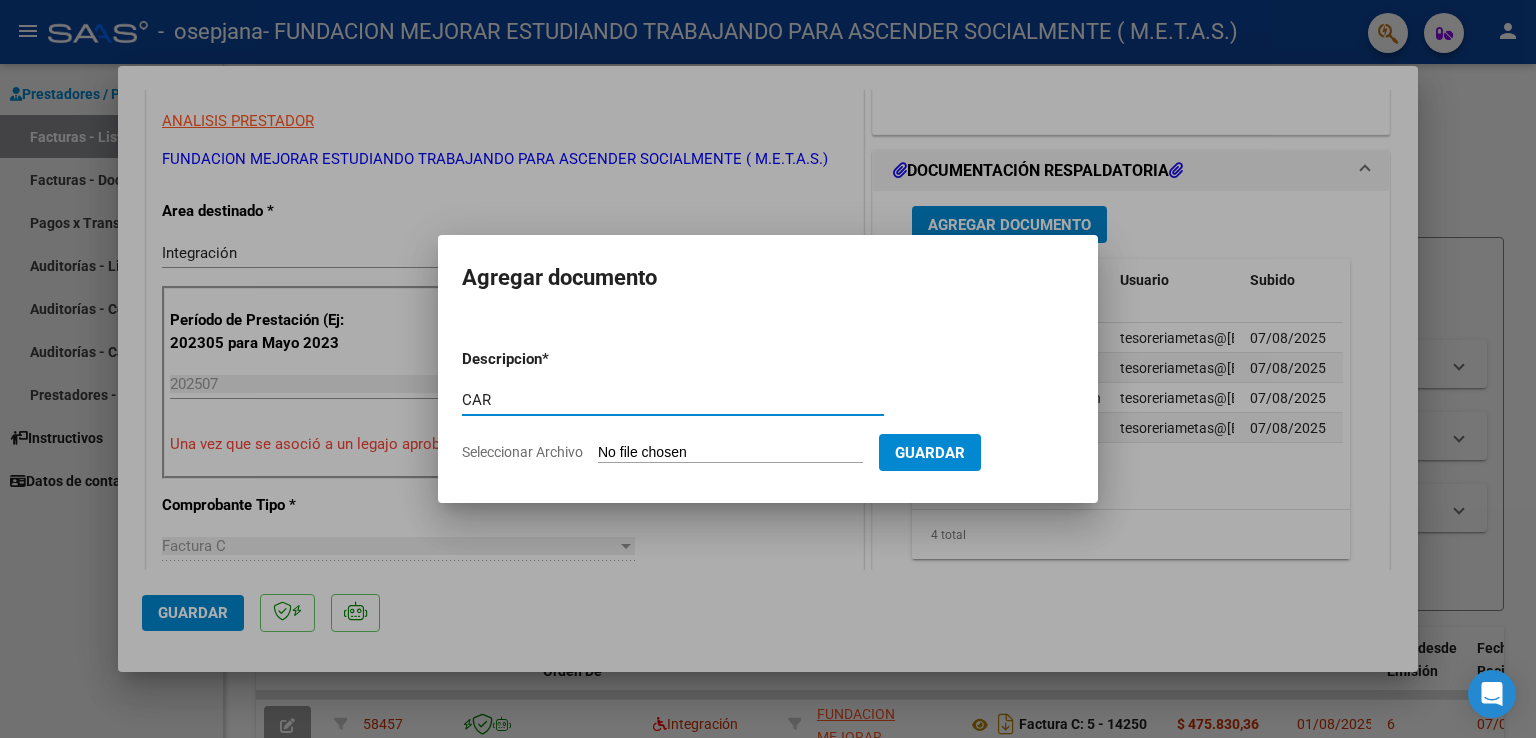 type on "CAR" 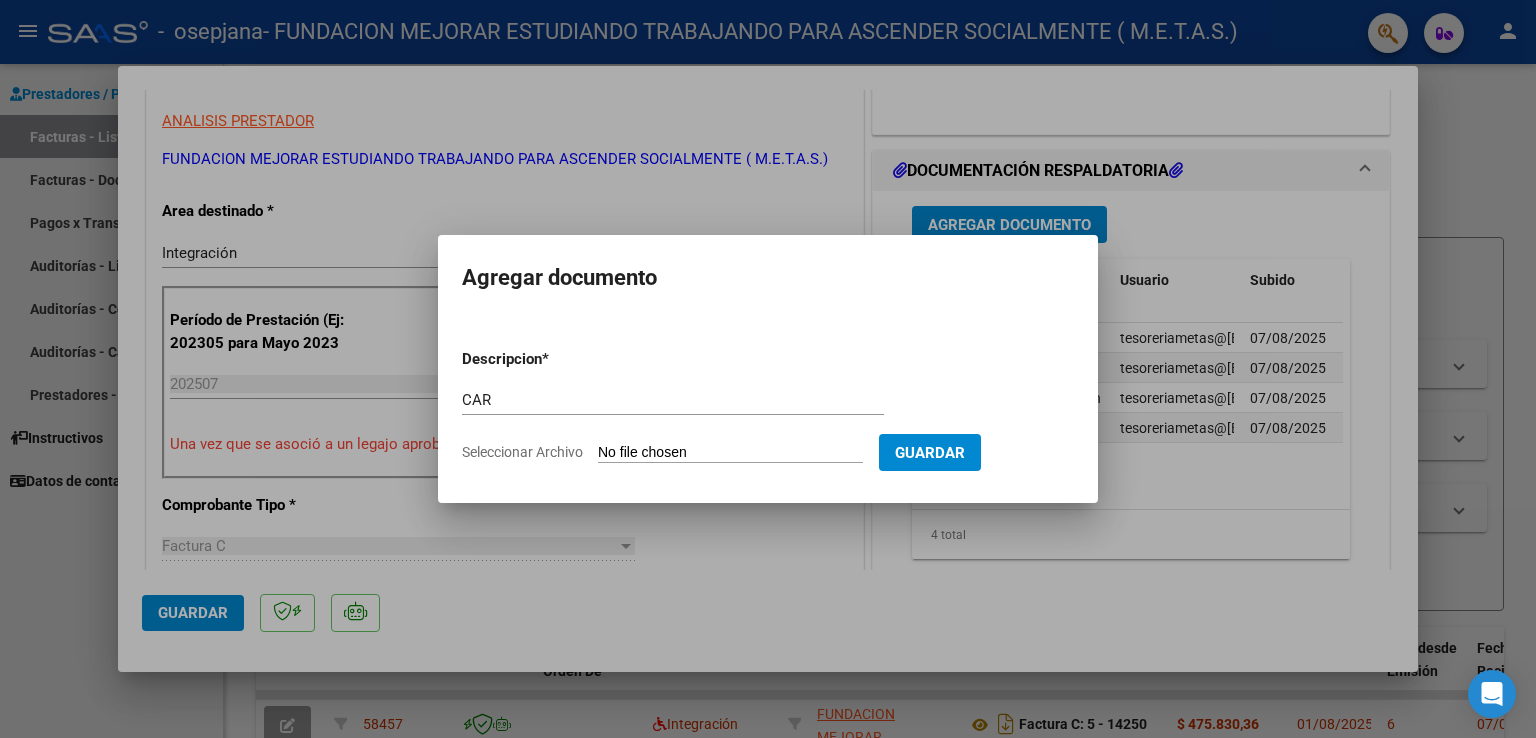 type on "C:\fakepath\Piñeiro Dara Abigail - Car Julio.pdf" 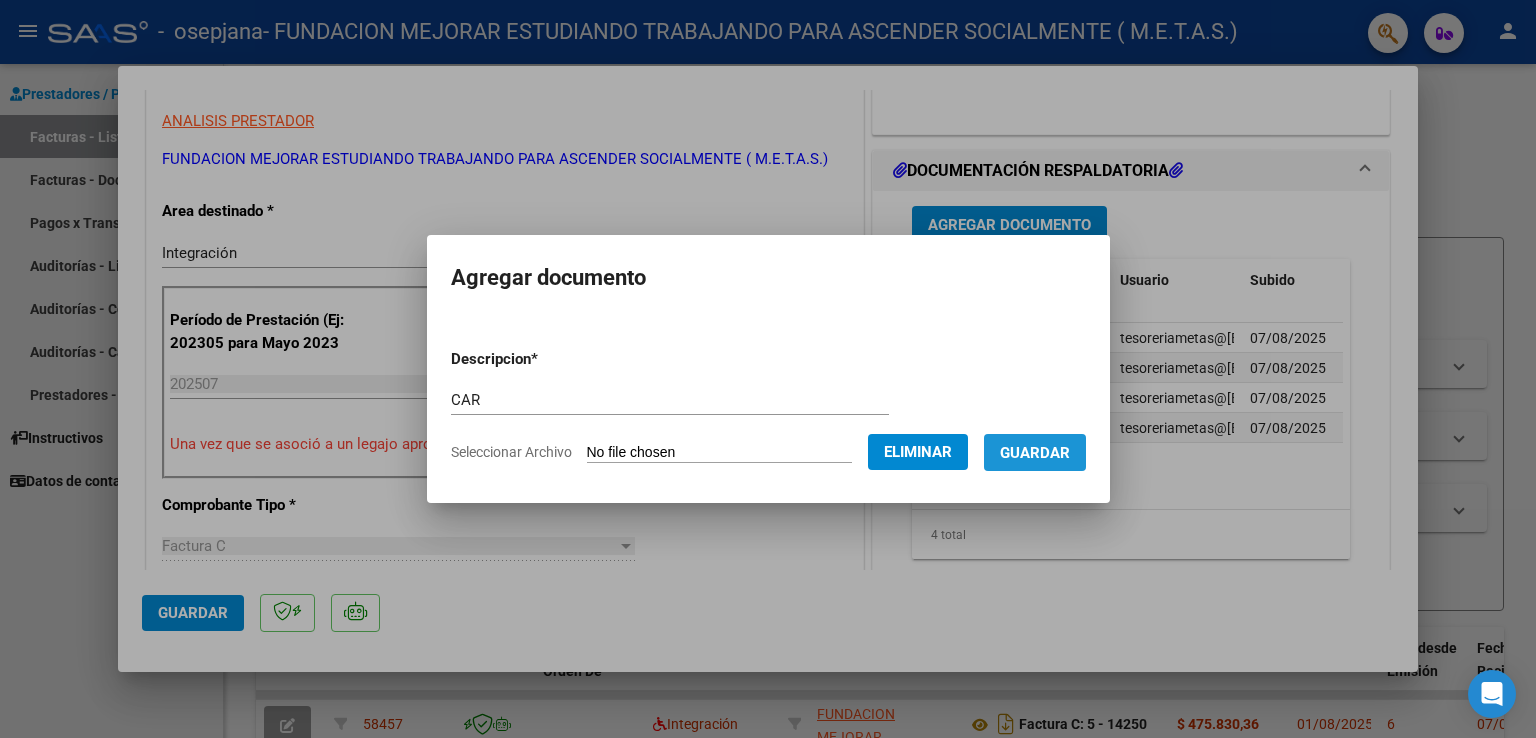 click on "Guardar" at bounding box center [1035, 453] 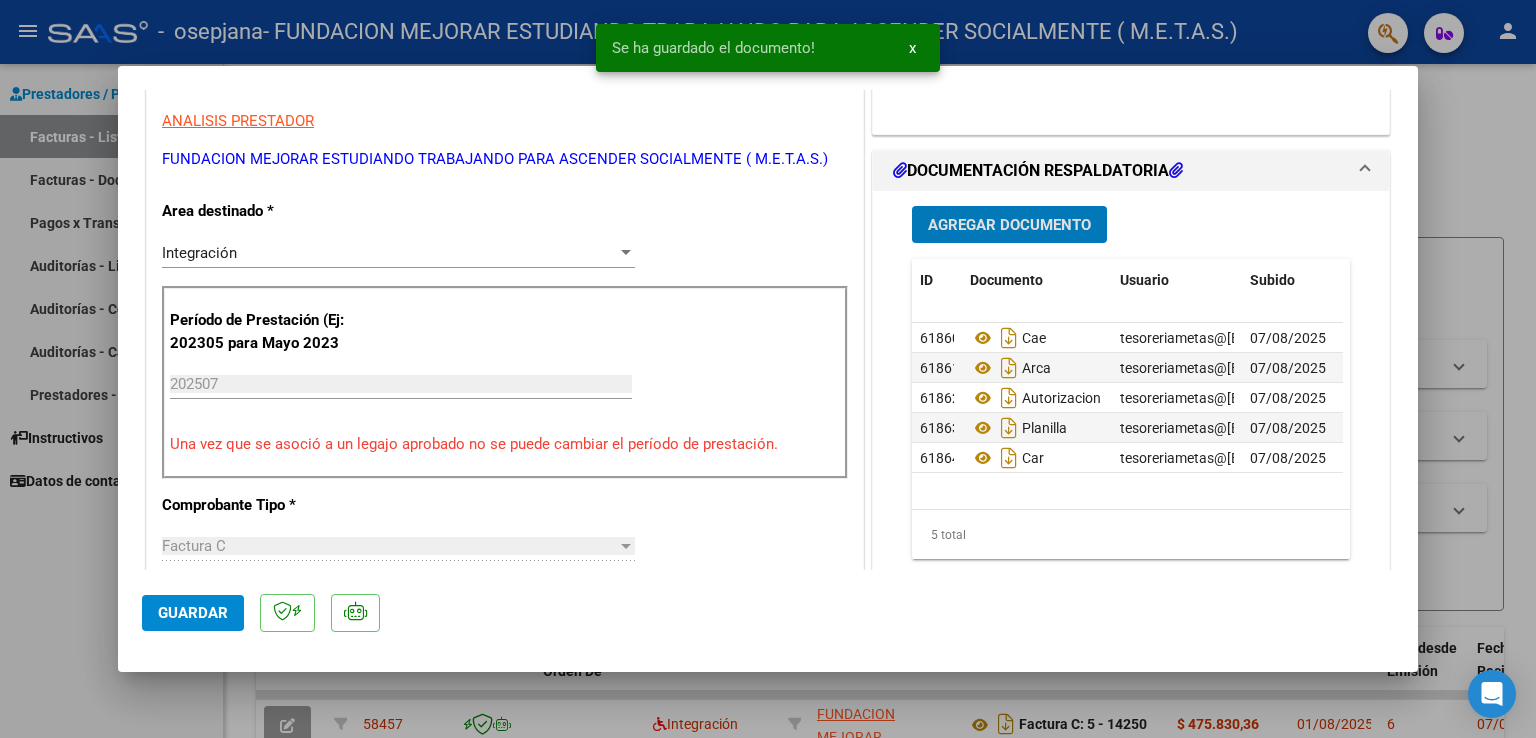 click on "Agregar Documento" at bounding box center [1009, 224] 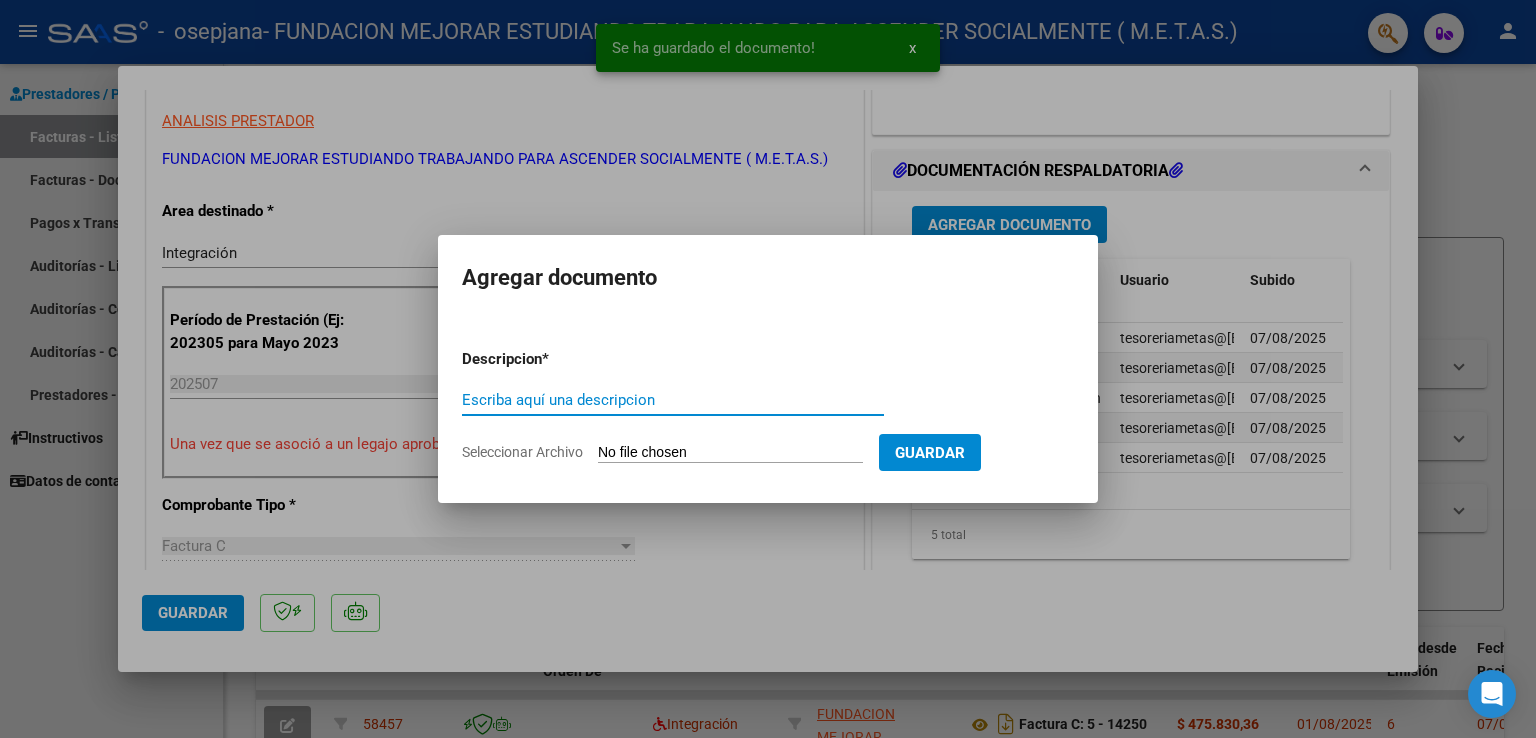 type on "O" 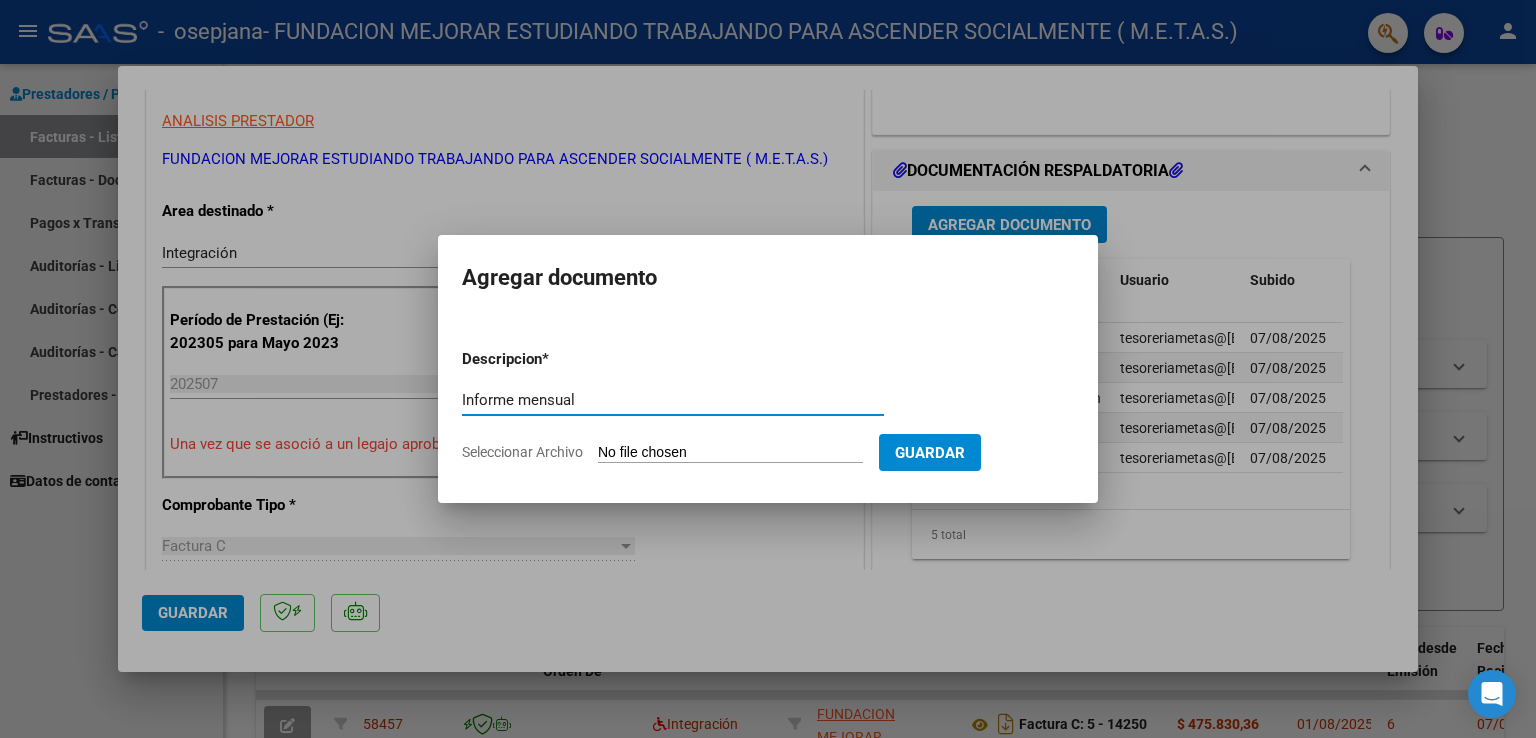 type on "Informe mensual" 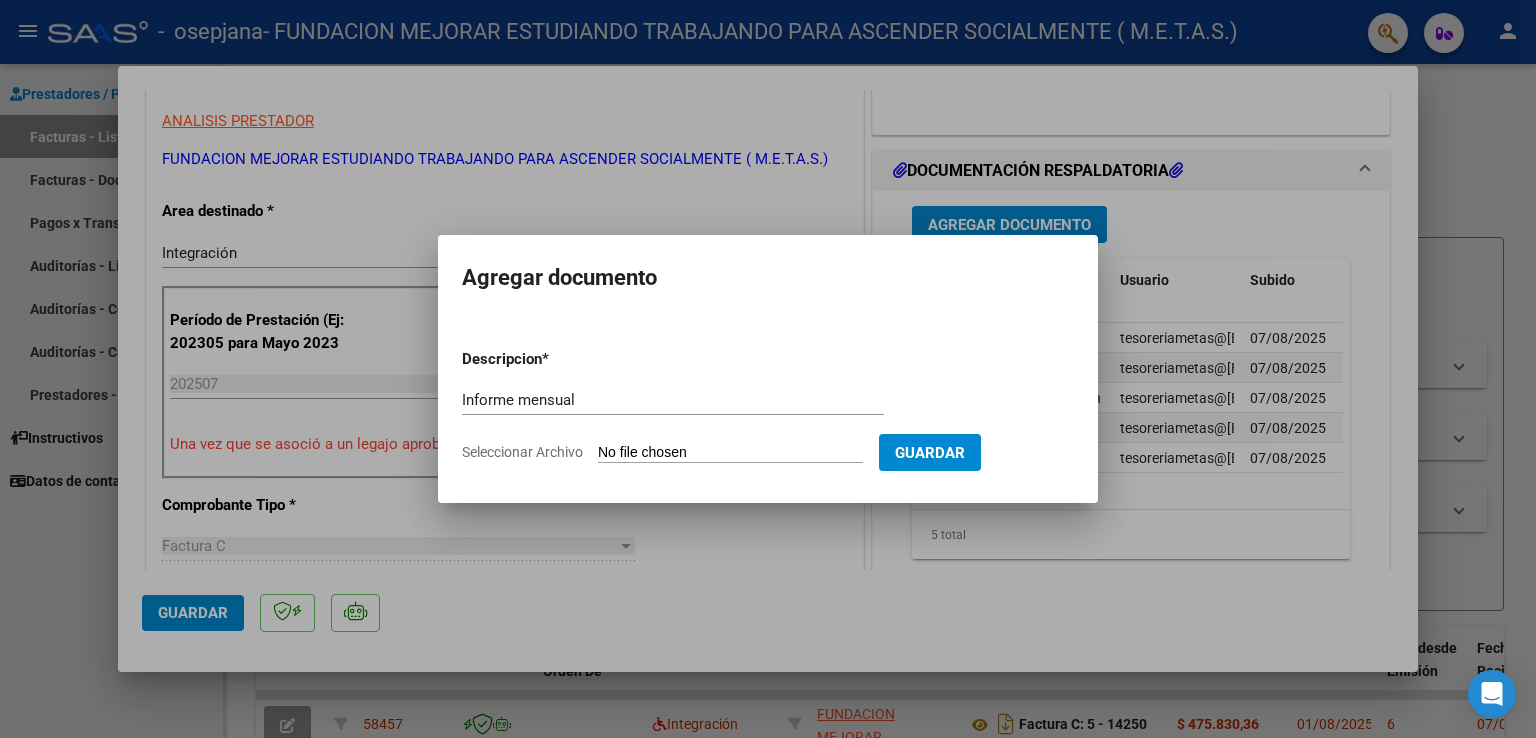 type on "C:\fakepath\Piñeiro Dara Abigail - IP Julio.pdf" 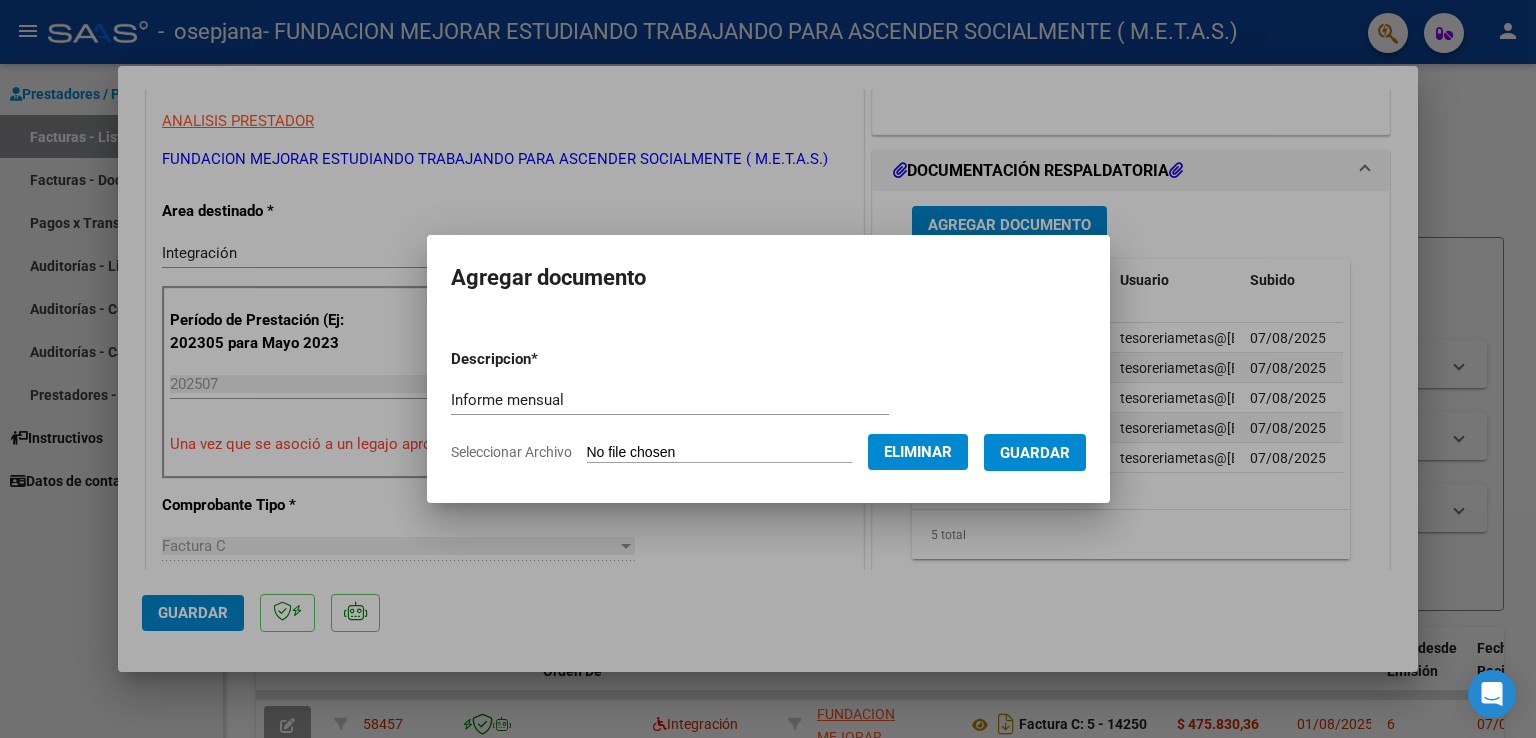 click on "Guardar" at bounding box center (1035, 452) 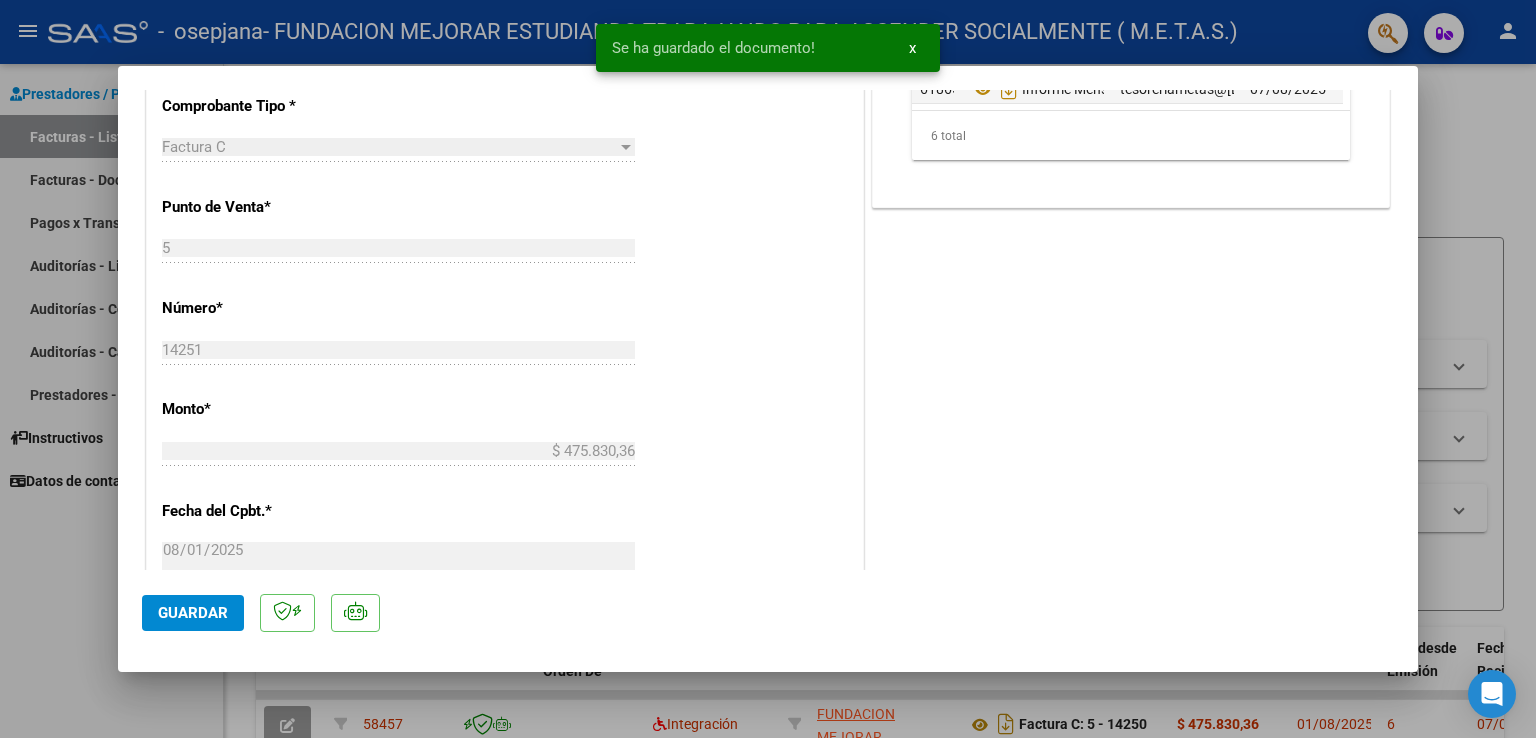 scroll, scrollTop: 800, scrollLeft: 0, axis: vertical 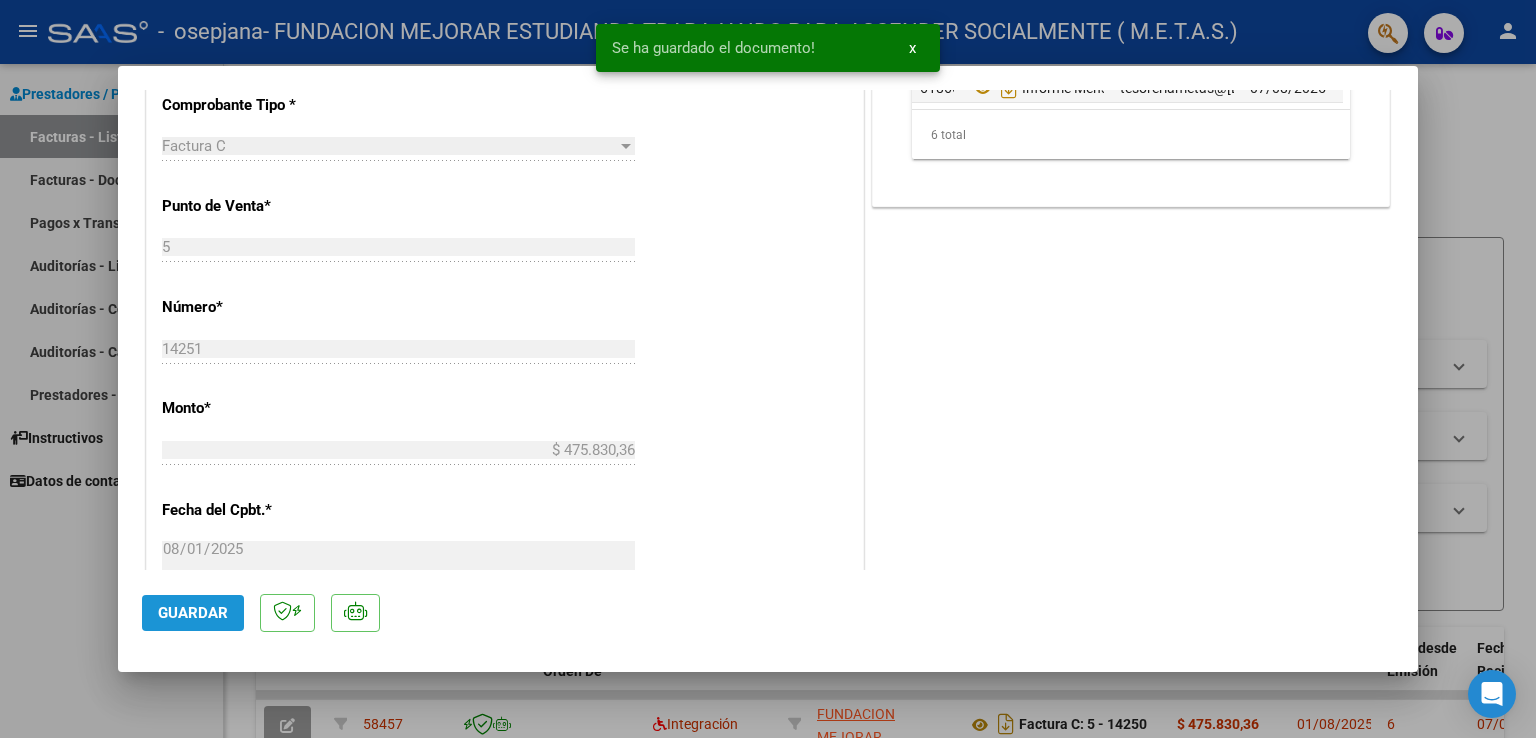click on "Guardar" 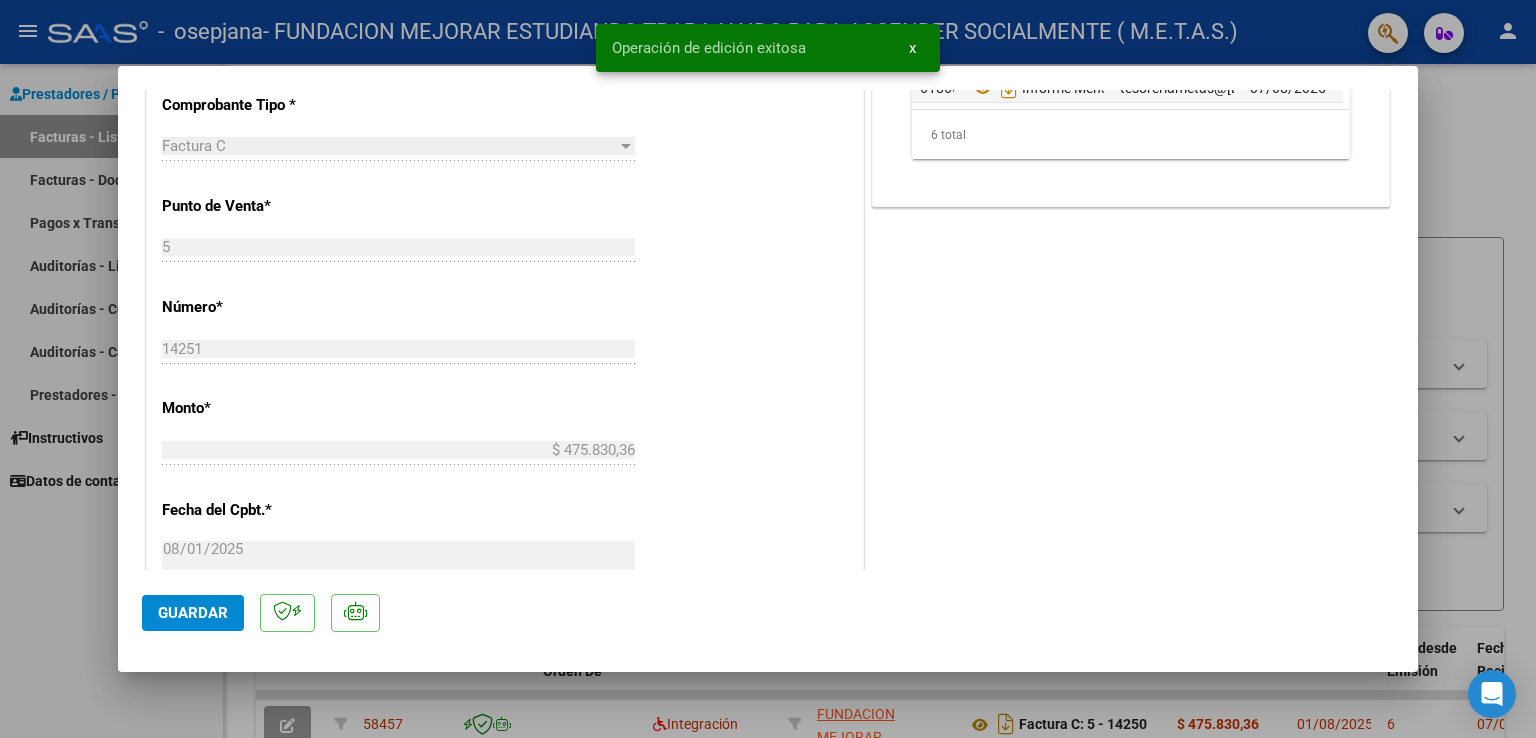 click at bounding box center (768, 369) 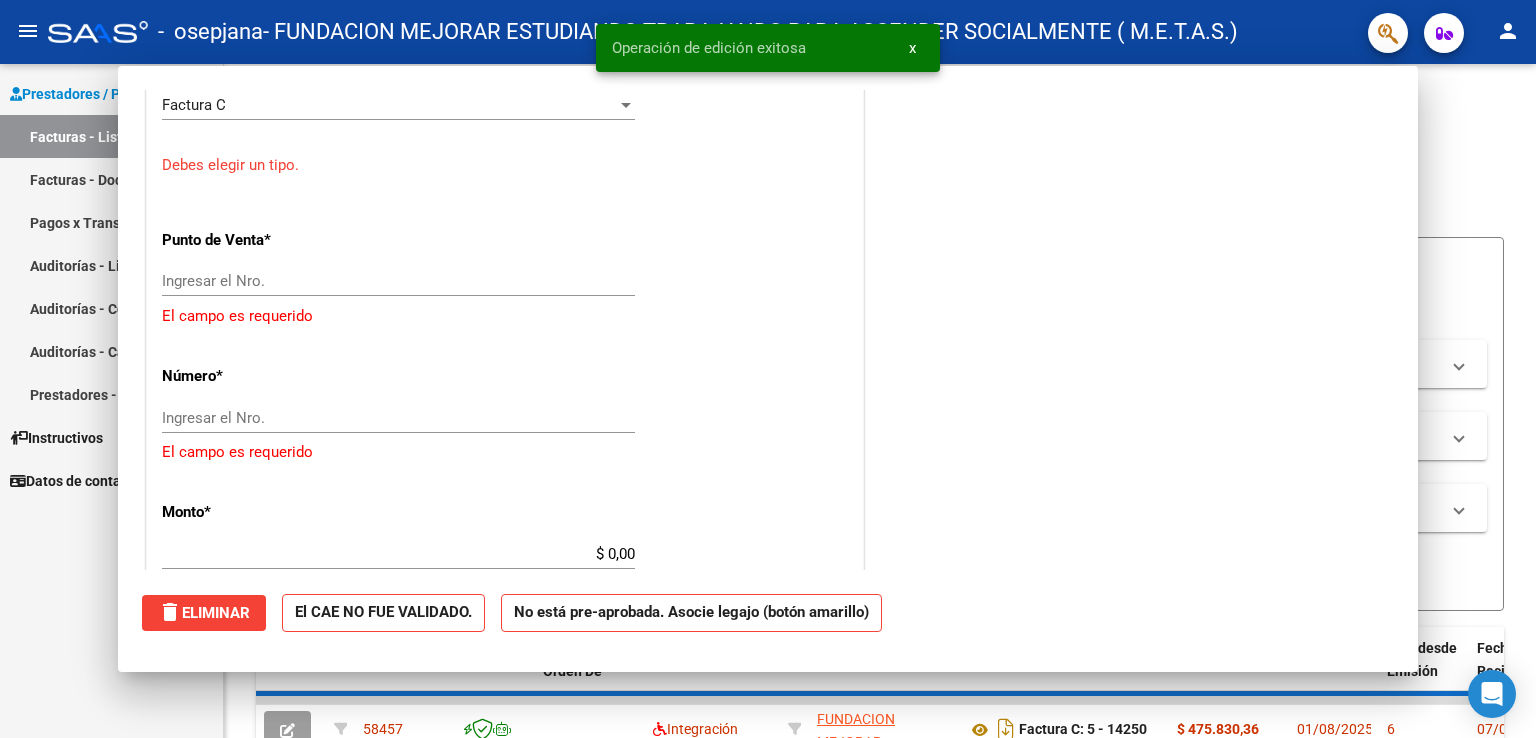 scroll, scrollTop: 0, scrollLeft: 0, axis: both 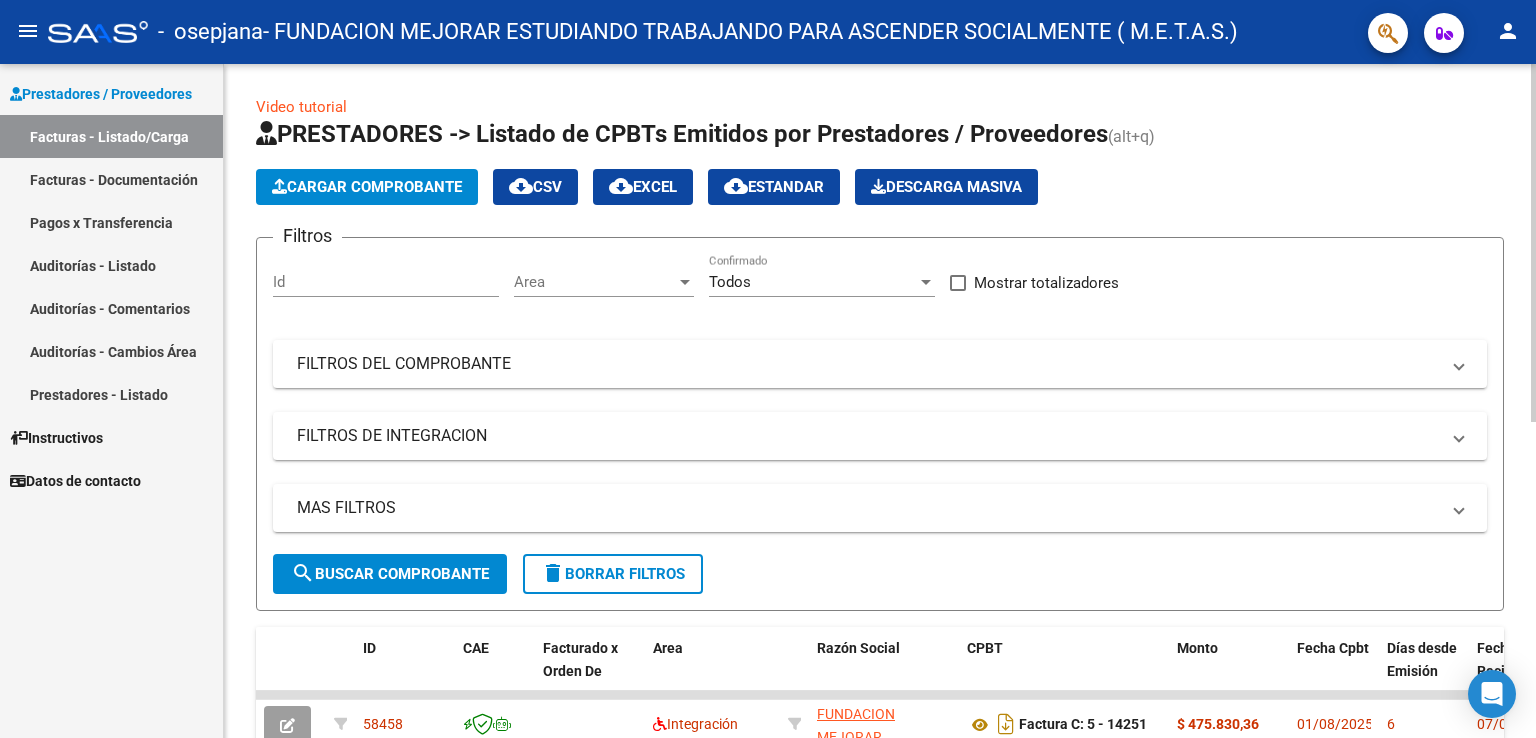 click on "Cargar Comprobante" 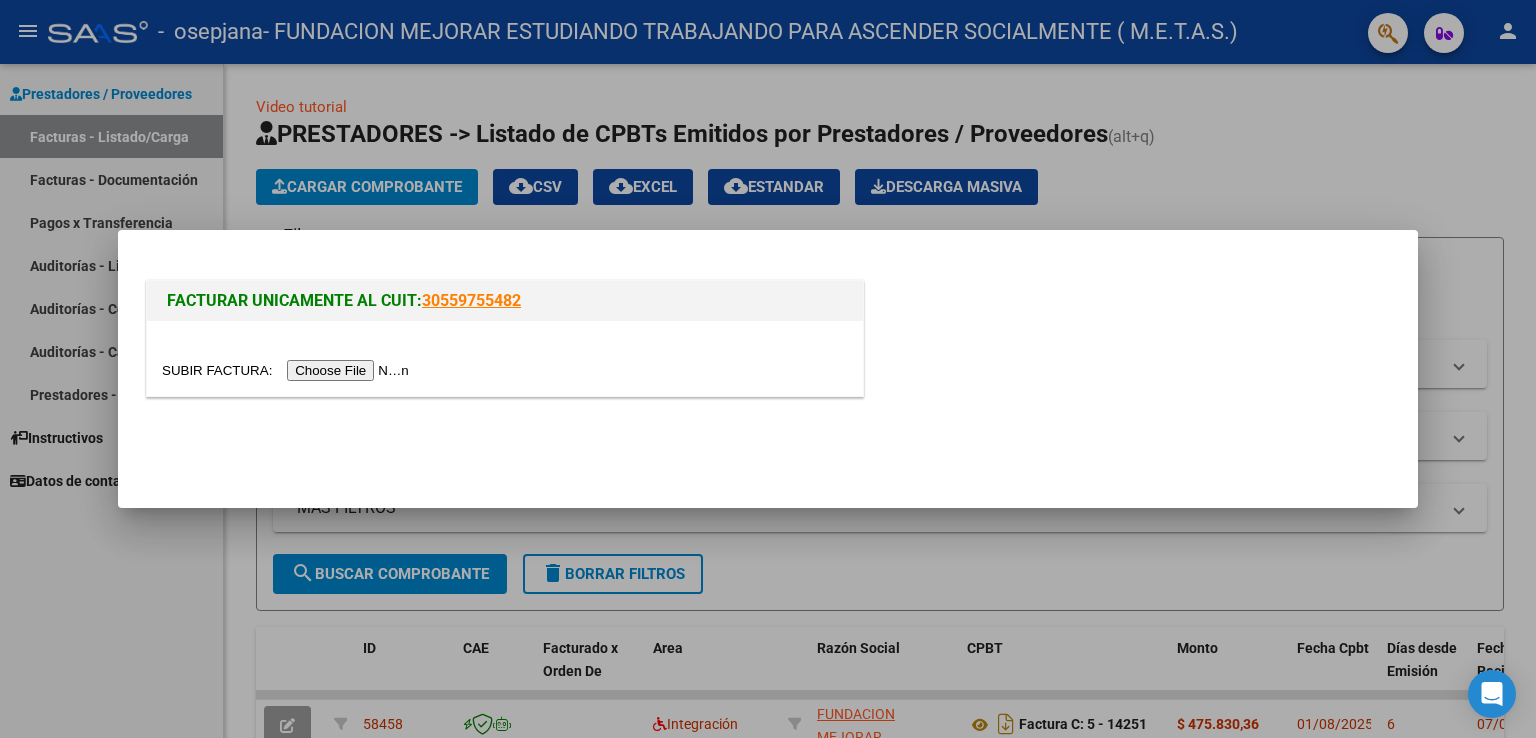 click at bounding box center [288, 370] 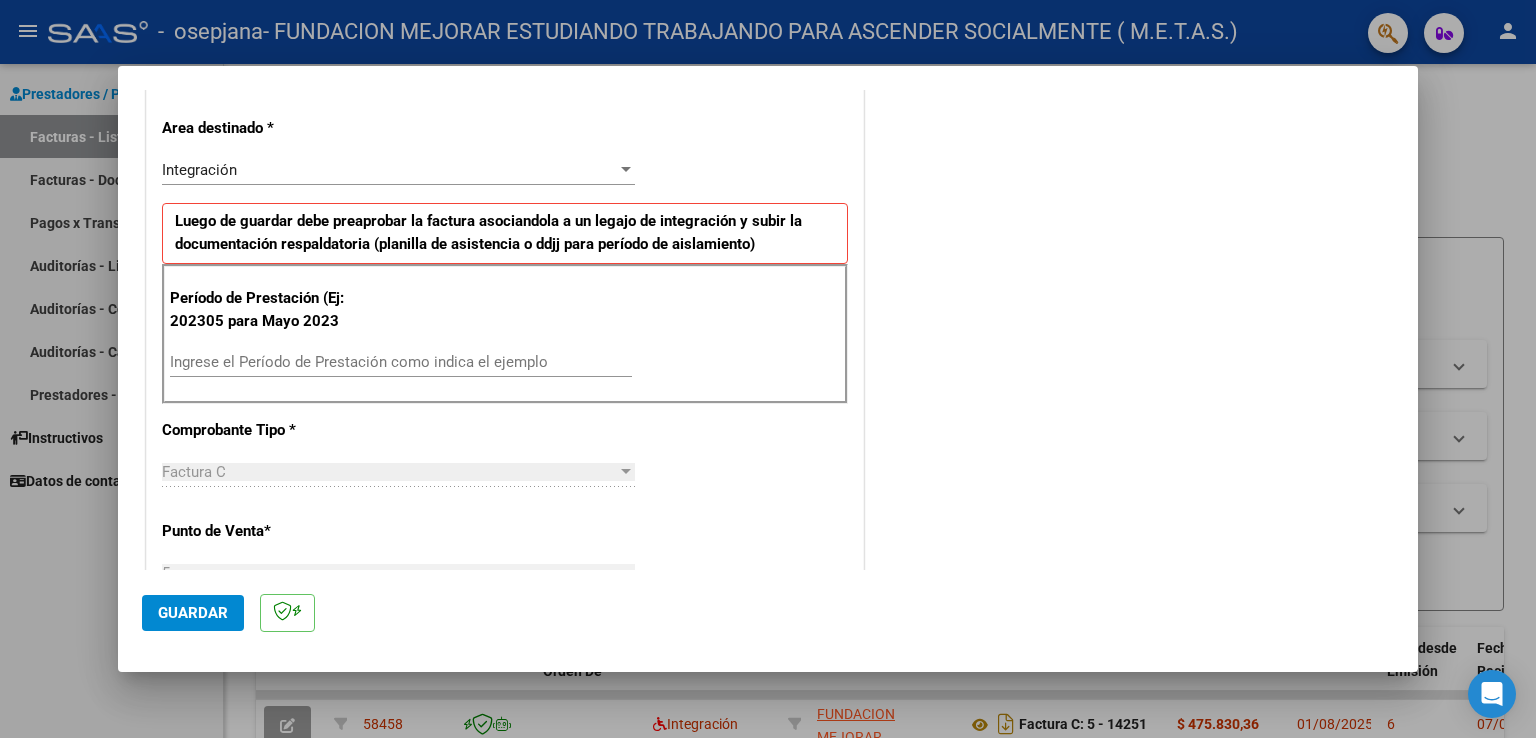scroll, scrollTop: 400, scrollLeft: 0, axis: vertical 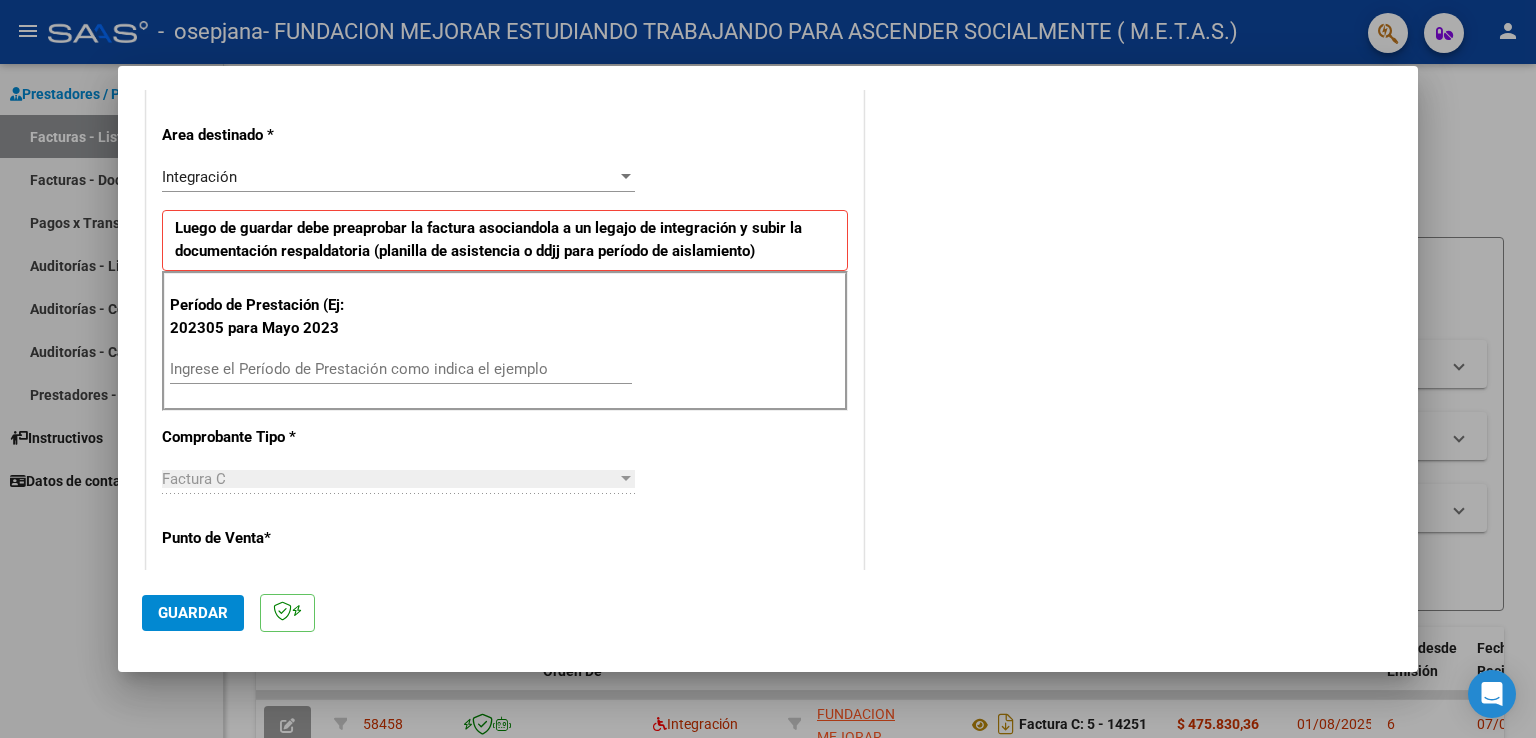 click on "Ingrese el Período de Prestación como indica el ejemplo" at bounding box center (401, 369) 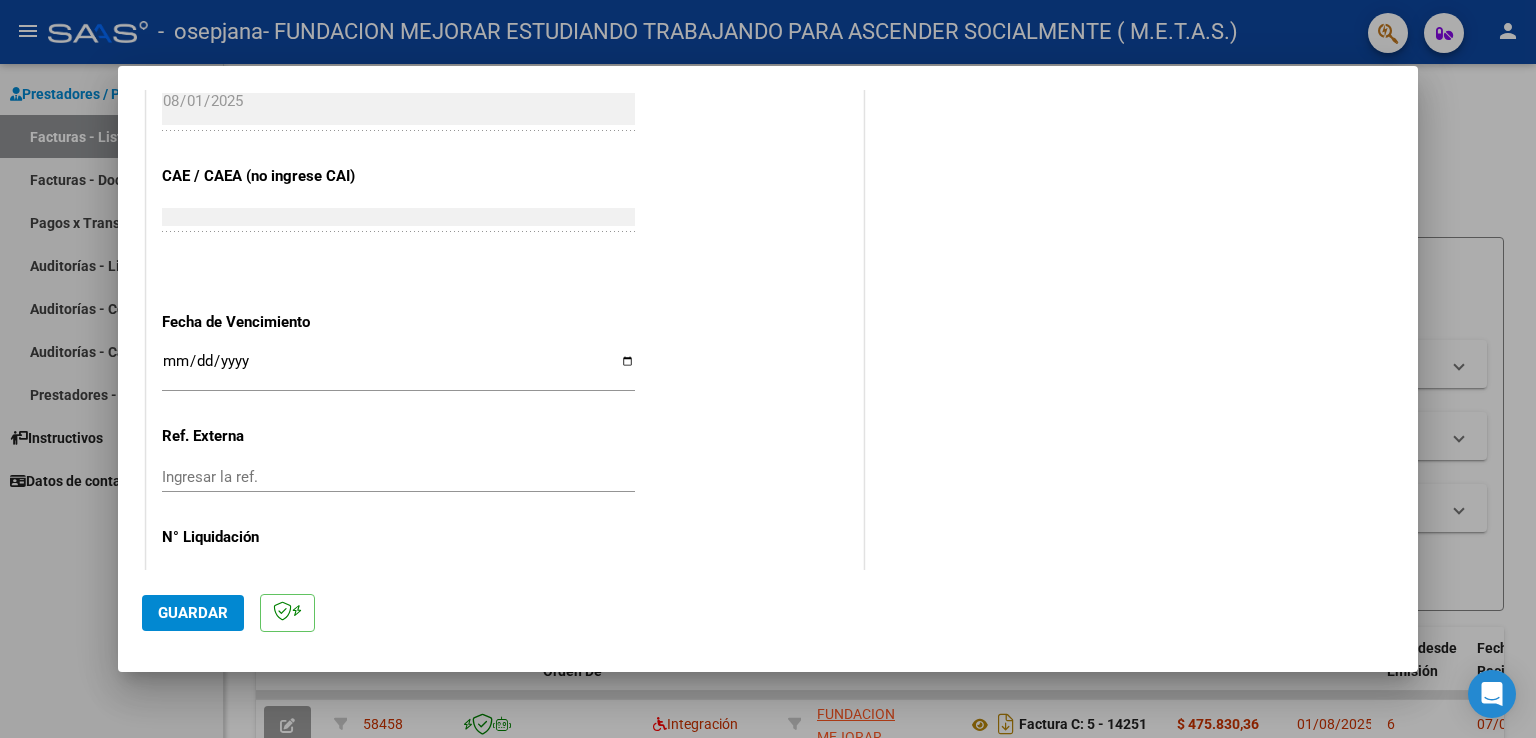 scroll, scrollTop: 1200, scrollLeft: 0, axis: vertical 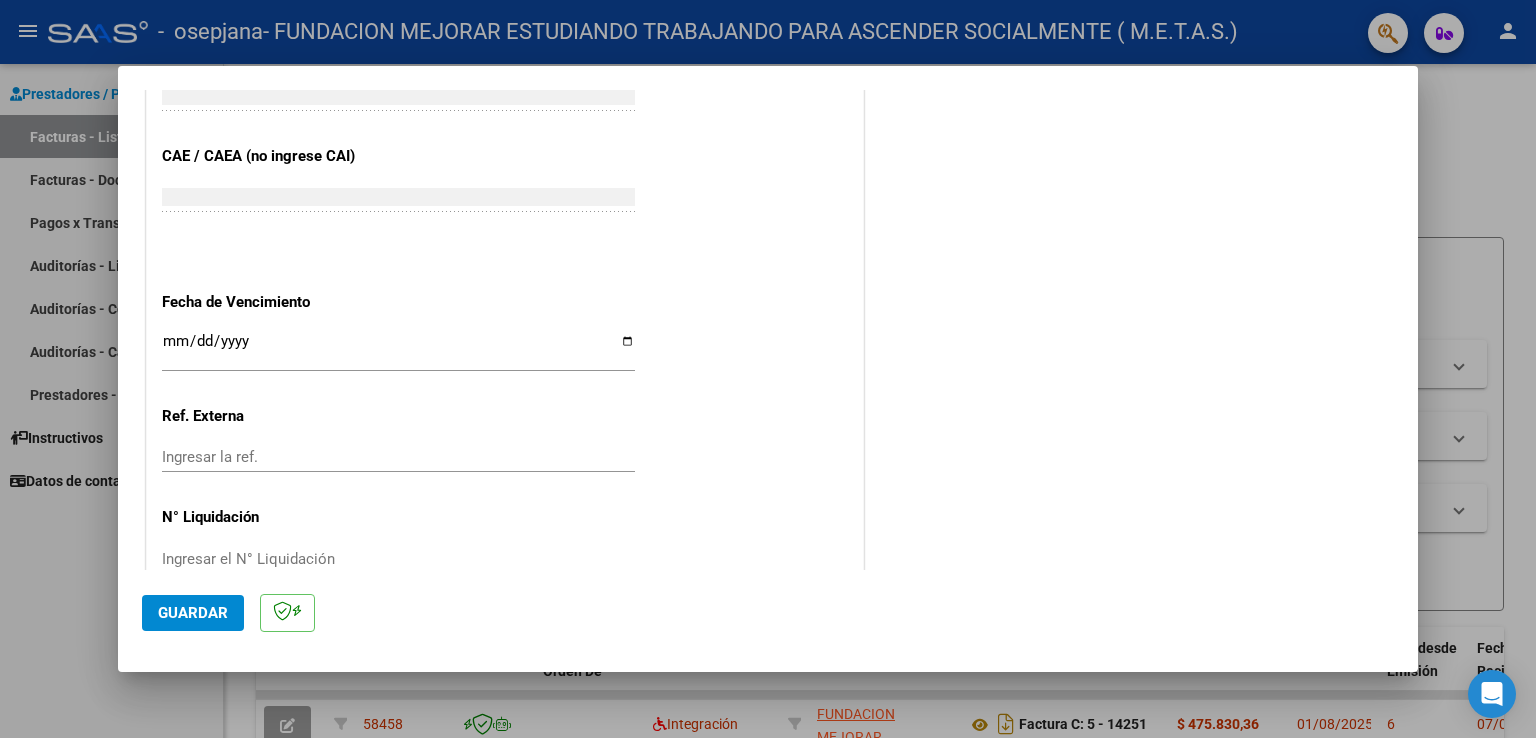 type on "202507" 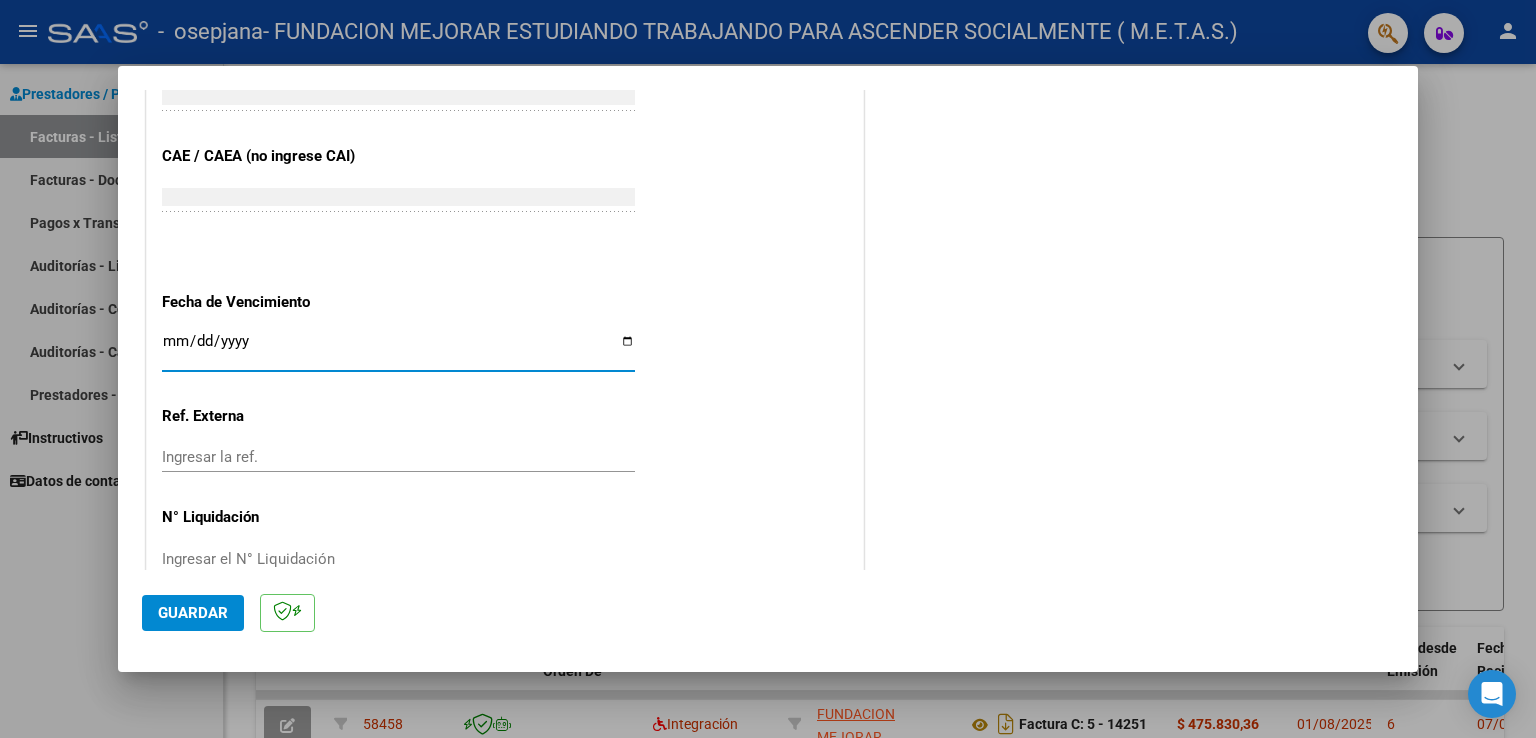 type on "2025-08-11" 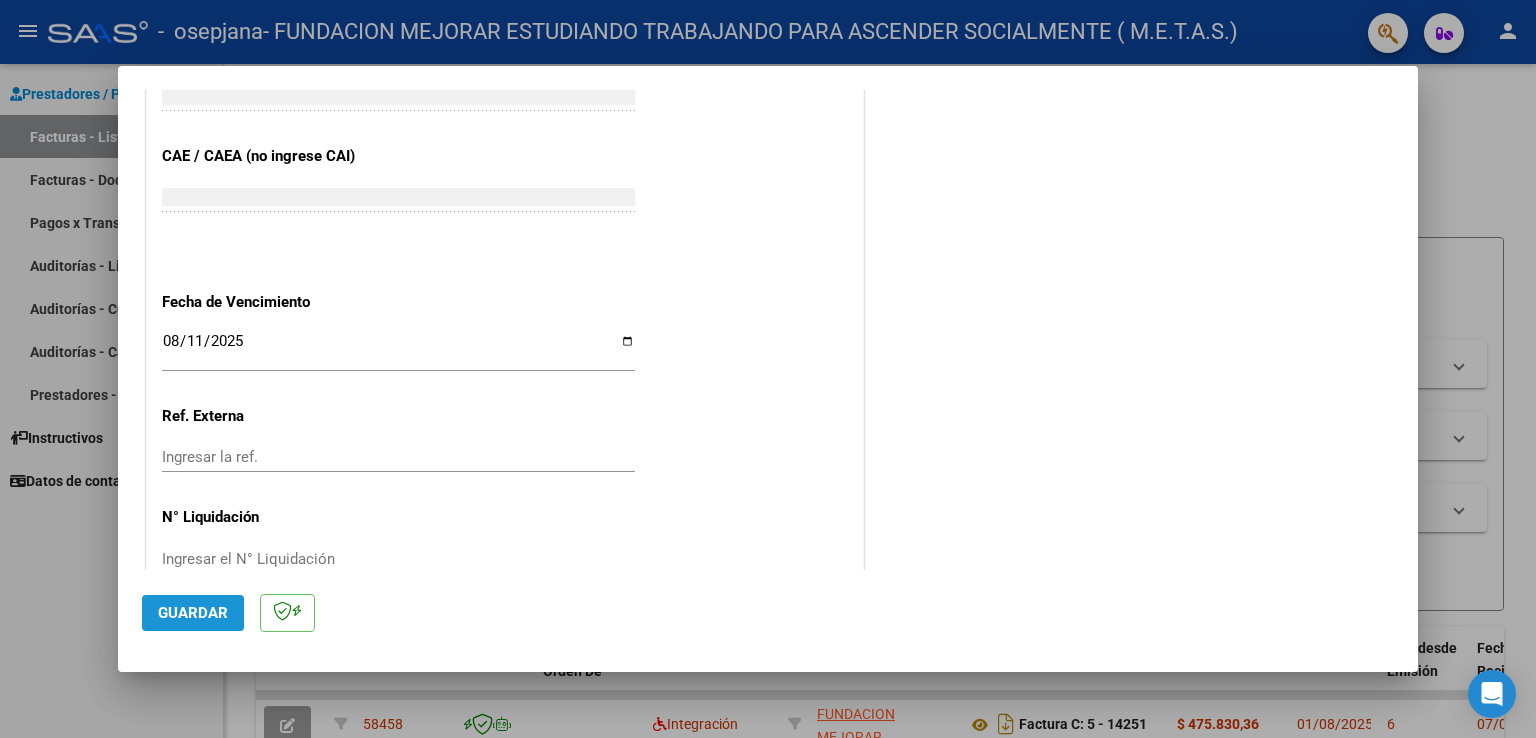 click on "Guardar" 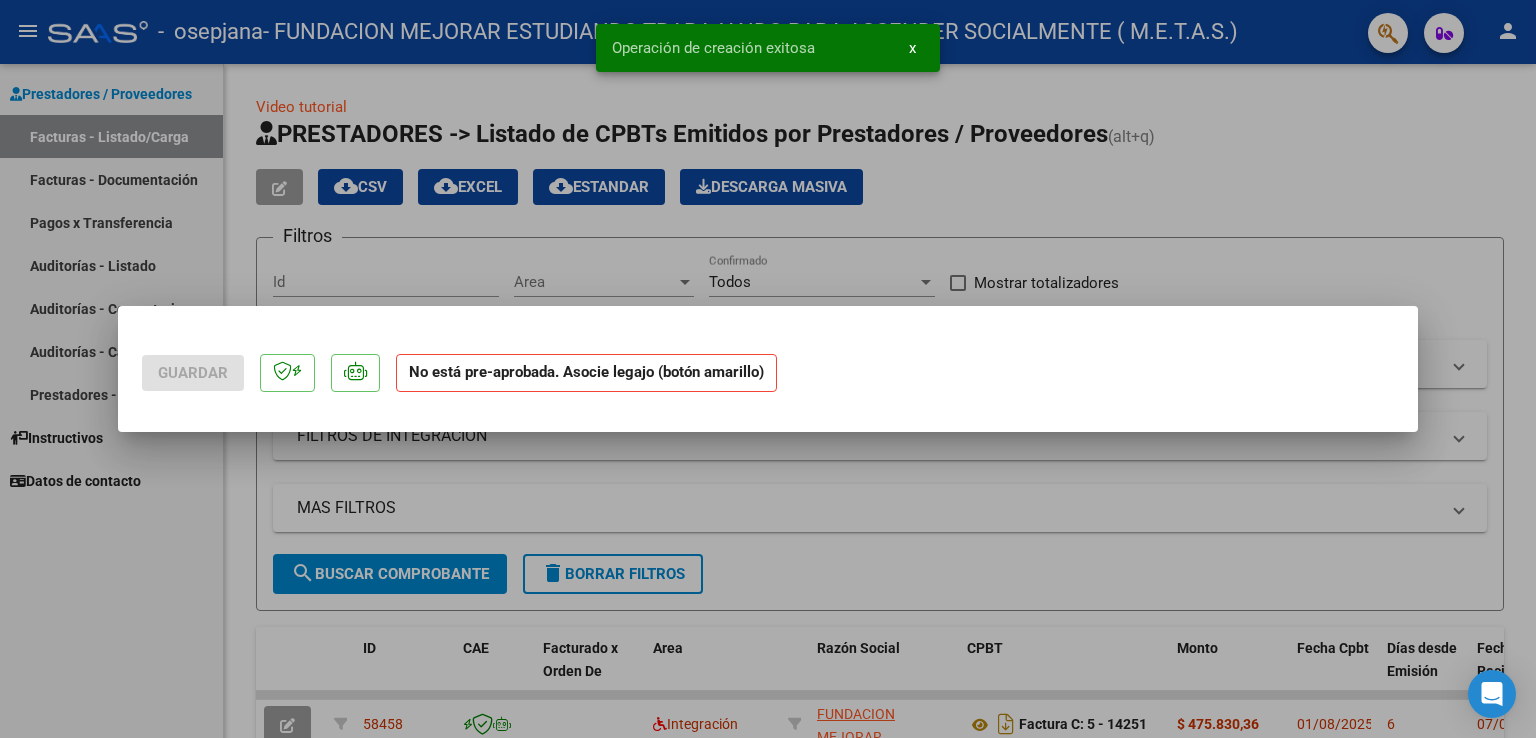 scroll, scrollTop: 0, scrollLeft: 0, axis: both 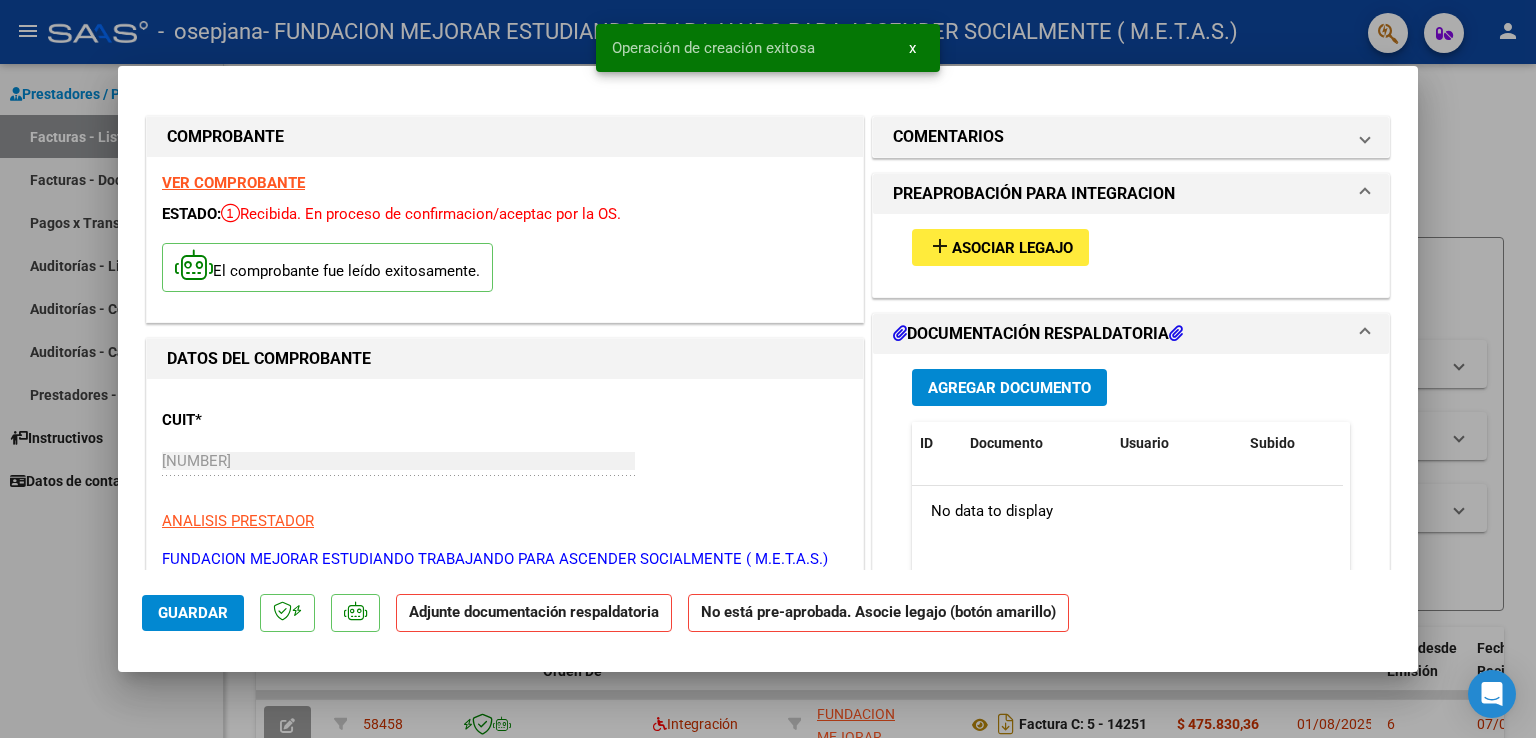 click on "VER COMPROBANTE" at bounding box center [233, 183] 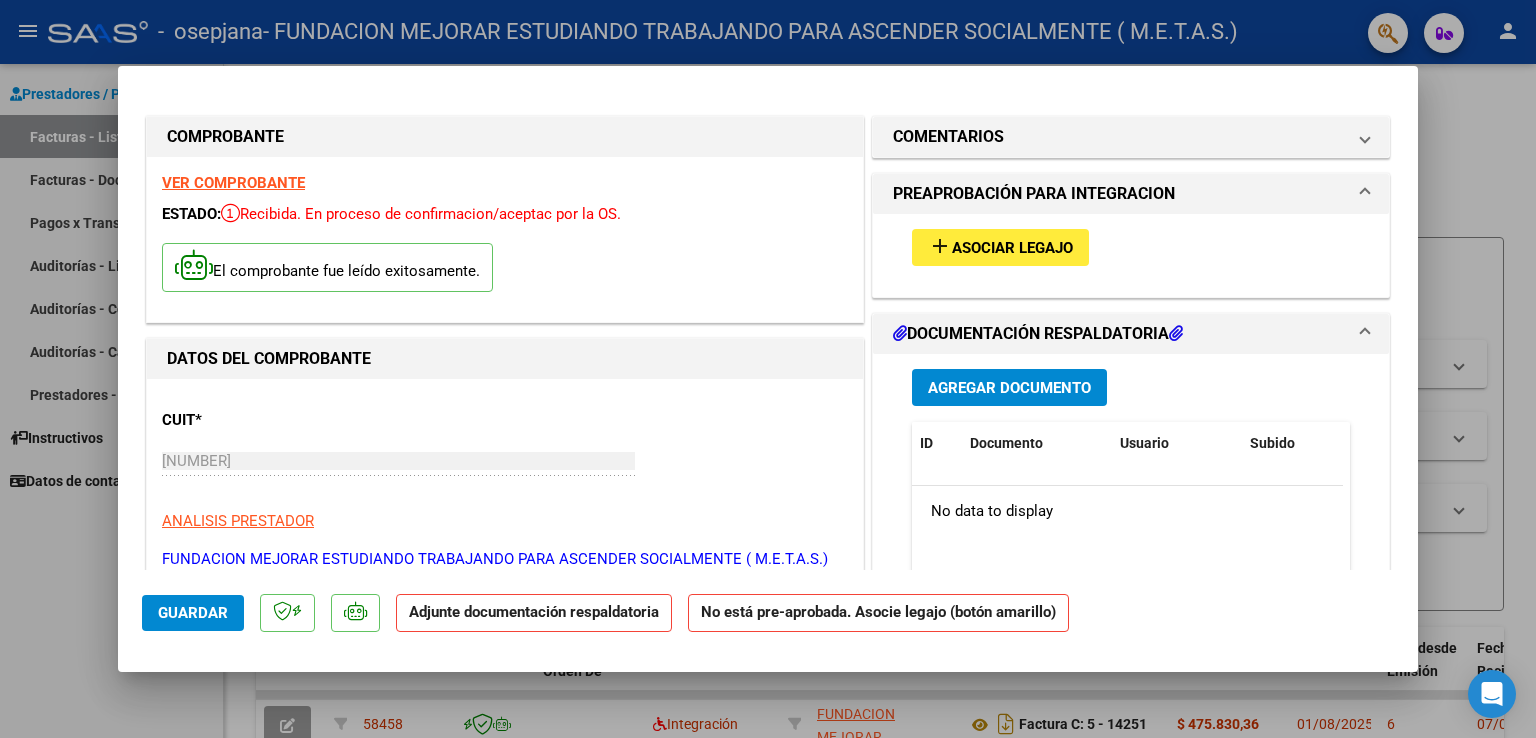 click on "add" at bounding box center [940, 246] 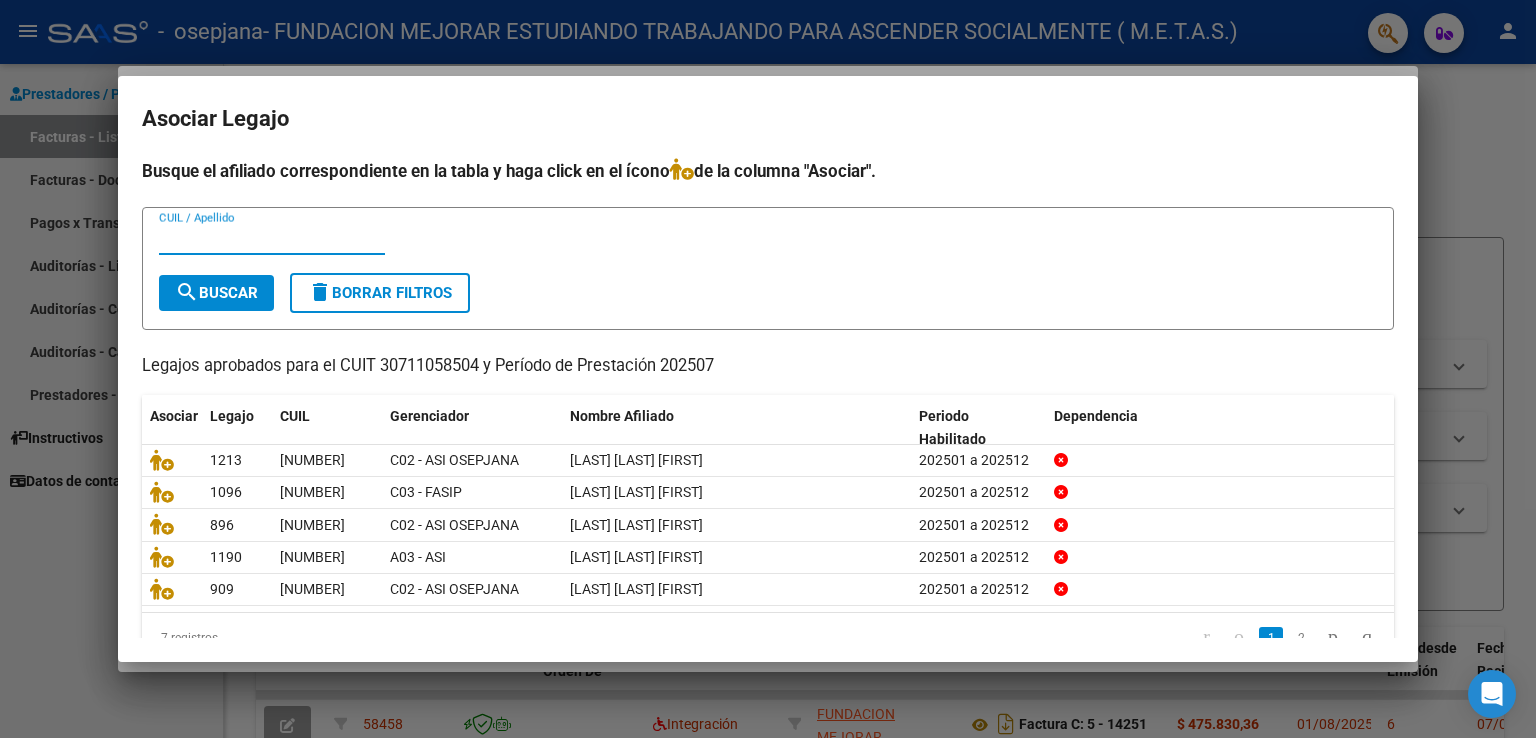 paste on "20537550164" 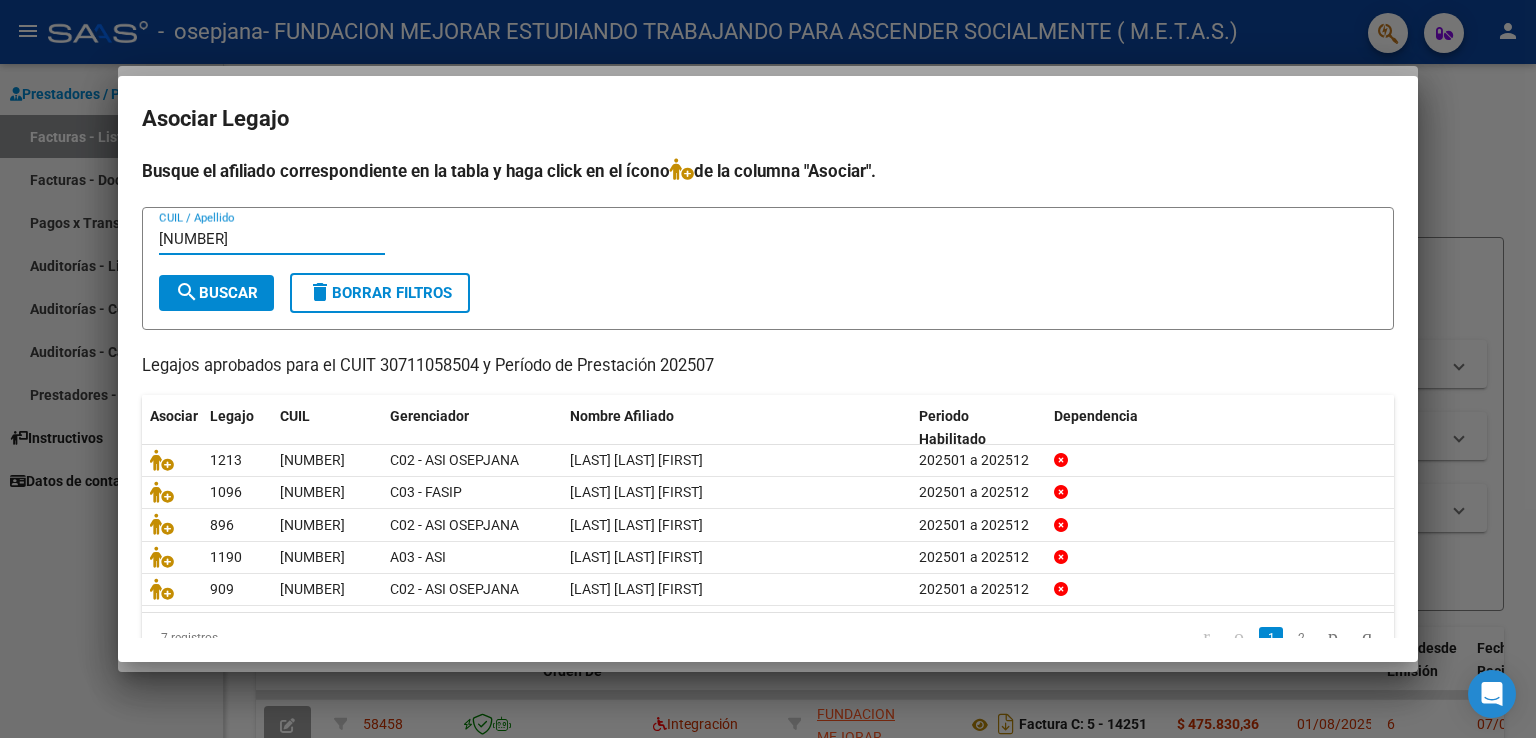 type on "20537550164" 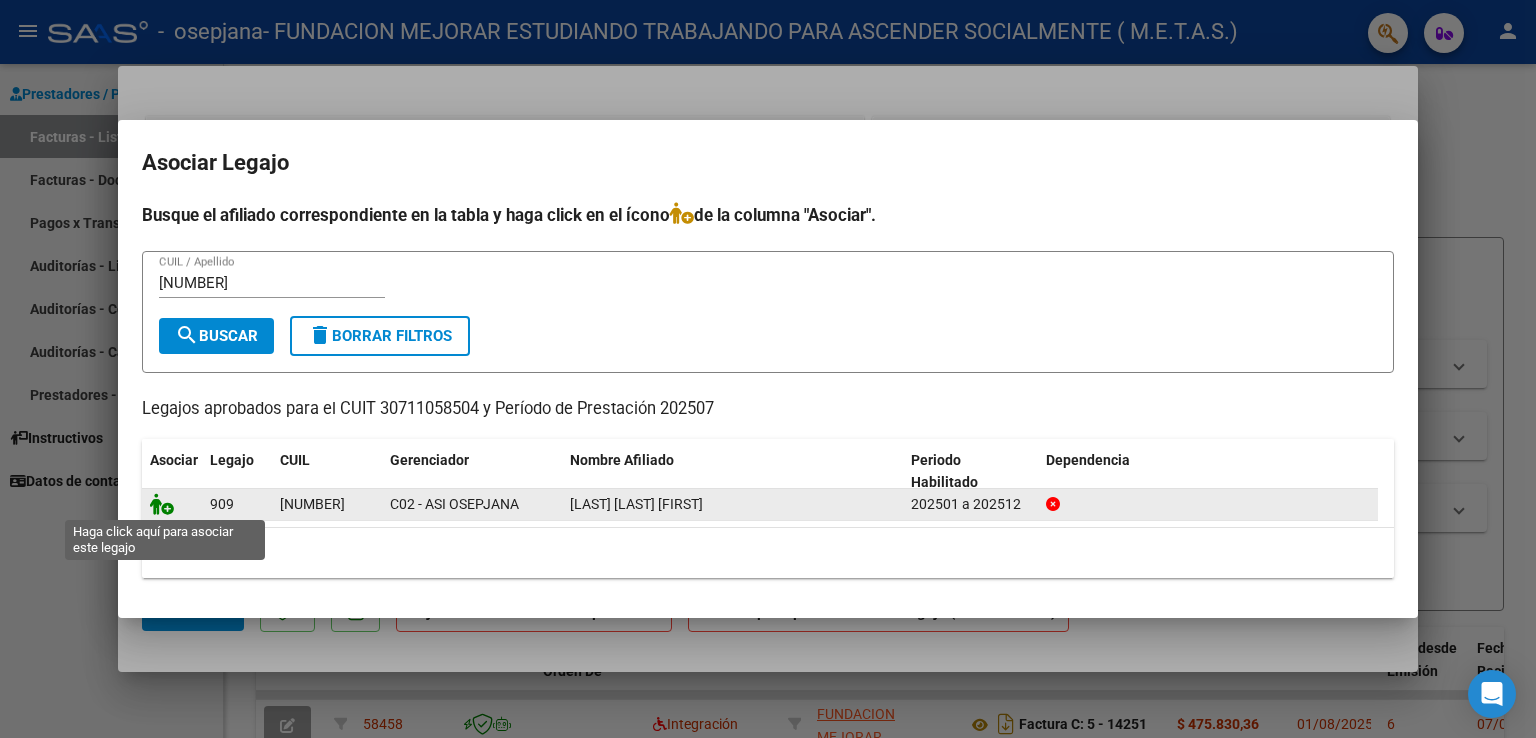 click 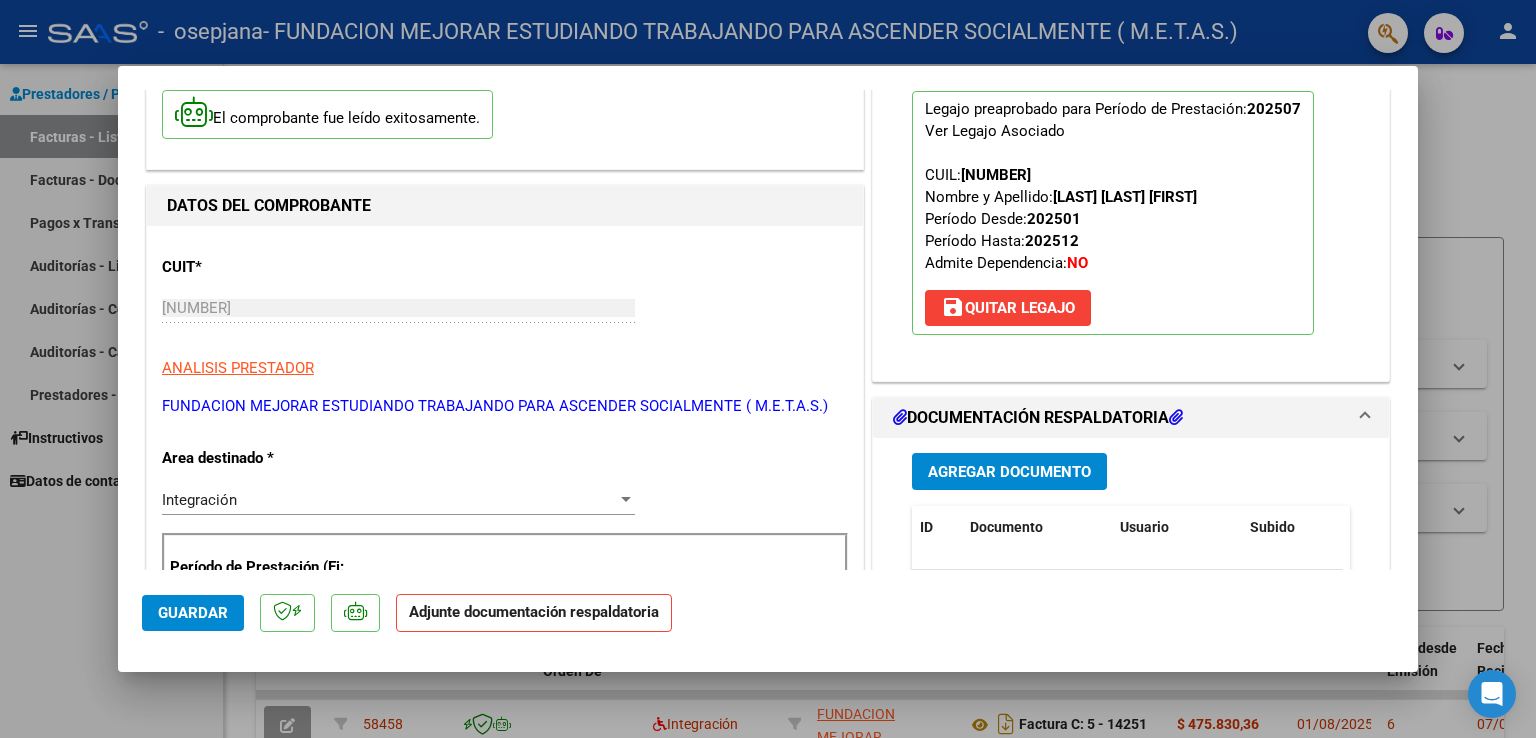 scroll, scrollTop: 200, scrollLeft: 0, axis: vertical 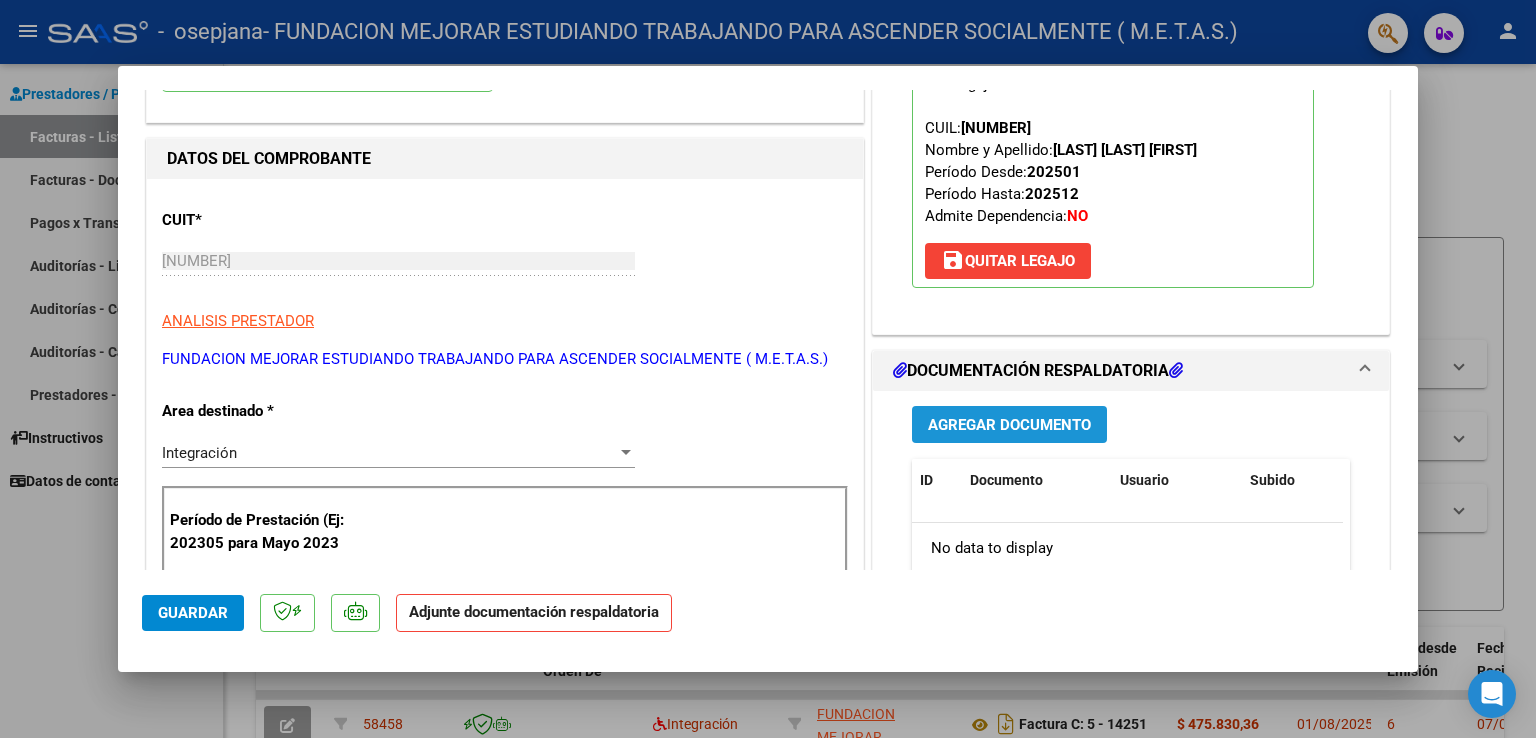 click on "Agregar Documento" at bounding box center (1009, 425) 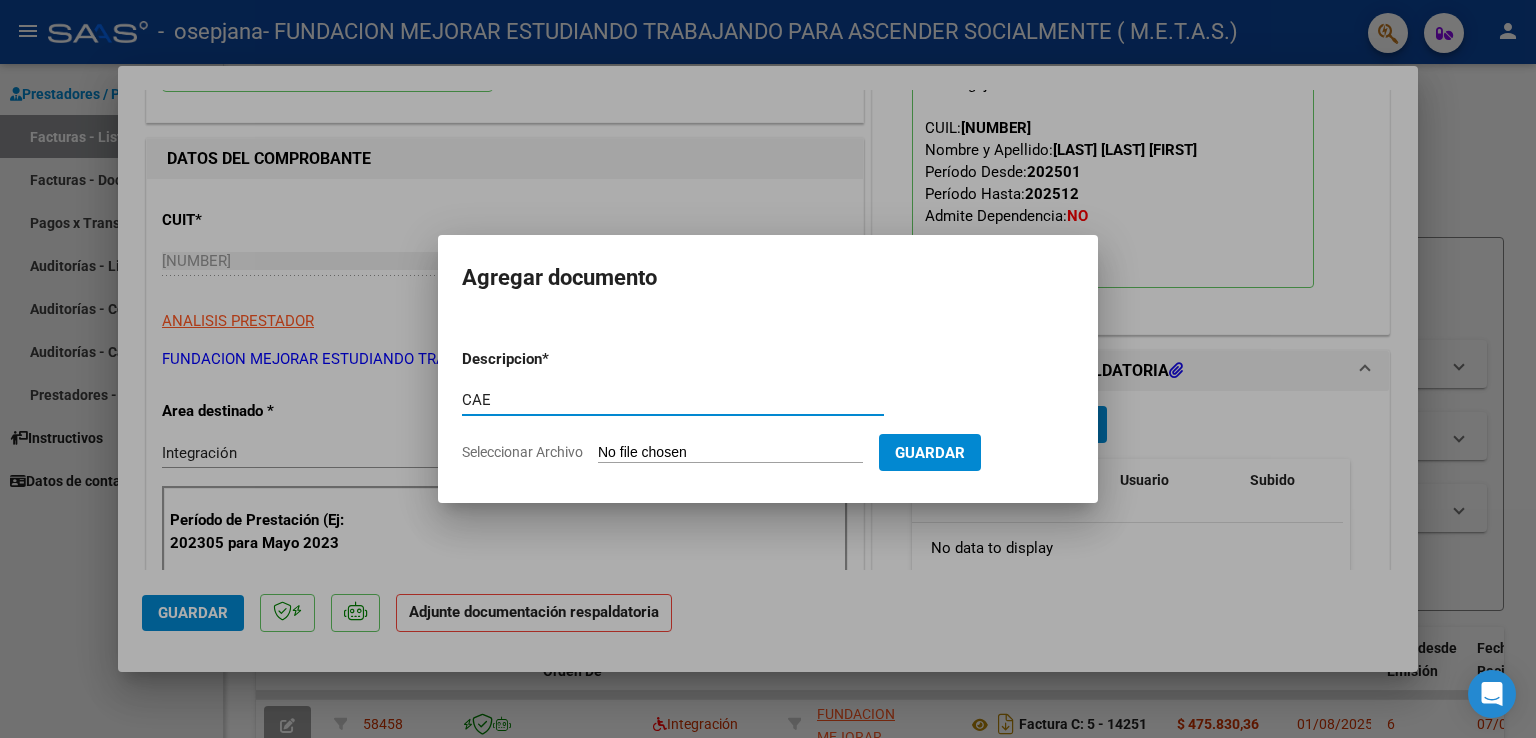 type on "CAE" 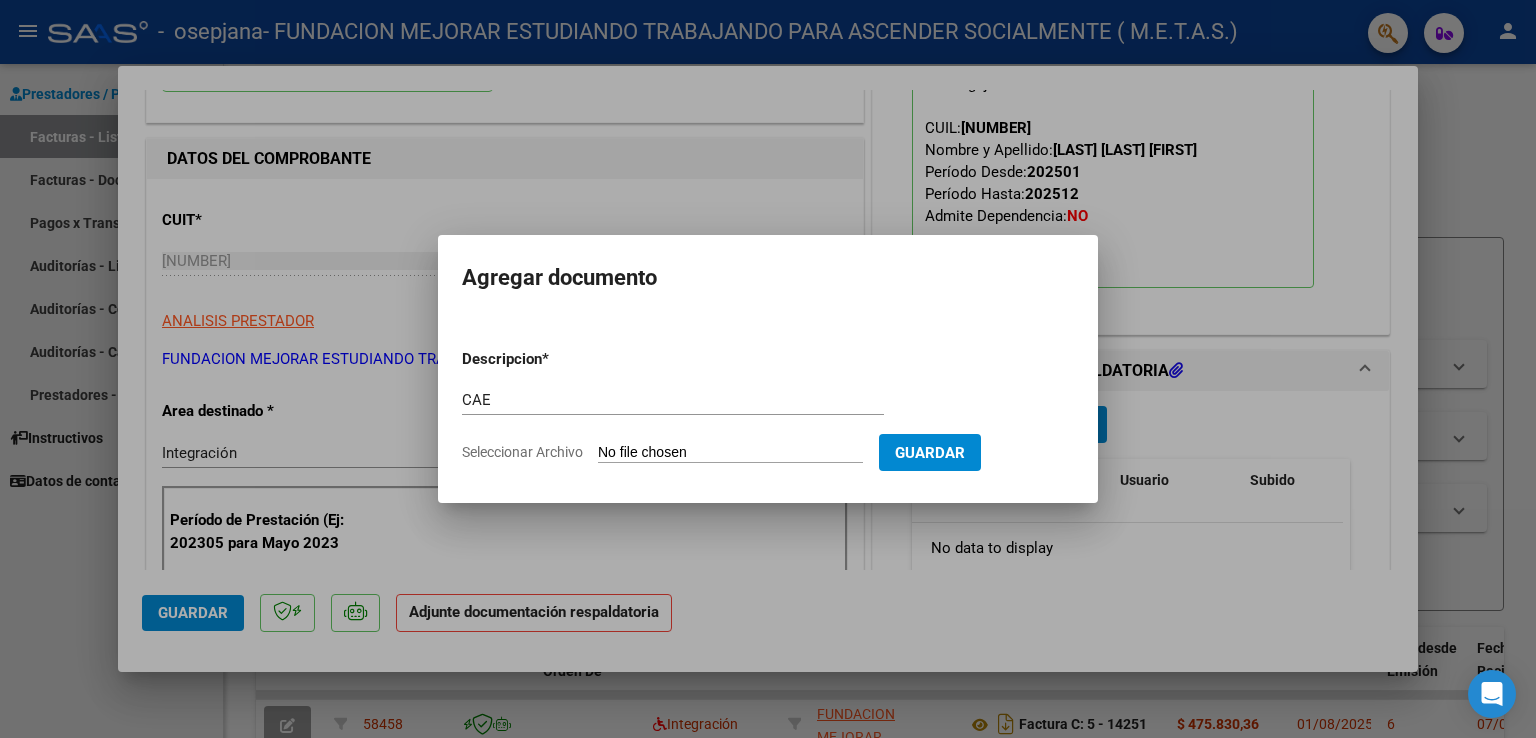 type on "C:\fakepath\CAE FC 14252.pdf" 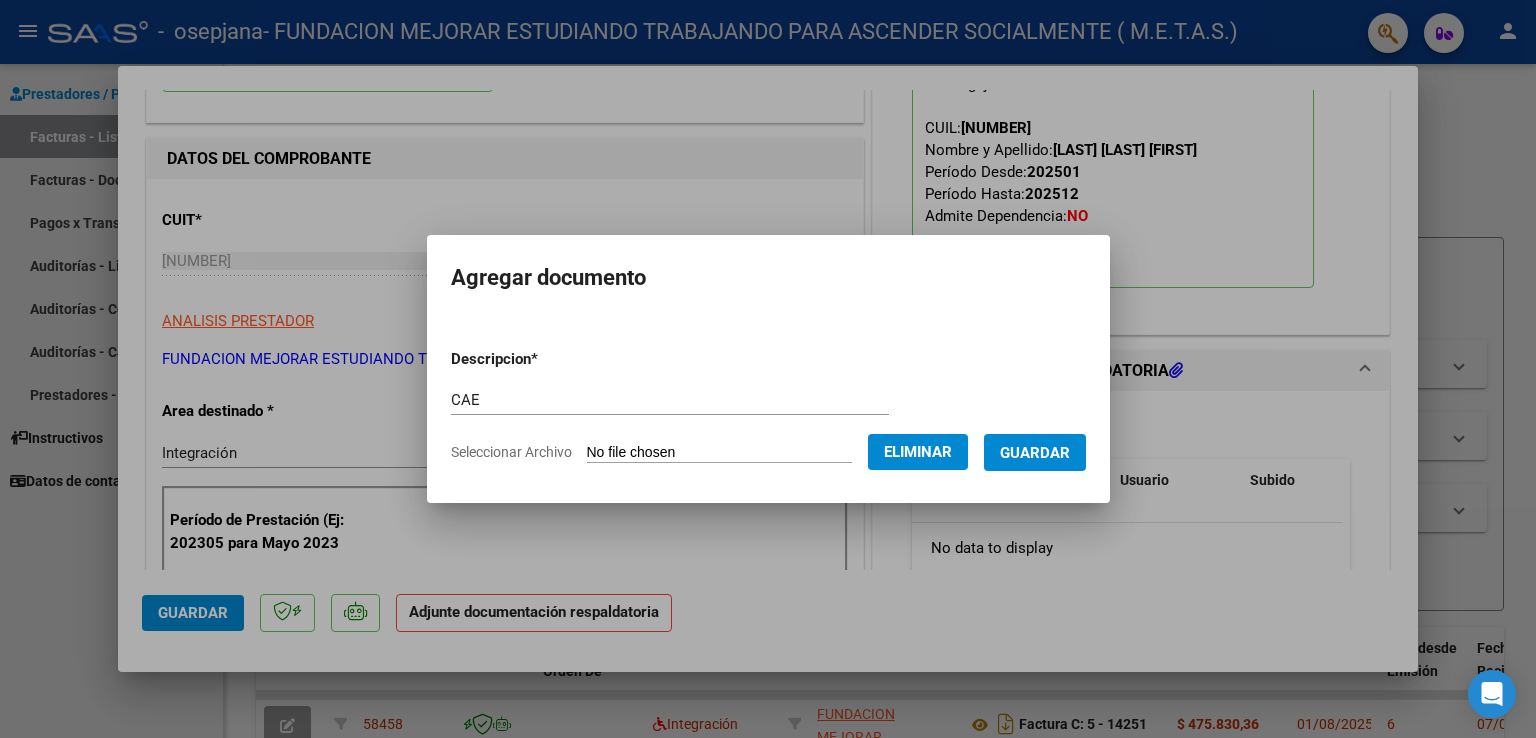 click on "Guardar" at bounding box center (1035, 453) 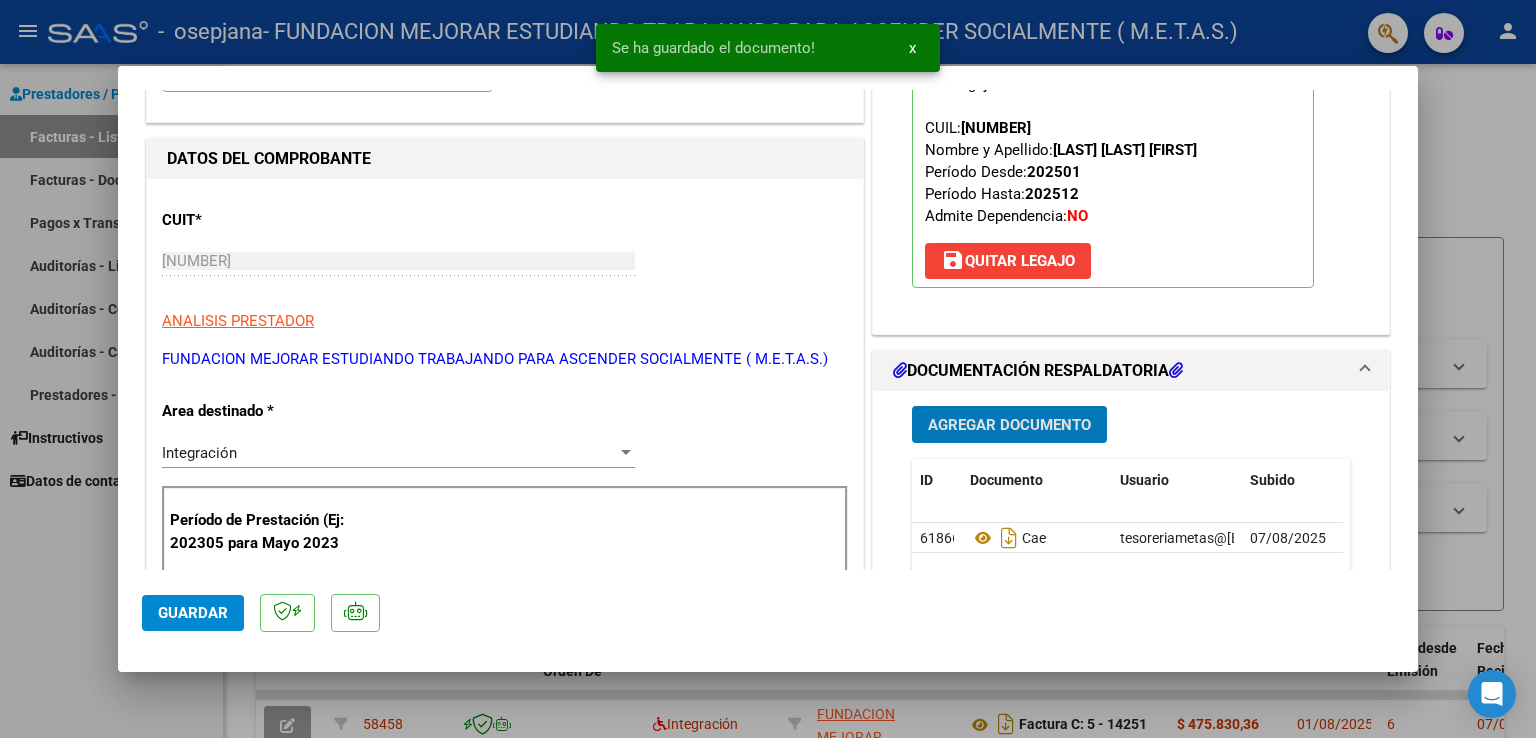 click on "Agregar Documento" at bounding box center (1009, 425) 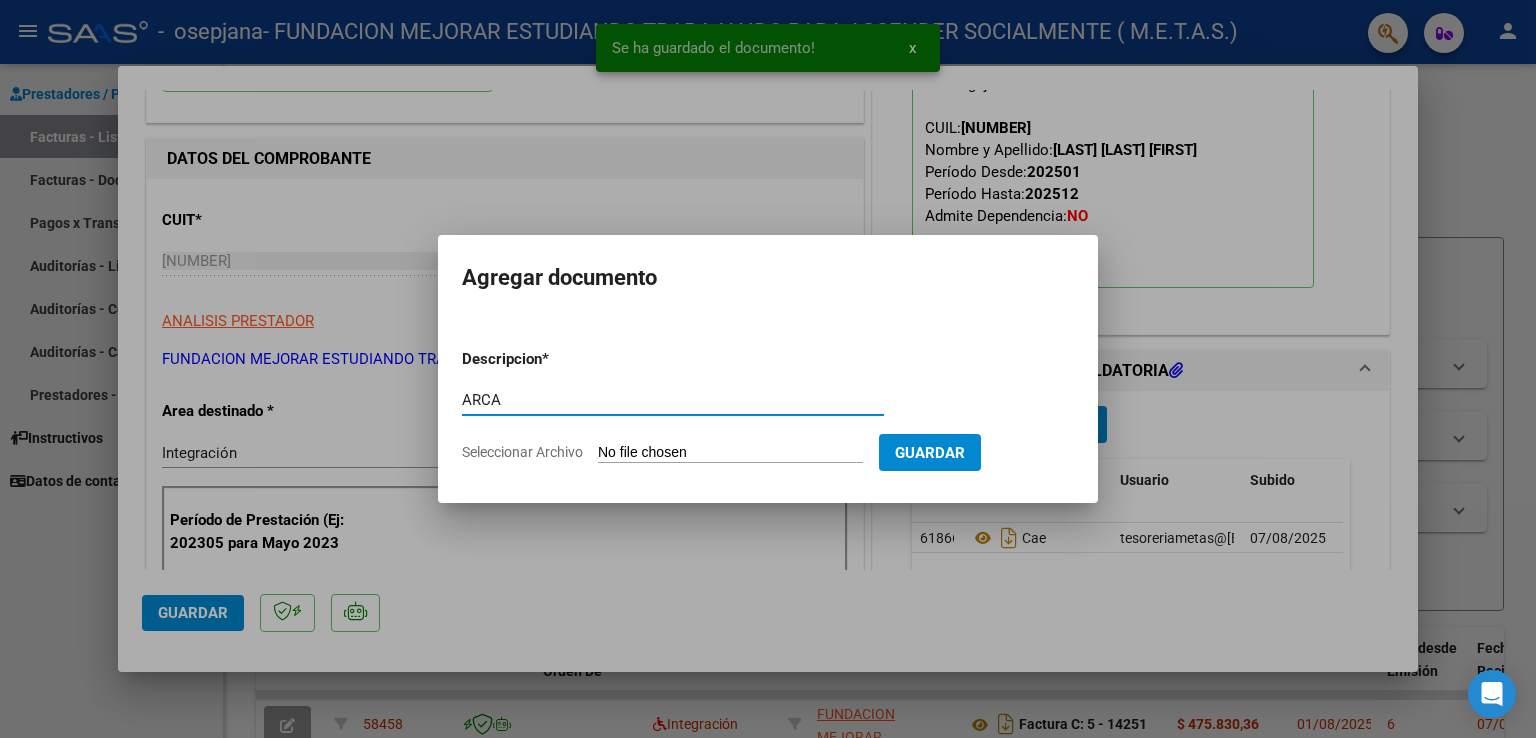 type on "ARCA" 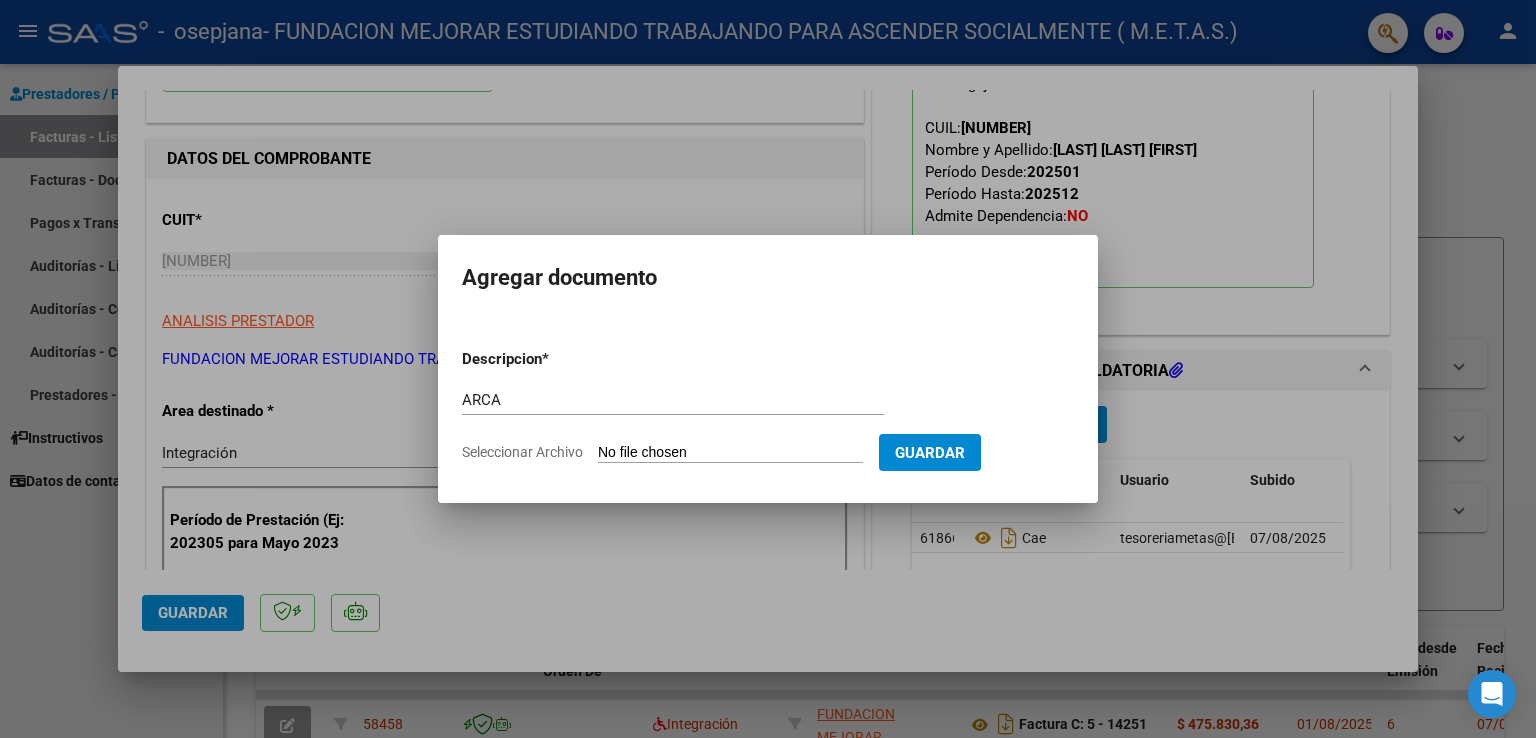 type on "C:\fakepath\AFIP ARCA.pdf" 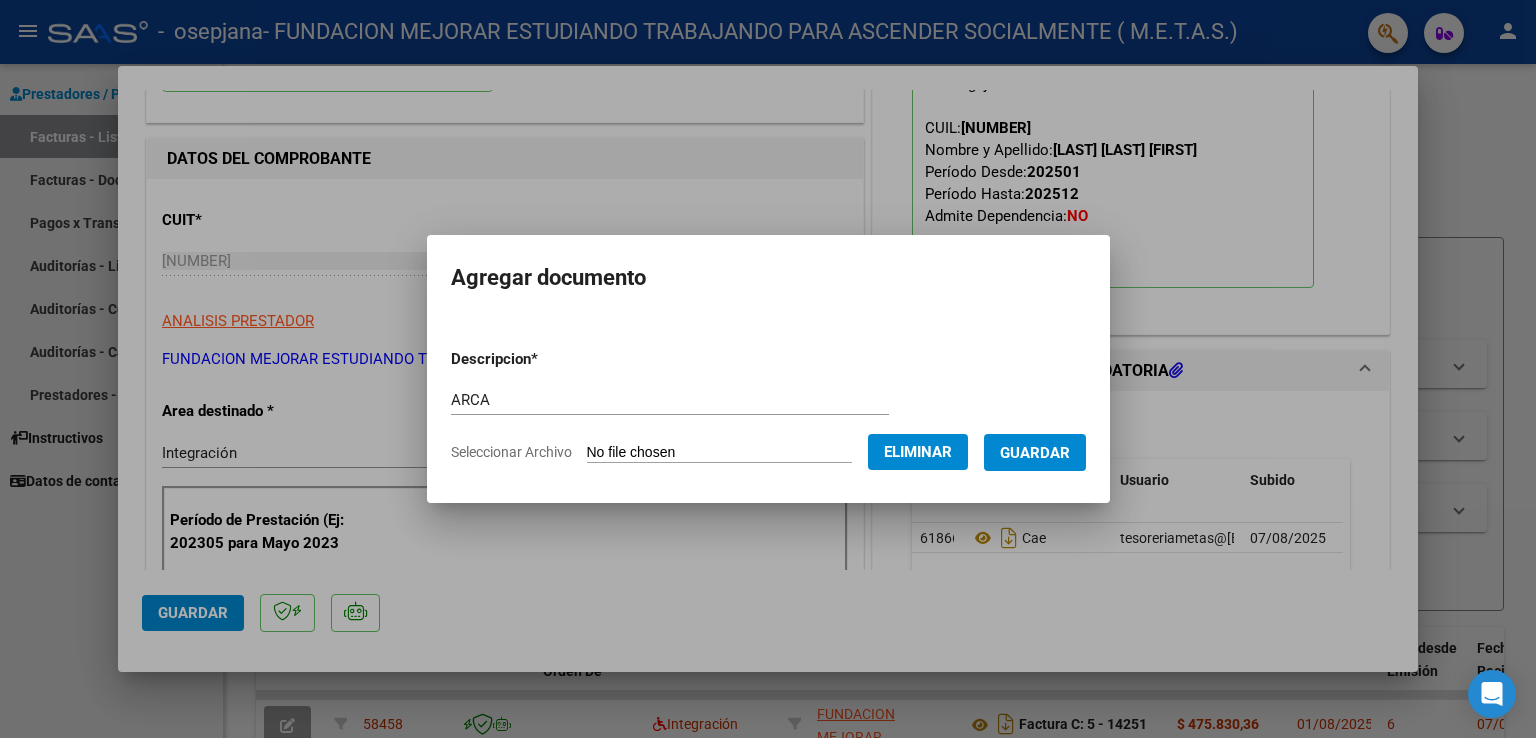 click on "Guardar" at bounding box center (1035, 453) 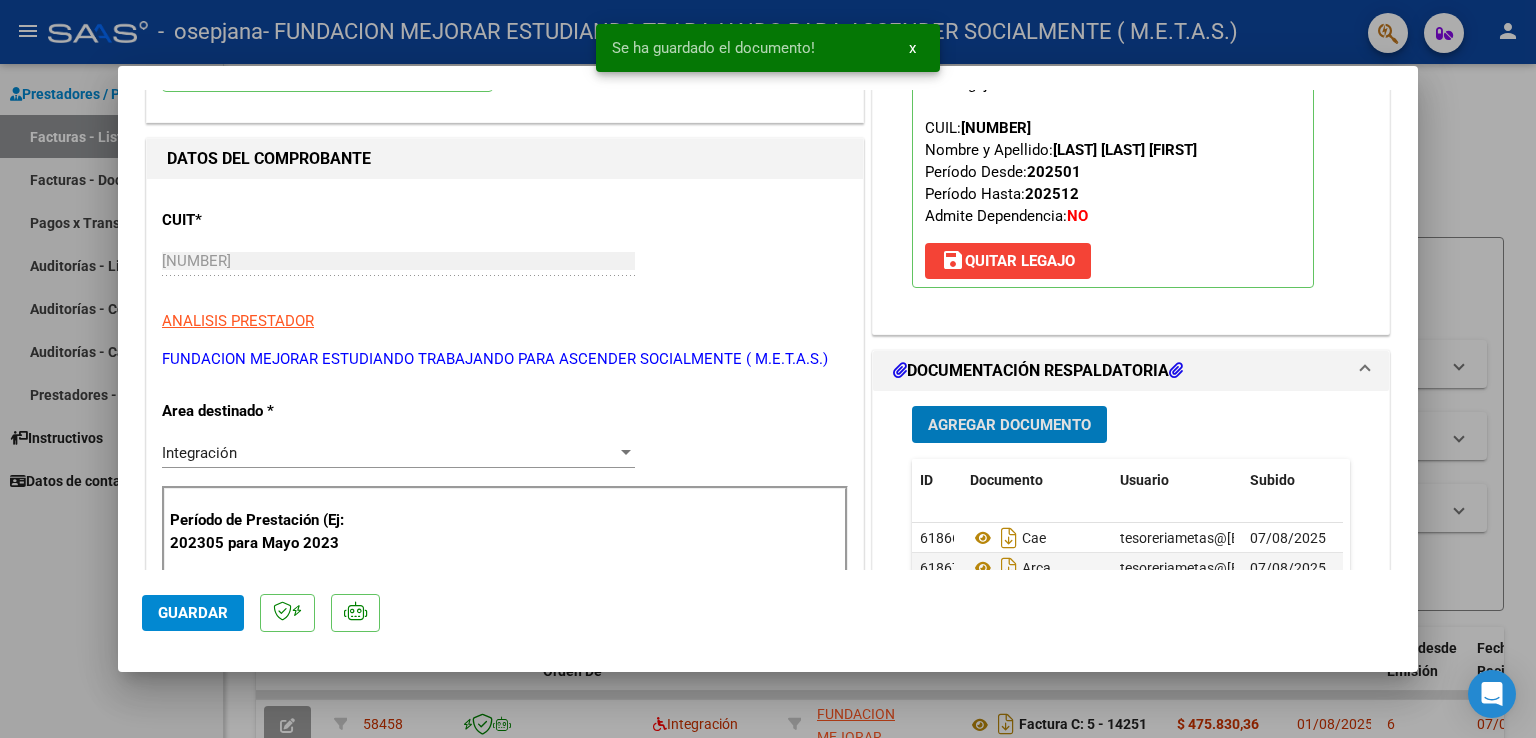 click on "Agregar Documento" at bounding box center (1009, 425) 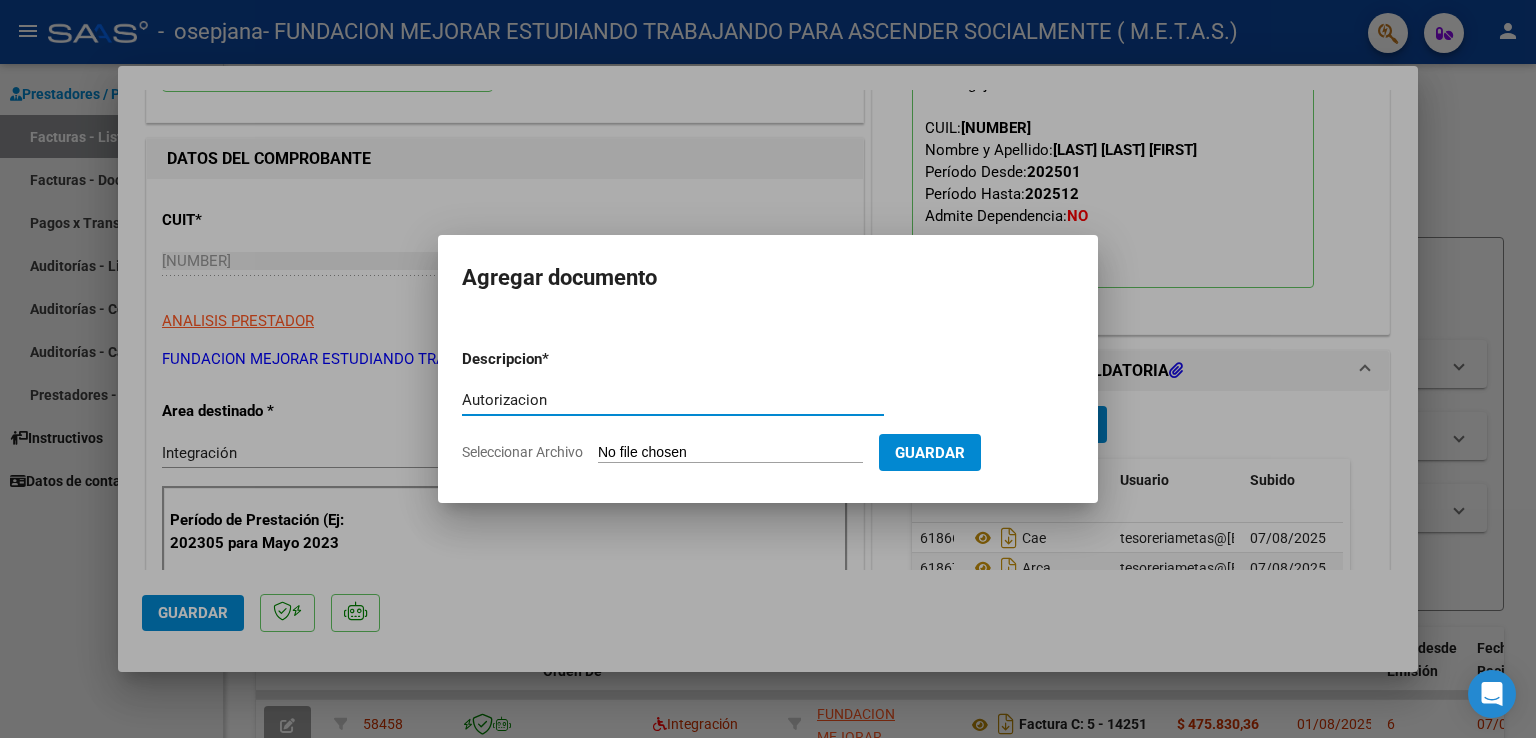 type on "Autorizacion" 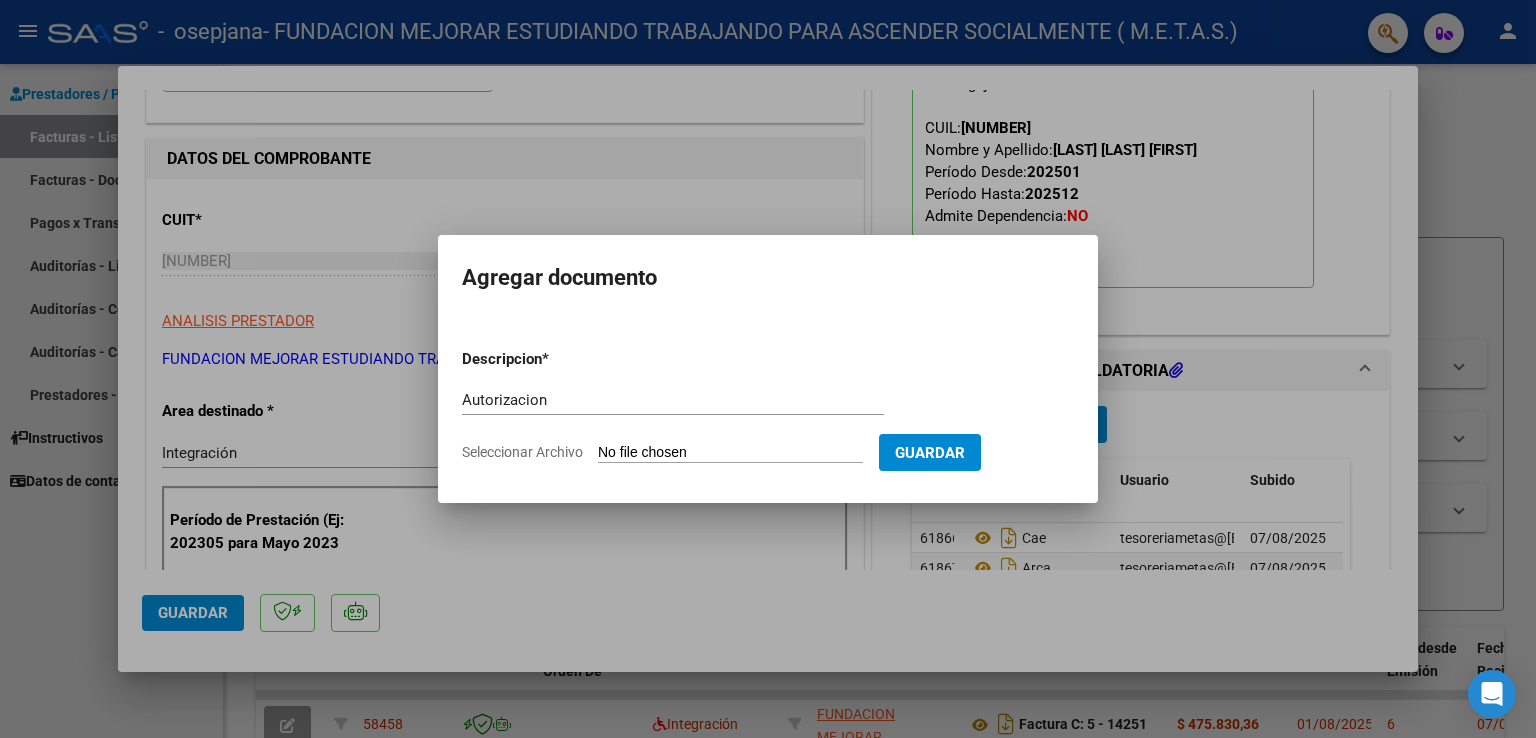 type on "C:\fakepath\MERCADO ALGARIN  JAVIER  (feb-dic).pdf" 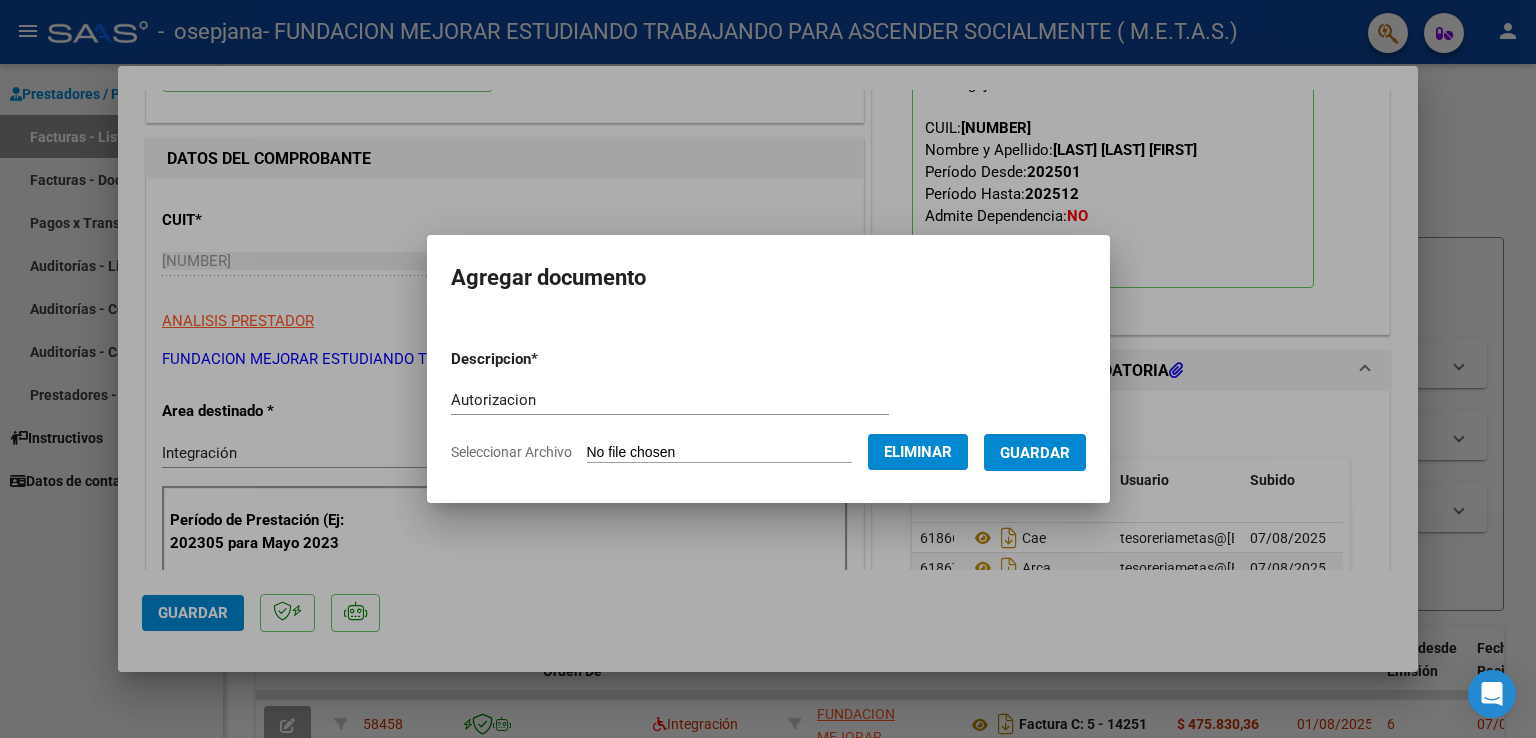 click on "Guardar" at bounding box center (1035, 452) 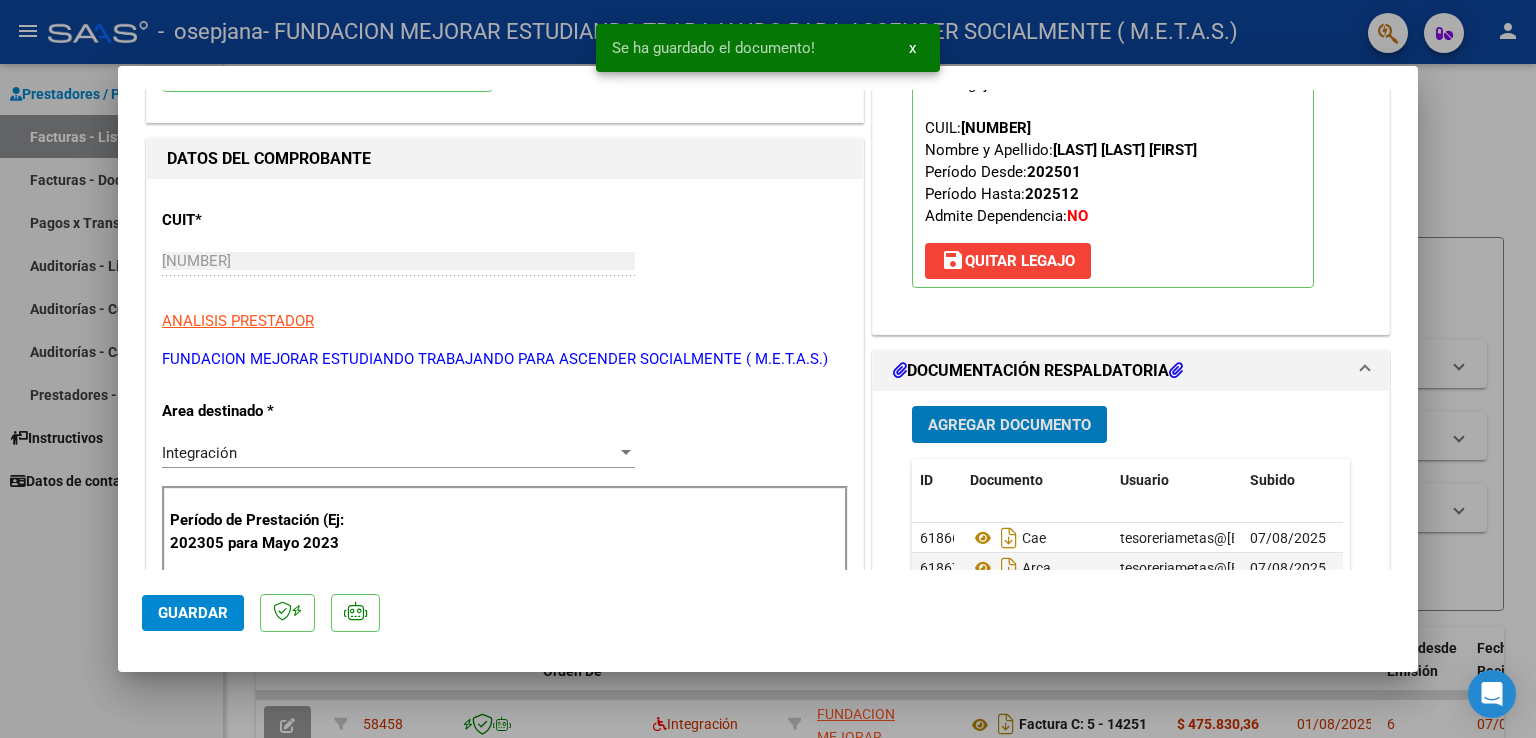 click on "Agregar Documento" at bounding box center [1009, 425] 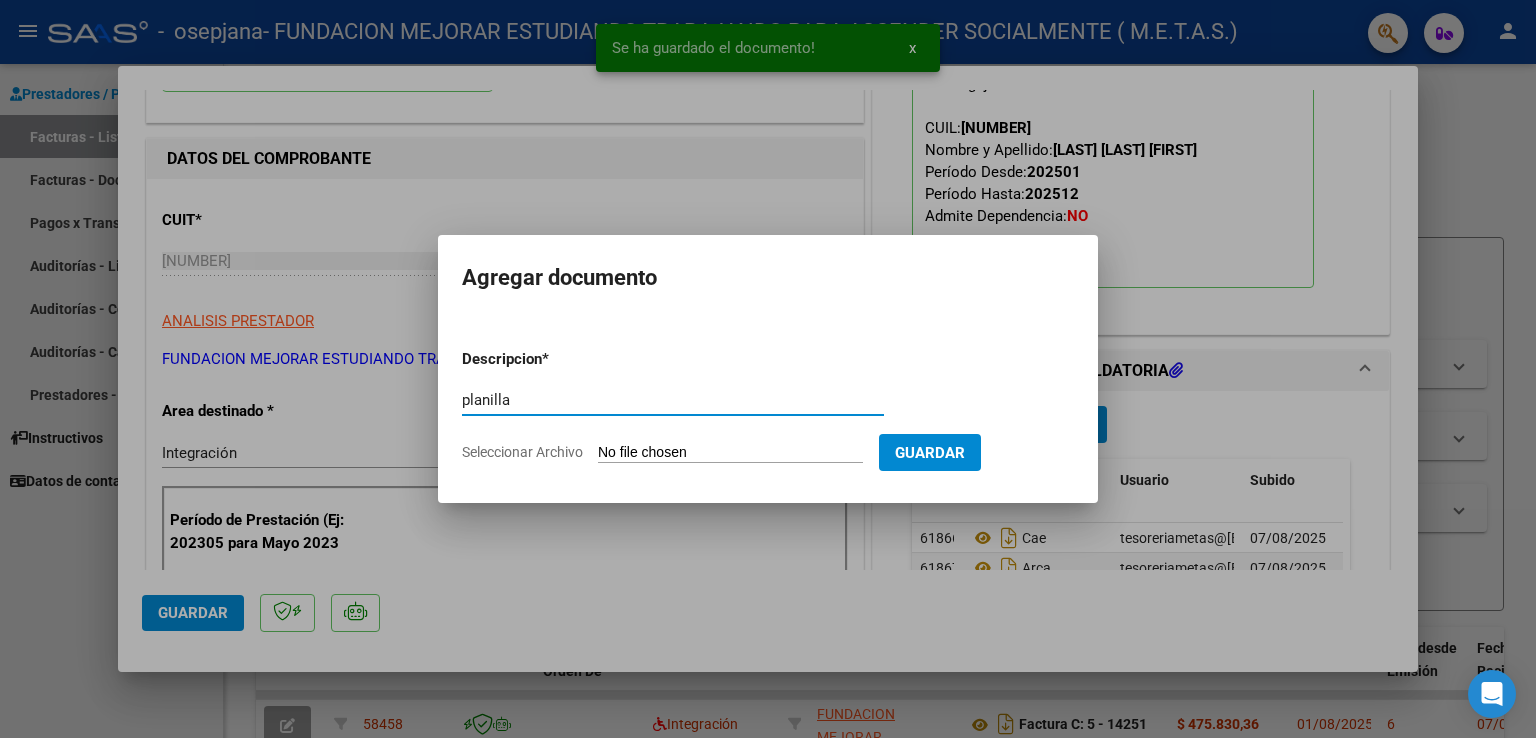 type on "planilla" 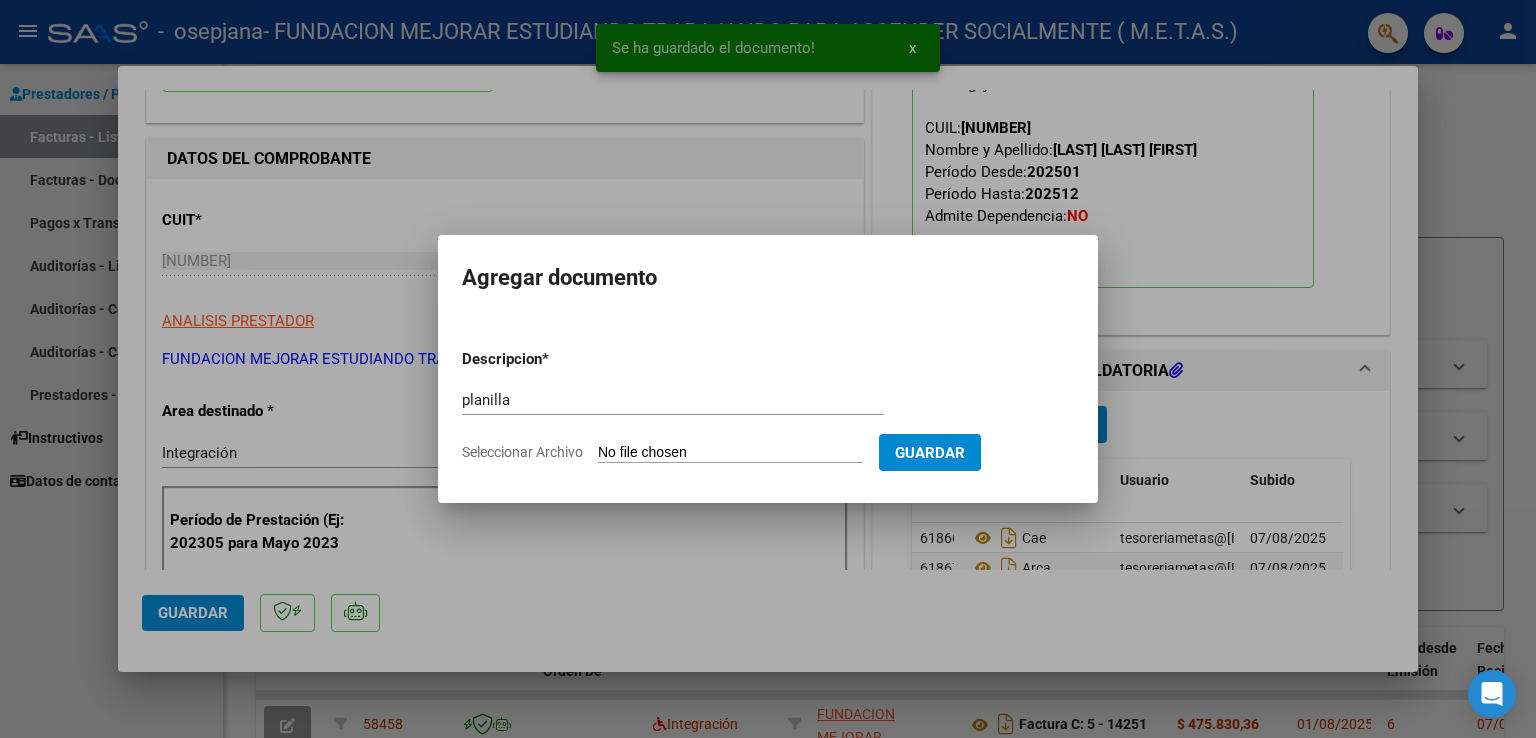 click on "Seleccionar Archivo" at bounding box center (730, 453) 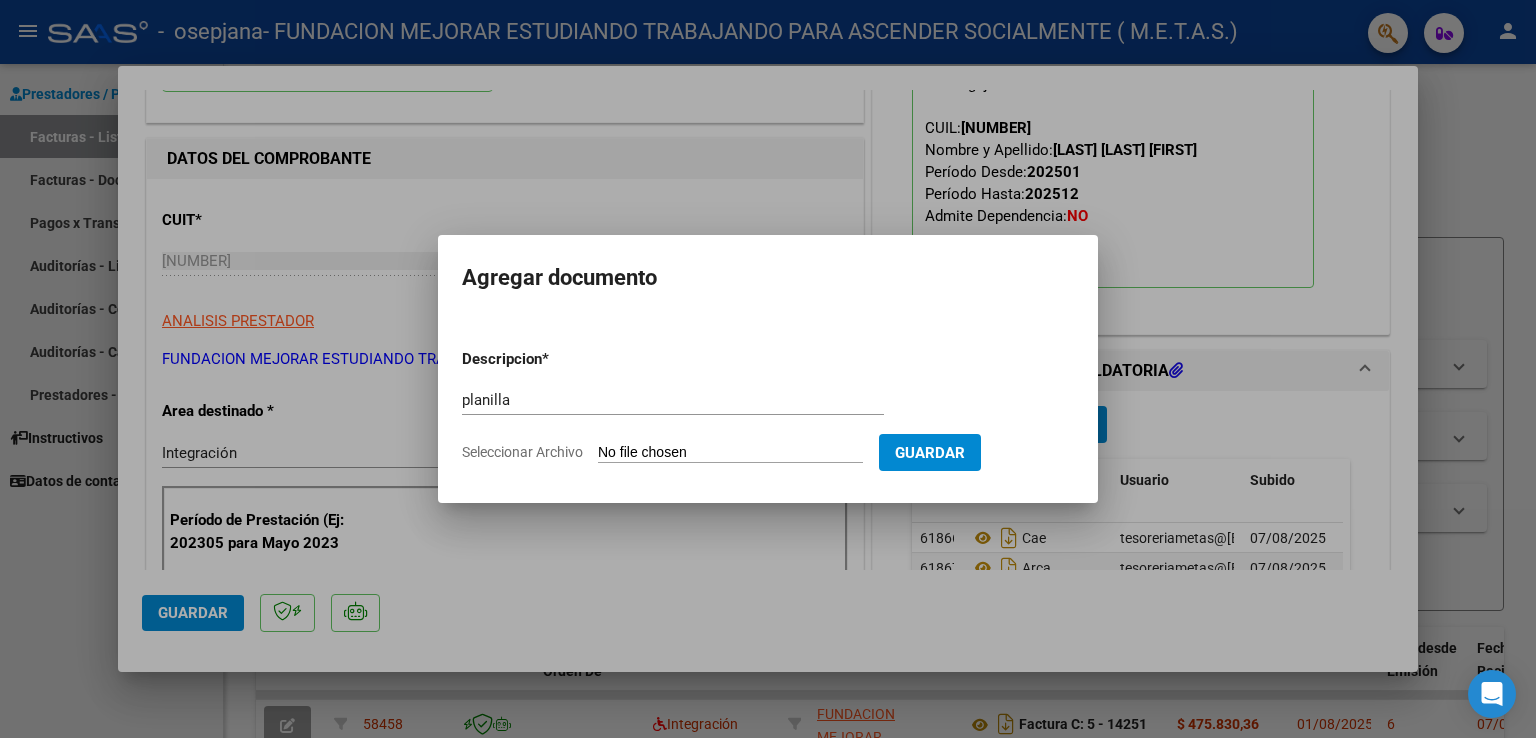 type on "C:\fakepath\Mercado Algarín Javier - Planilla Julio.pdf" 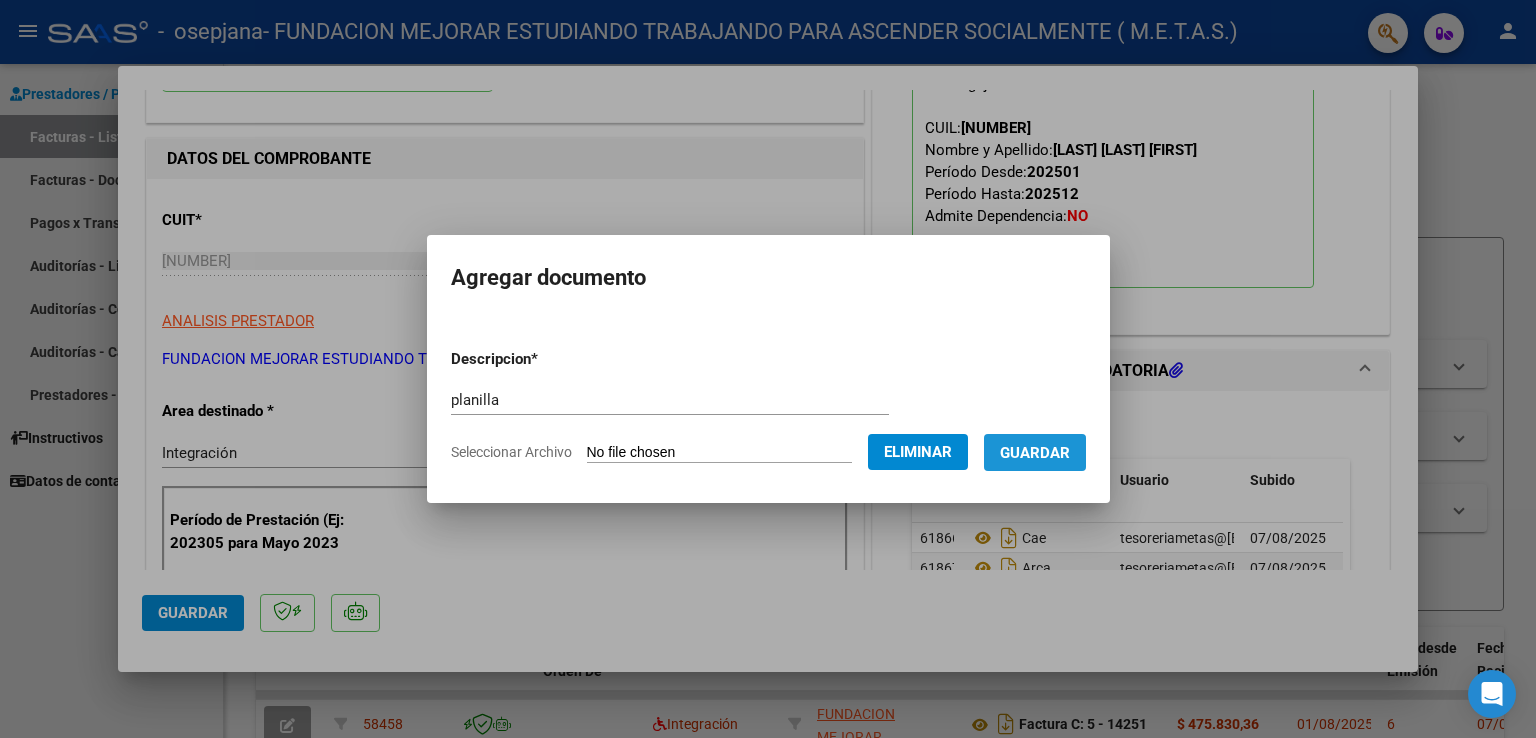 click on "Guardar" at bounding box center [1035, 453] 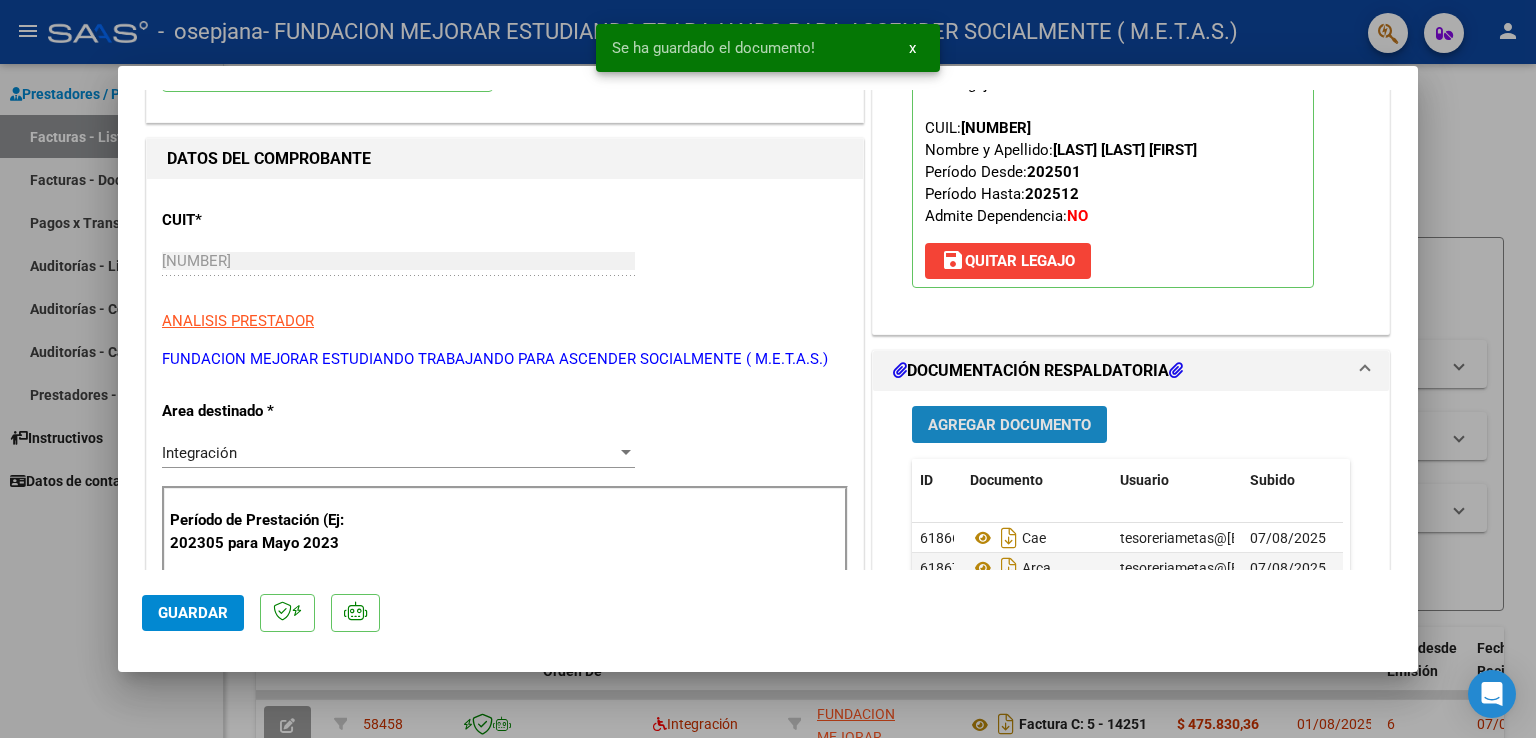 click on "Agregar Documento" at bounding box center (1009, 425) 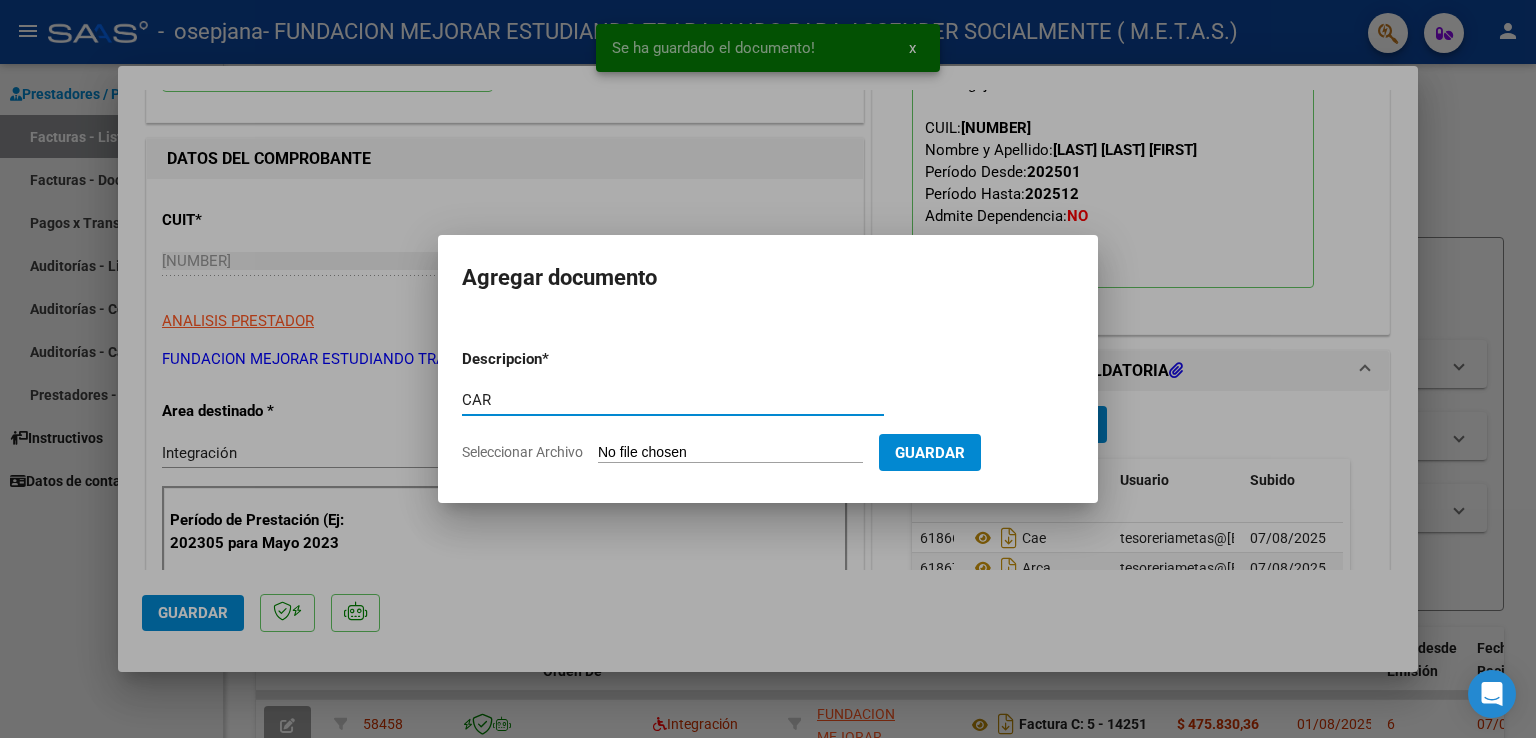 type on "CAR" 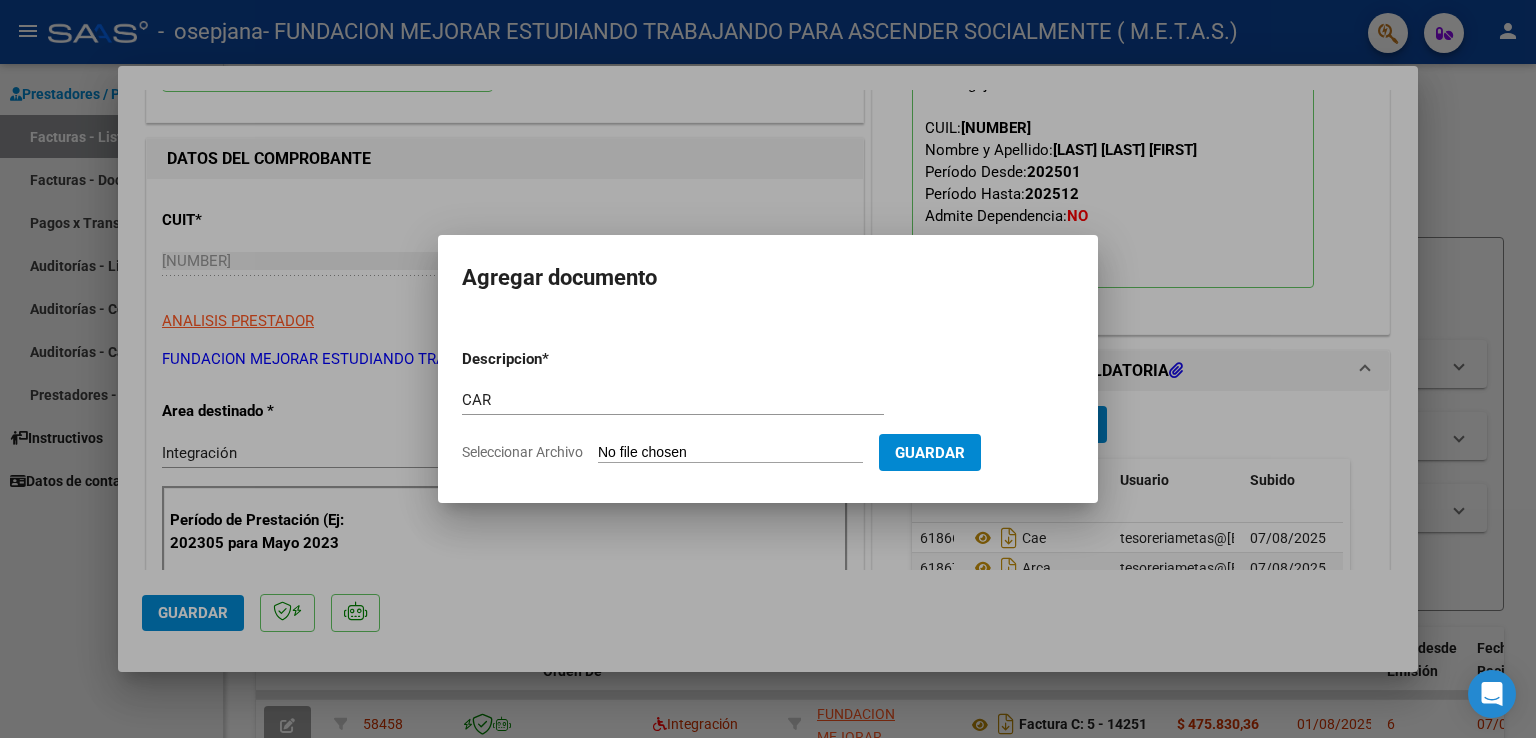 type on "C:\fakepath\Mercado Algarín Javier- Car julio.pdf" 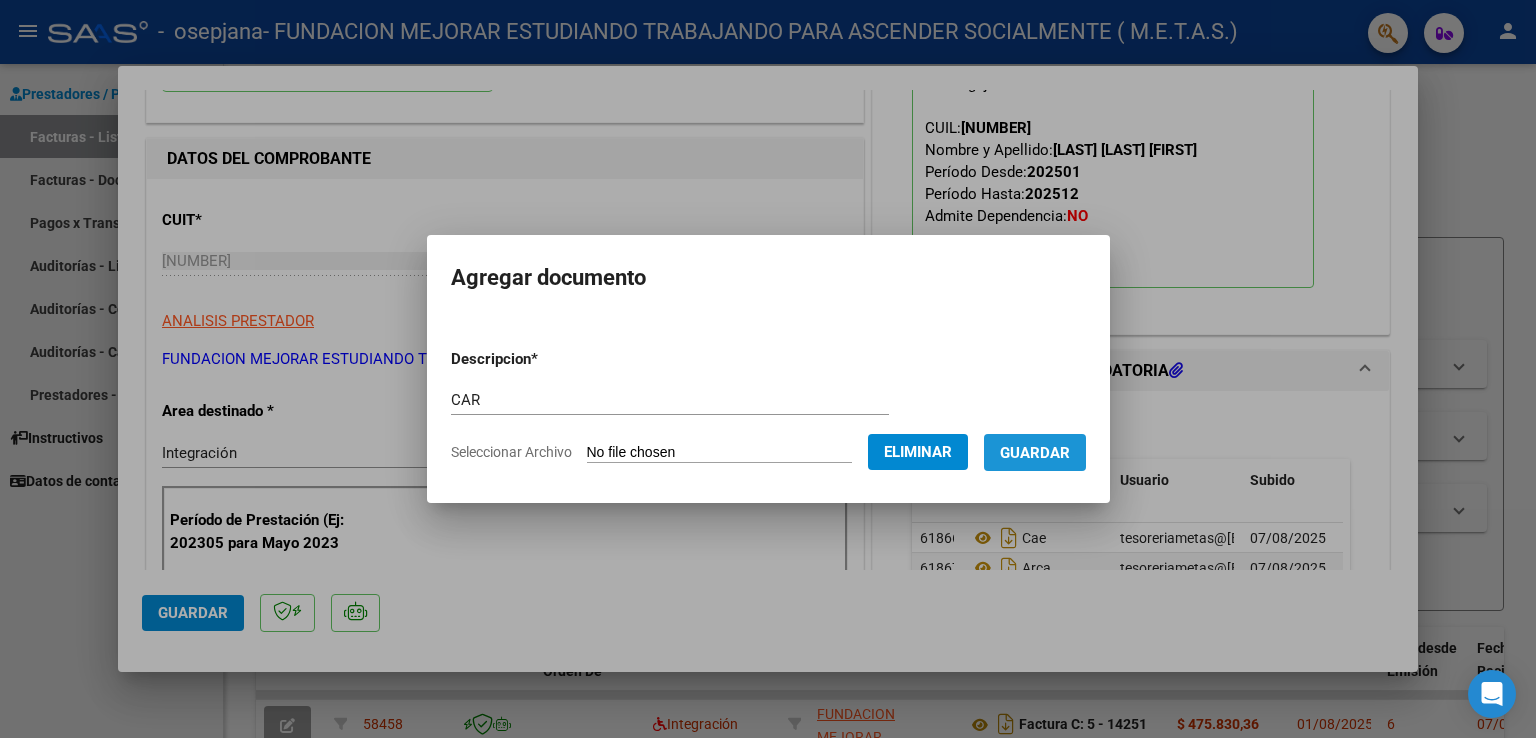 click on "Guardar" at bounding box center [1035, 453] 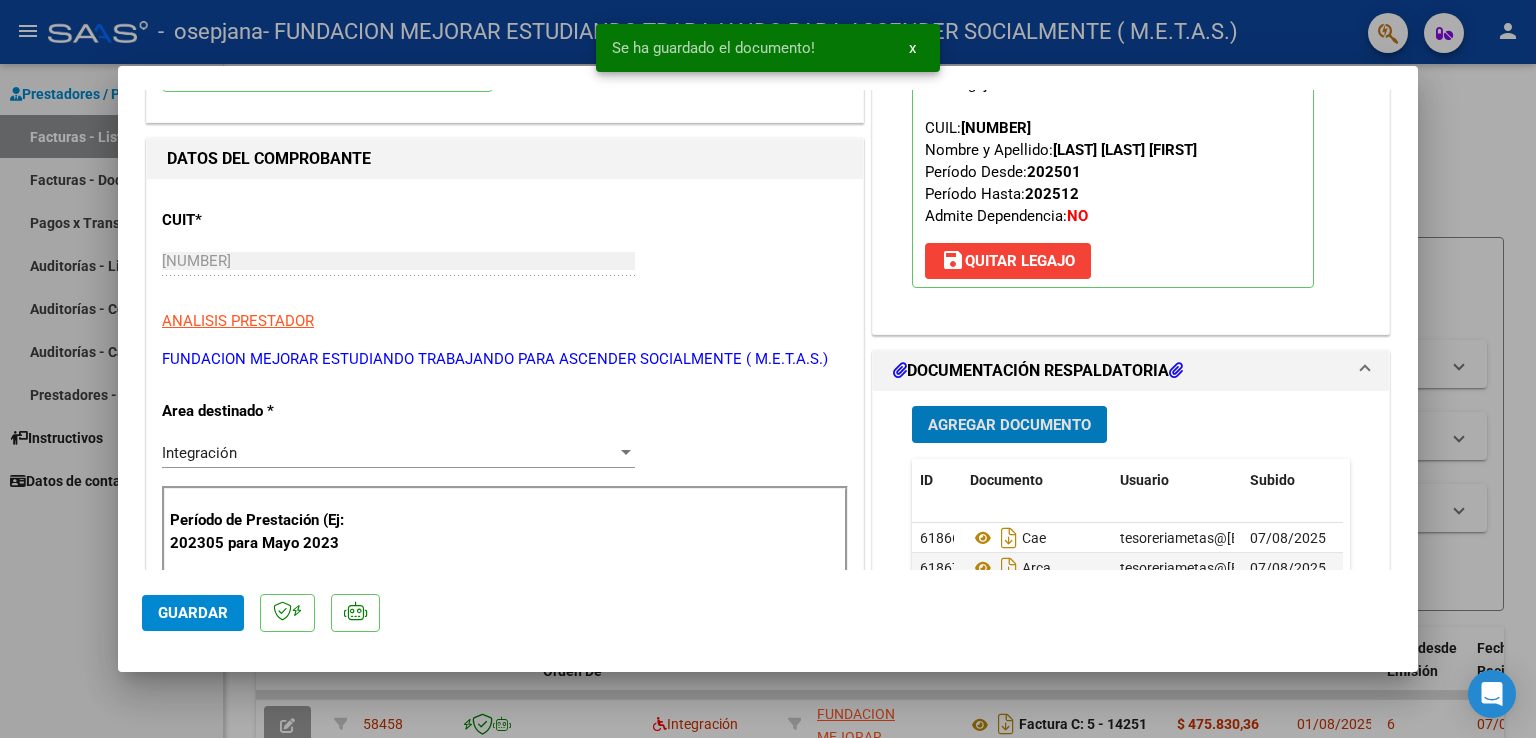 click on "Agregar Documento" at bounding box center (1009, 425) 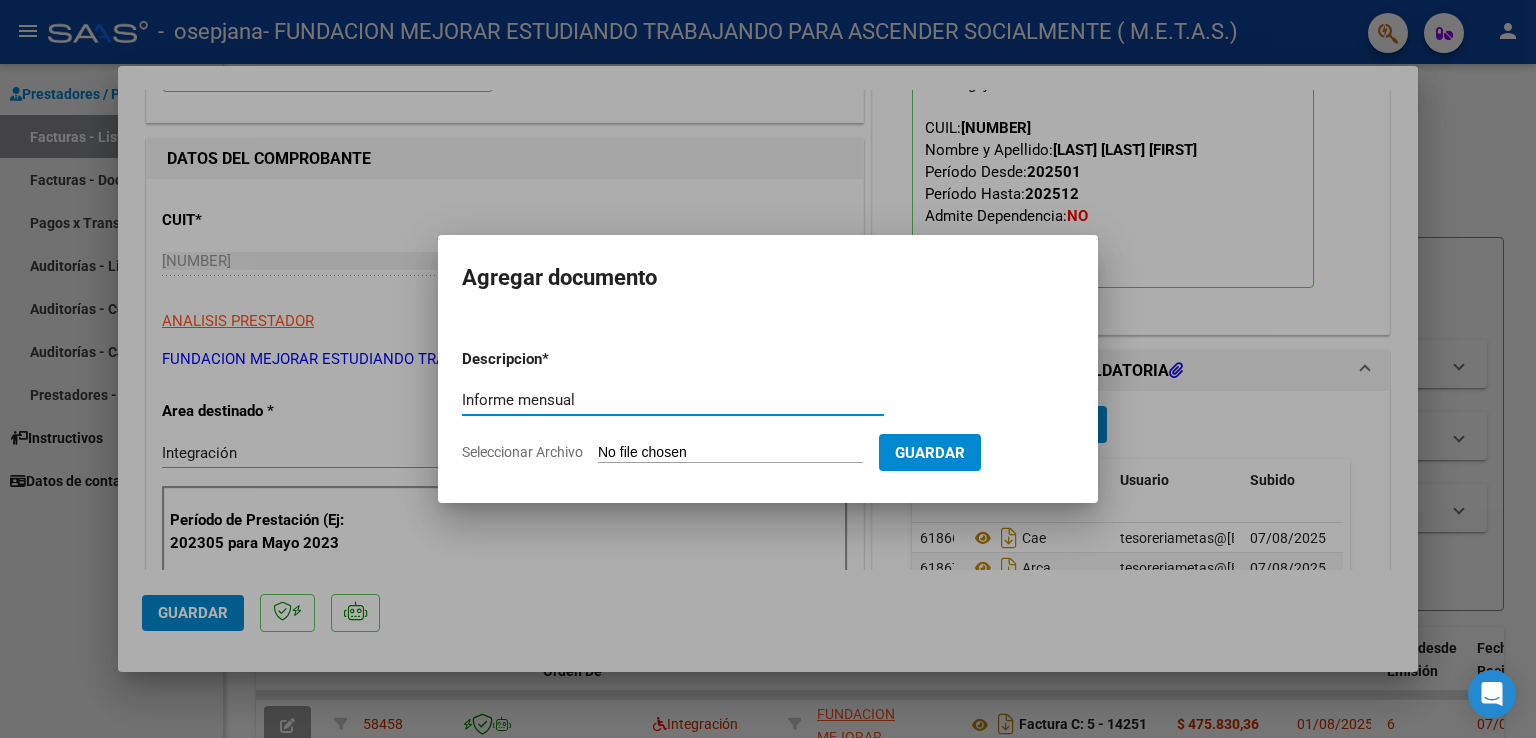 type on "Informe mensual" 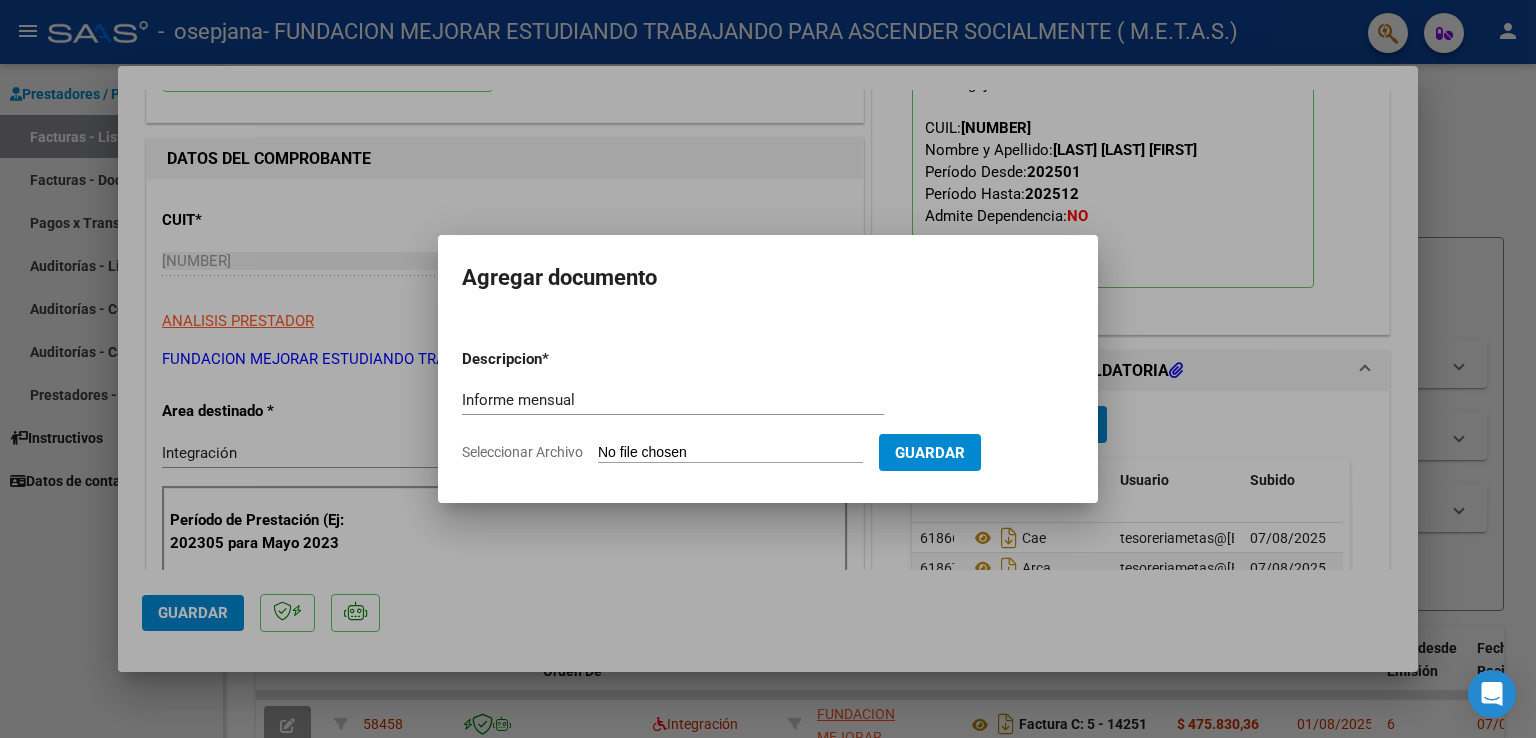 type on "C:\fakepath\JULIO IP 2025 - Mercado Algarin.pdf" 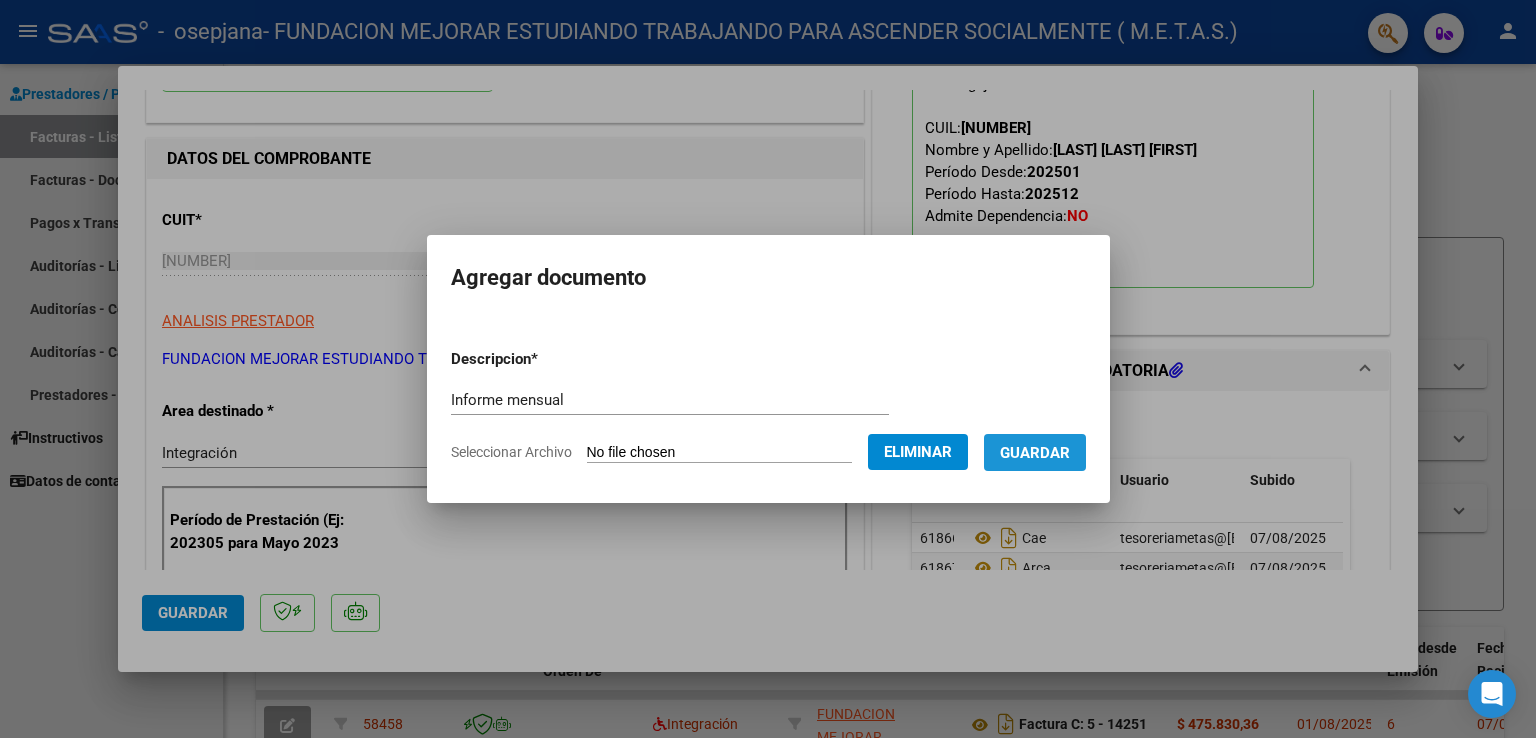click on "Guardar" at bounding box center (1035, 453) 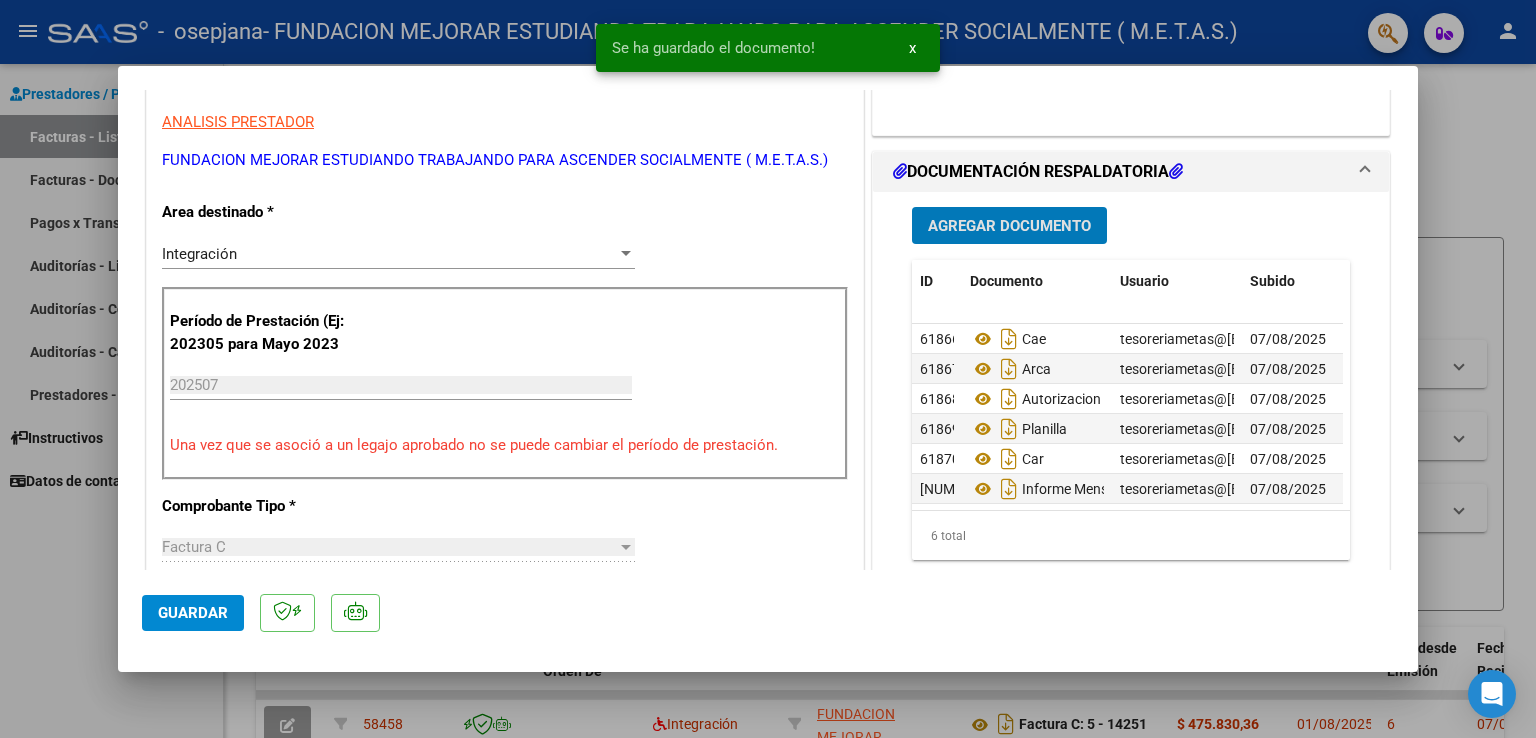 scroll, scrollTop: 400, scrollLeft: 0, axis: vertical 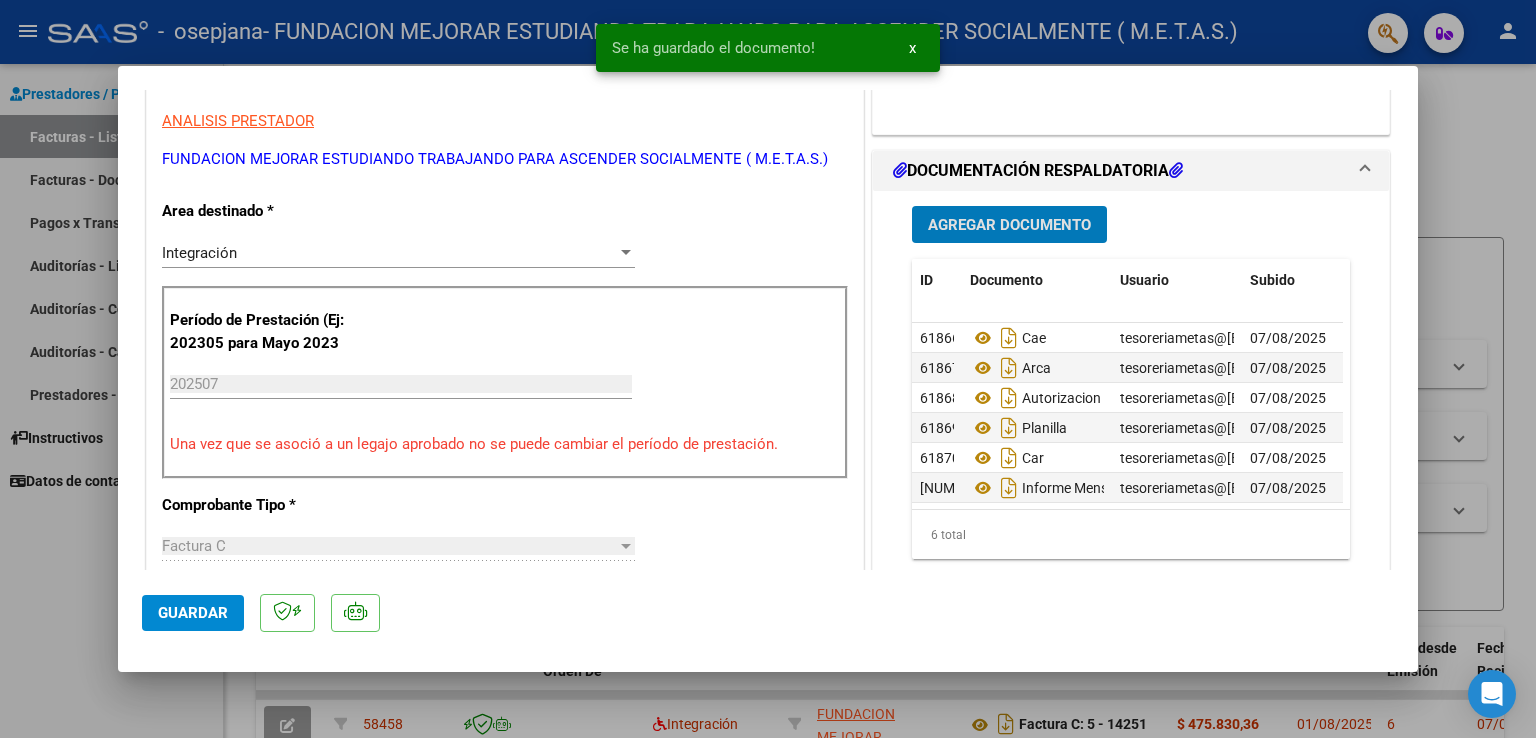 click on "Guardar" 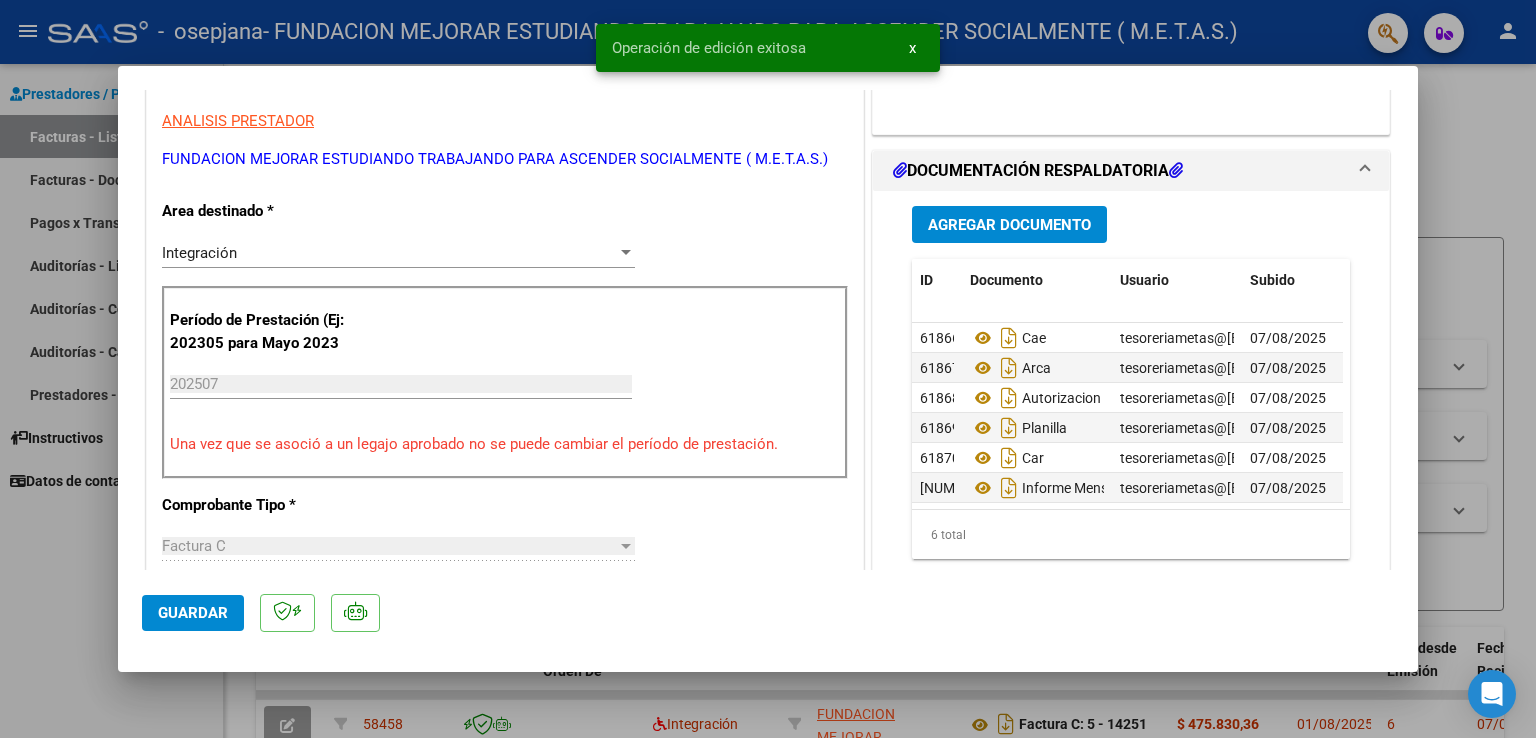 click at bounding box center [768, 369] 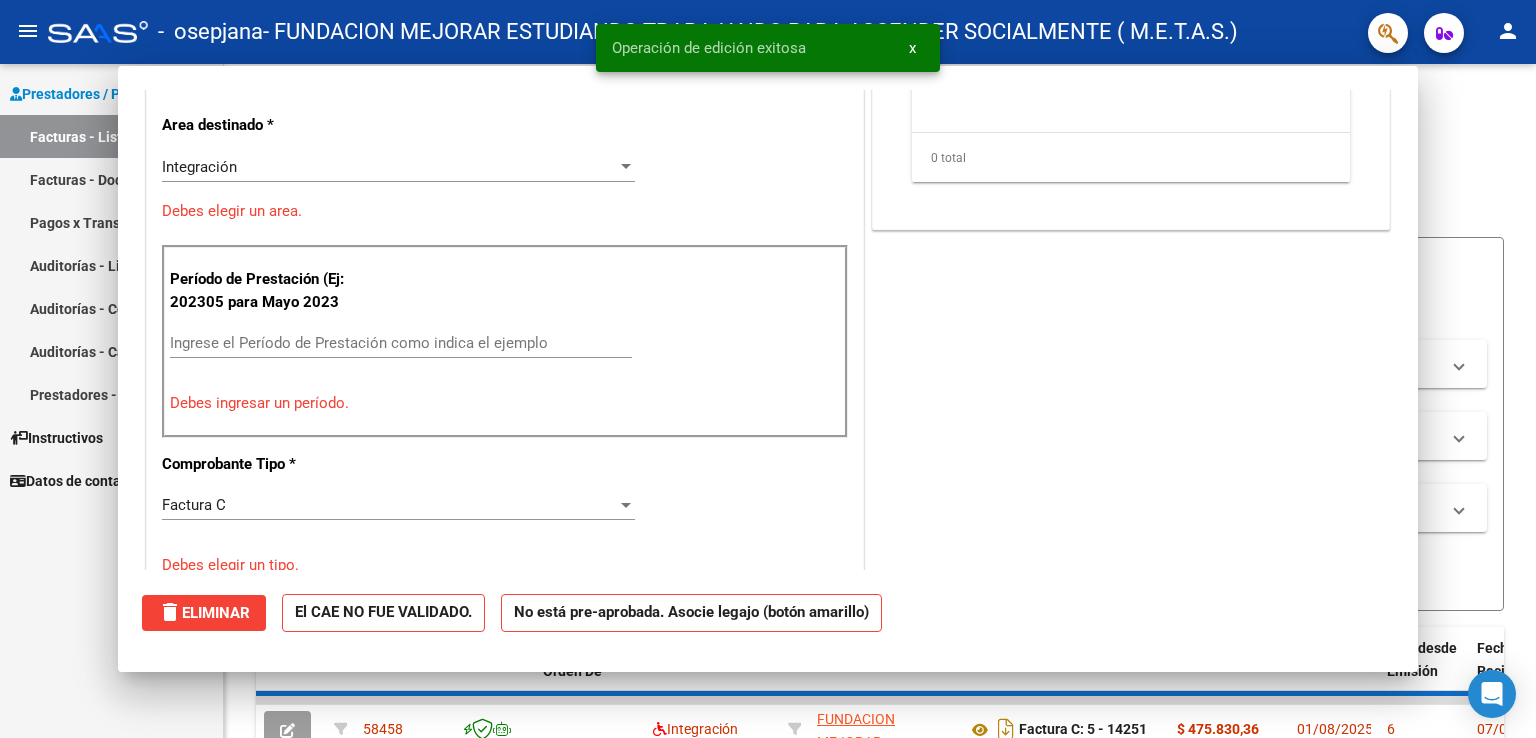 scroll, scrollTop: 0, scrollLeft: 0, axis: both 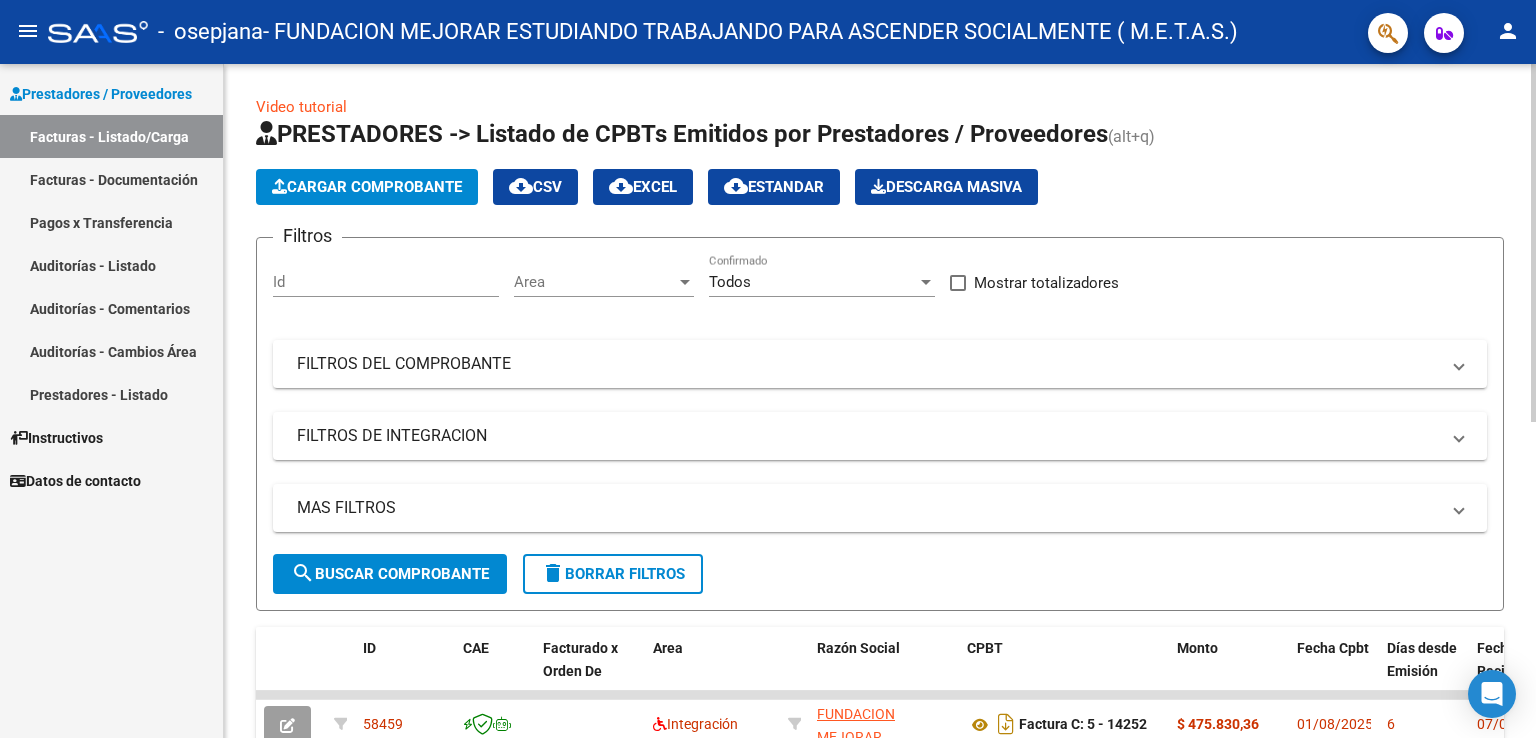 click on "Cargar Comprobante" 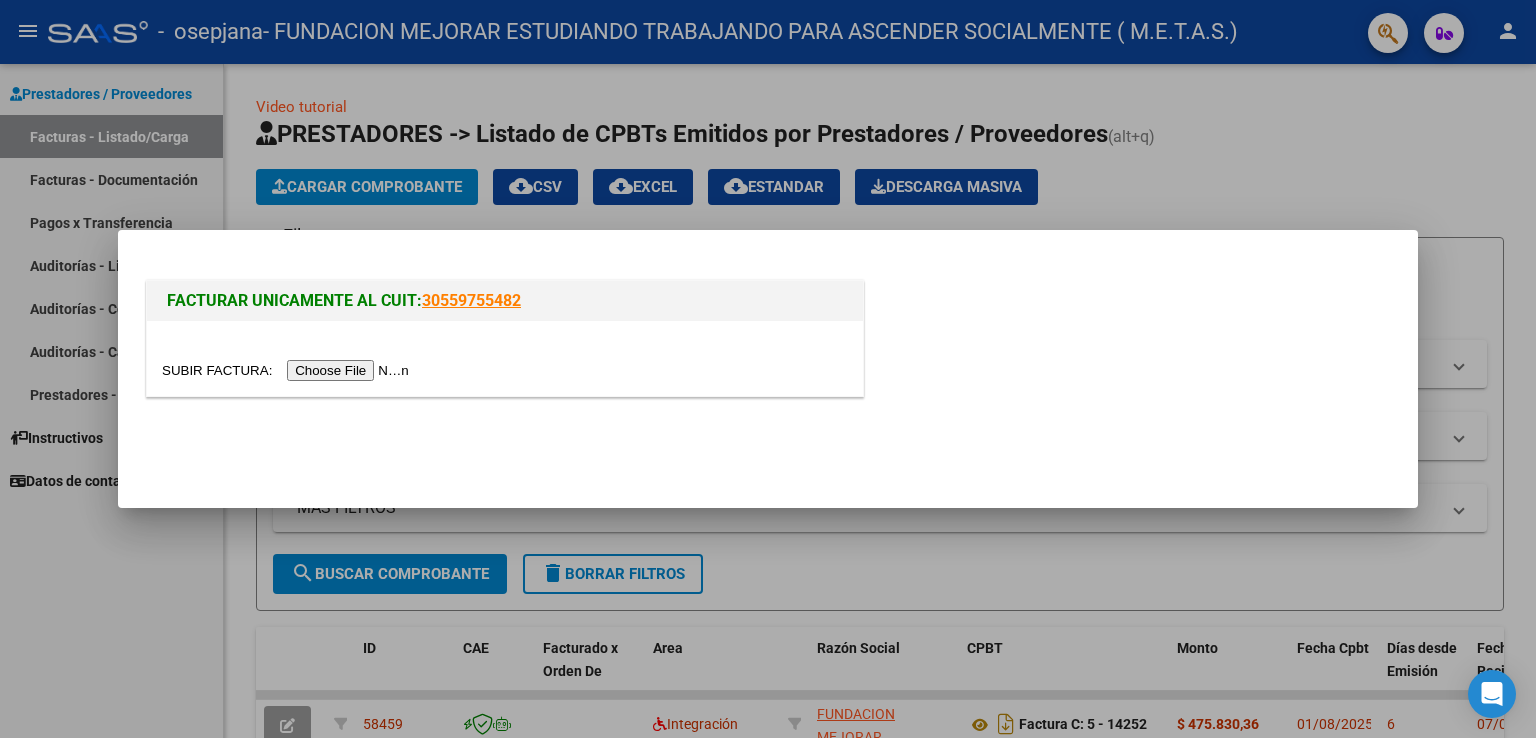 click at bounding box center [288, 370] 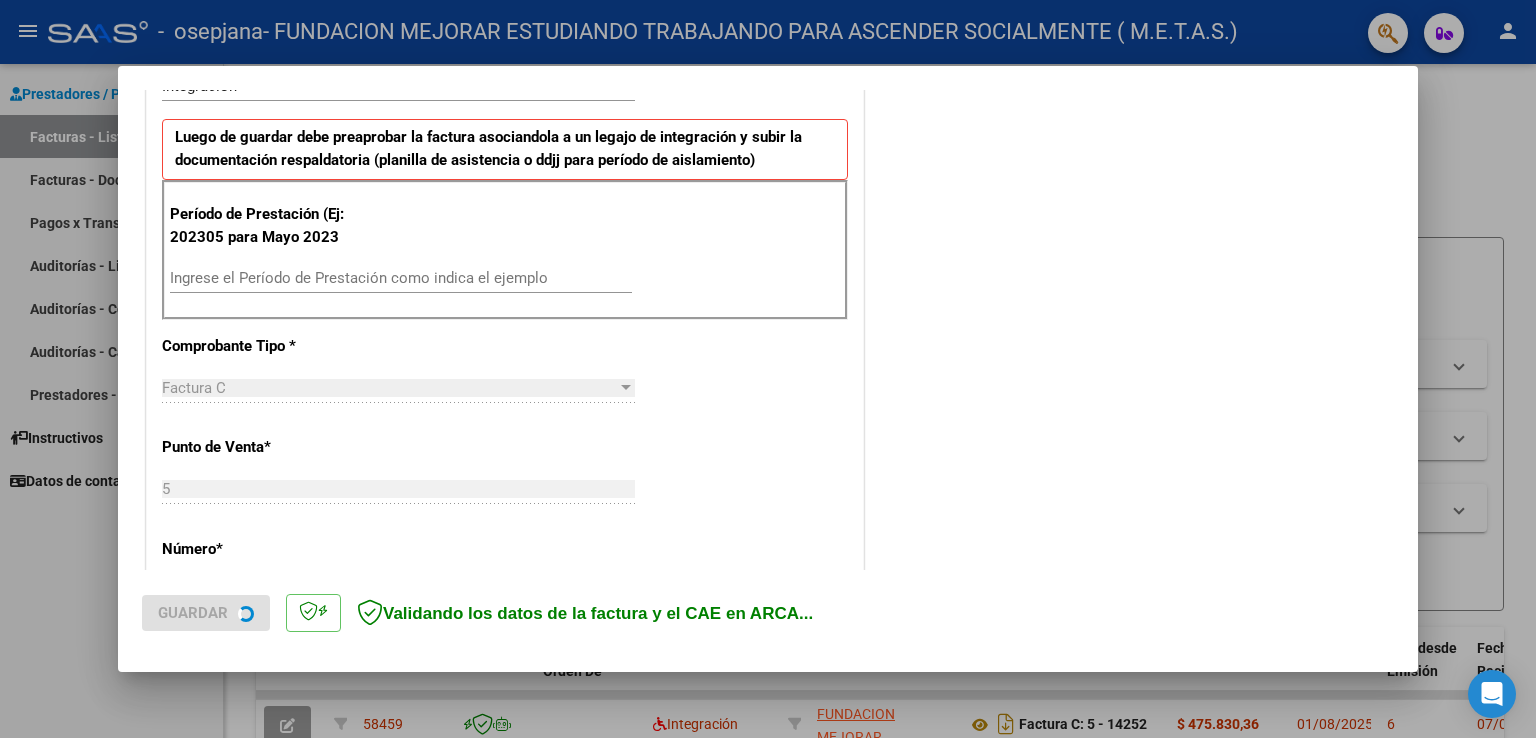 scroll, scrollTop: 500, scrollLeft: 0, axis: vertical 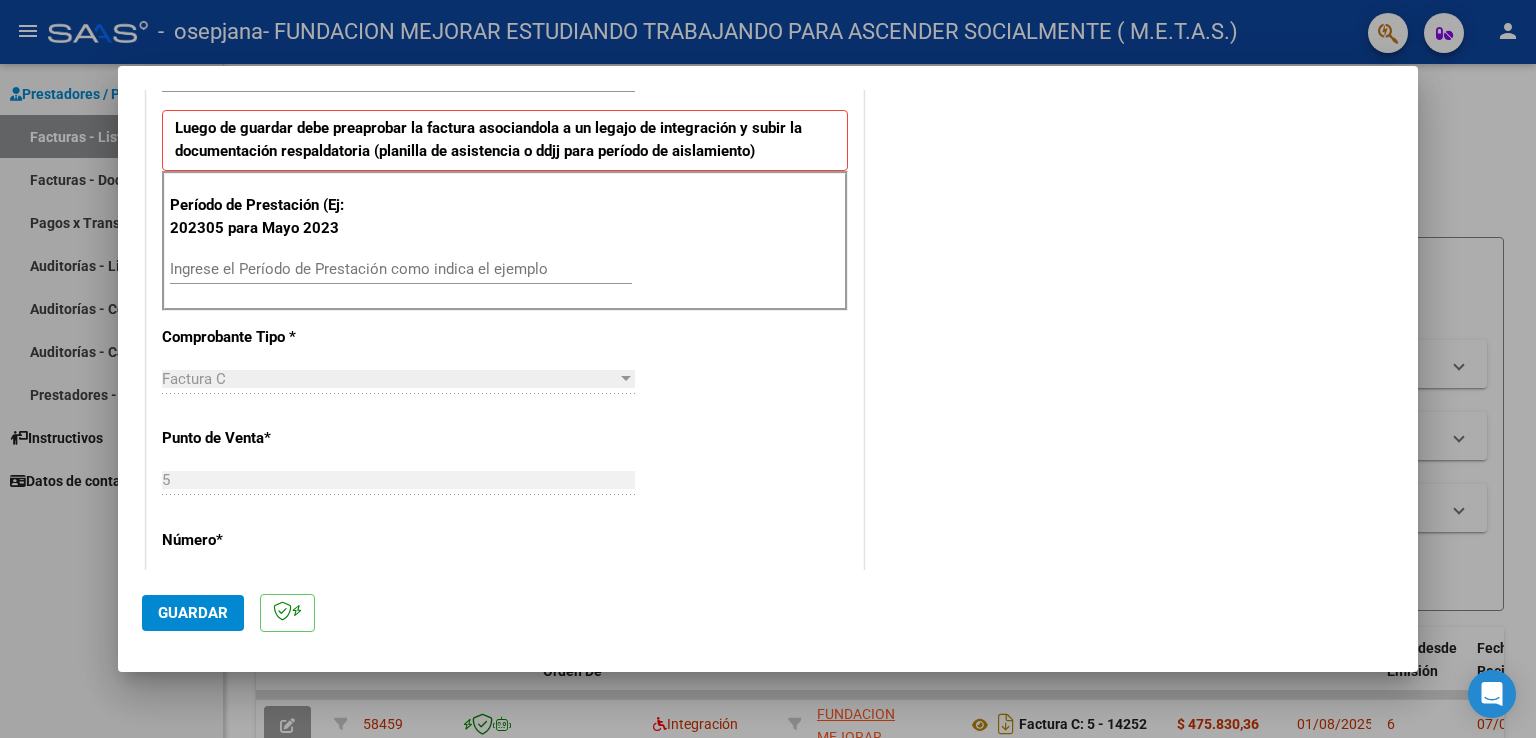 click on "Ingrese el Período de Prestación como indica el ejemplo" at bounding box center [401, 269] 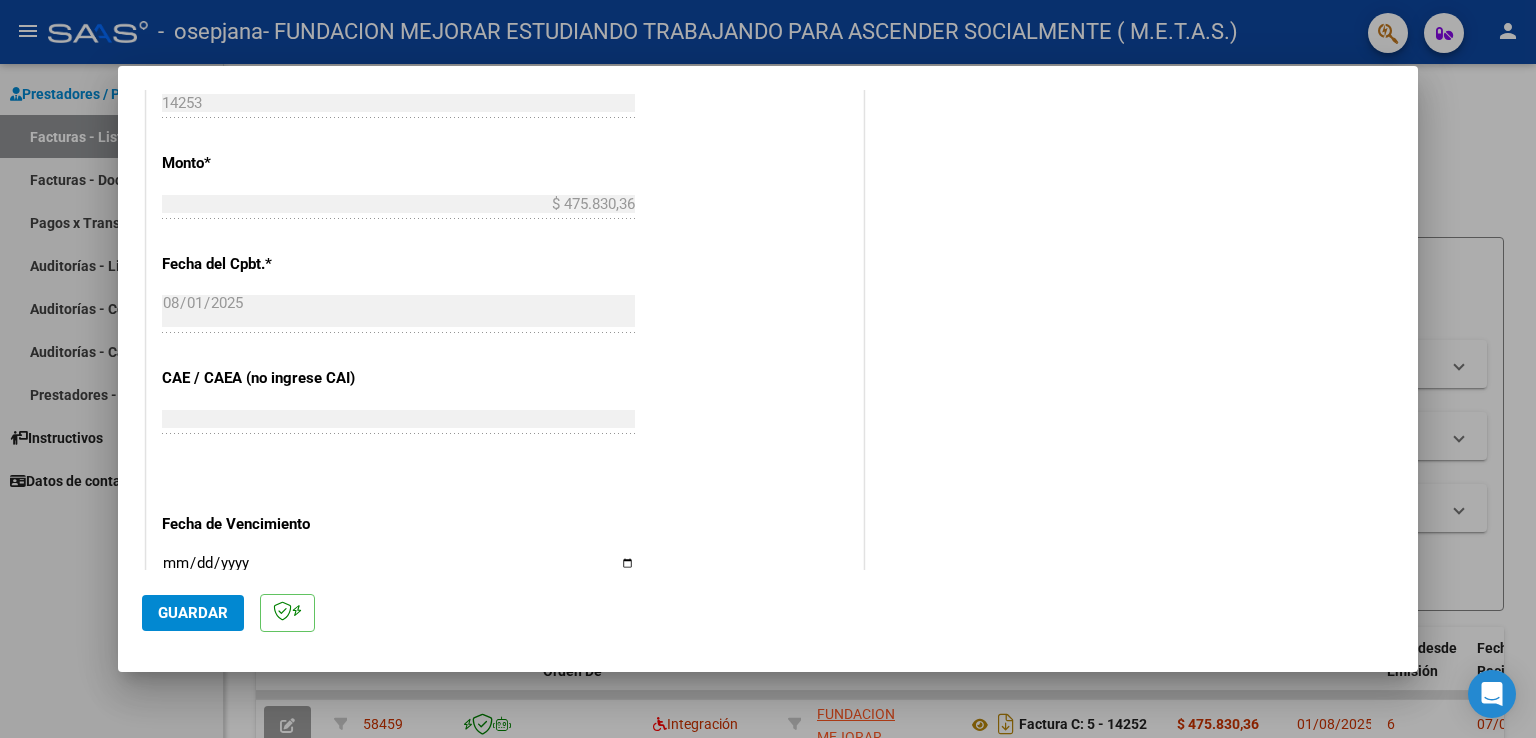 scroll, scrollTop: 1000, scrollLeft: 0, axis: vertical 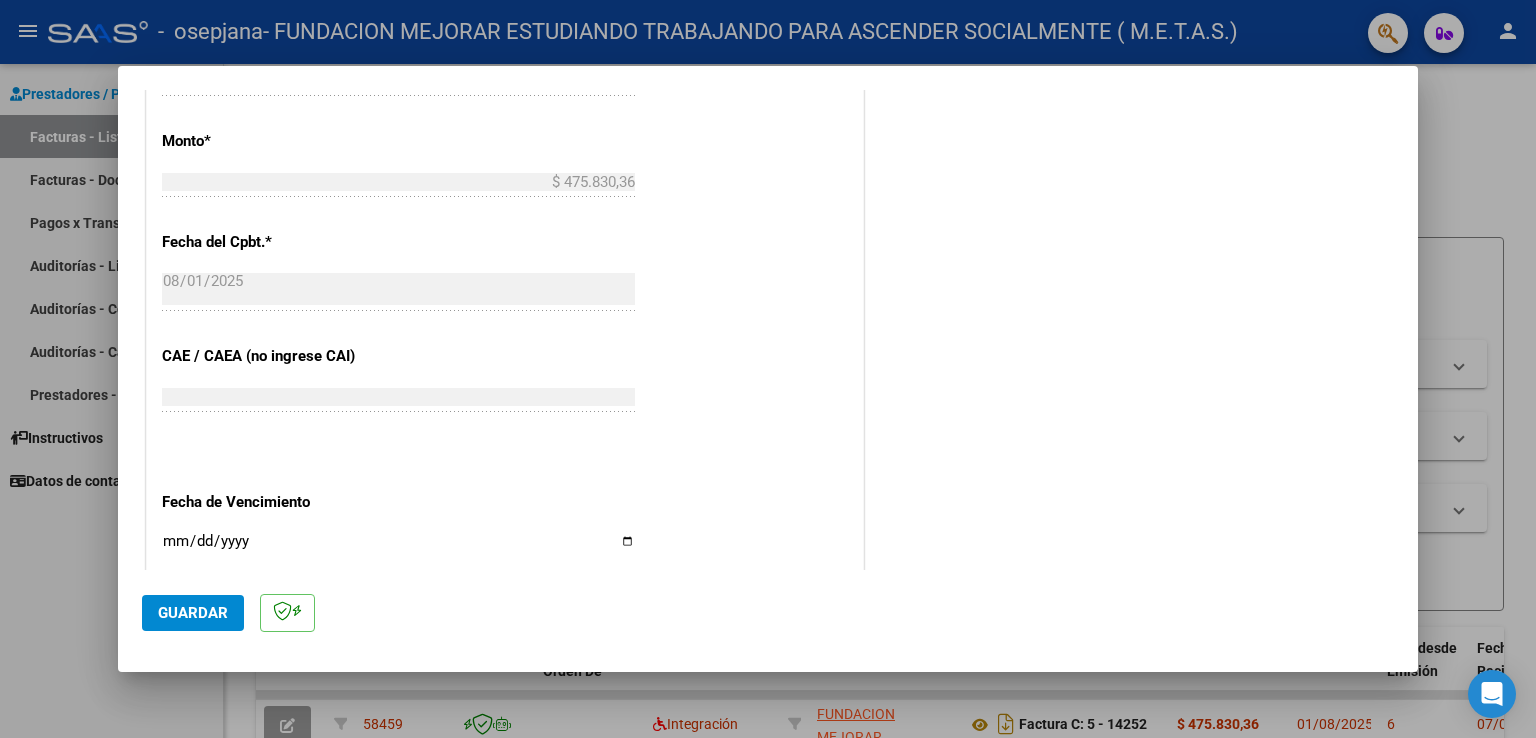 type on "202507" 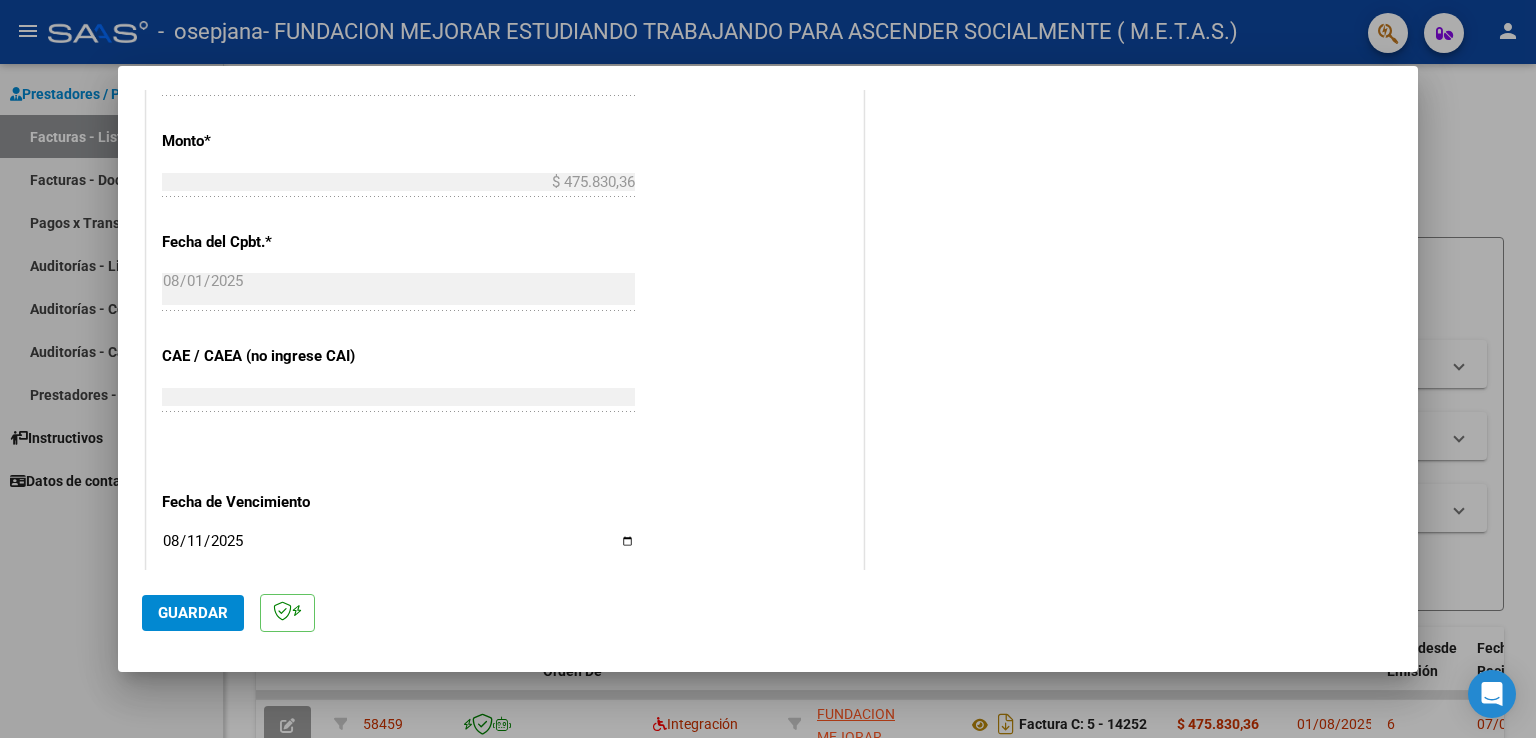 type on "2025-08-11" 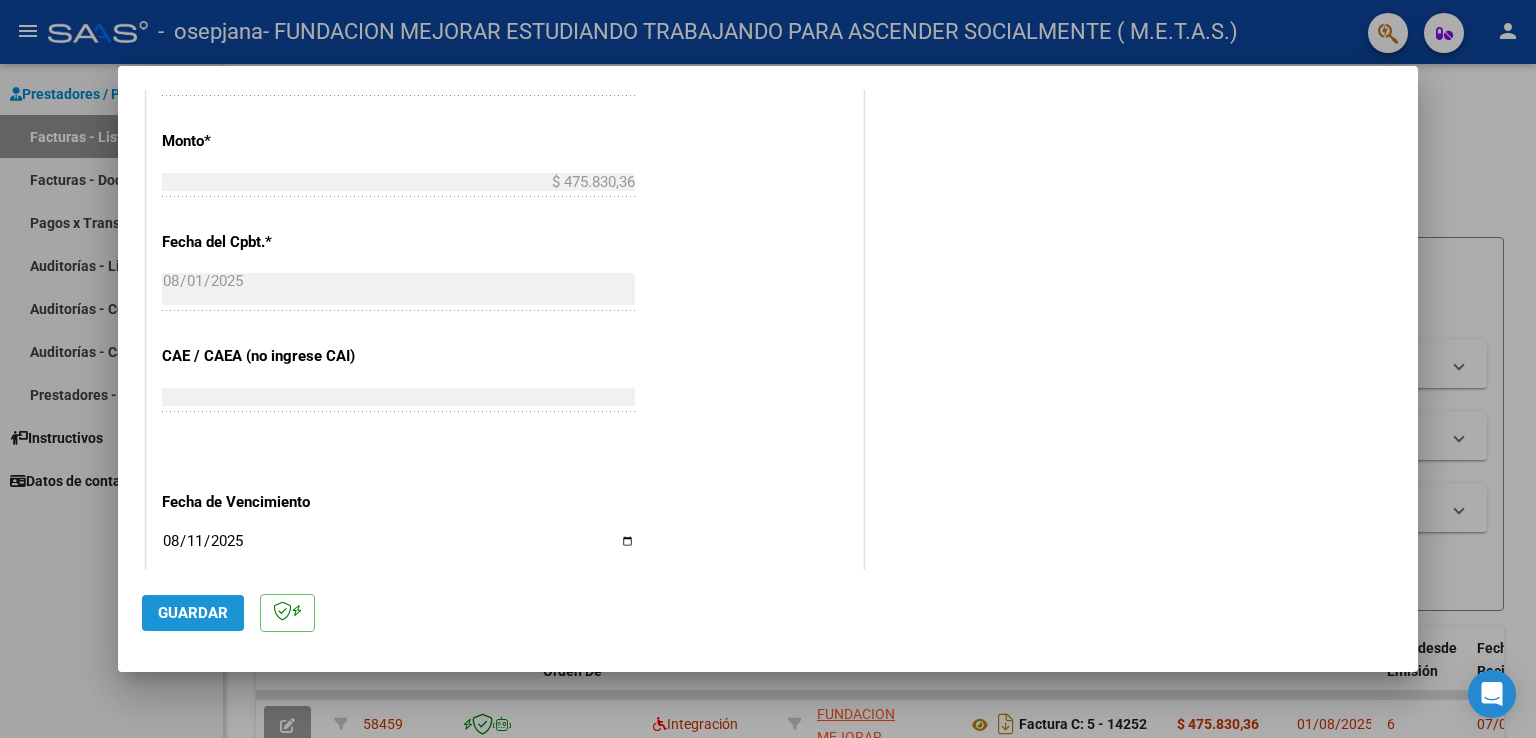 drag, startPoint x: 220, startPoint y: 613, endPoint x: 230, endPoint y: 617, distance: 10.770329 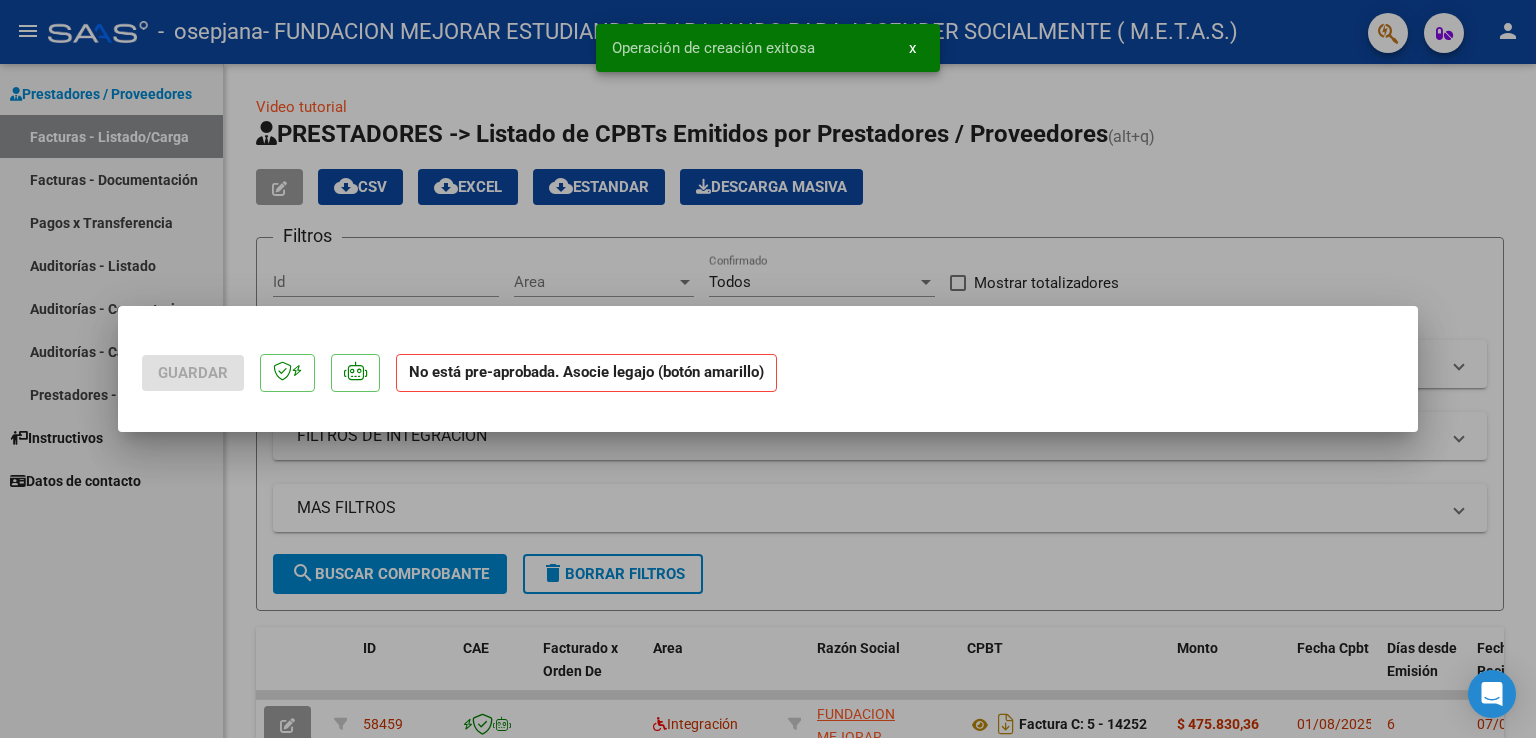 scroll, scrollTop: 0, scrollLeft: 0, axis: both 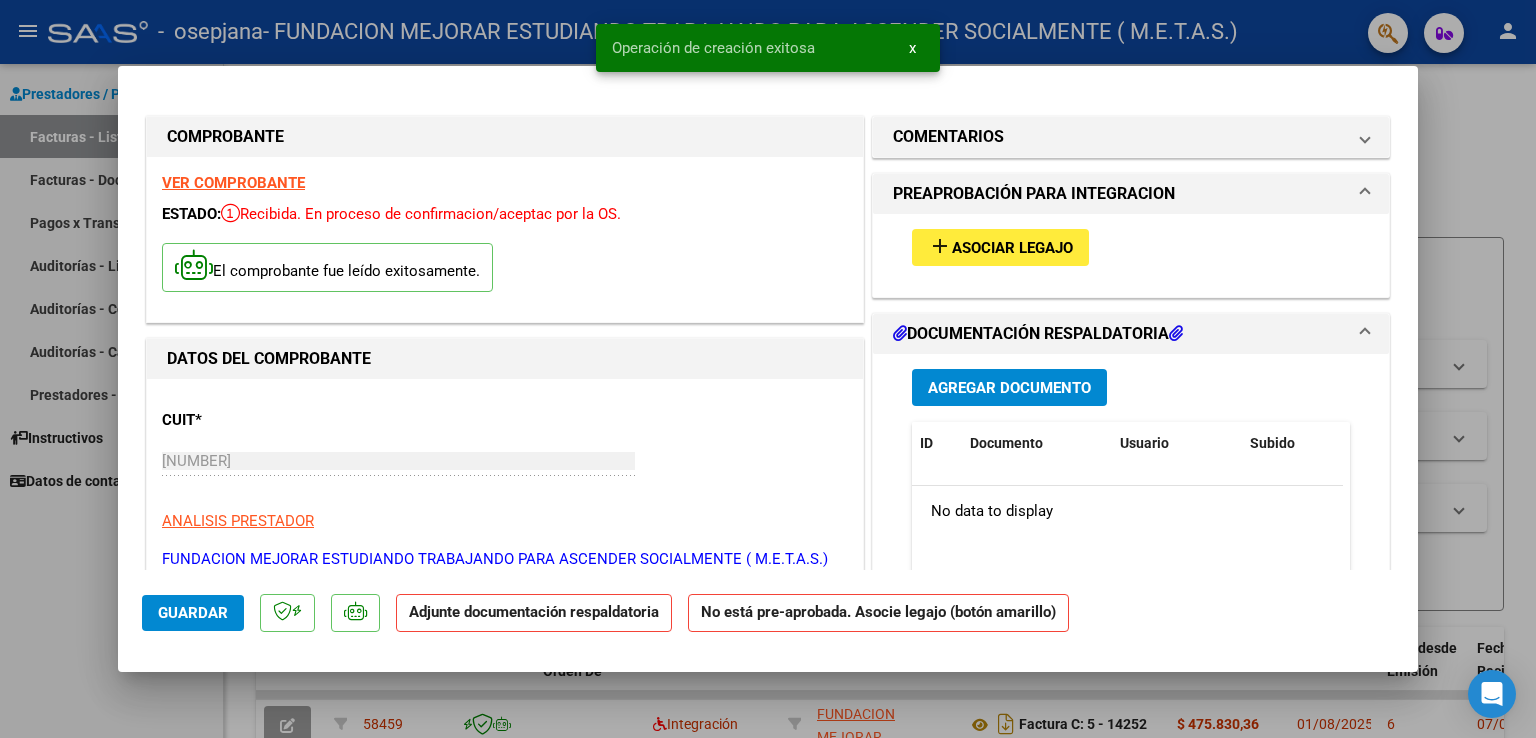 click on "VER COMPROBANTE" at bounding box center (233, 183) 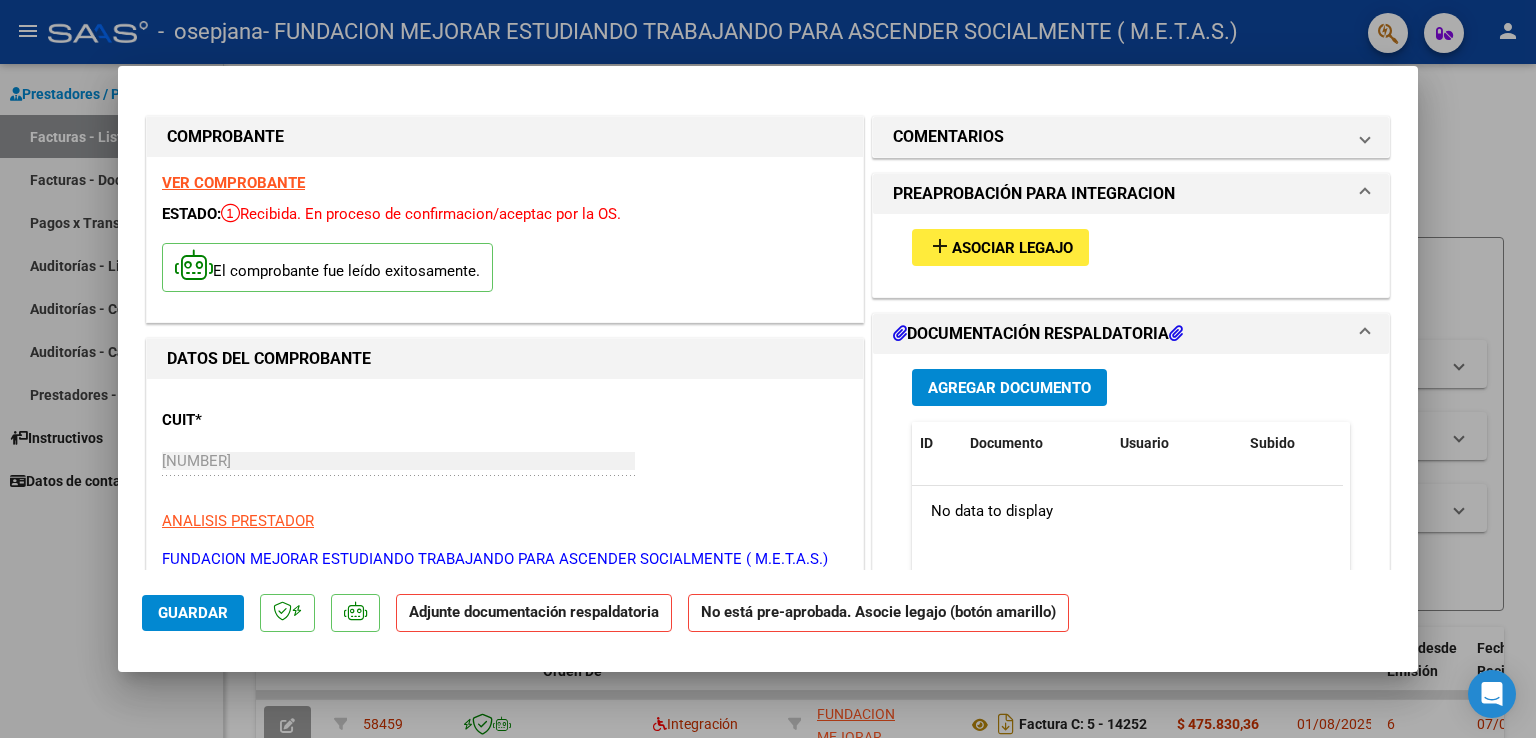 click on "Asociar Legajo" at bounding box center [1012, 248] 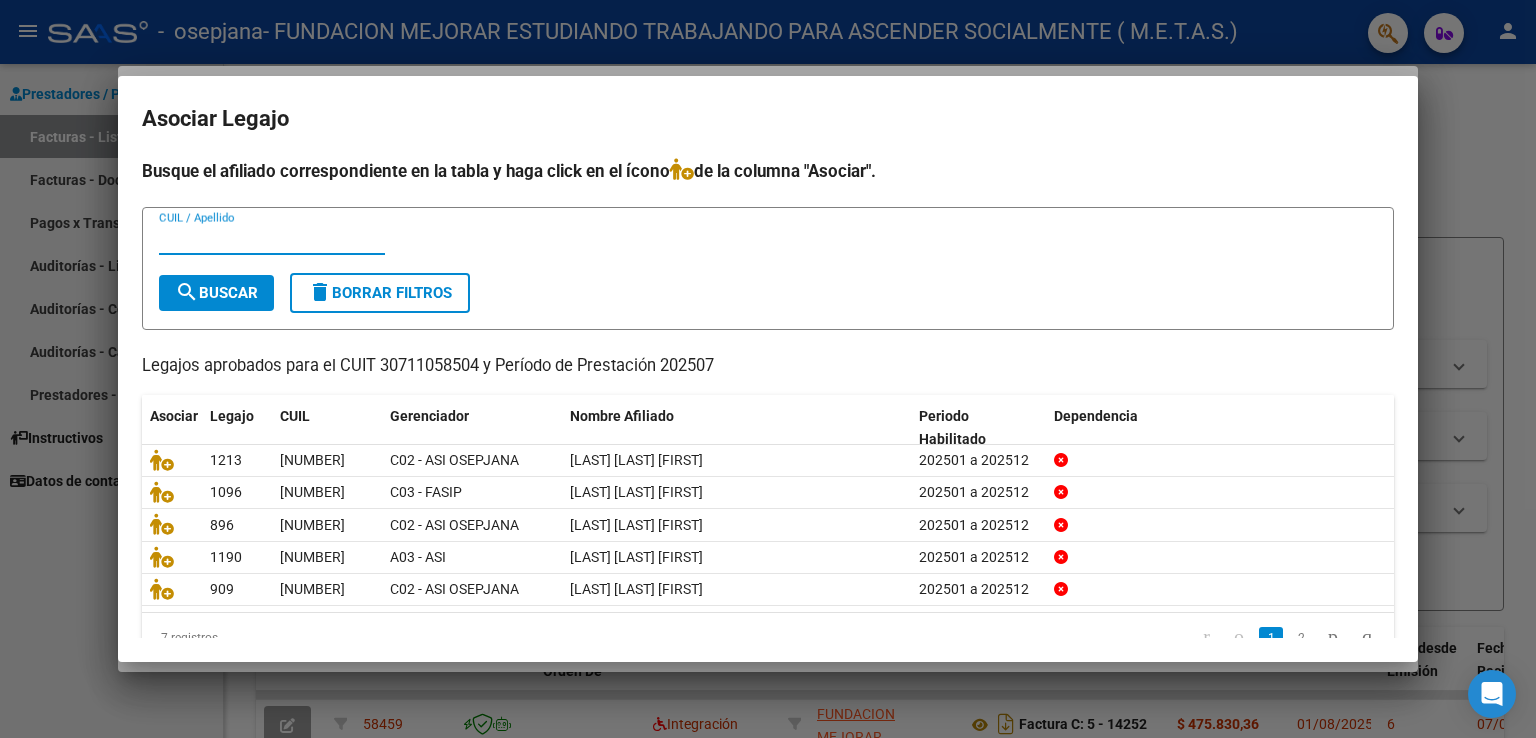 paste on "20549693327" 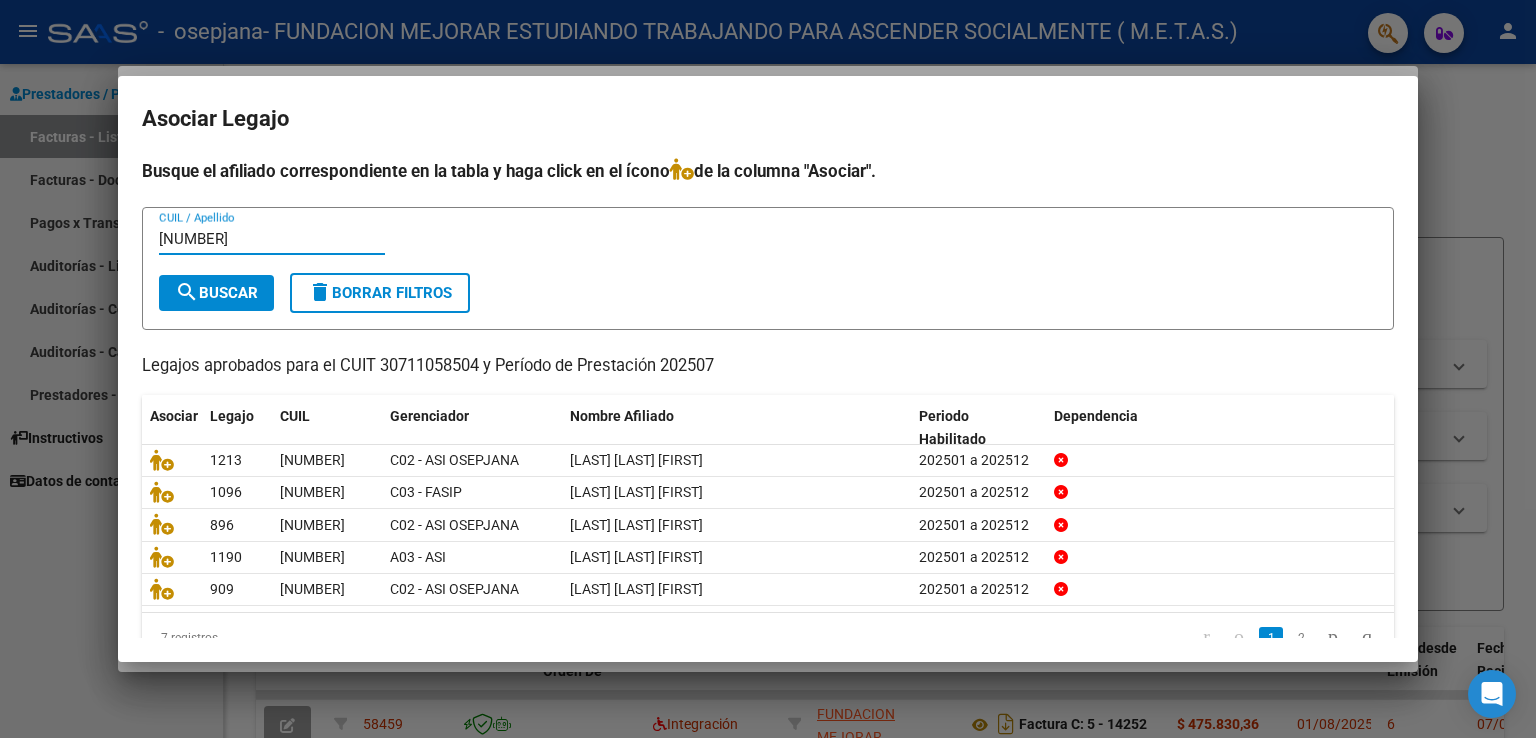 type on "20549693327" 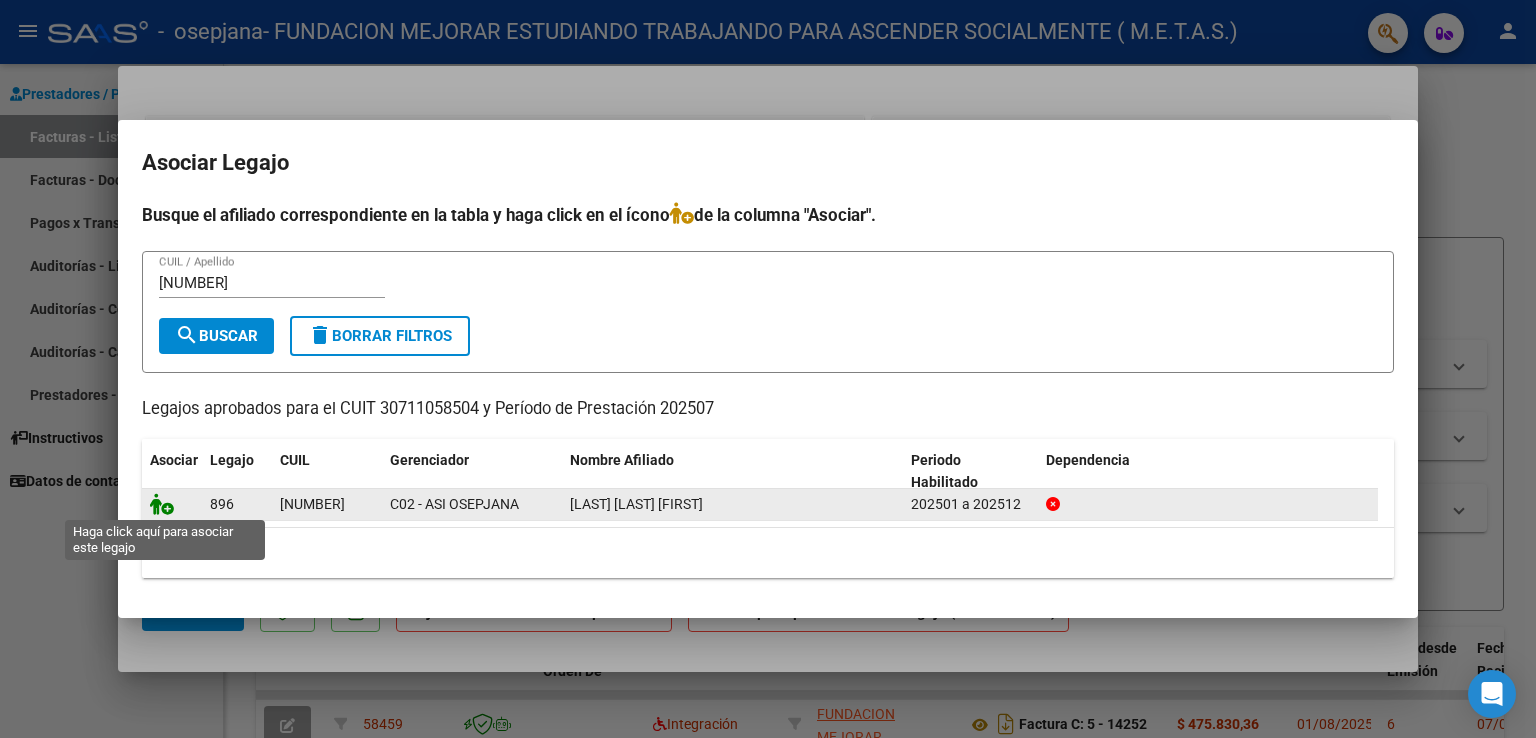 click 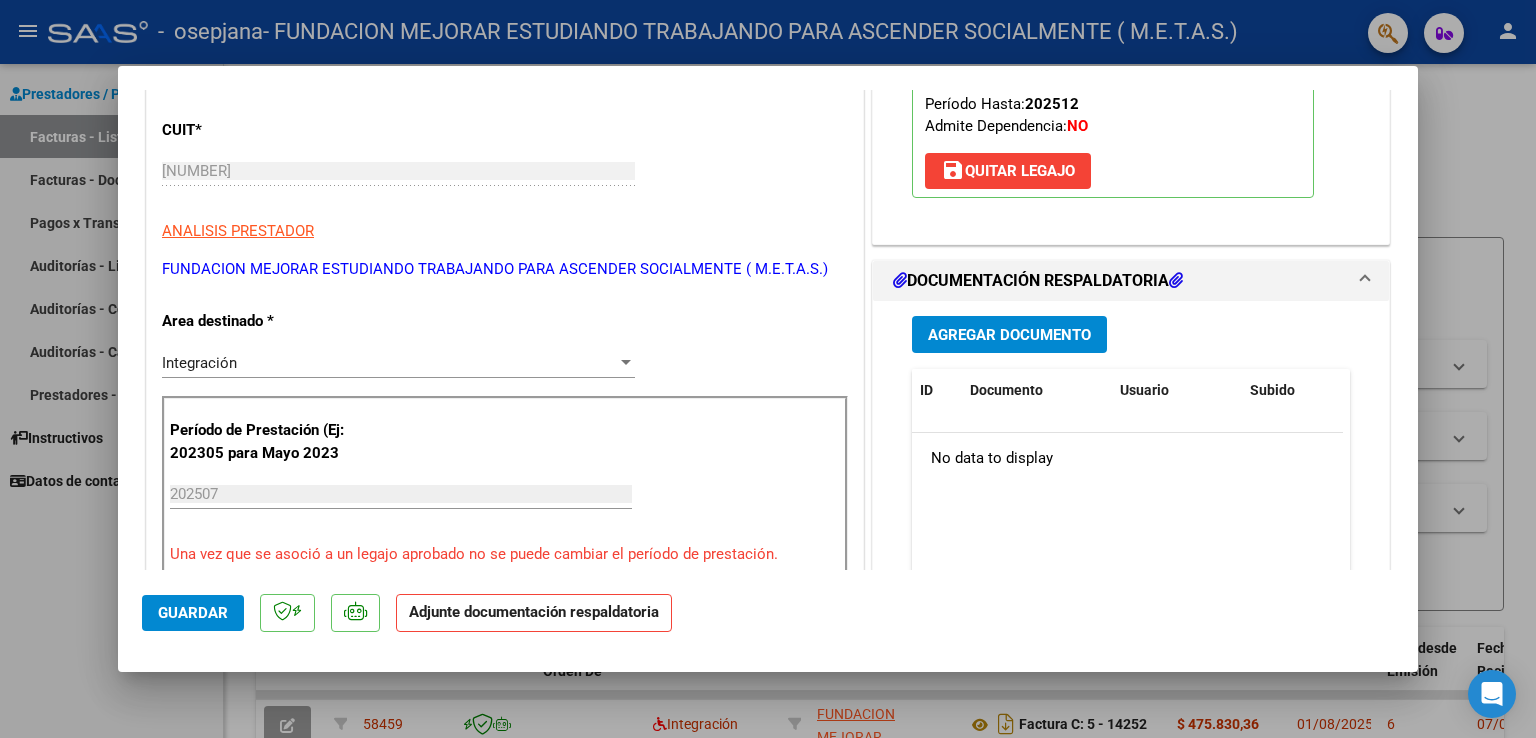 scroll, scrollTop: 300, scrollLeft: 0, axis: vertical 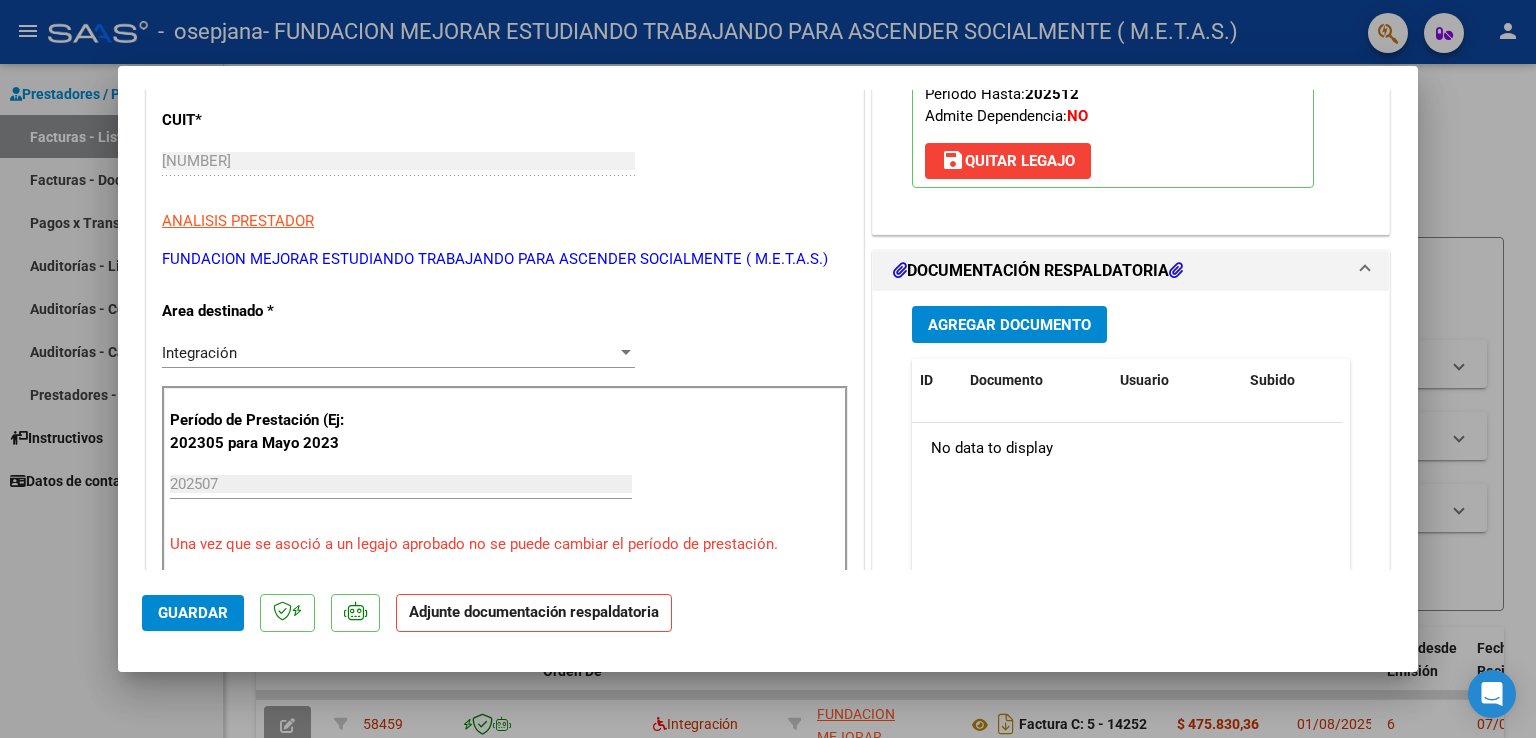 click on "Agregar Documento" at bounding box center [1009, 324] 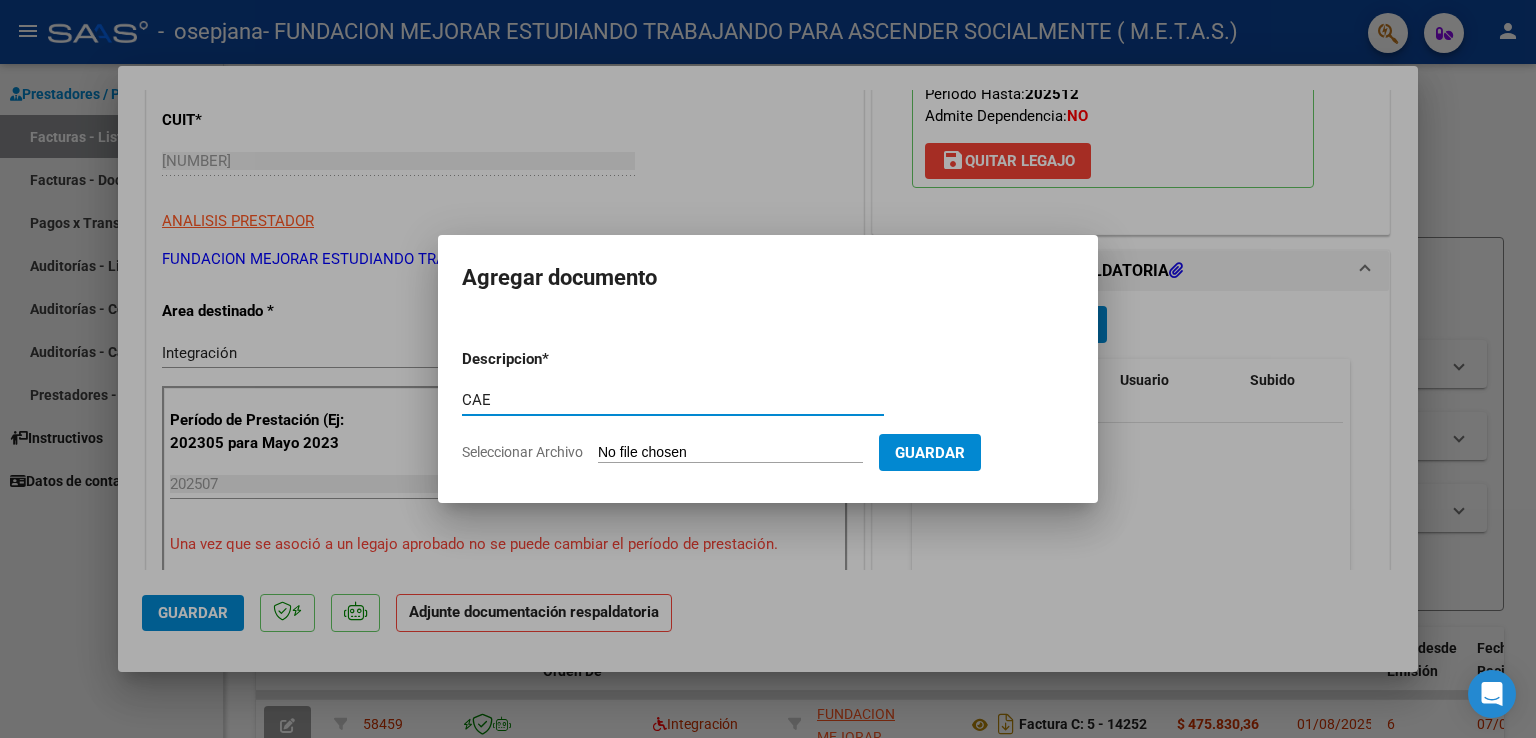 type on "CAE" 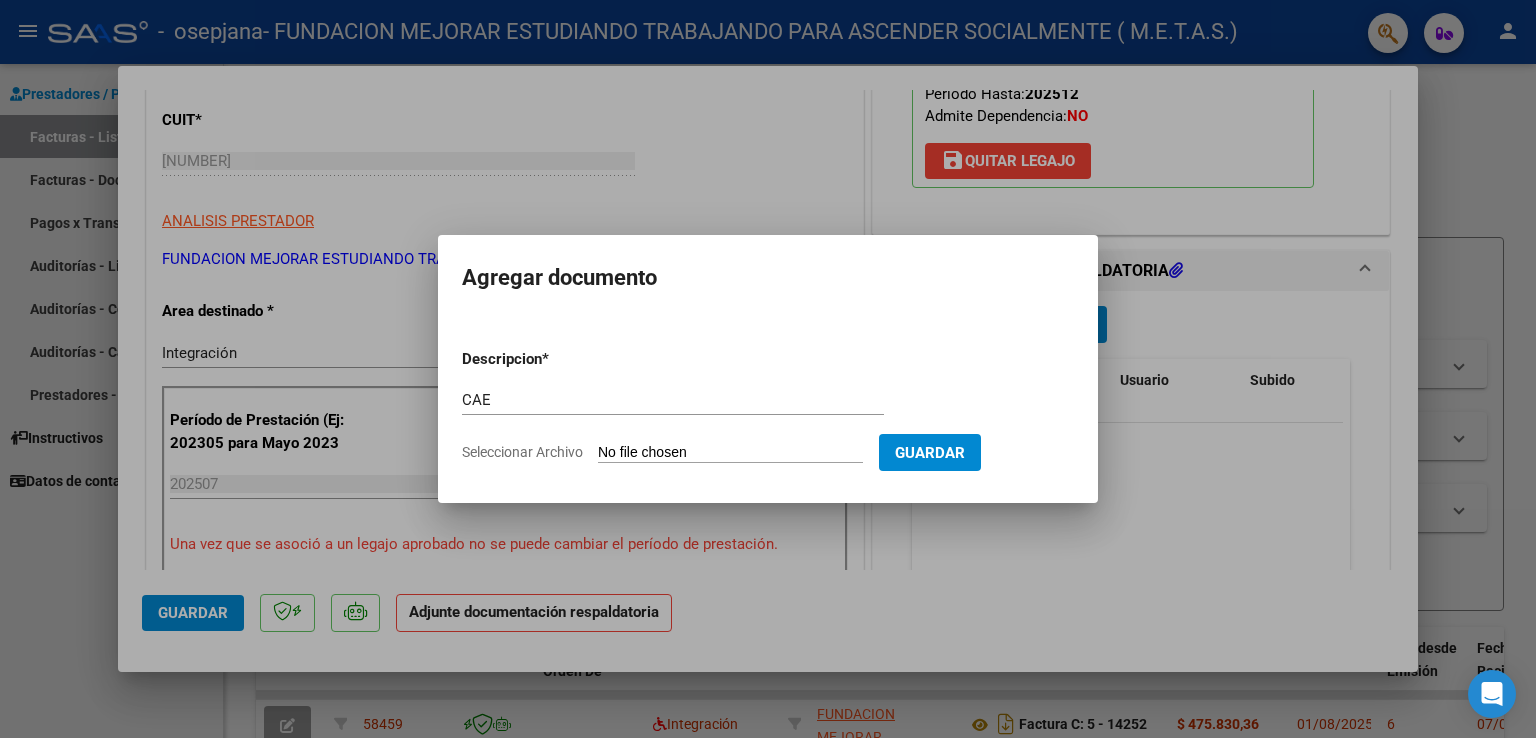 click on "Seleccionar Archivo" at bounding box center (730, 453) 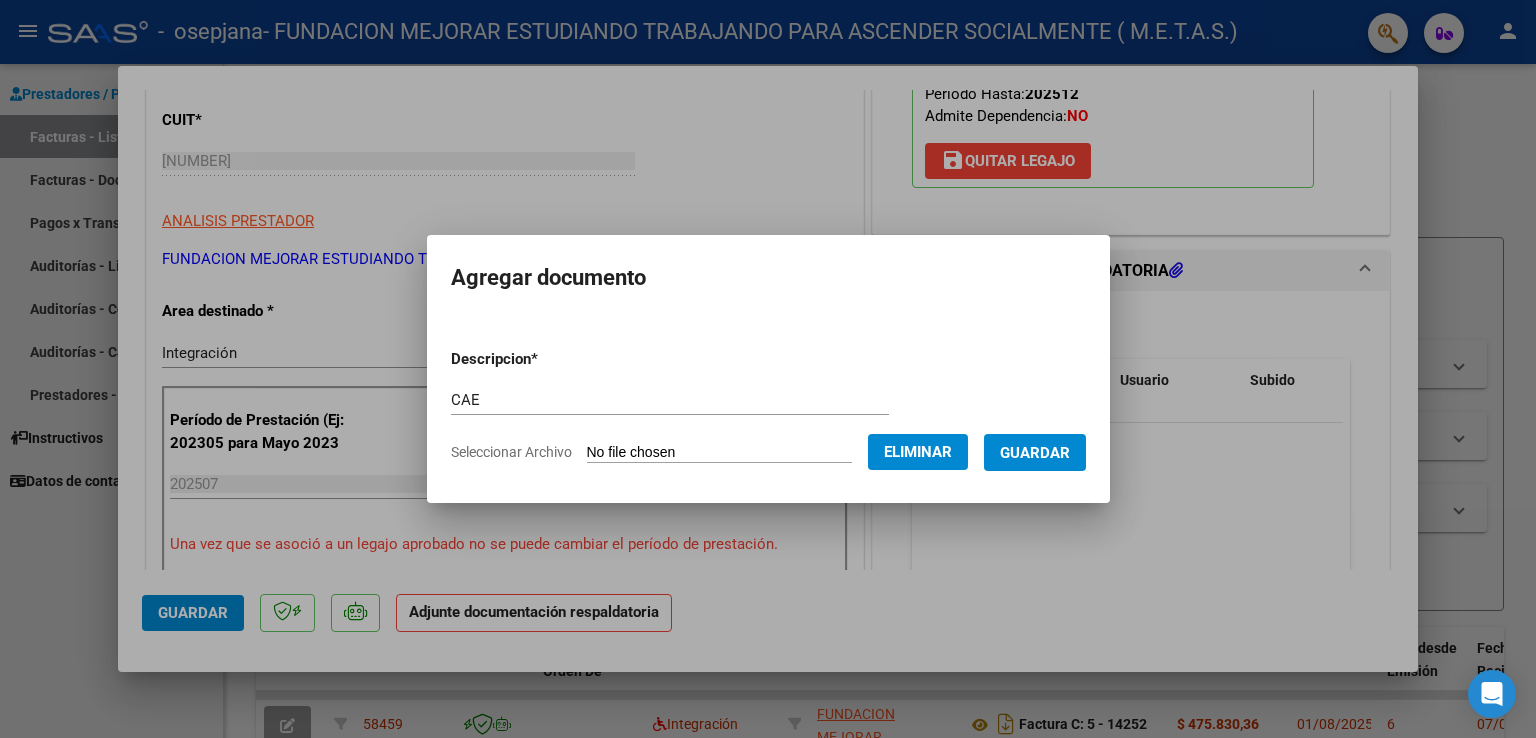 click on "Guardar" at bounding box center (1035, 453) 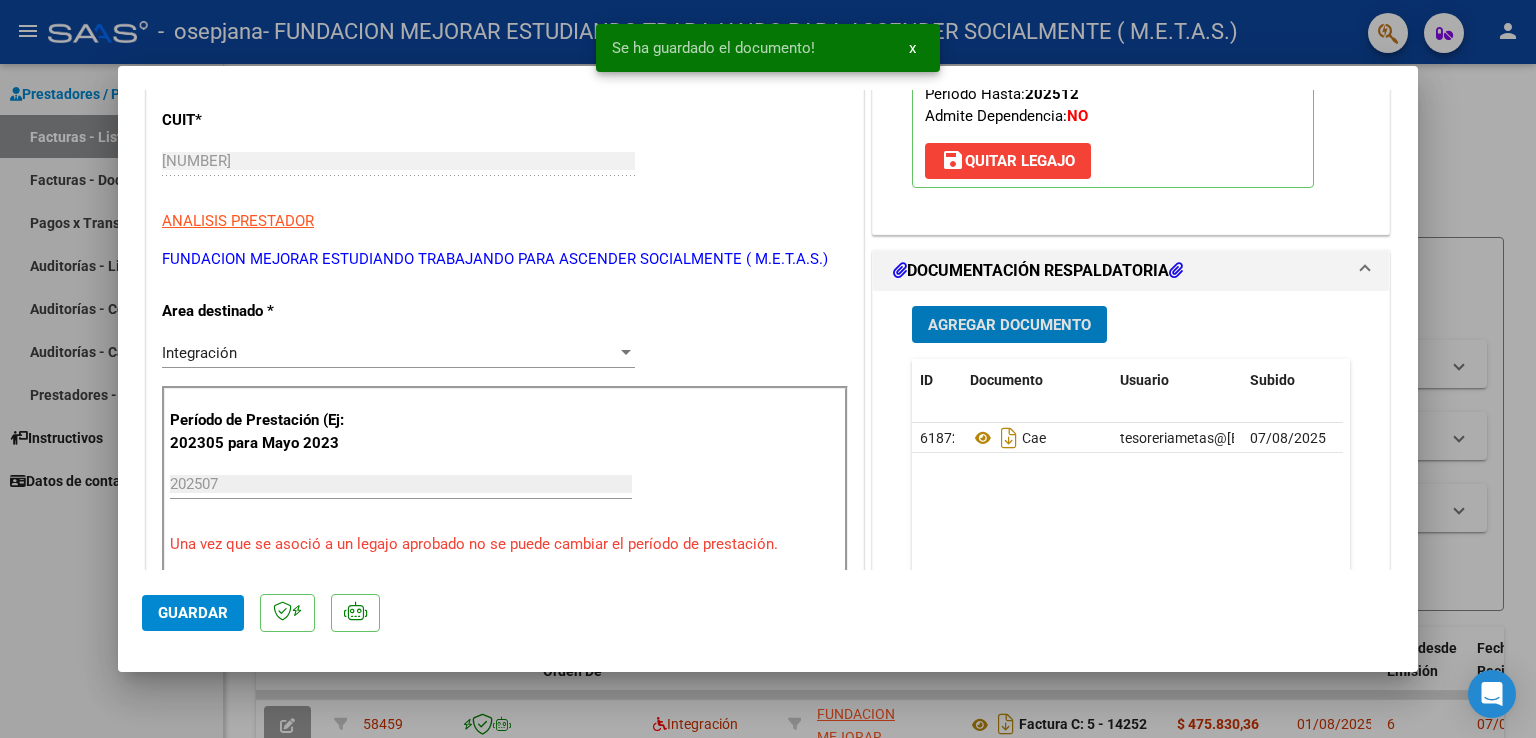 click on "Agregar Documento" at bounding box center [1009, 325] 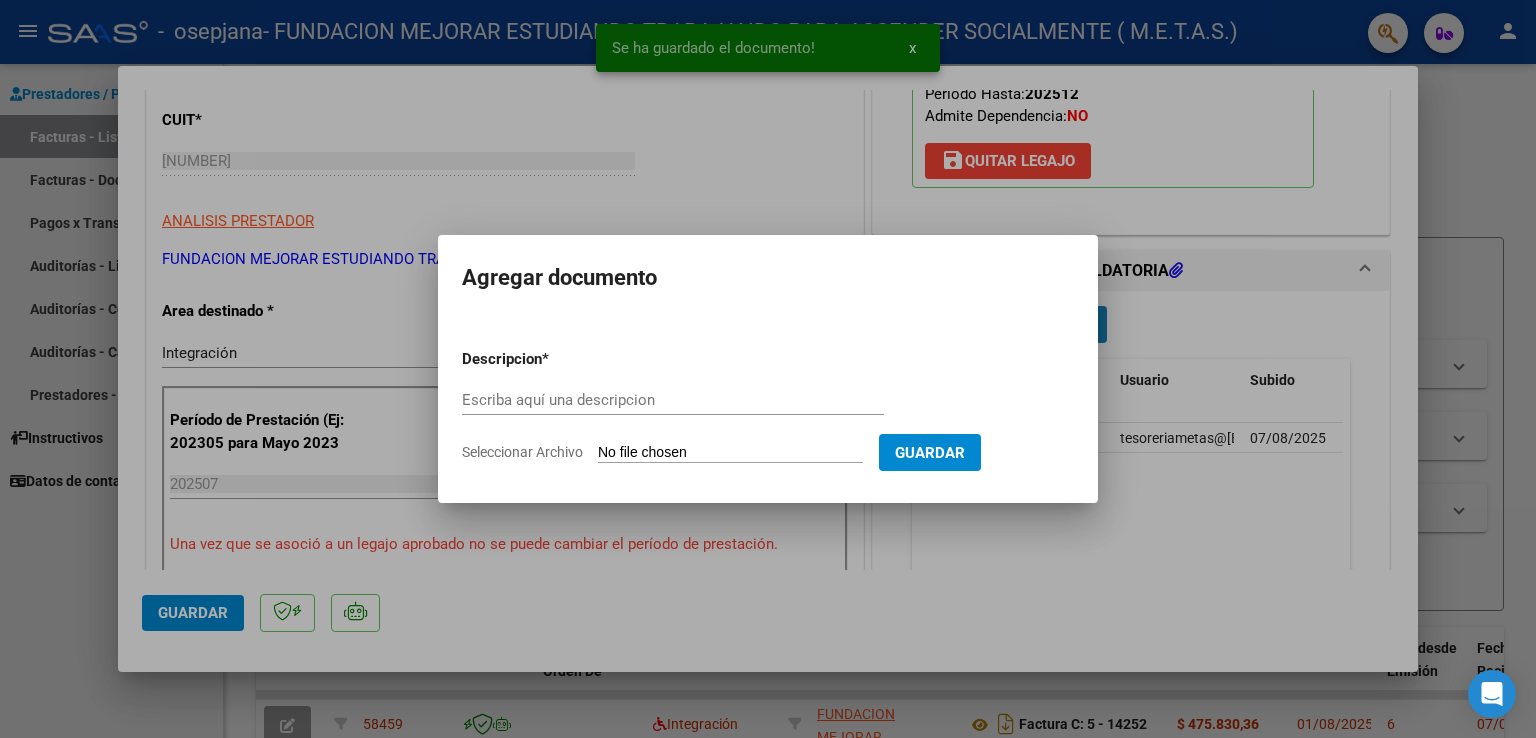 type 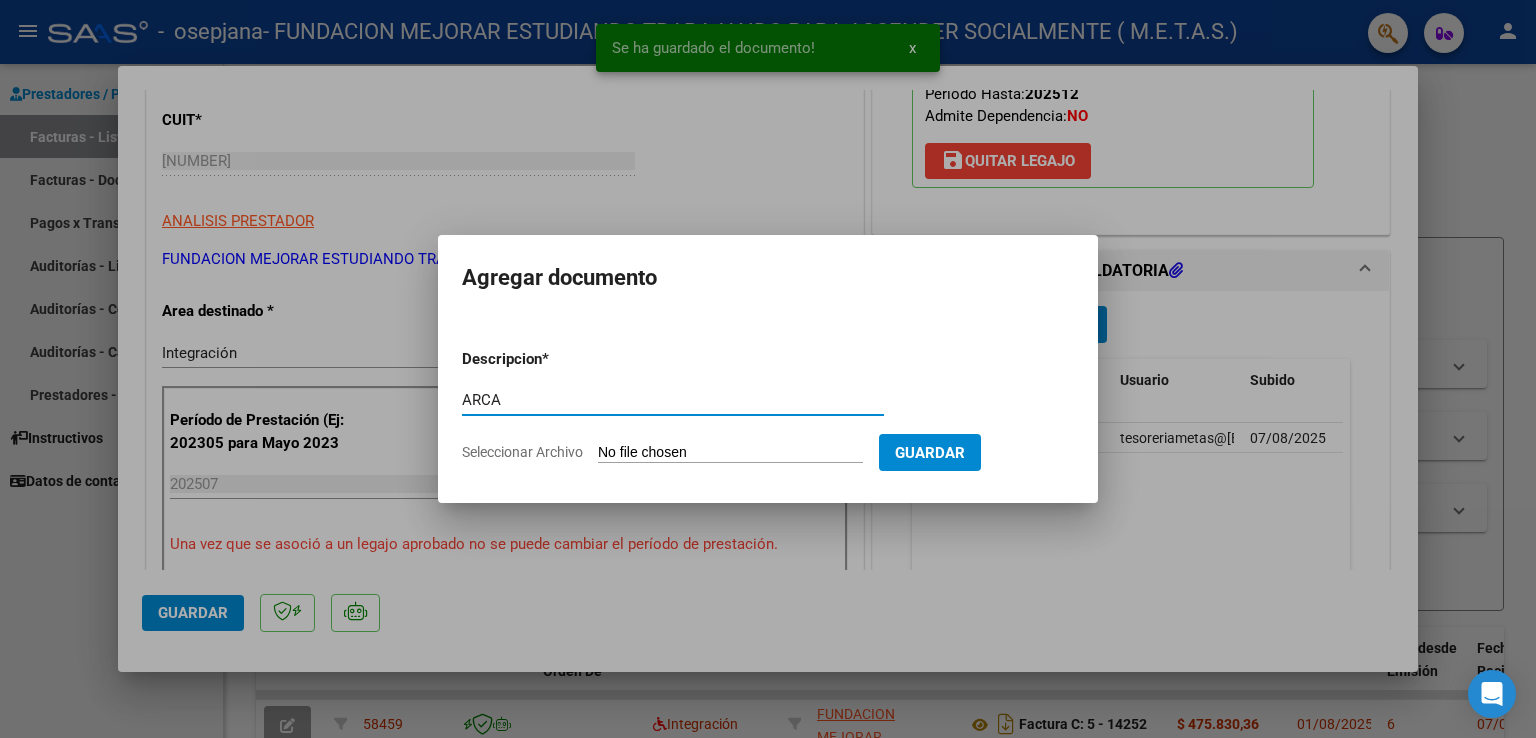 type on "ARCA" 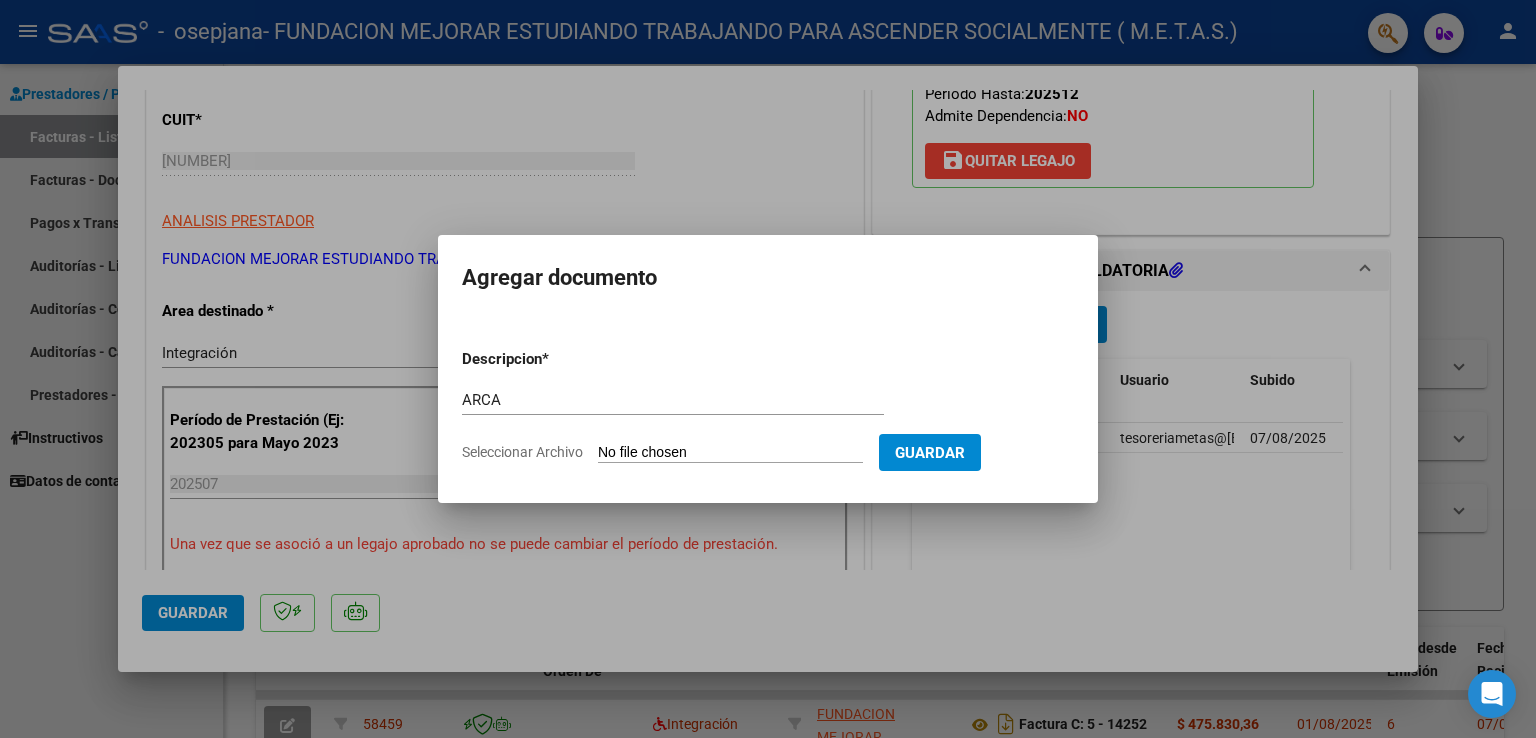 type on "C:\fakepath\AFIP ARCA.pdf" 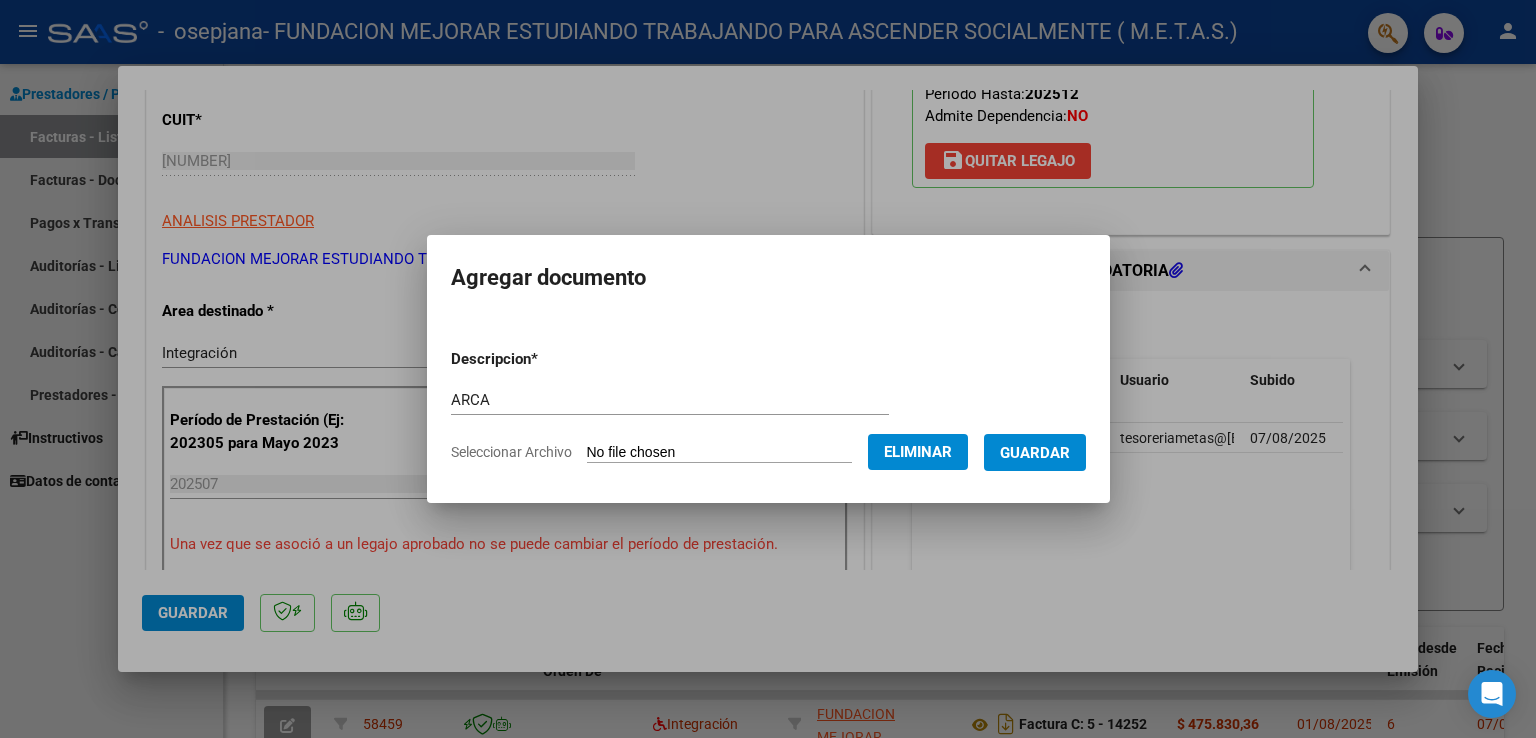 click on "Guardar" at bounding box center [1035, 453] 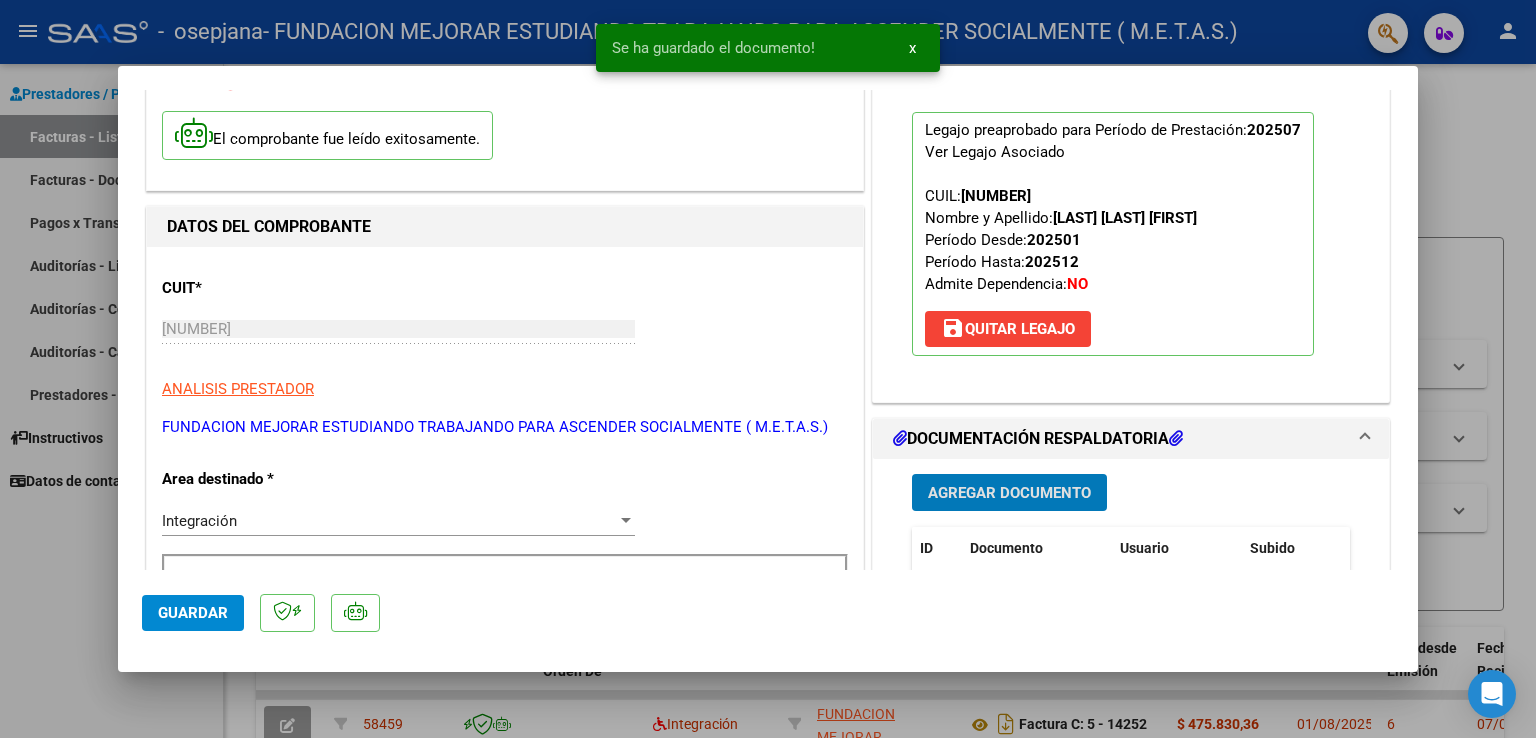 scroll, scrollTop: 100, scrollLeft: 0, axis: vertical 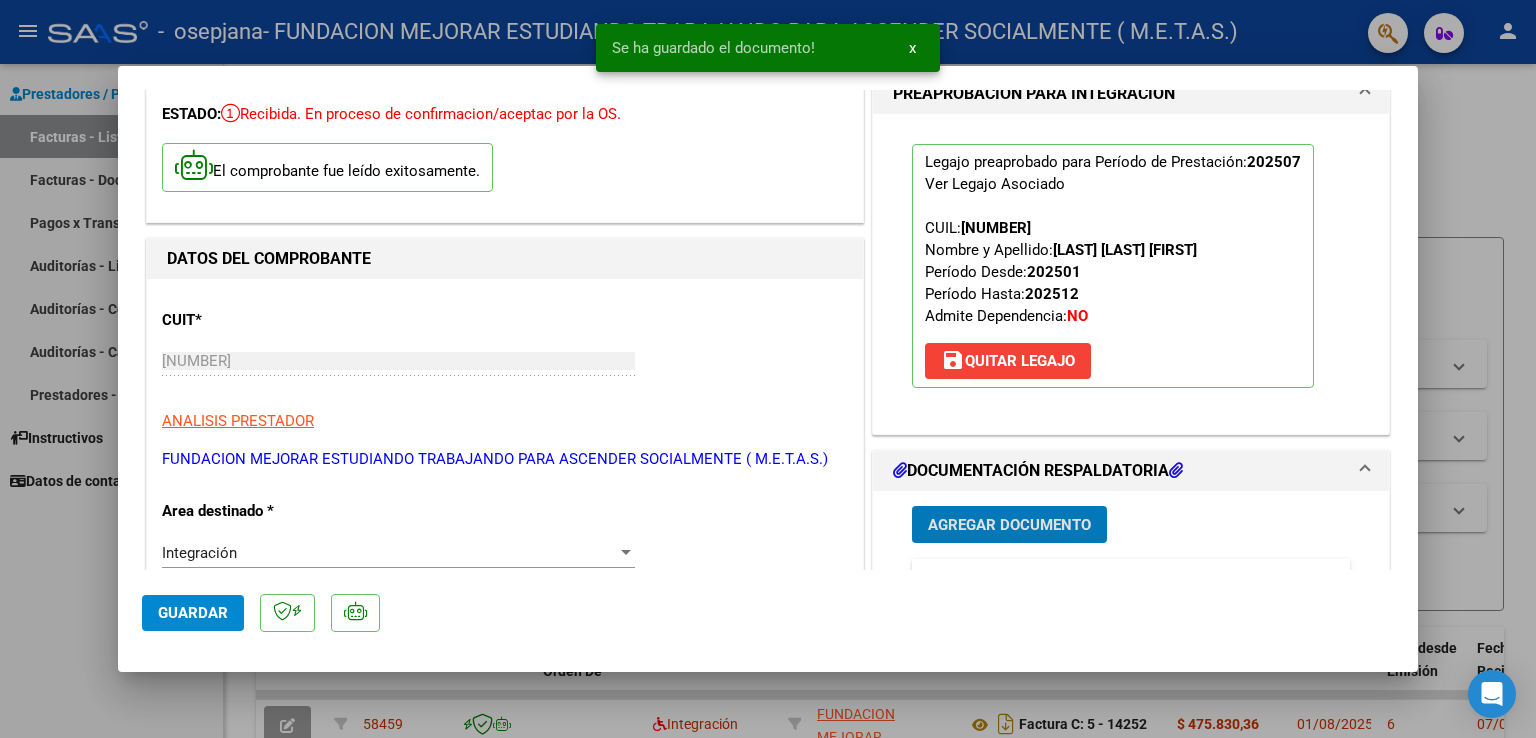 click on "Agregar Documento" at bounding box center [1009, 525] 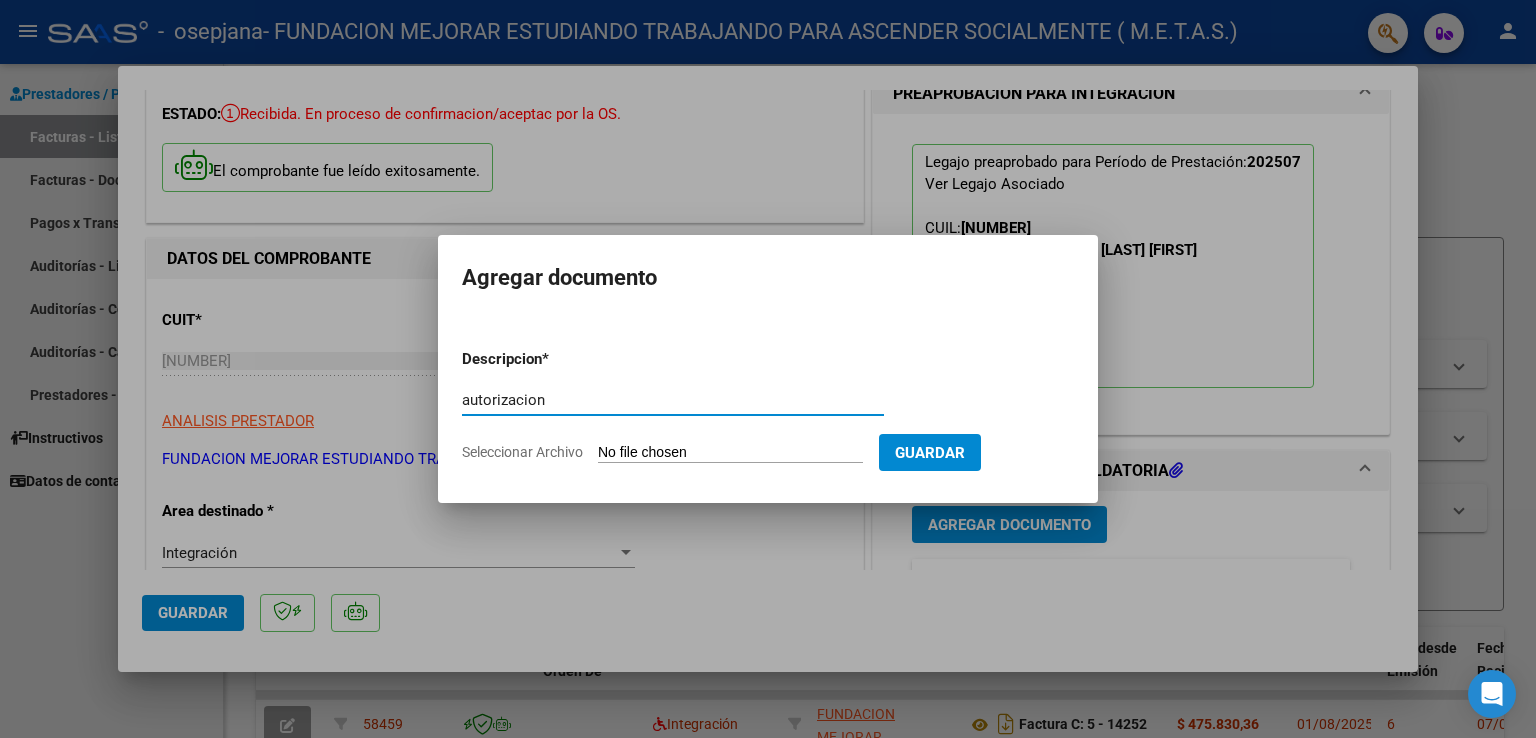 type on "autorizacion" 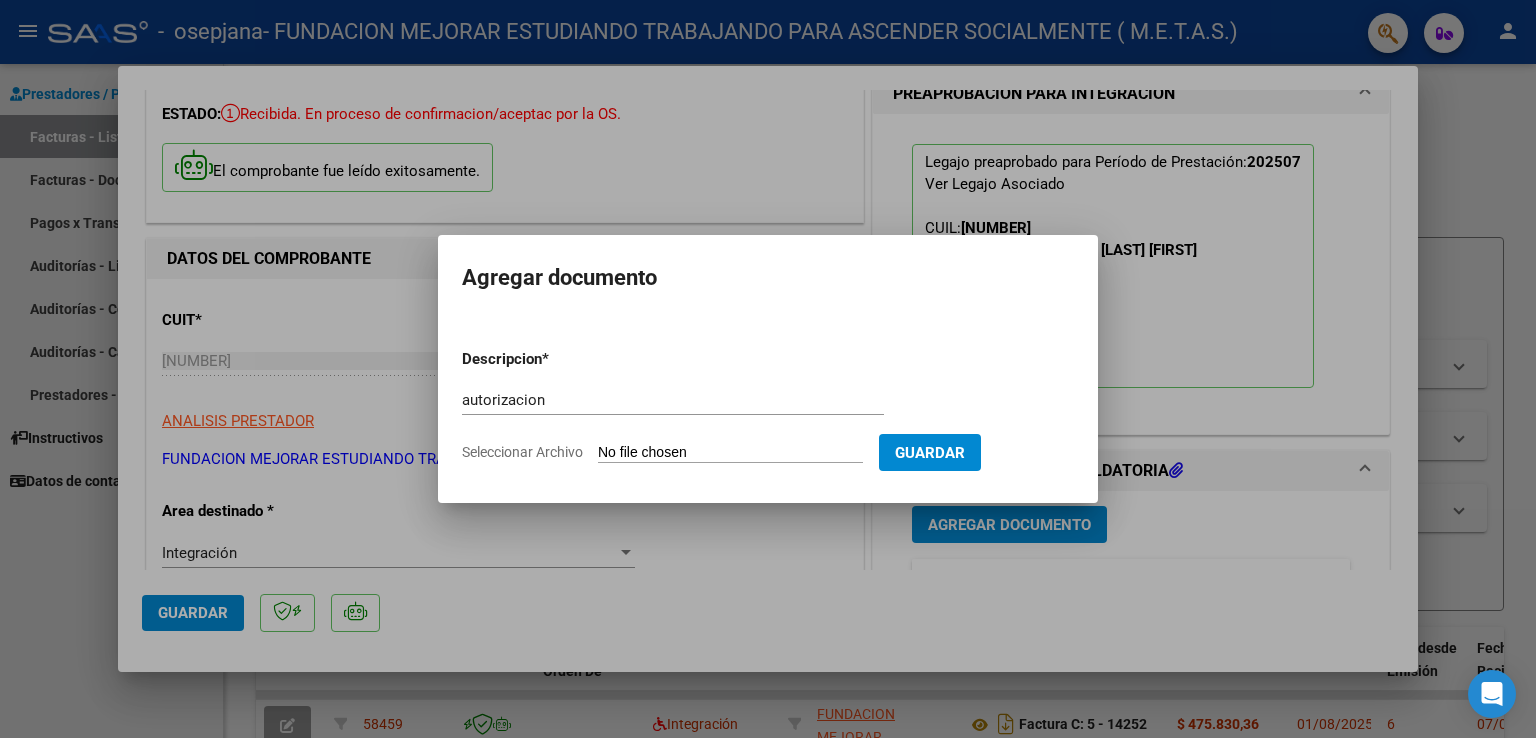 type on "C:\fakepath\Lopez Feltes Aaron (Feb-Dic).pdf" 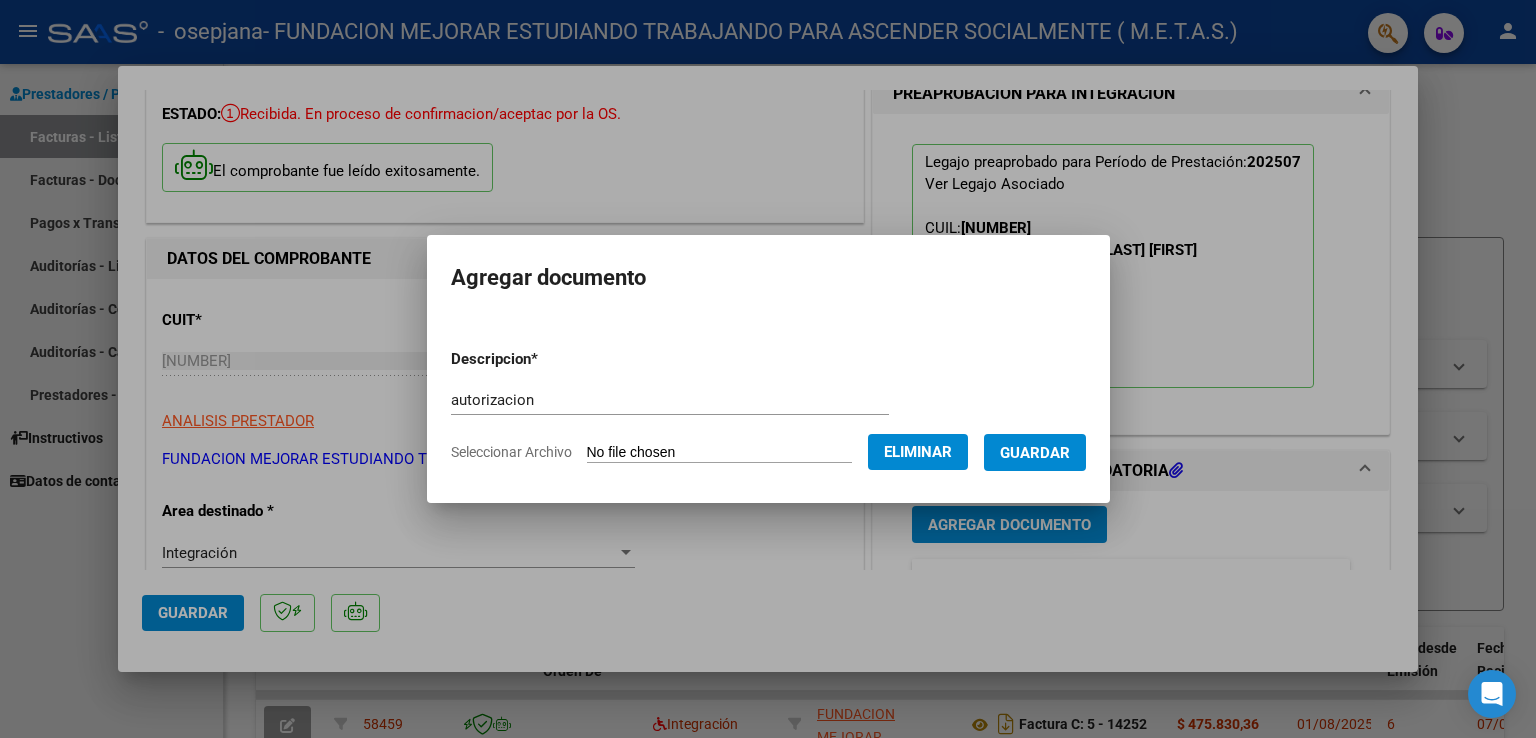 click on "Guardar" at bounding box center (1035, 452) 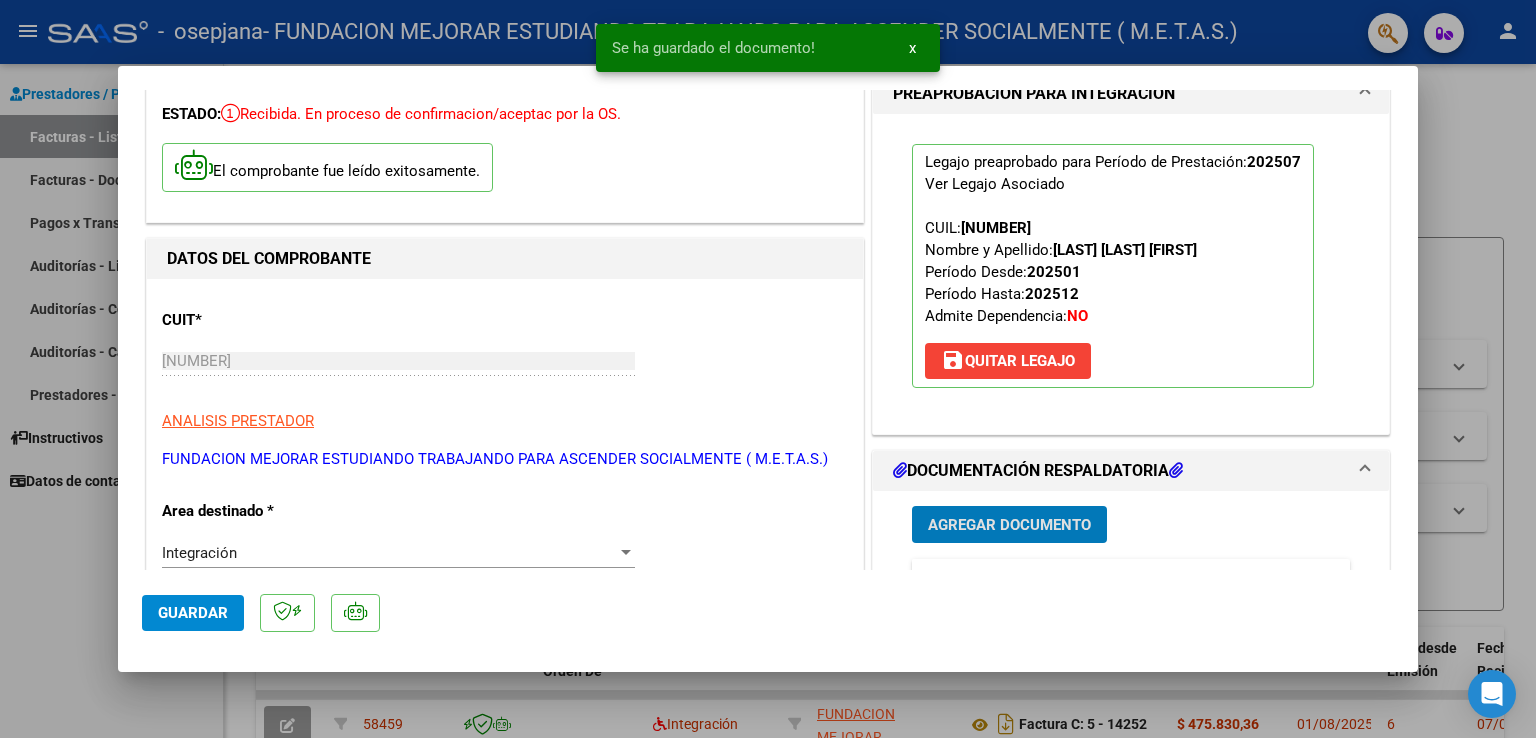 click on "Agregar Documento" at bounding box center (1009, 525) 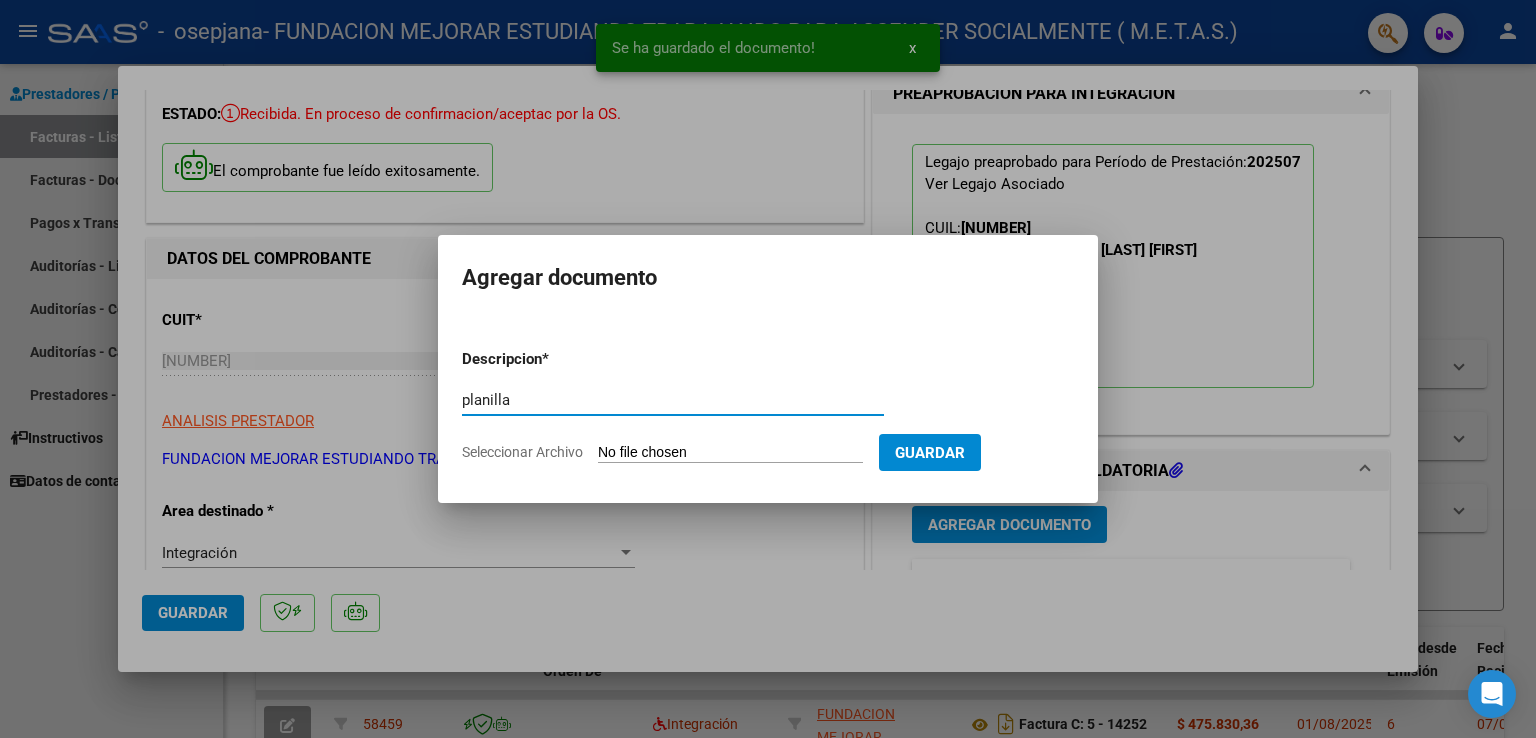 type on "planilla" 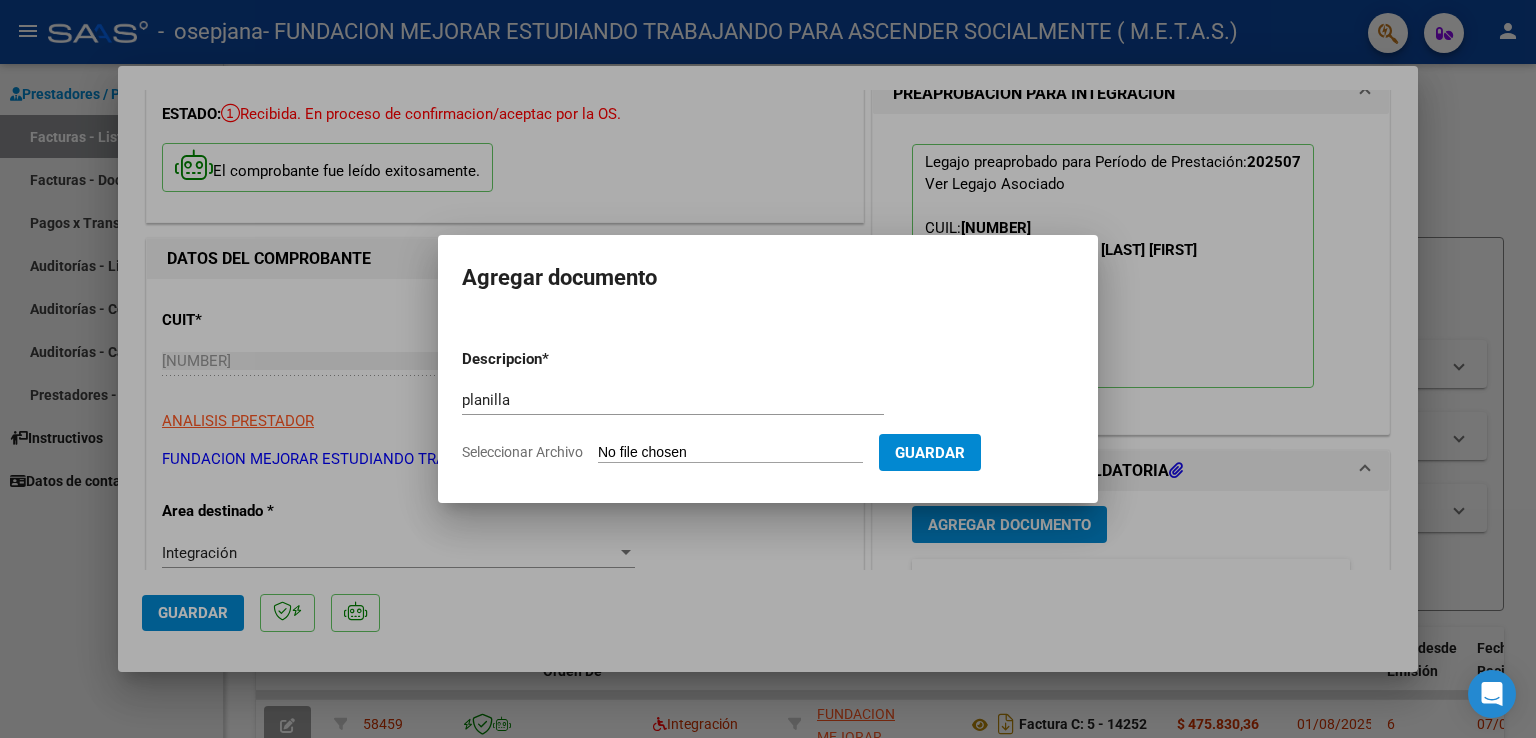 type on "C:\fakepath\Aarón Santiago López Feltes - Planilla asistencia JULIO.pdf" 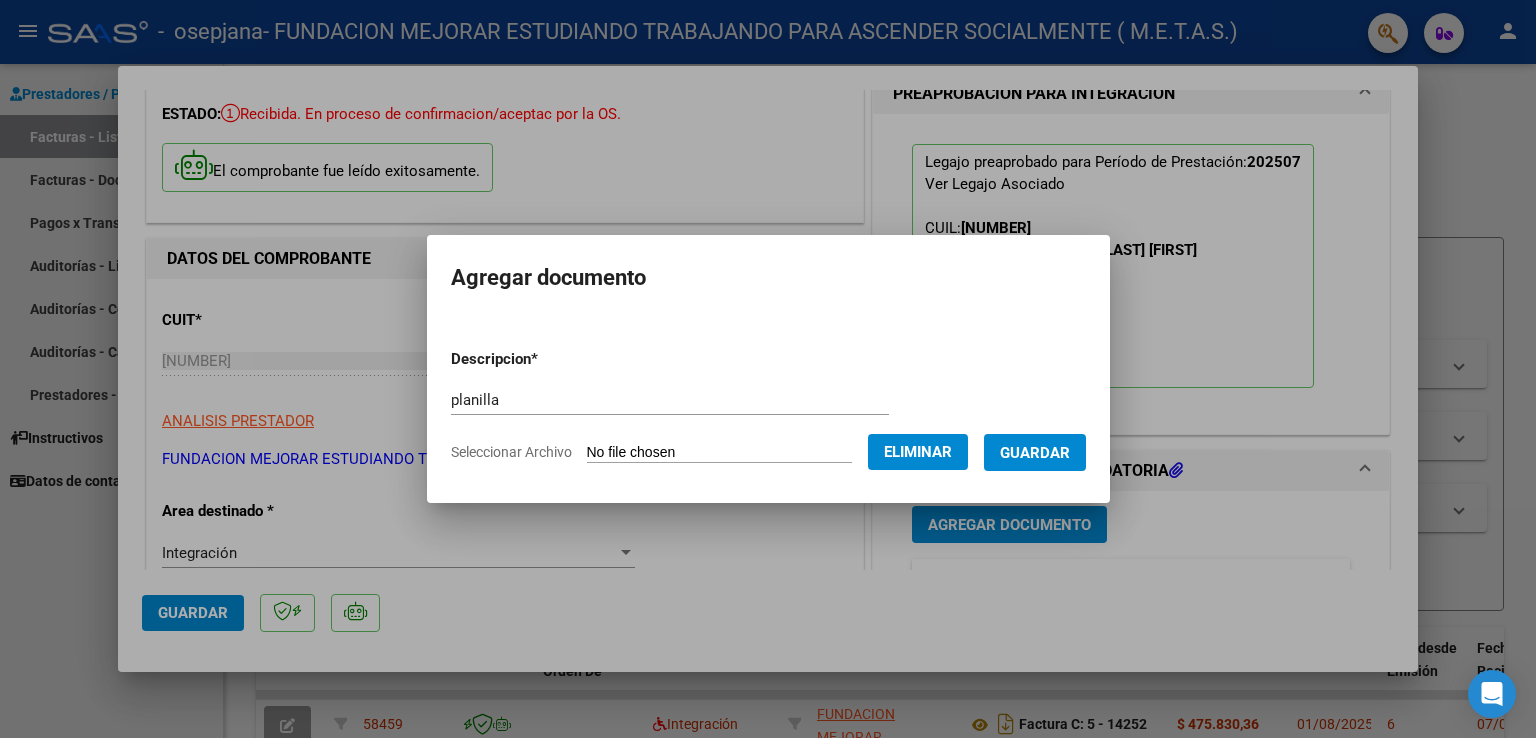 click on "Guardar" at bounding box center (1035, 453) 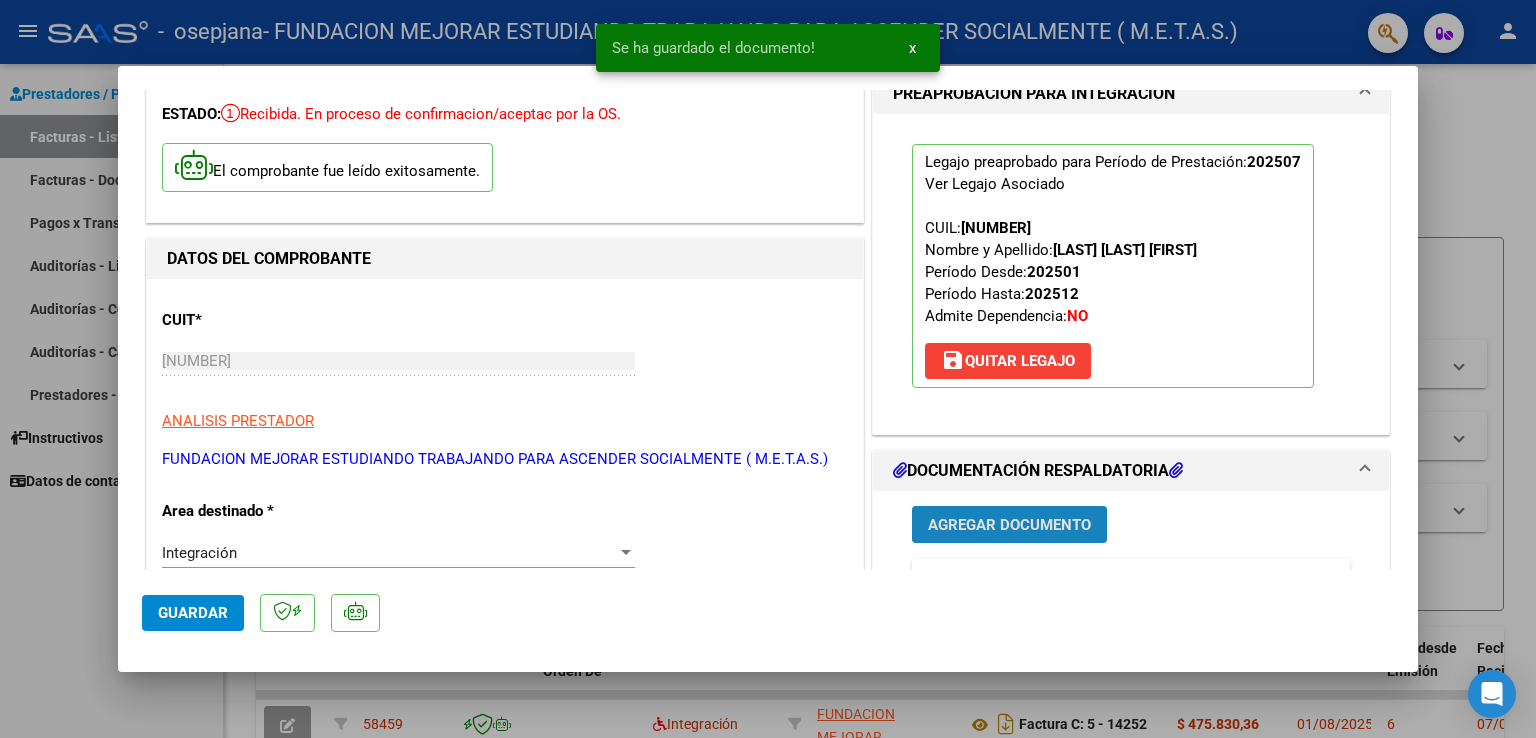 click on "Agregar Documento" at bounding box center [1009, 525] 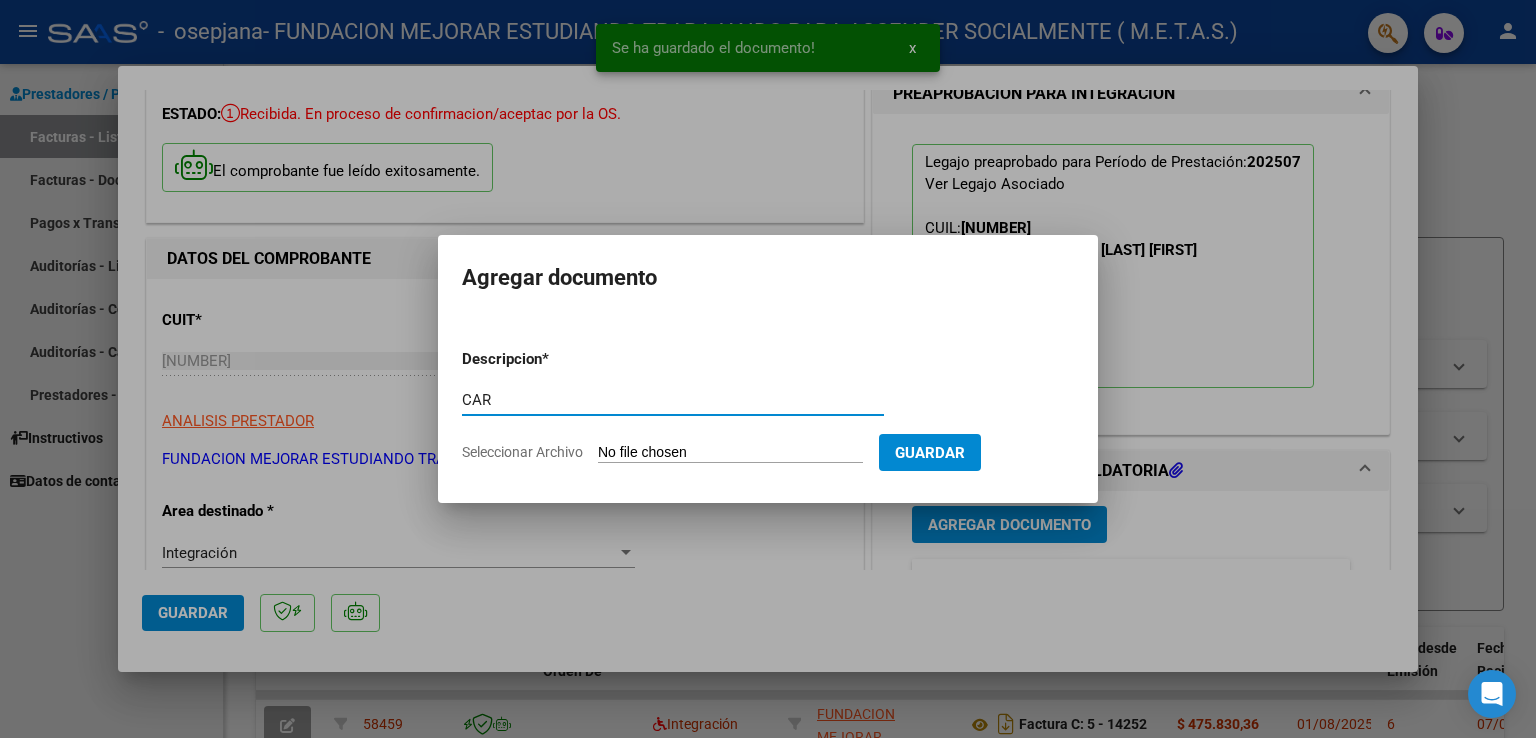 type on "CAR" 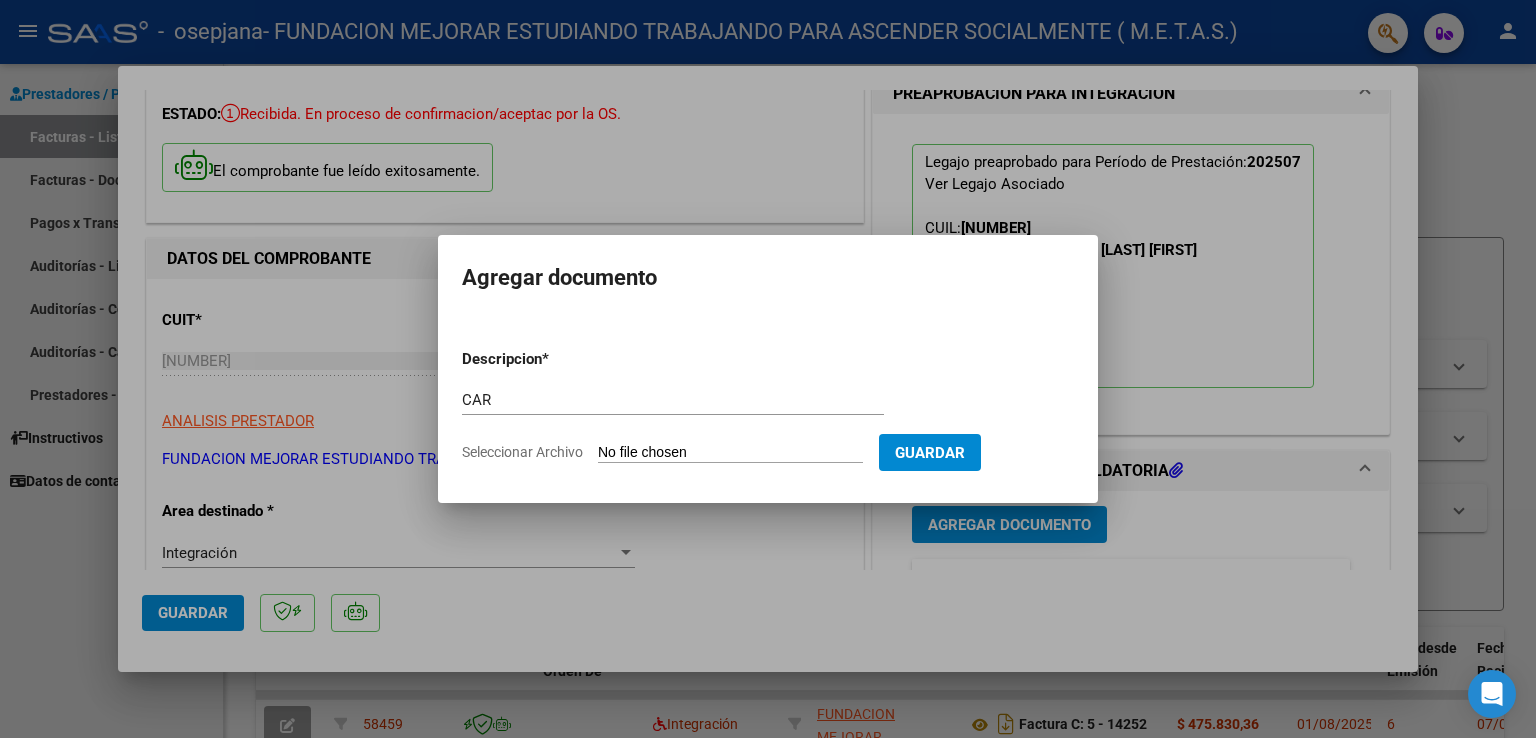 type on "C:\fakepath\Aarón Santiago López Feltes - CAR JULIO.pdf" 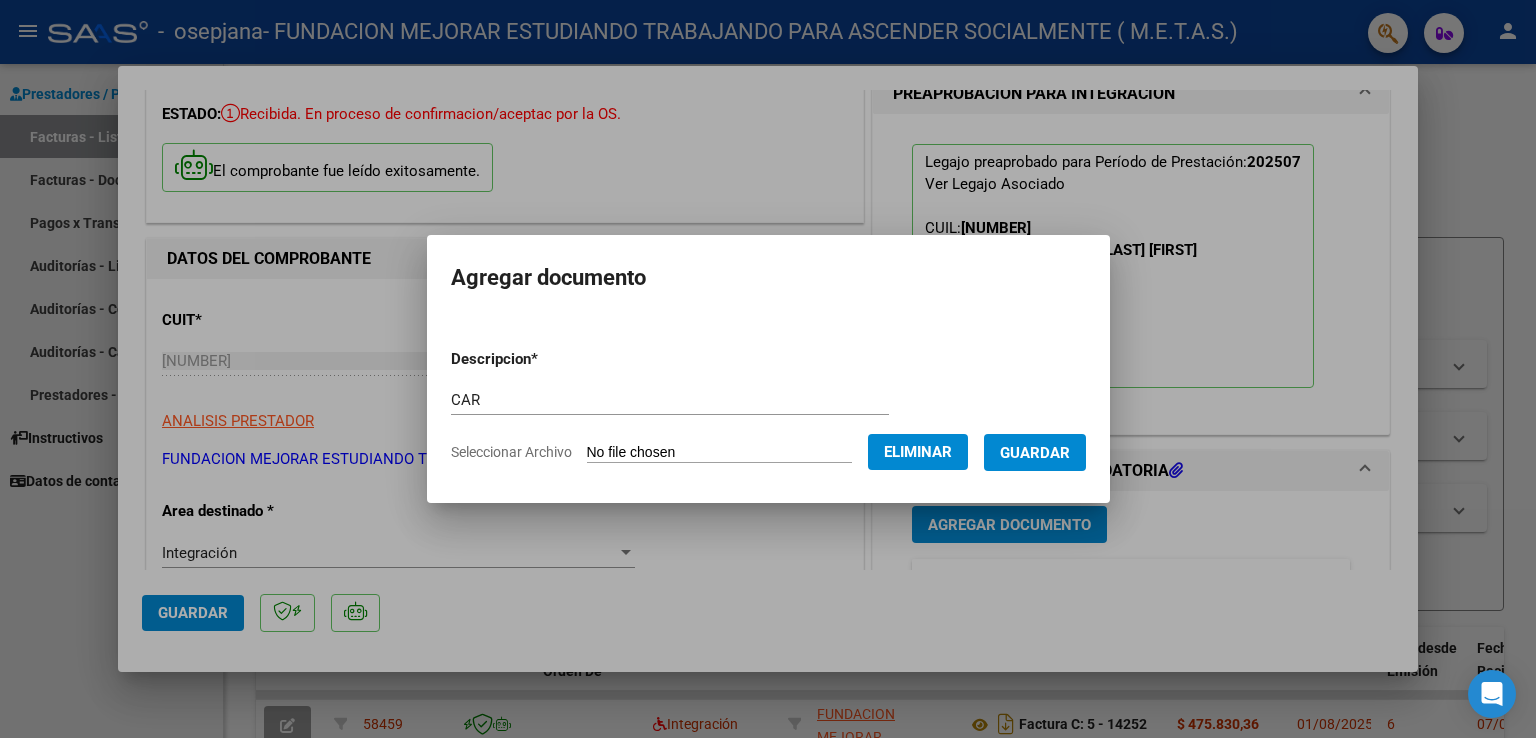 click on "Guardar" at bounding box center (1035, 453) 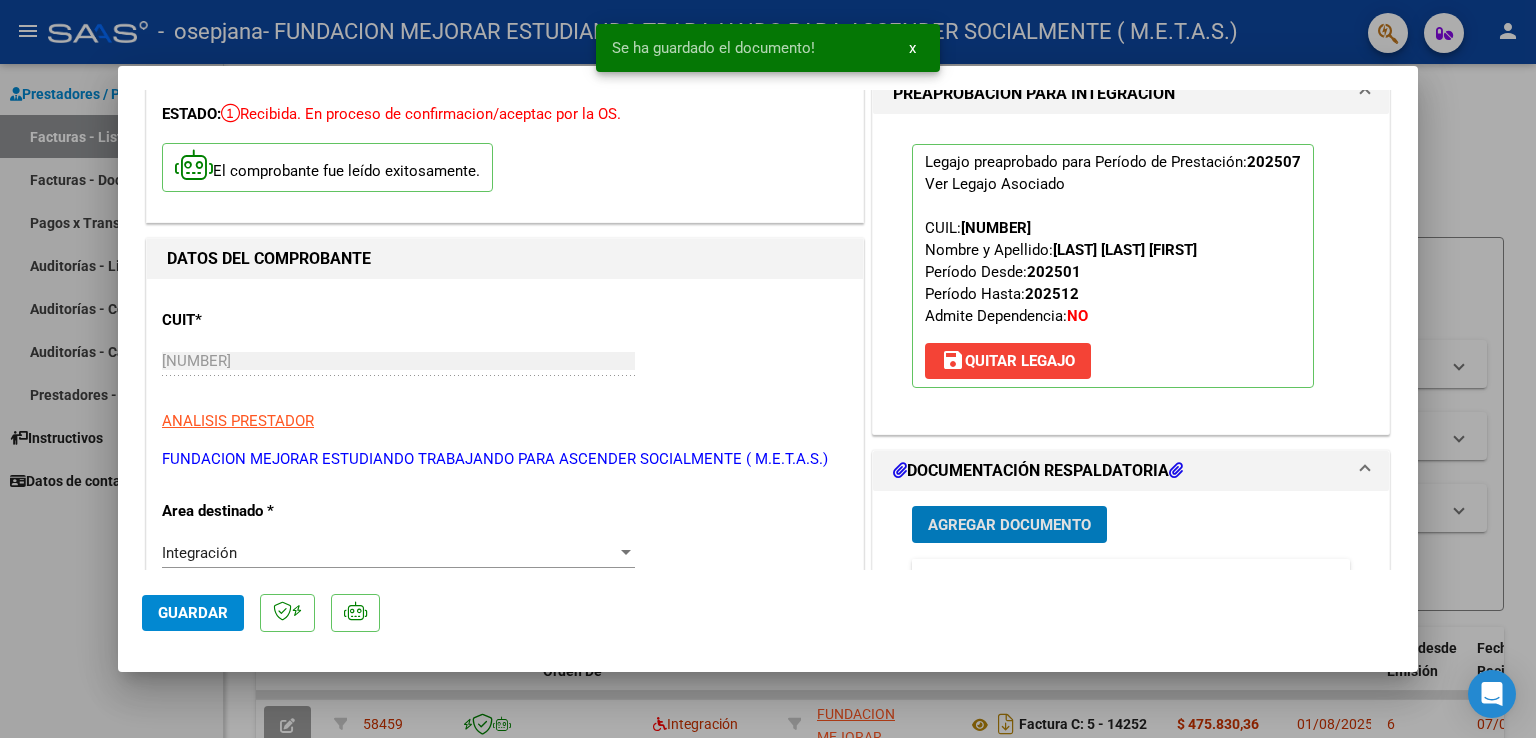 click on "Agregar Documento" at bounding box center [1009, 525] 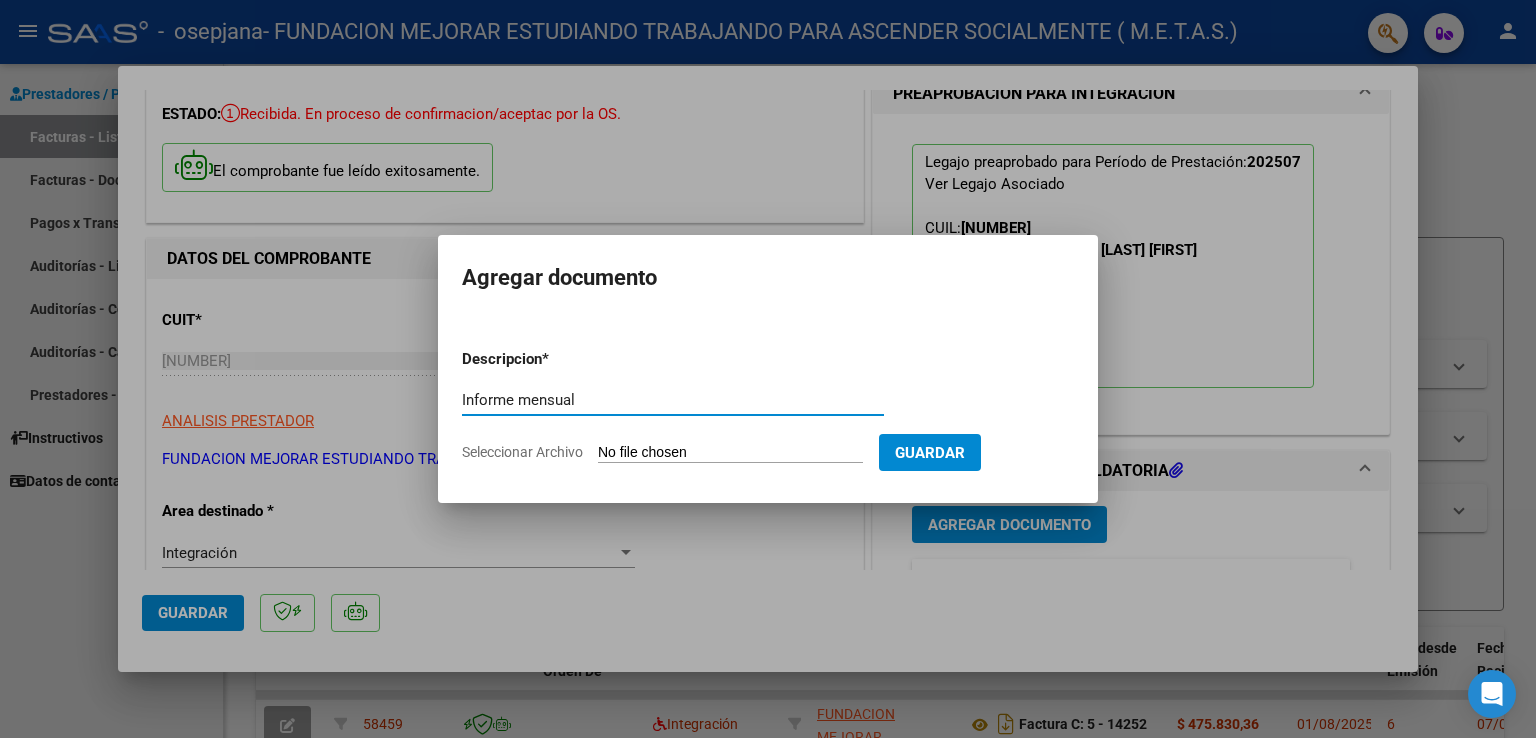 type on "Informe mensual" 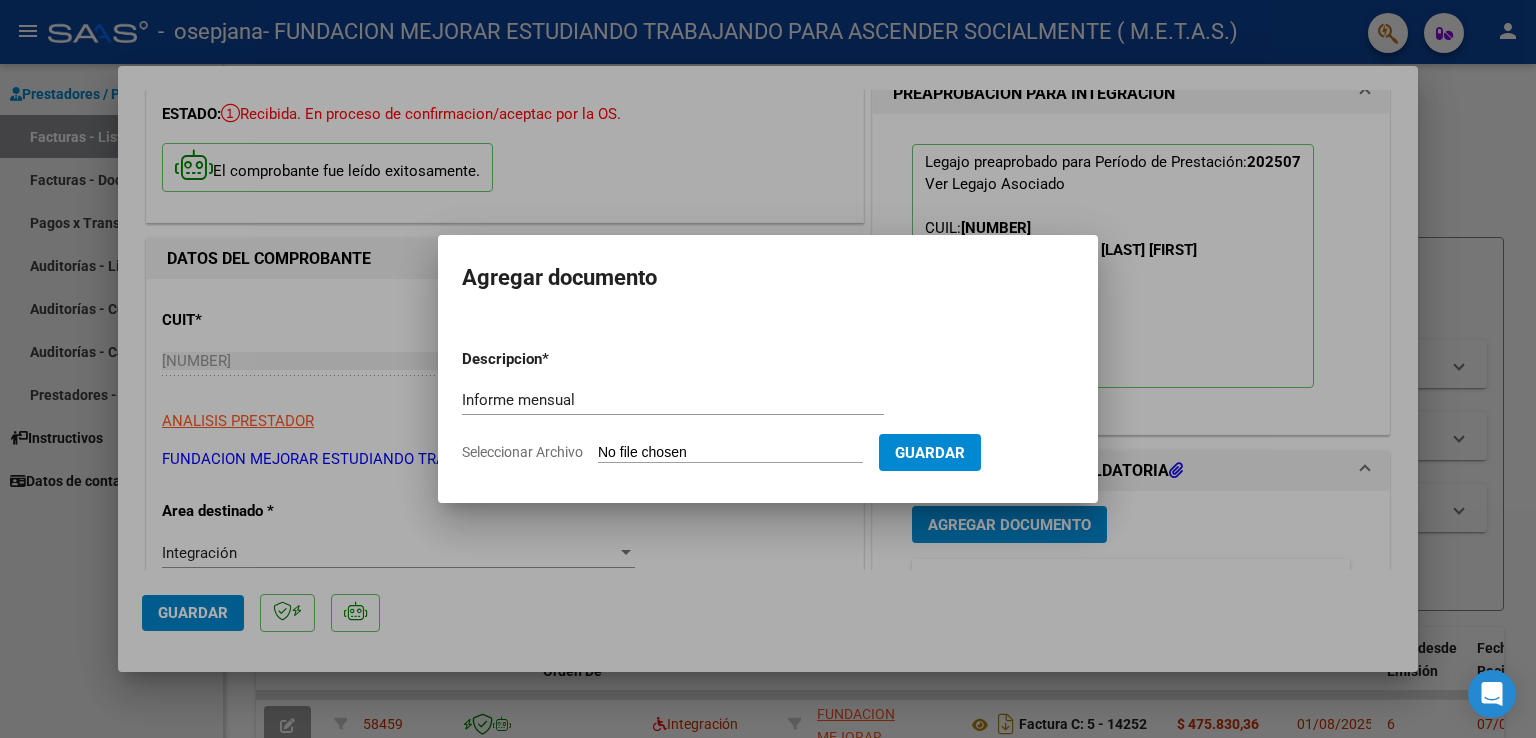 click on "Seleccionar Archivo" at bounding box center [730, 453] 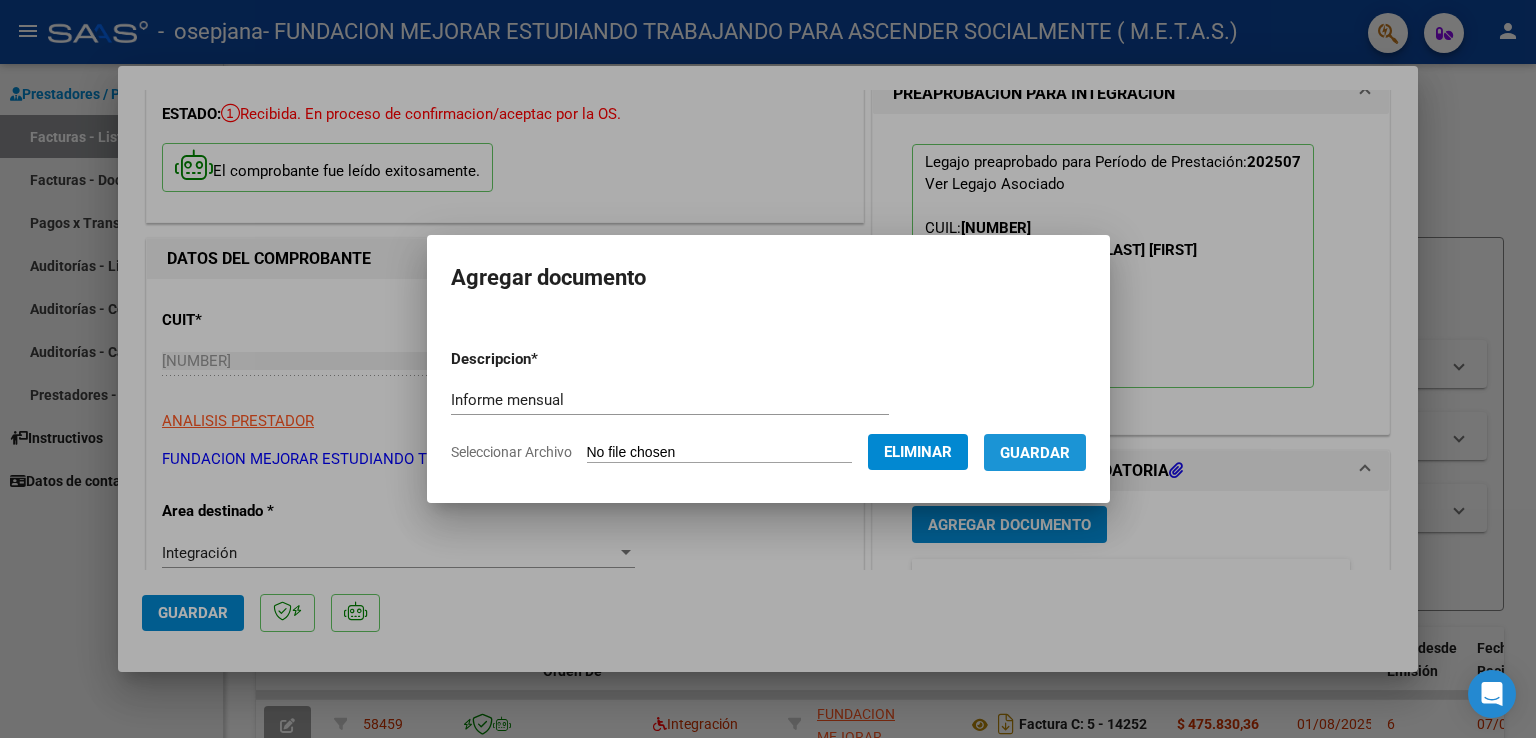 click on "Guardar" at bounding box center [1035, 453] 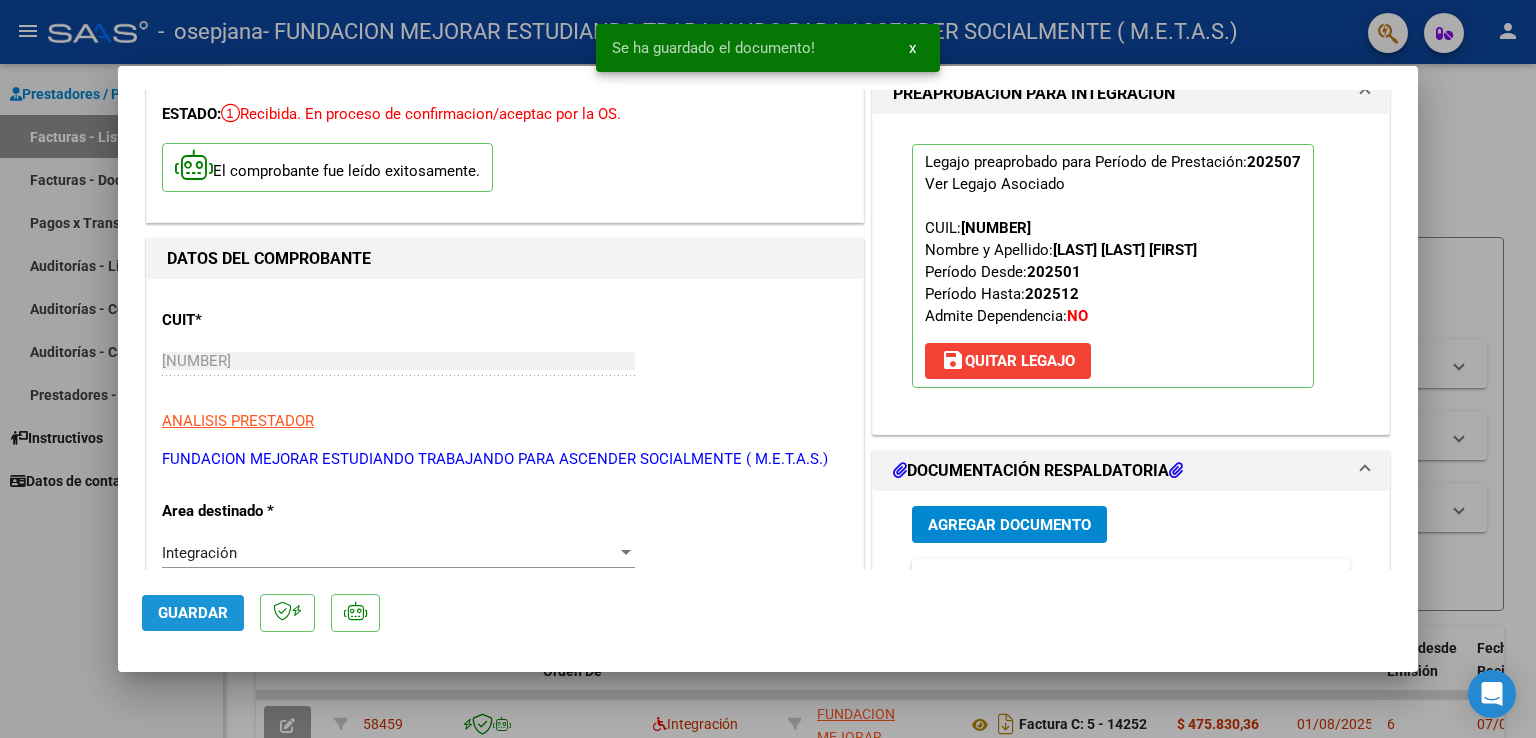 click on "Guardar" 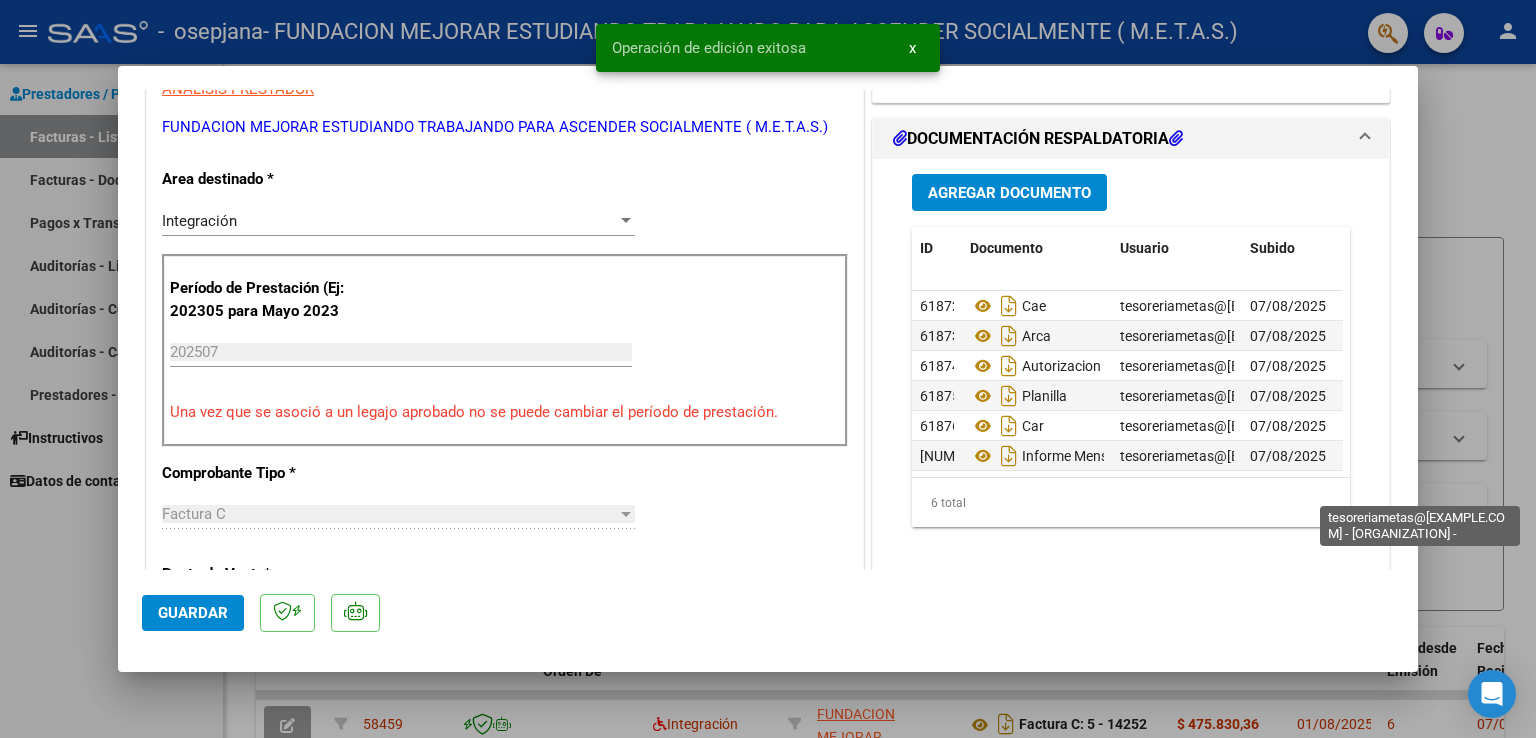 scroll, scrollTop: 500, scrollLeft: 0, axis: vertical 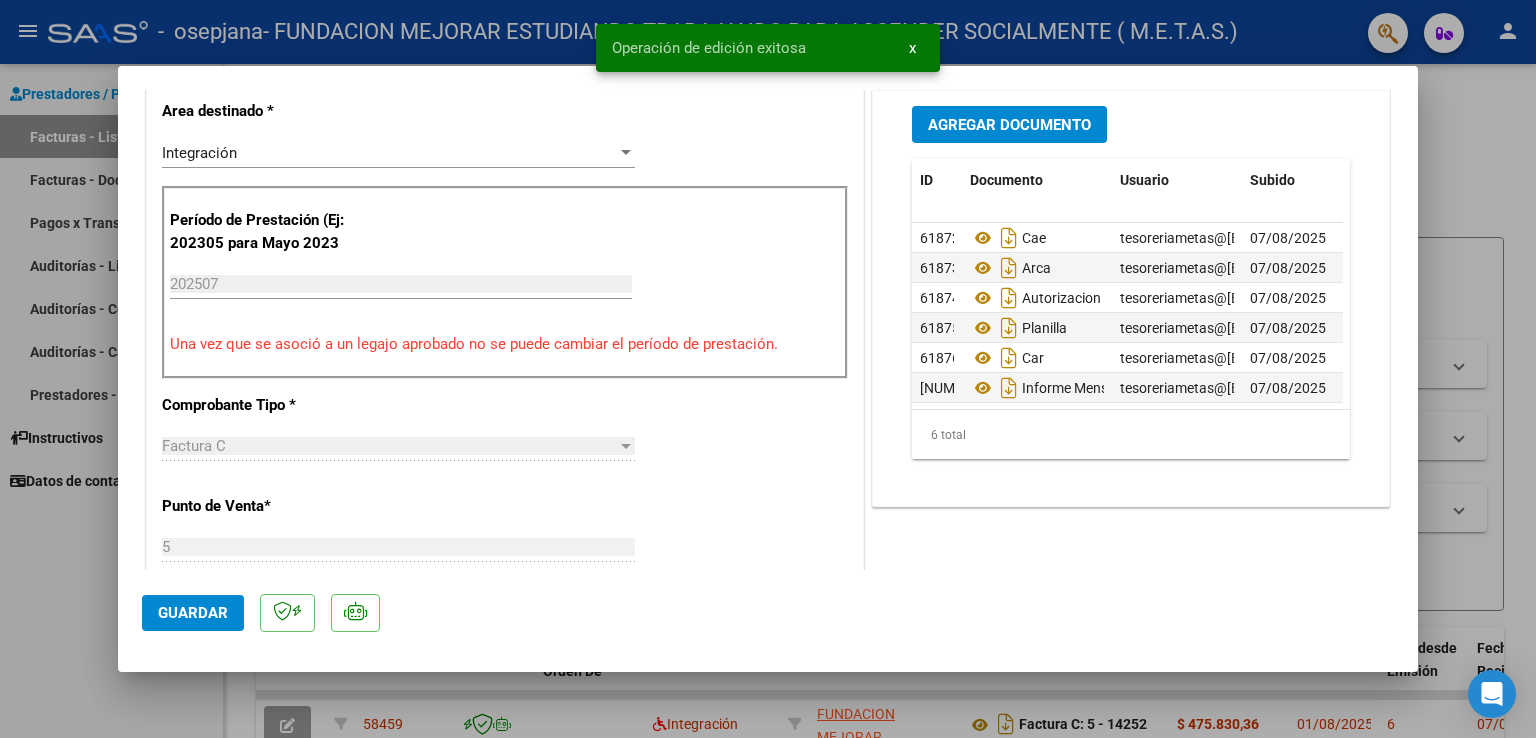 click at bounding box center [768, 369] 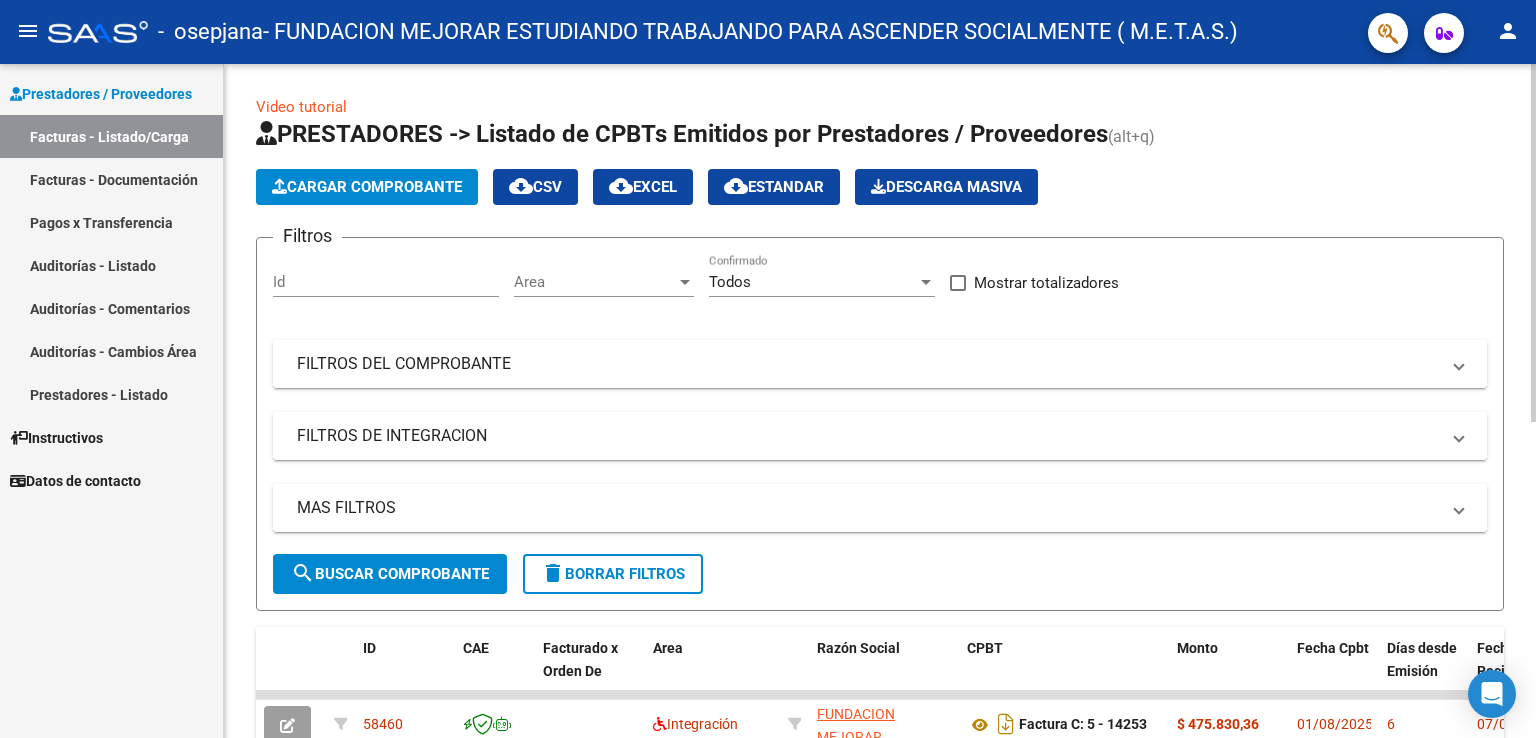 click on "Cargar Comprobante" 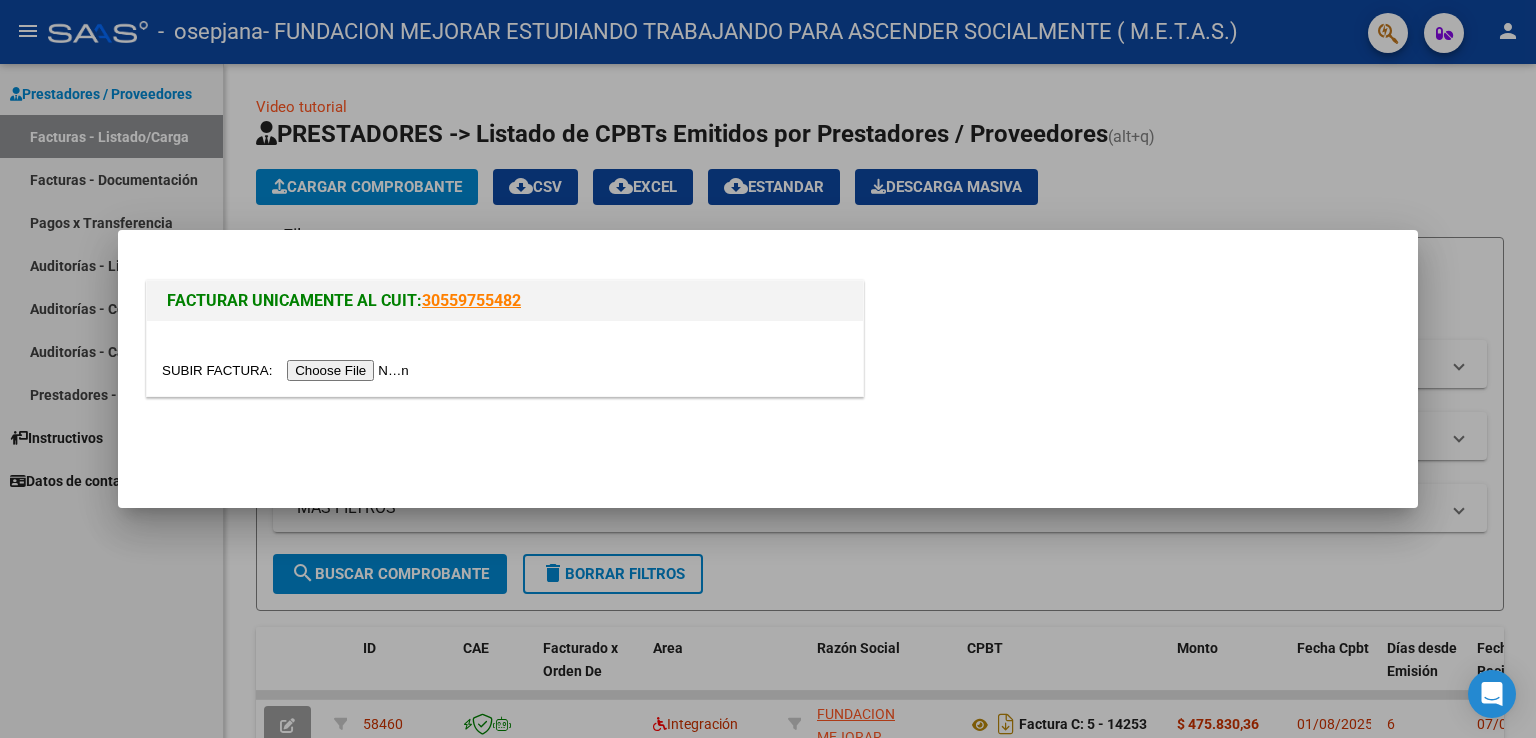 click at bounding box center (288, 370) 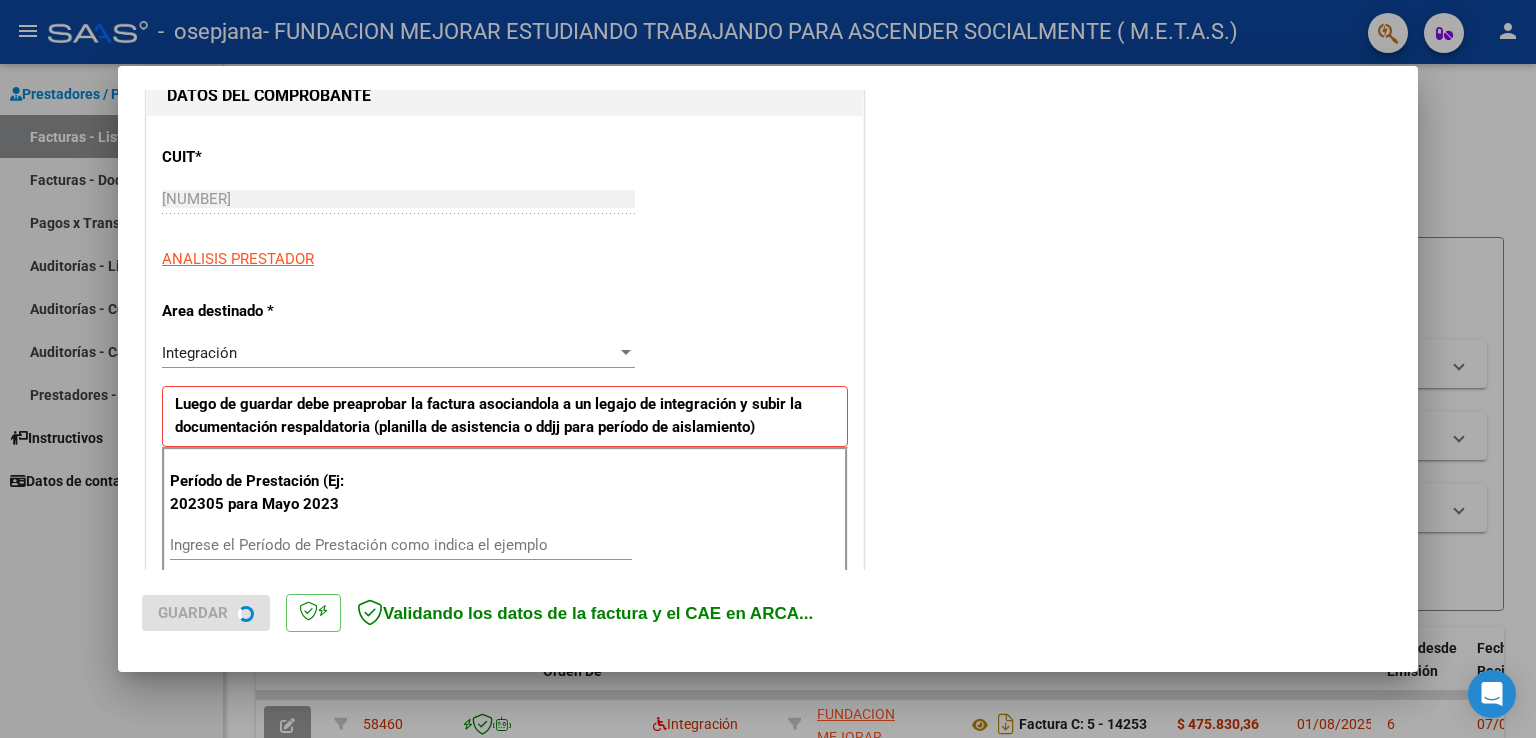 scroll, scrollTop: 300, scrollLeft: 0, axis: vertical 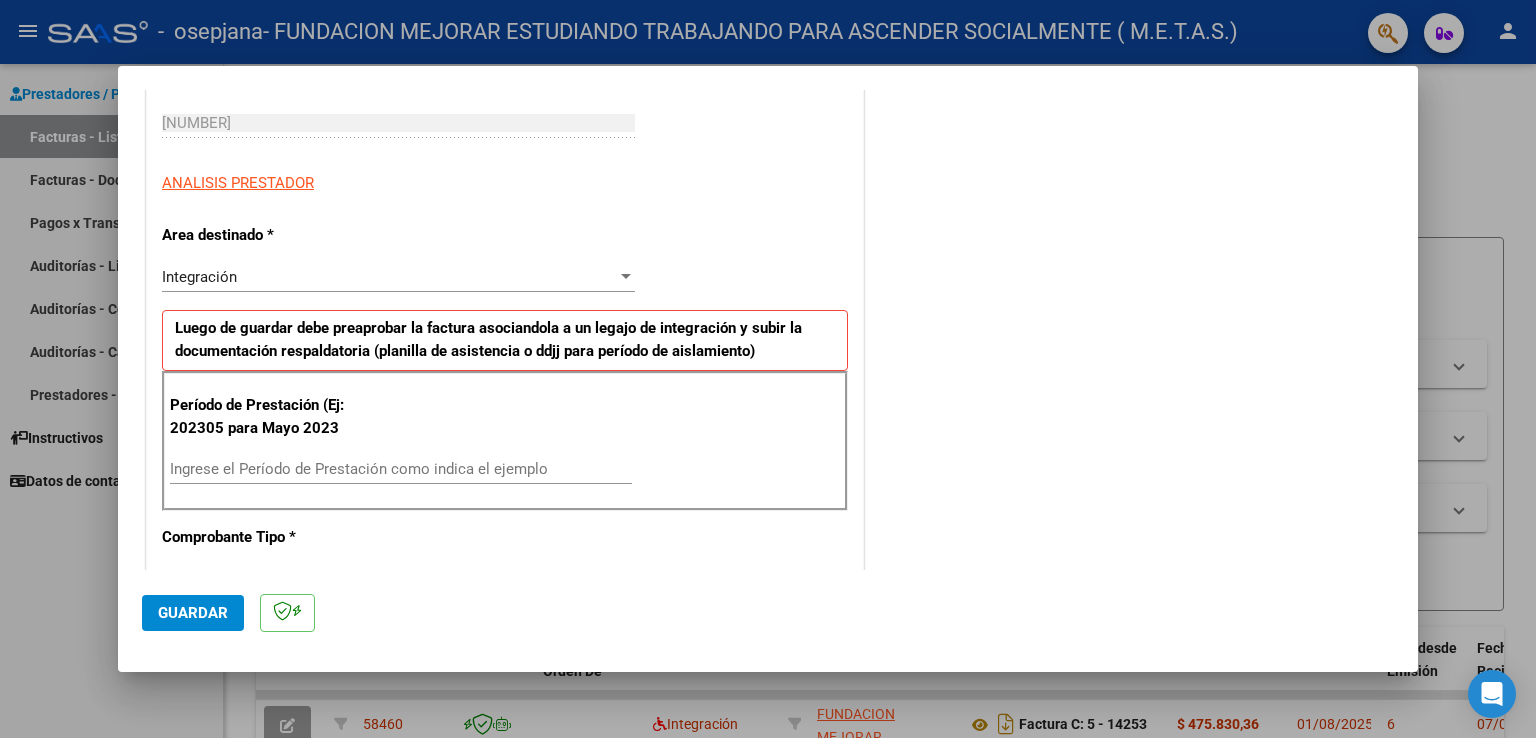 click on "Ingrese el Período de Prestación como indica el ejemplo" at bounding box center (401, 469) 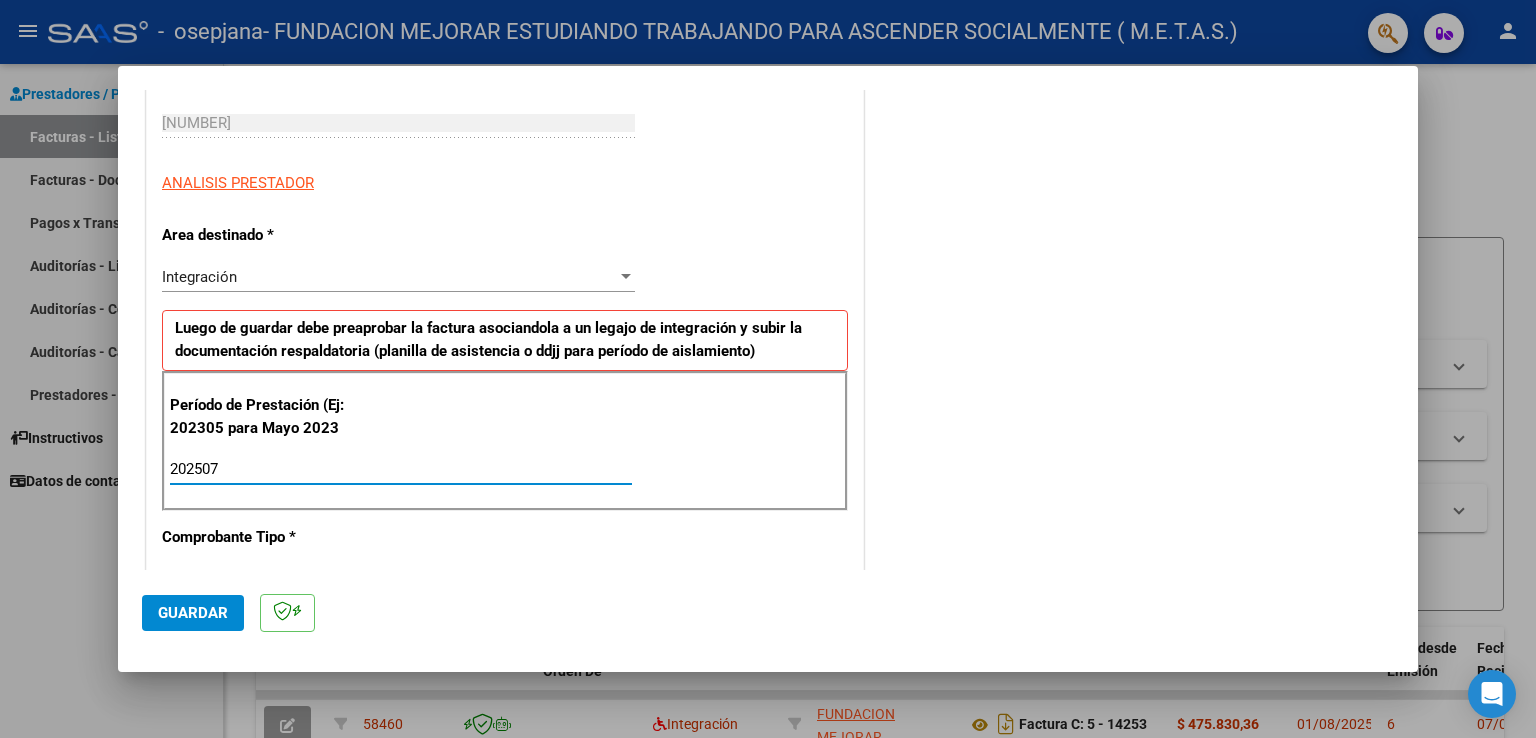 type on "202507" 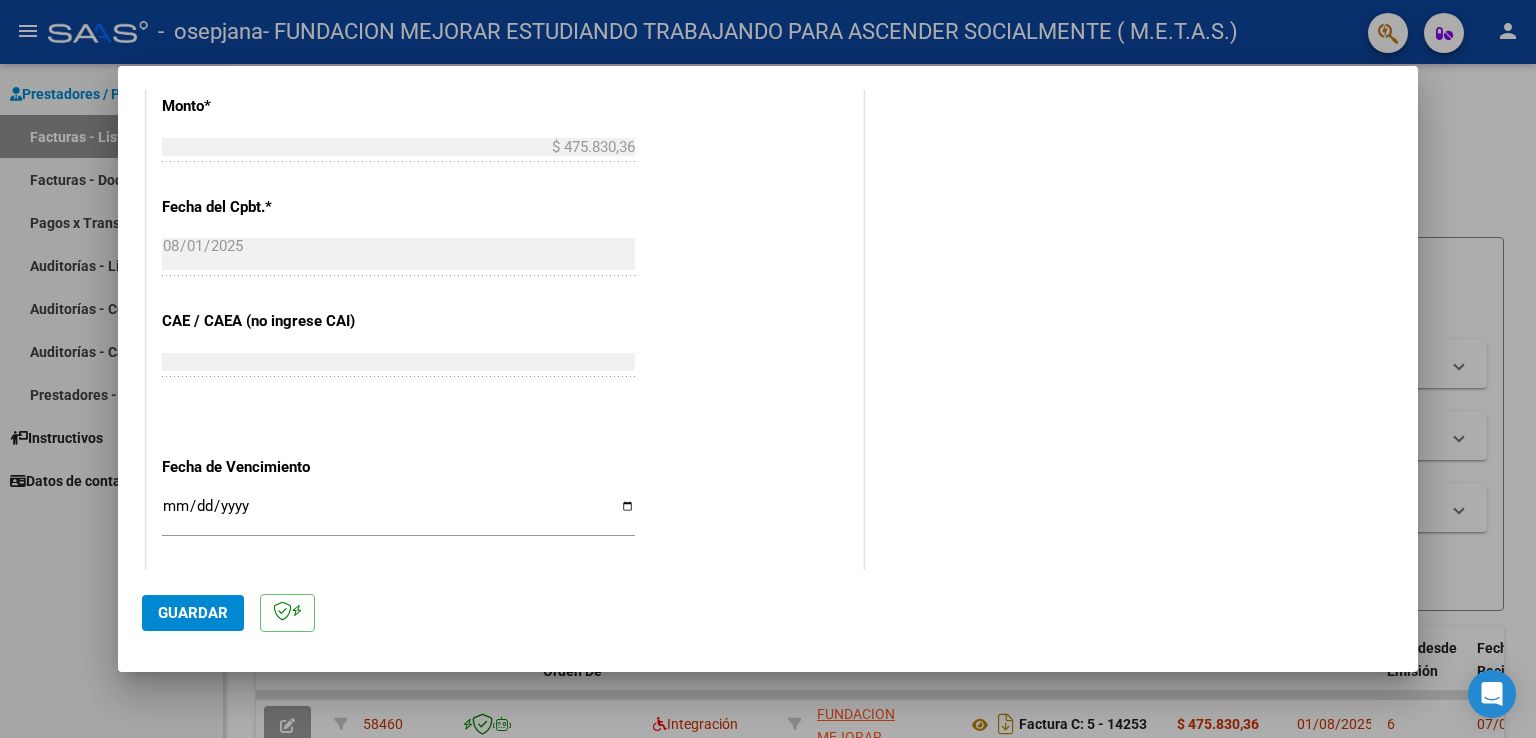 scroll, scrollTop: 1200, scrollLeft: 0, axis: vertical 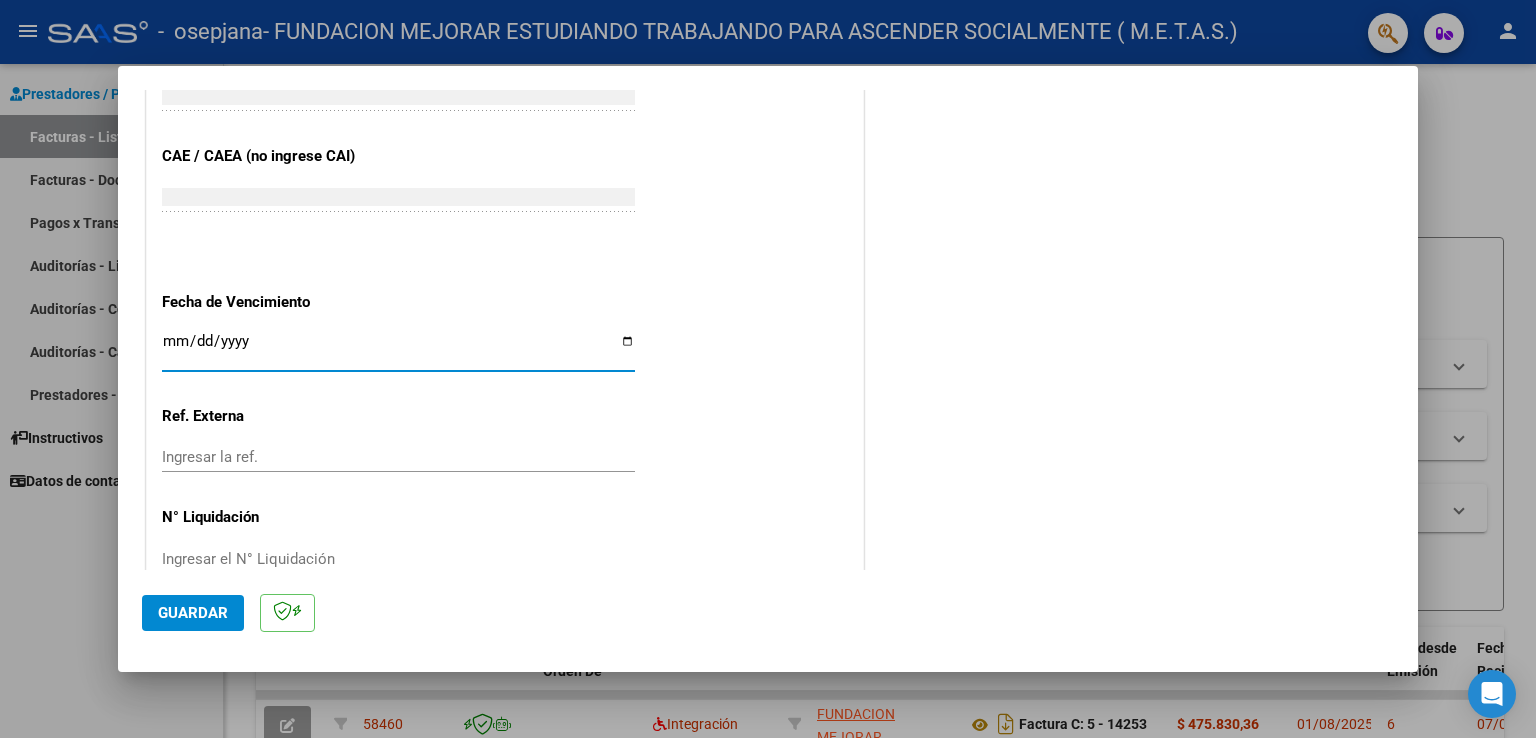click on "Ingresar la fecha" at bounding box center [398, 349] 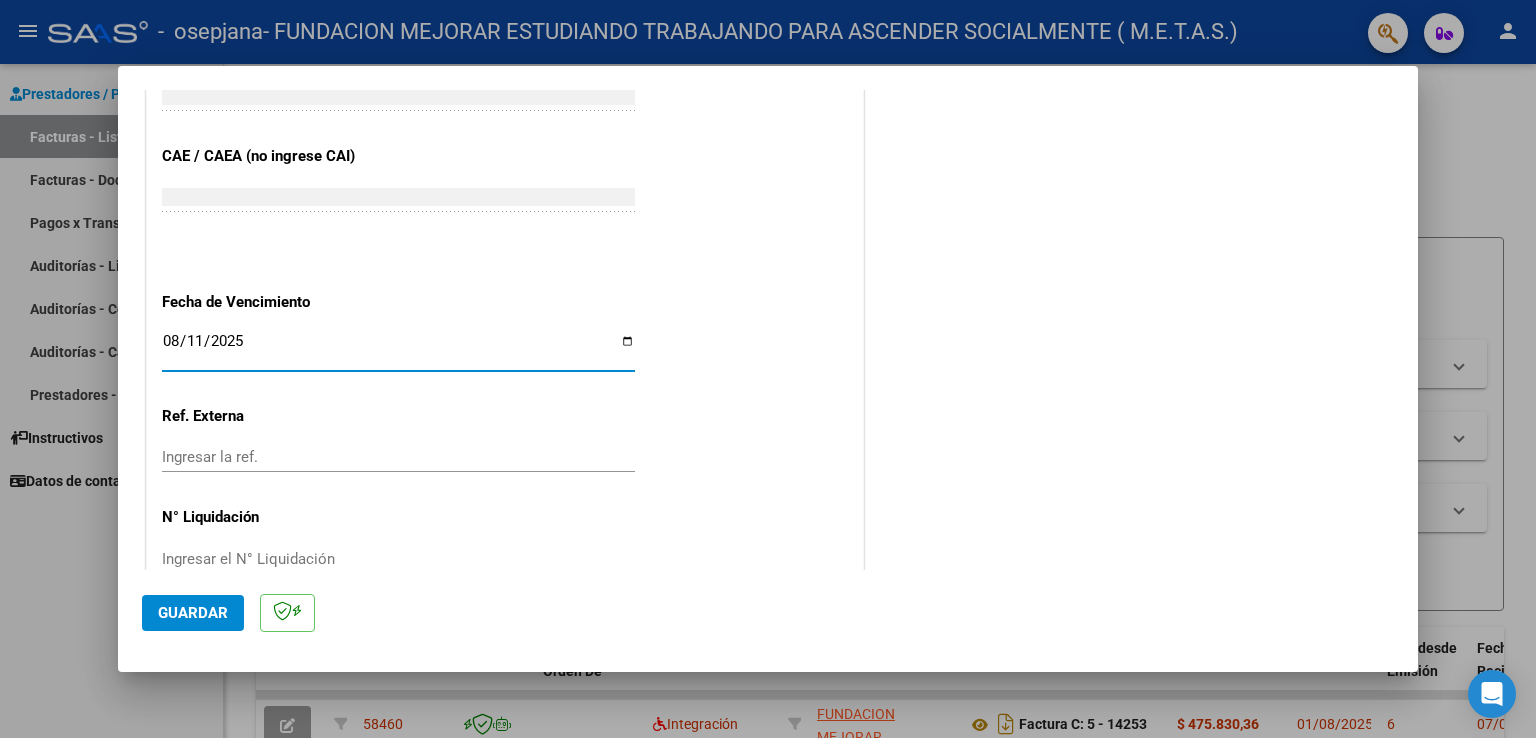 type on "2025-08-11" 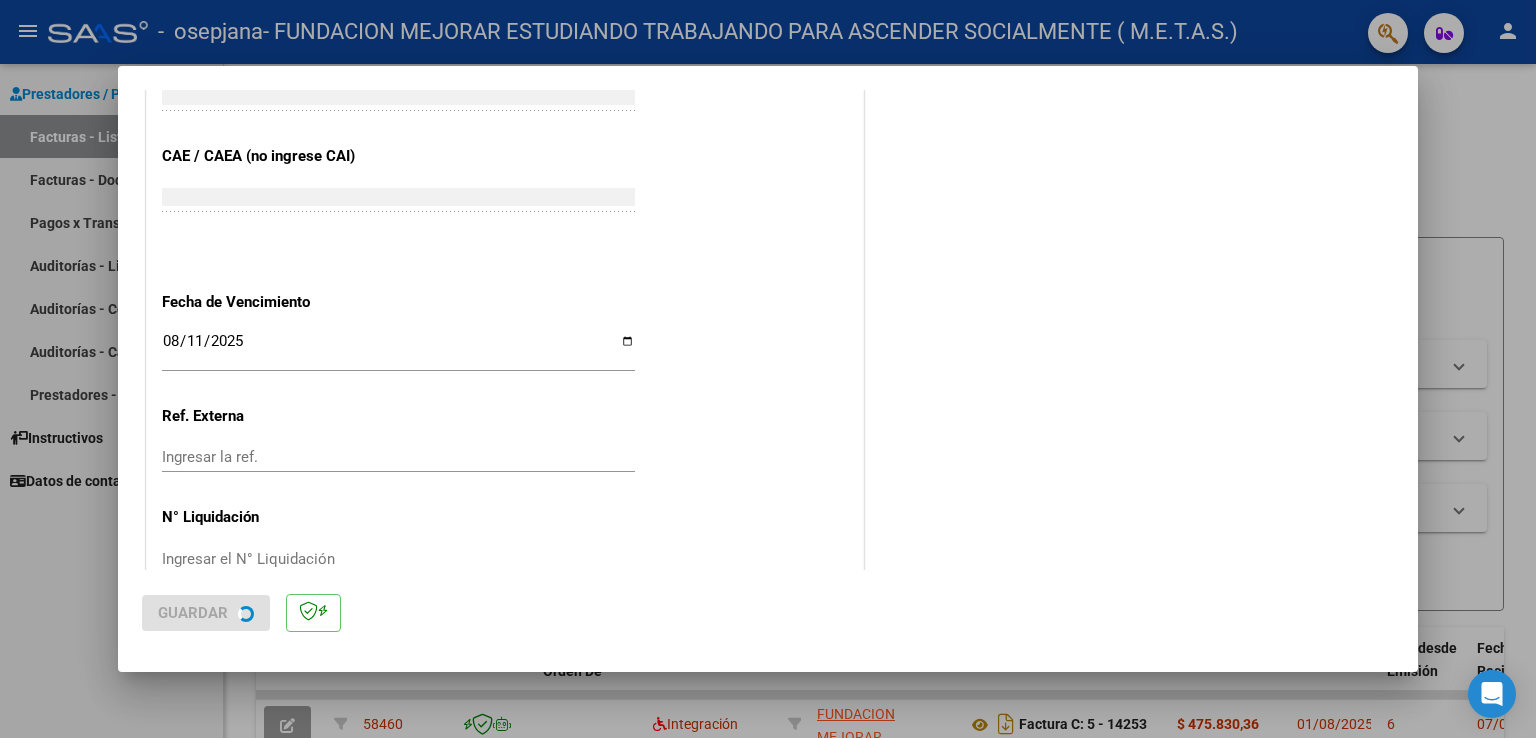 scroll, scrollTop: 0, scrollLeft: 0, axis: both 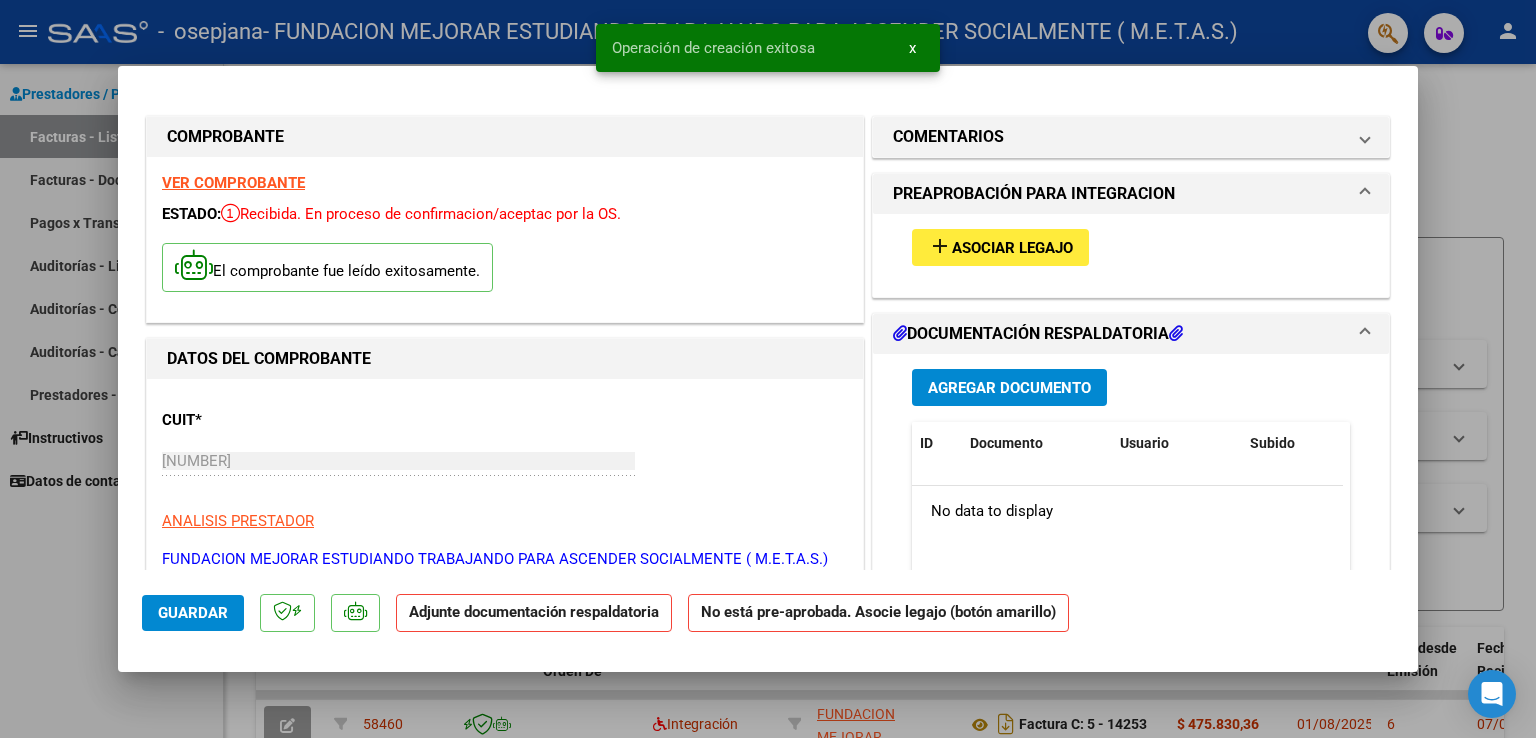 click on "VER COMPROBANTE" at bounding box center (233, 183) 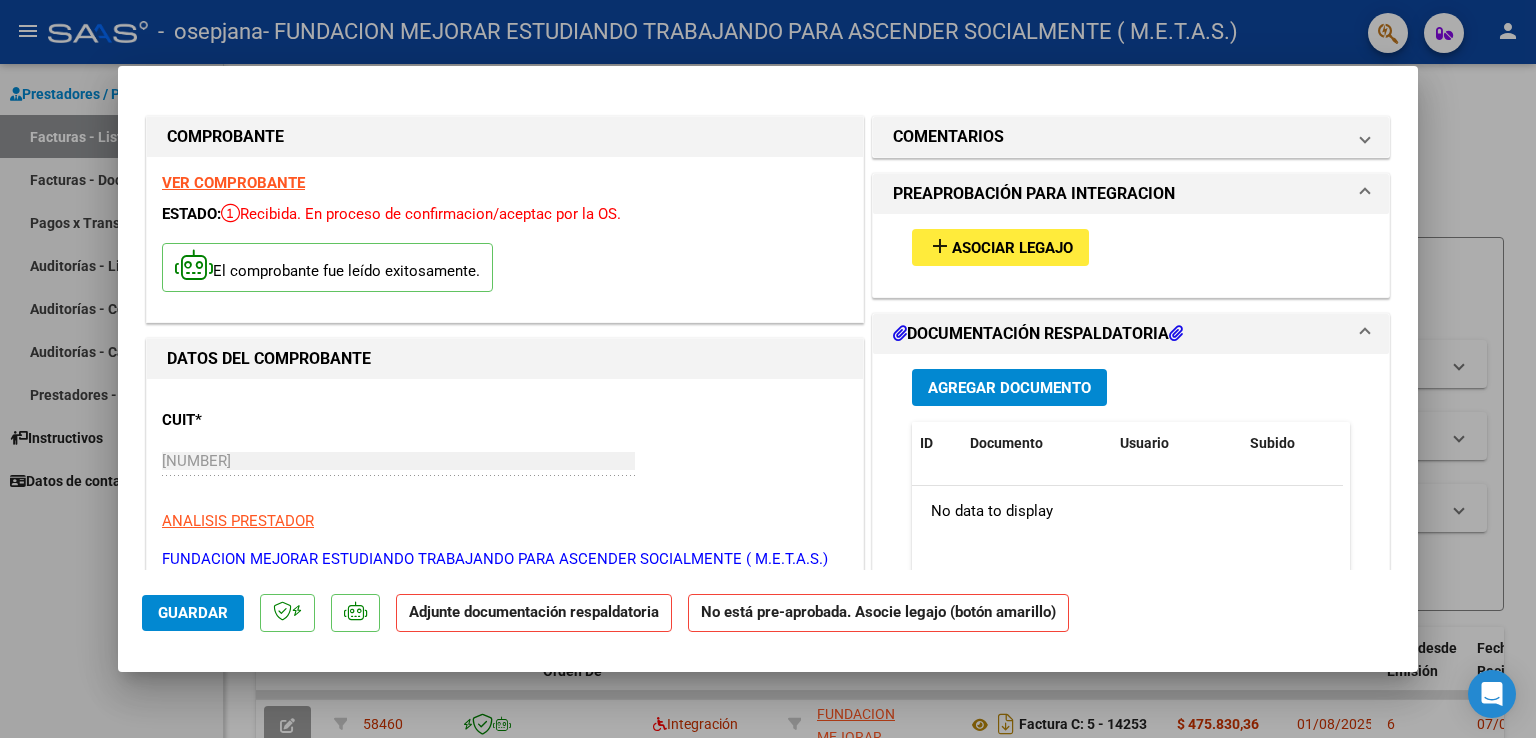 click on "Asociar Legajo" at bounding box center (1012, 248) 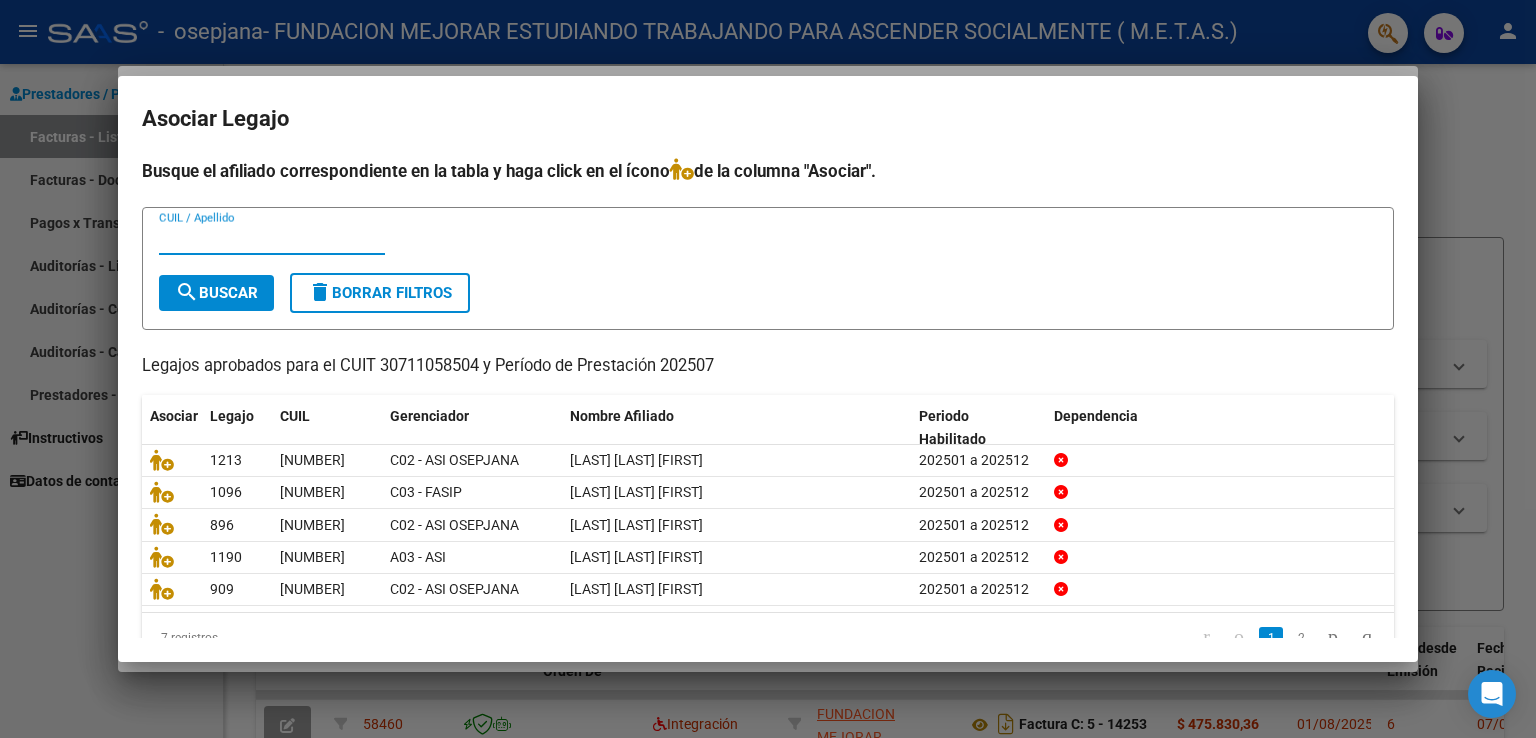 paste on "20543657078" 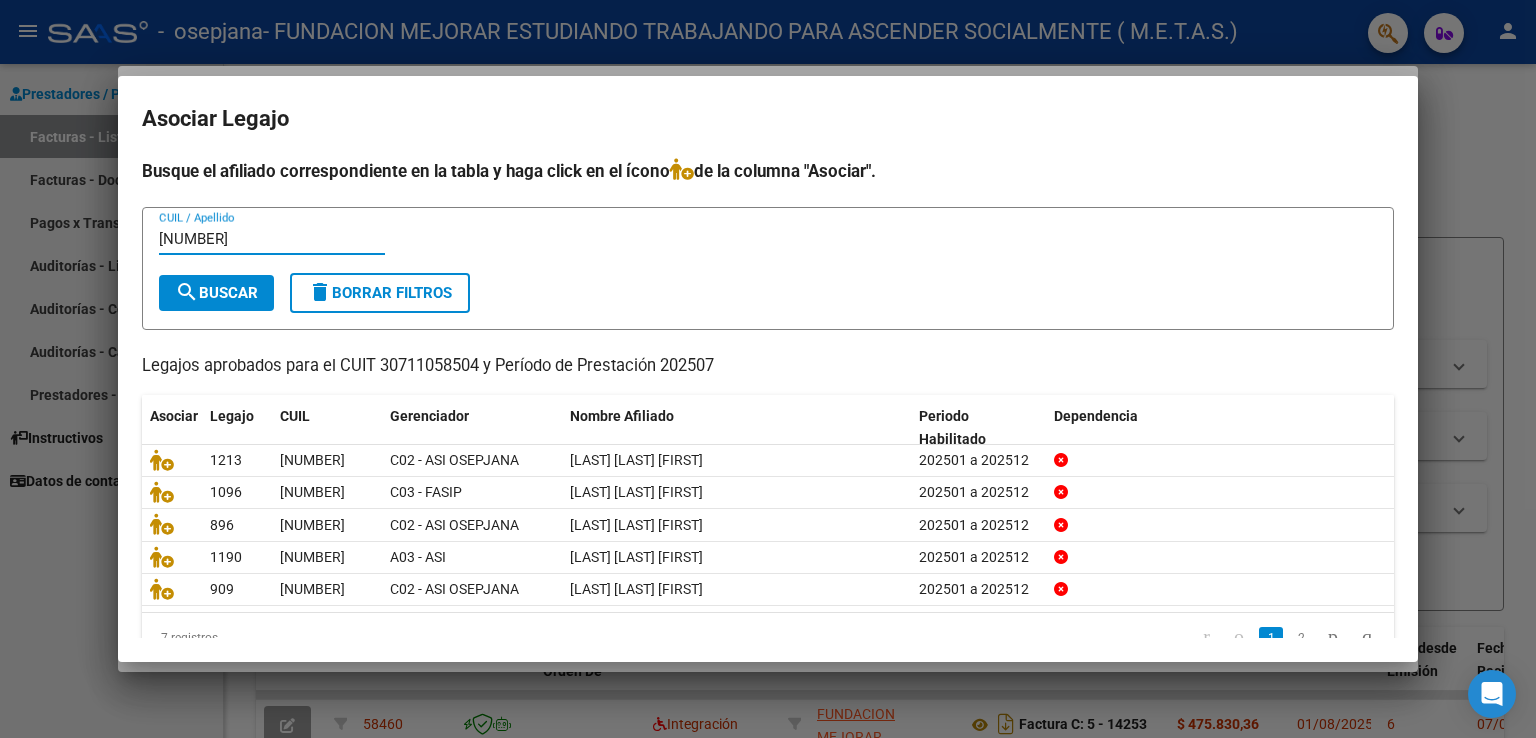type on "20543657078" 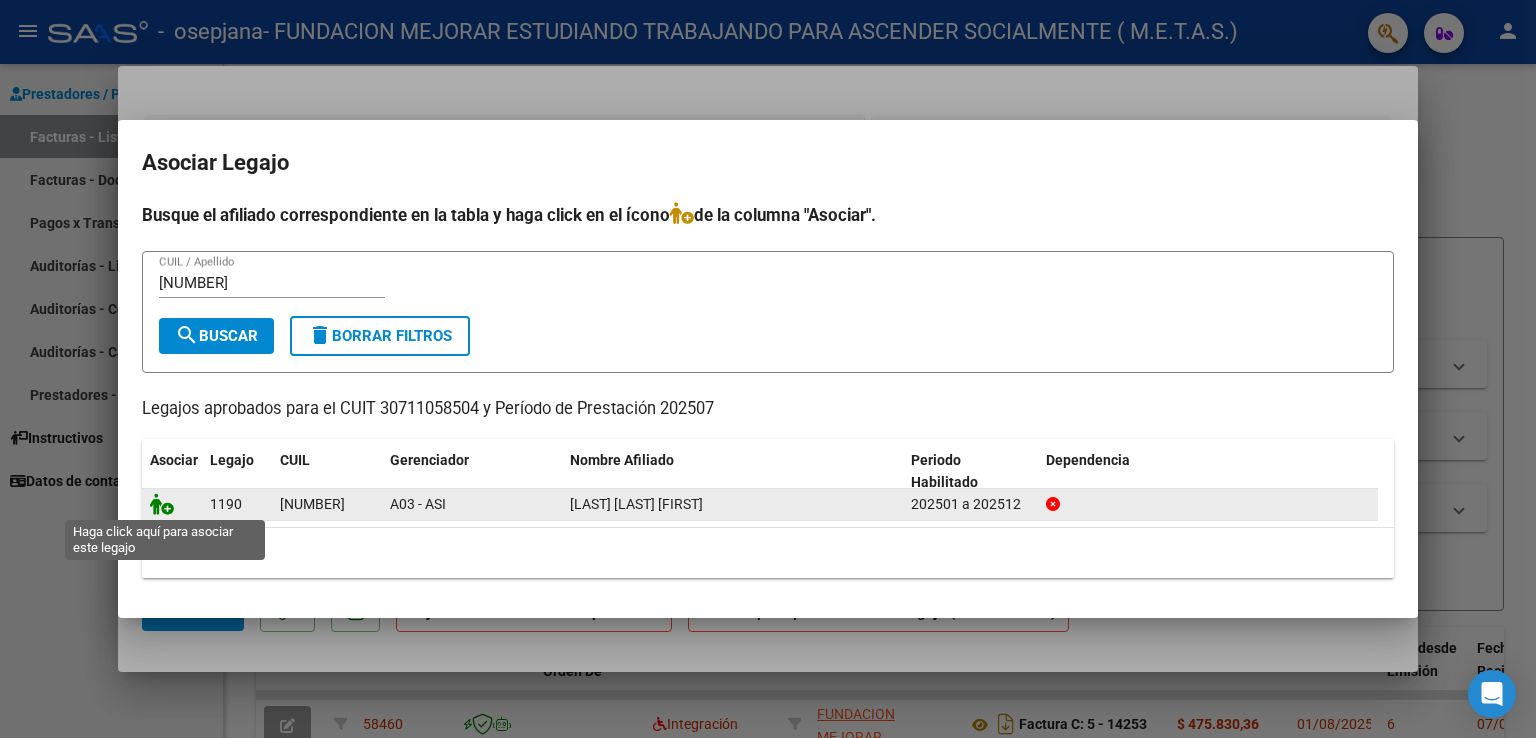 click 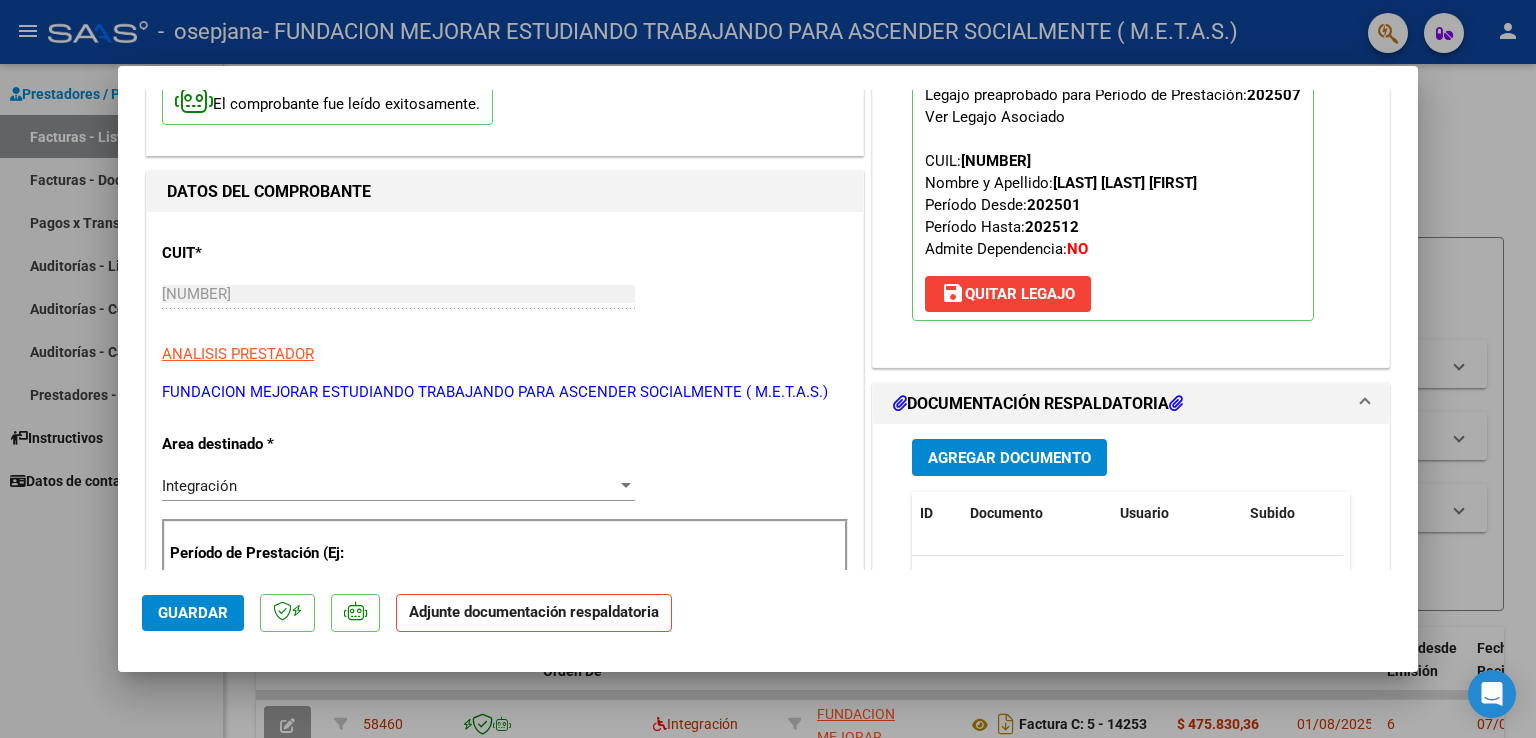 scroll, scrollTop: 200, scrollLeft: 0, axis: vertical 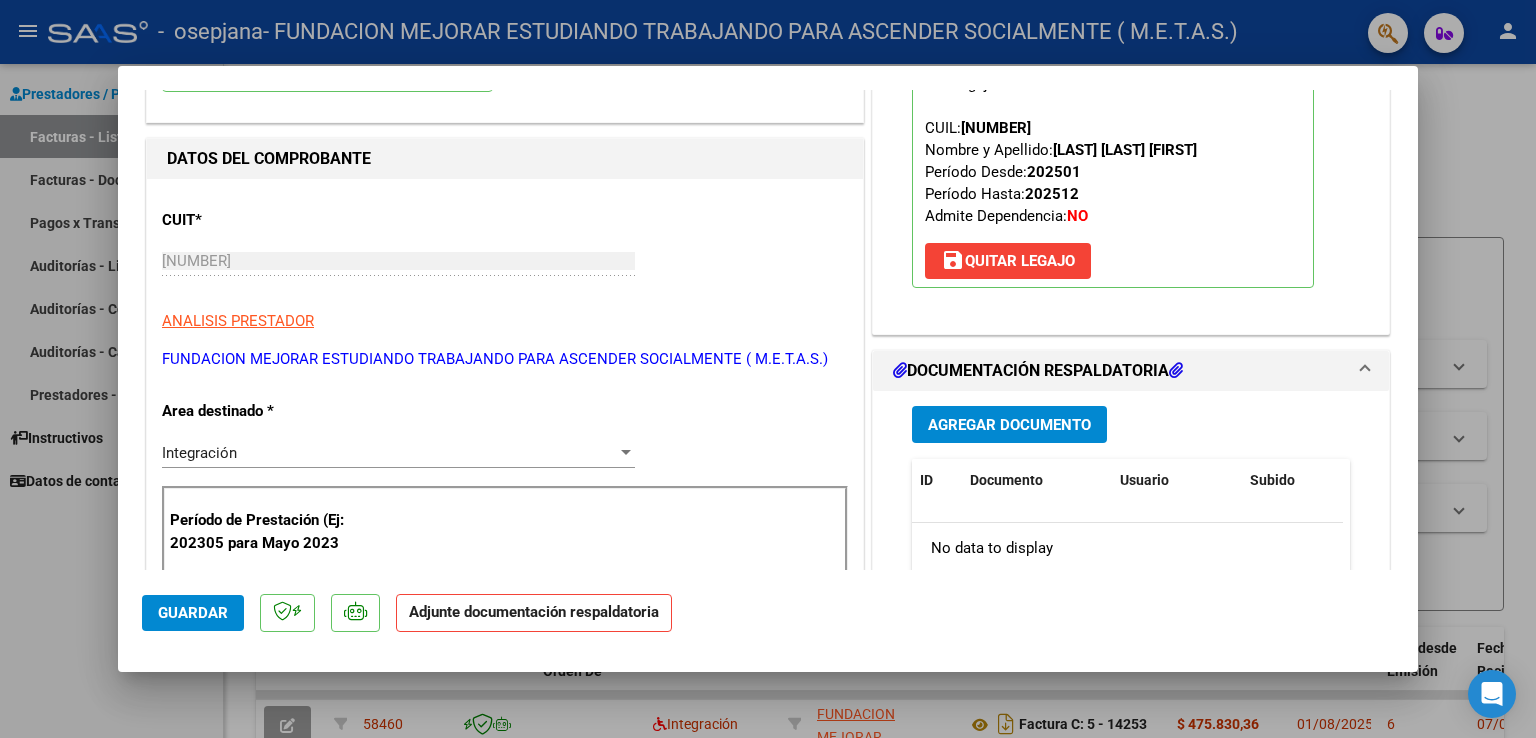 click on "Agregar Documento" at bounding box center (1009, 425) 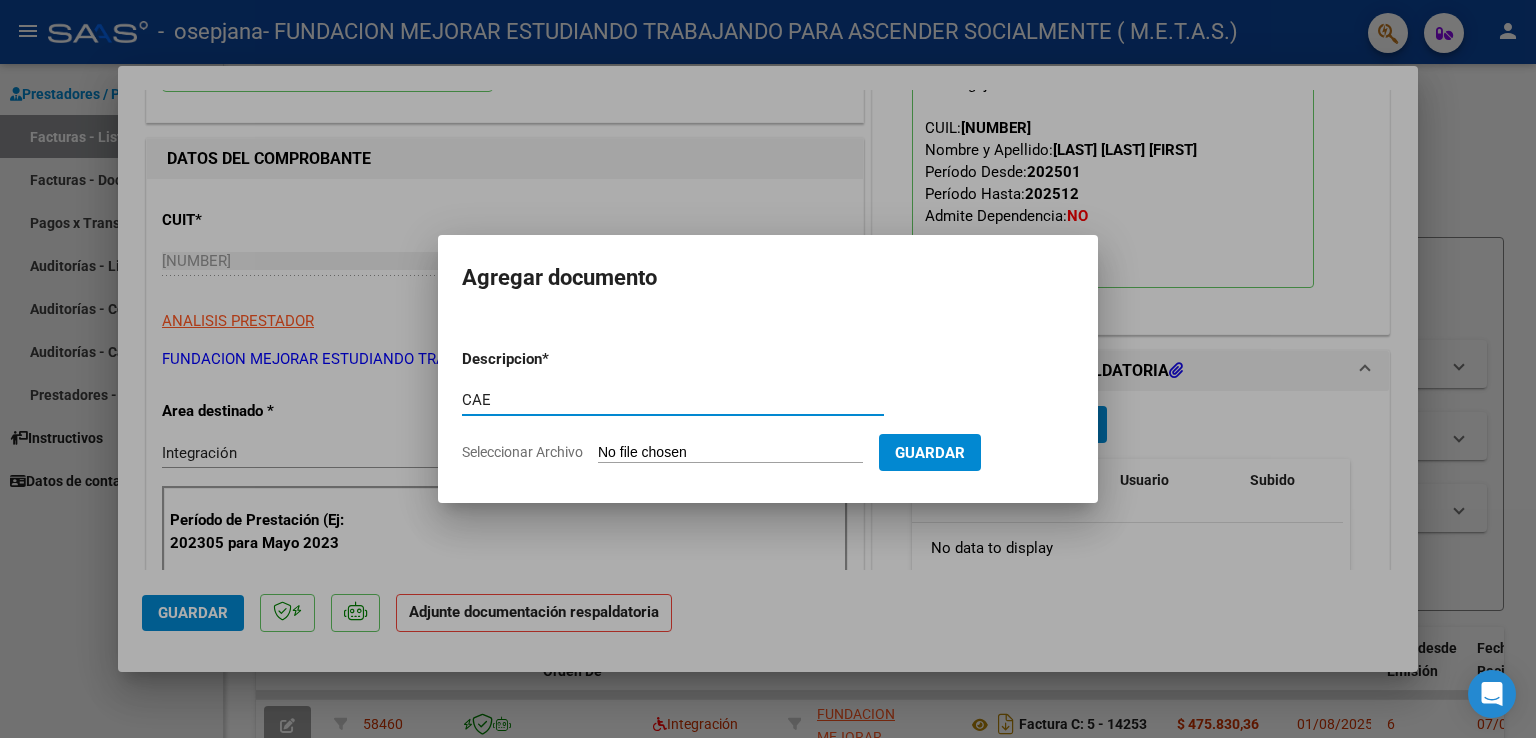 type on "CAE" 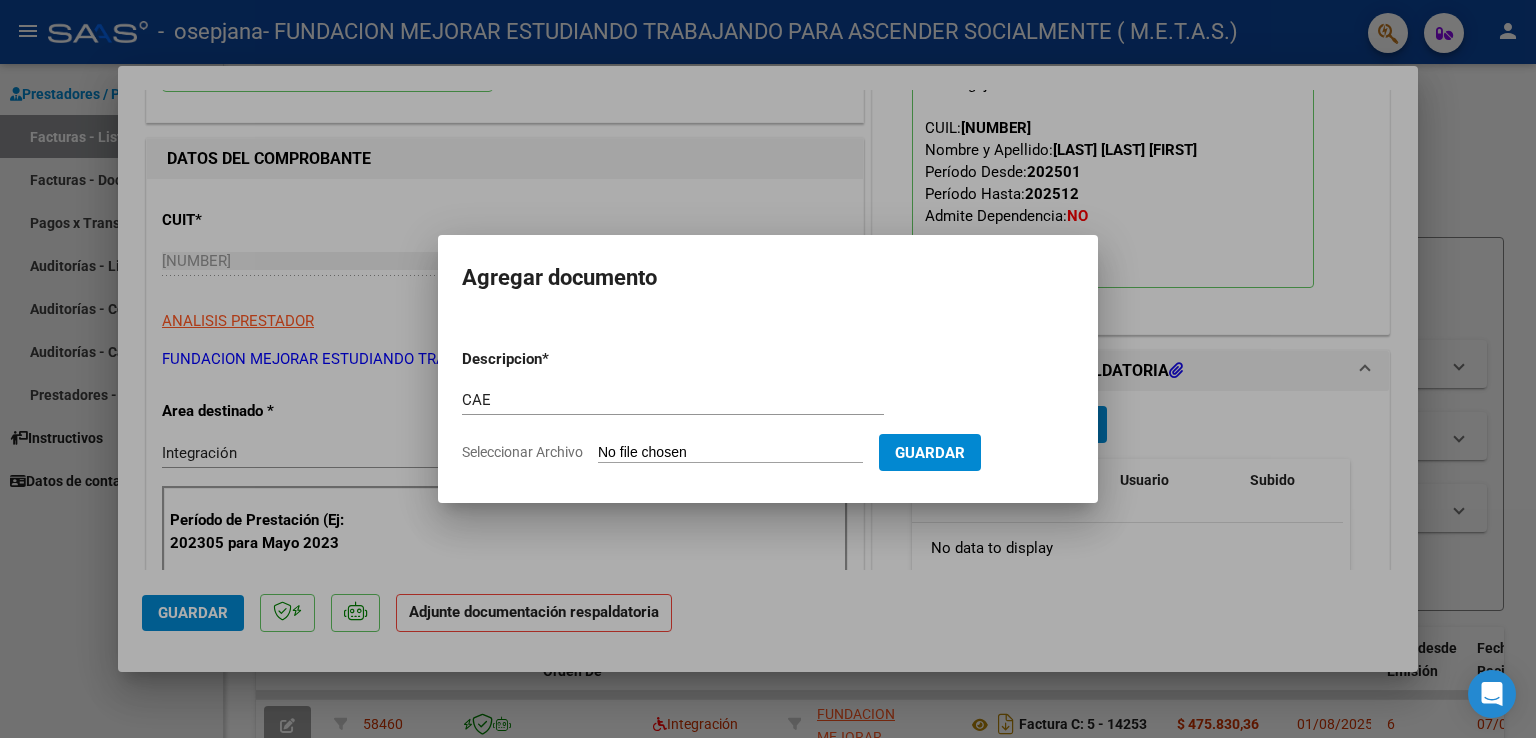 type on "C:\fakepath\CAE FC 14254.pdf" 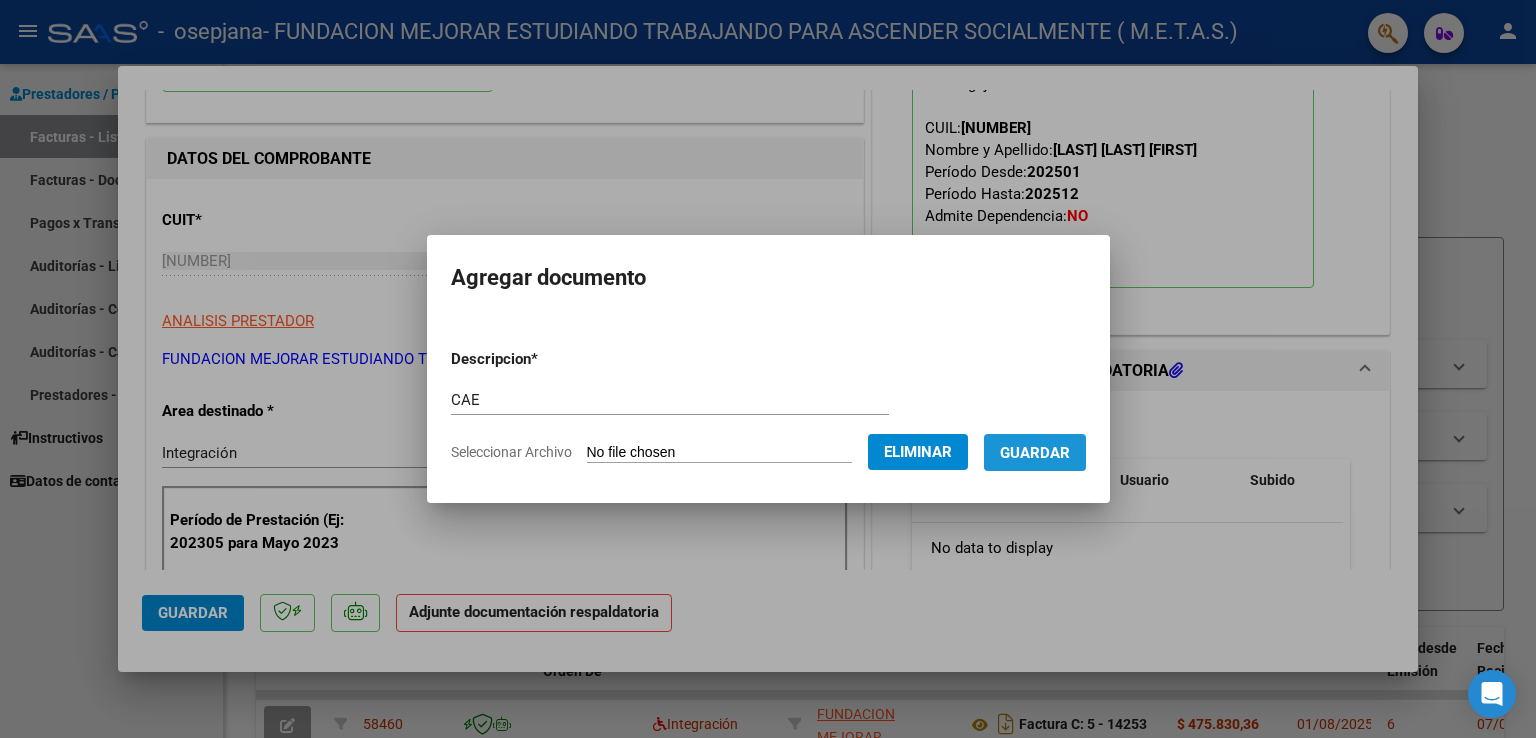 click on "Guardar" at bounding box center (1035, 453) 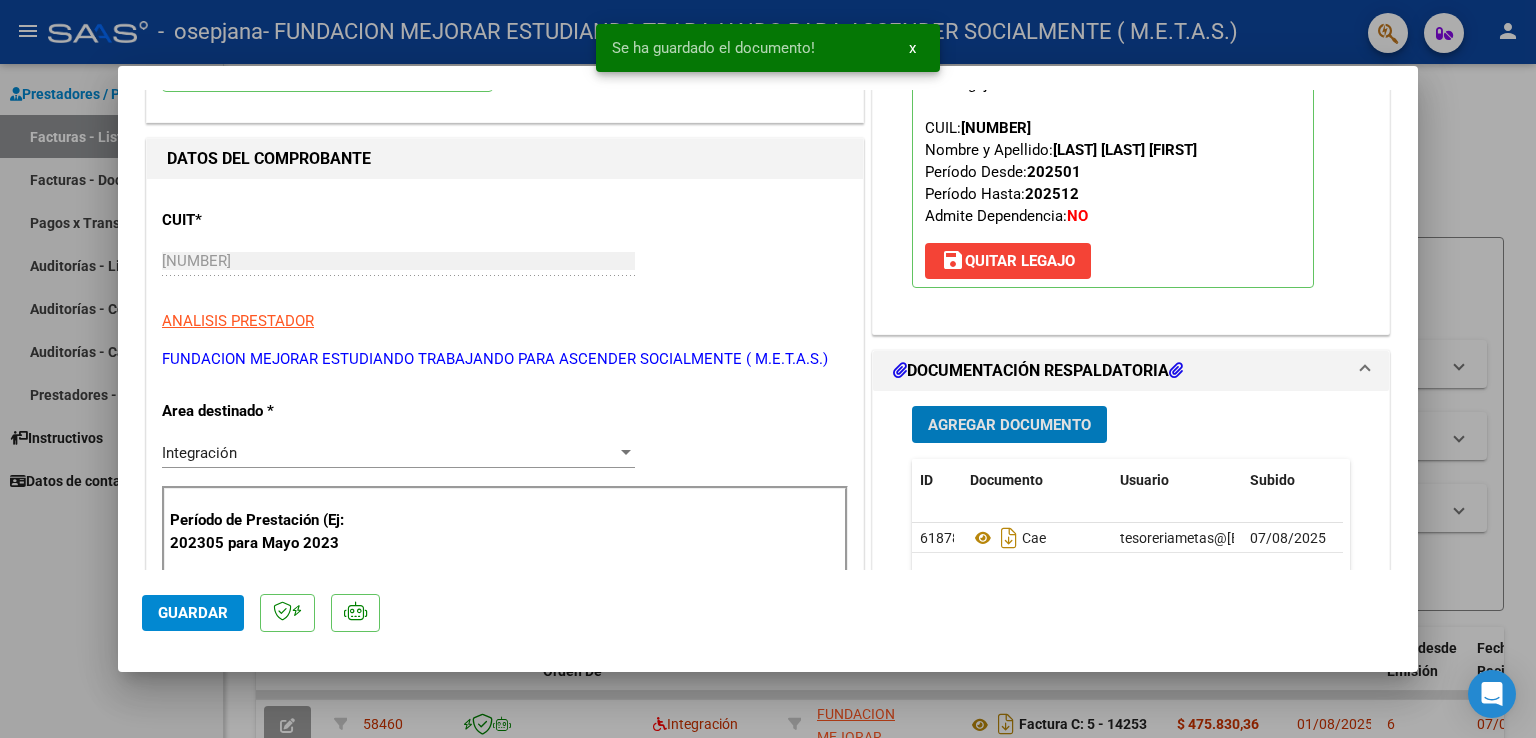 click on "Agregar Documento" at bounding box center [1009, 425] 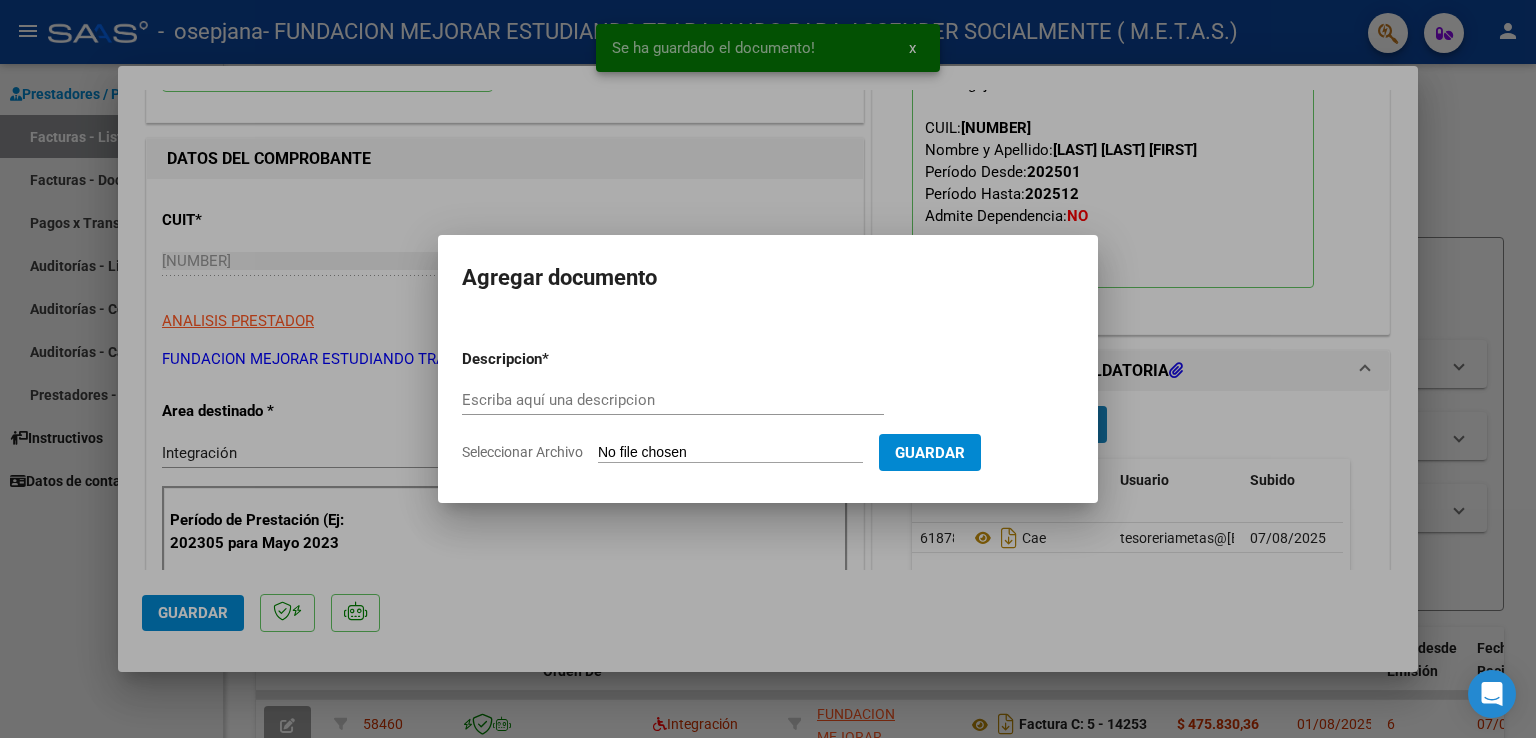 type 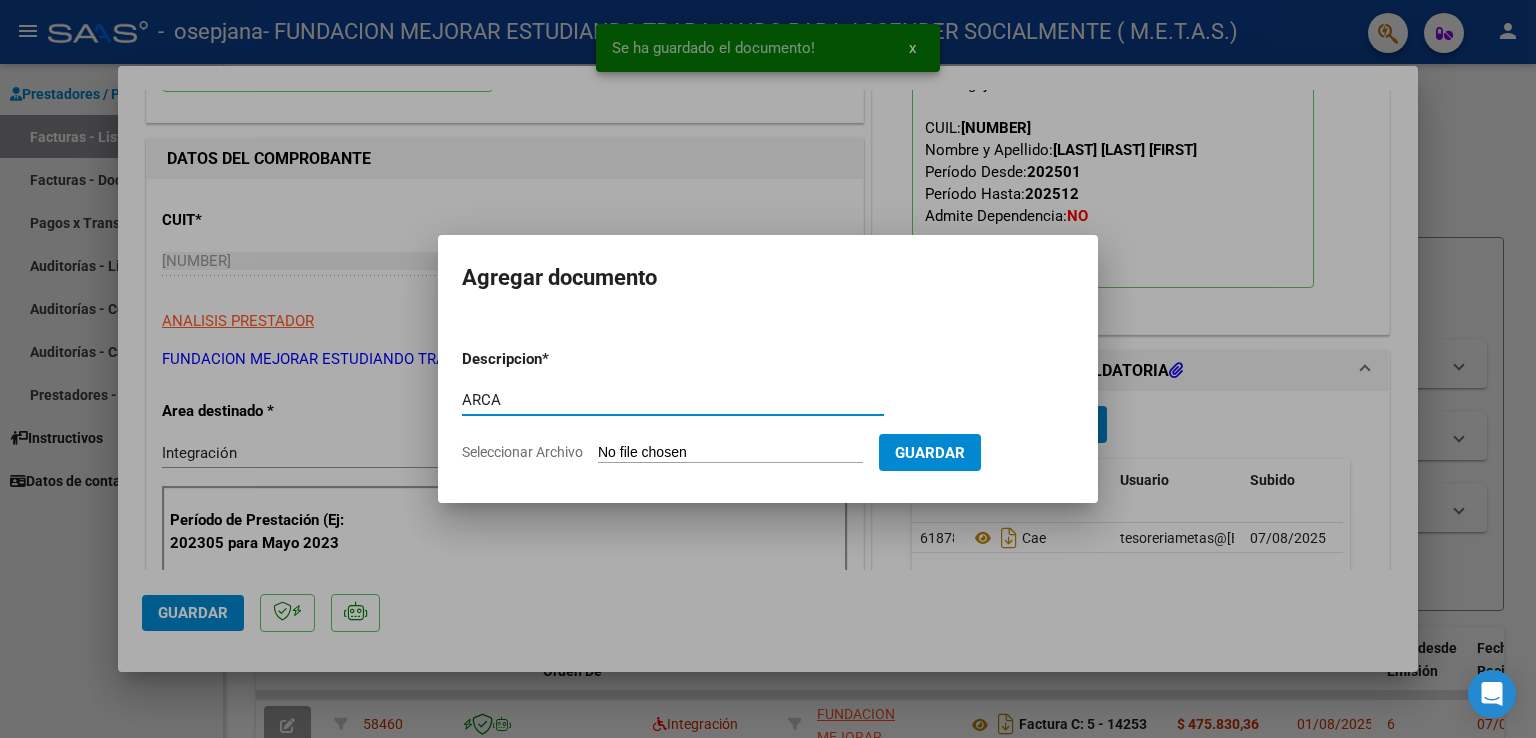 type on "ARCA" 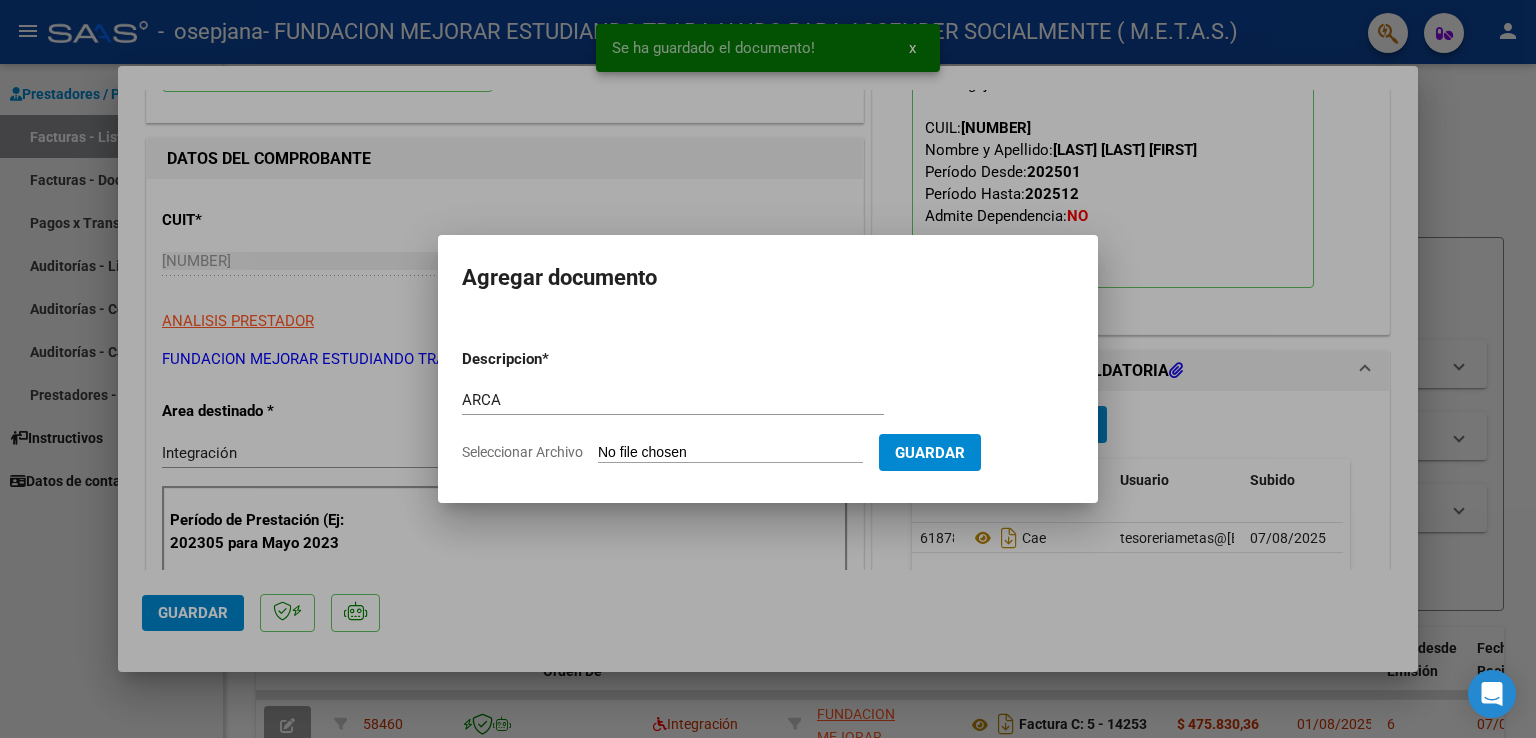 type on "C:\fakepath\AFIP ARCA.pdf" 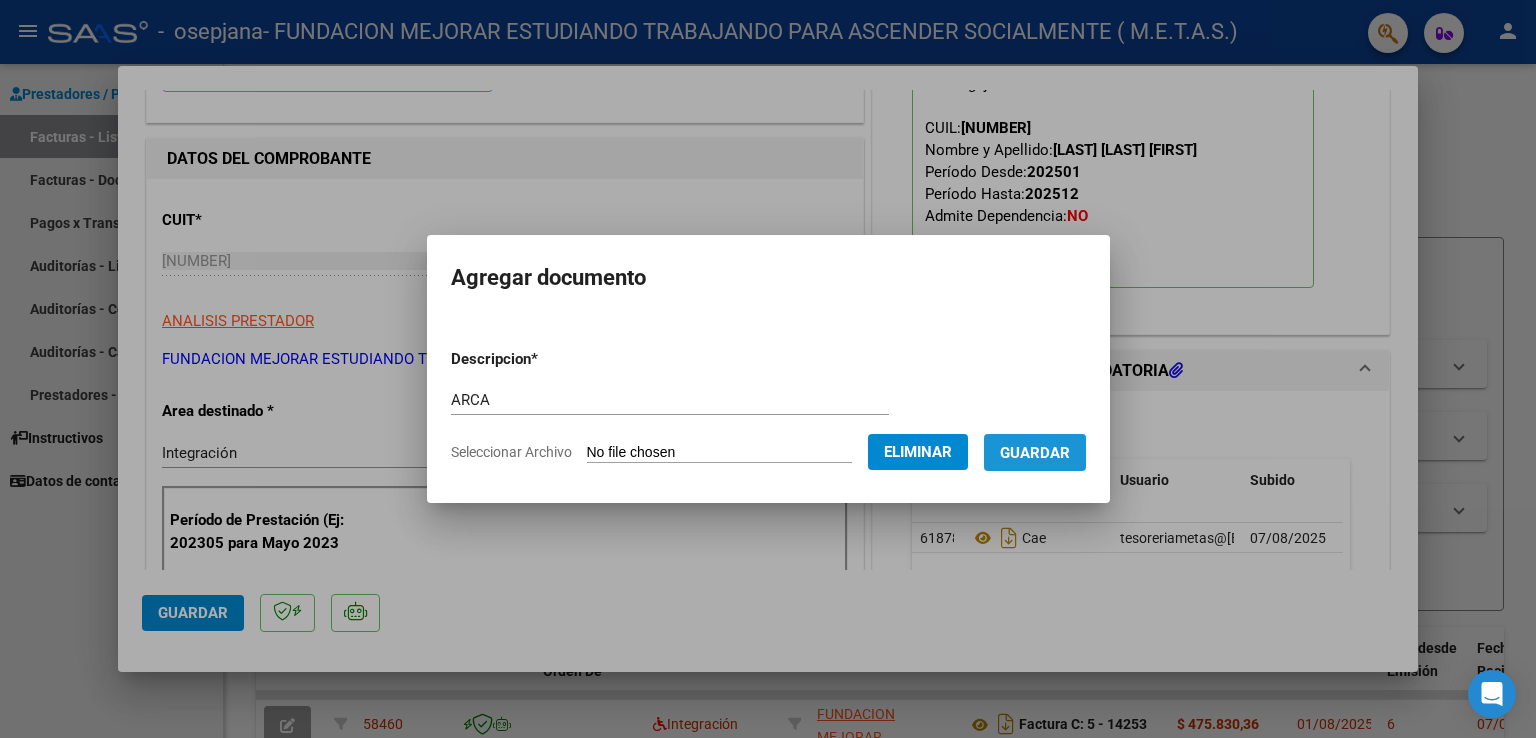 click on "Guardar" at bounding box center (1035, 453) 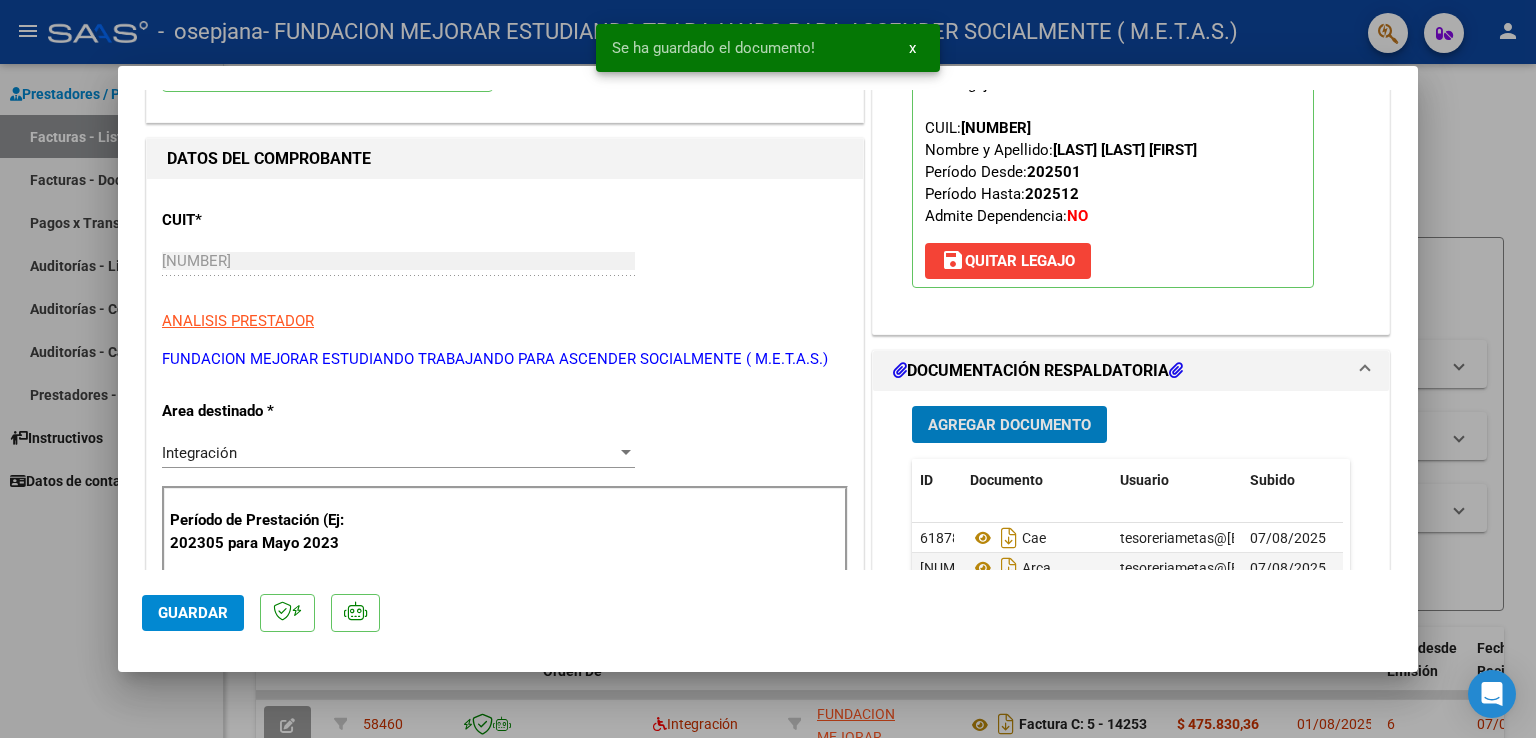 click on "Agregar Documento" at bounding box center [1009, 424] 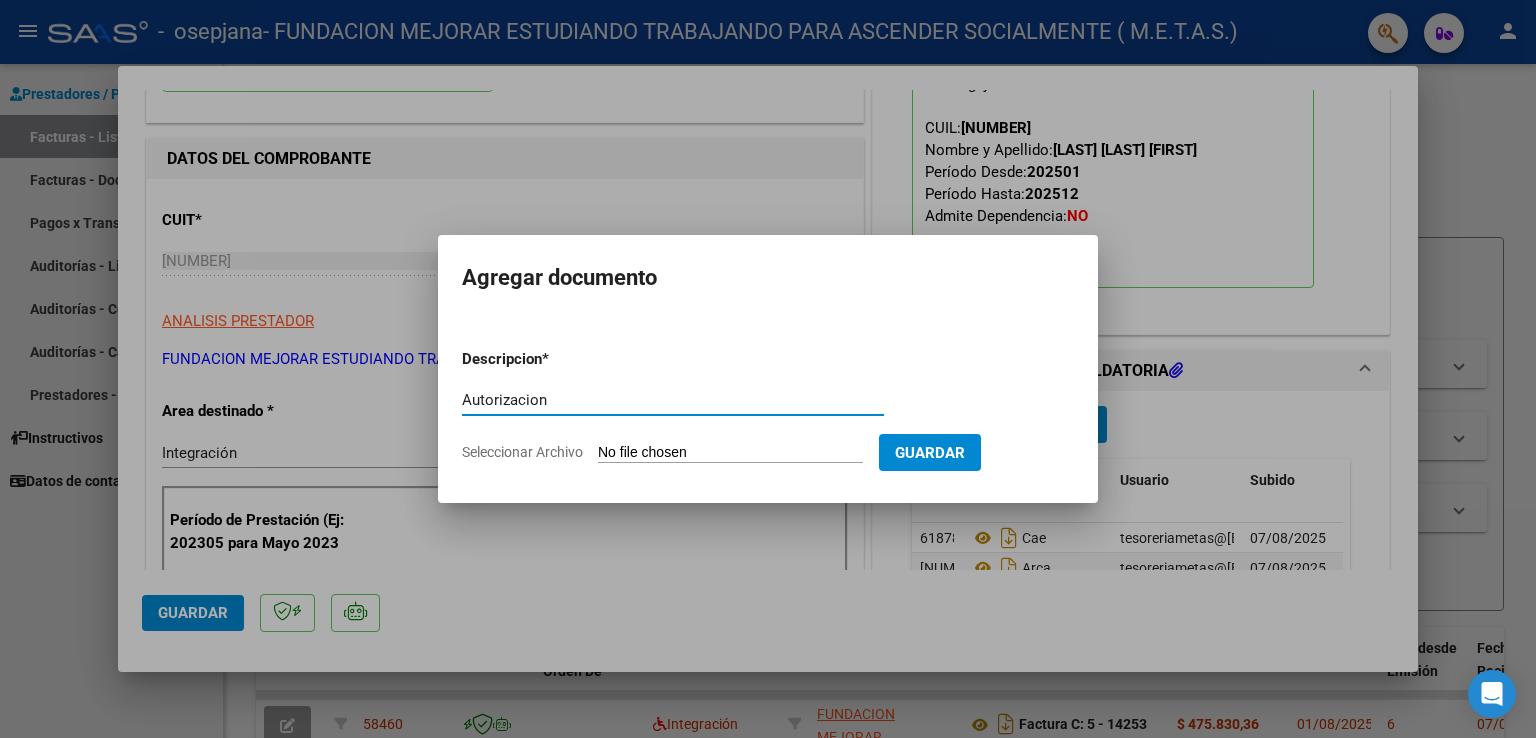 type on "Autorizacion" 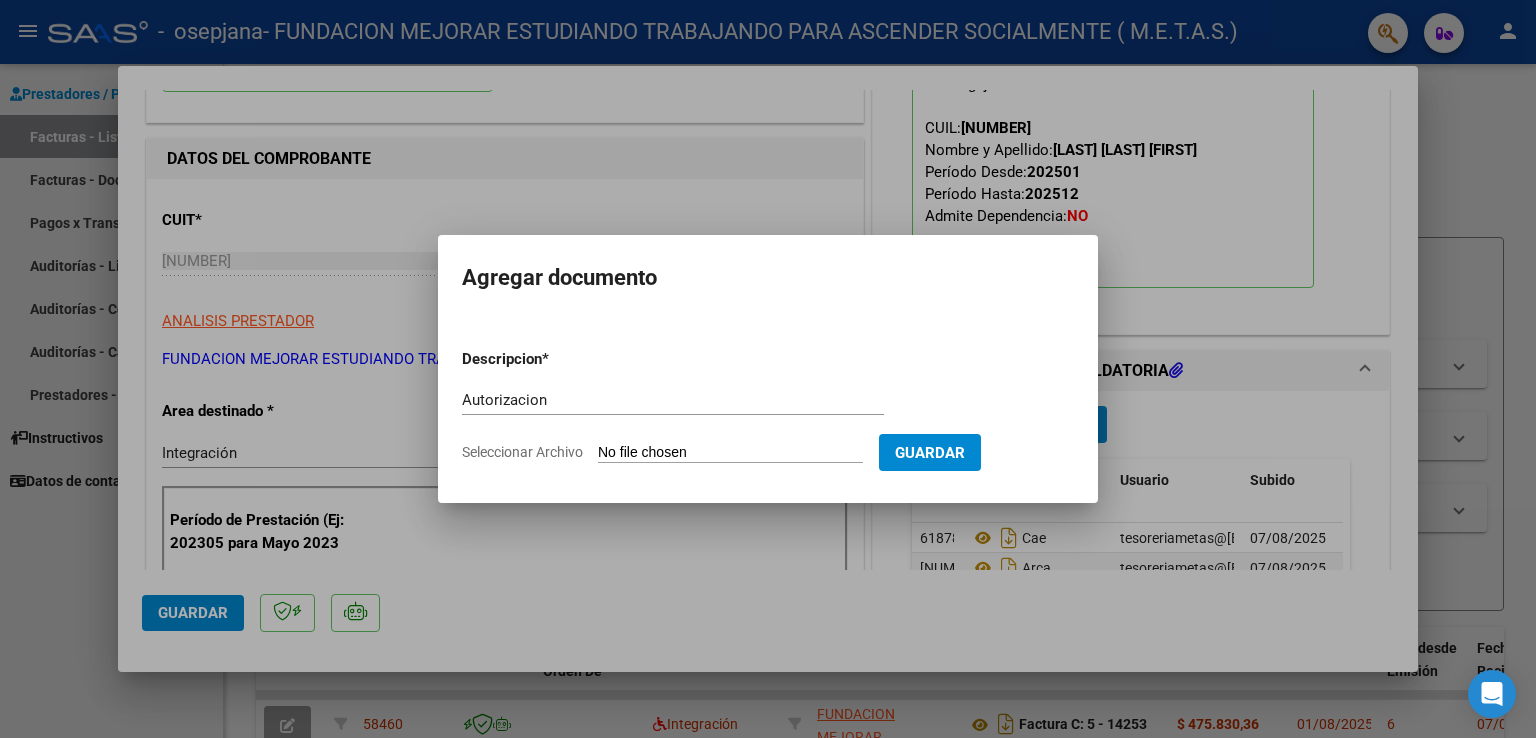 type on "C:\fakepath\Ditrano Barbiero Giovanni ( Mzo a Dic 2025).png" 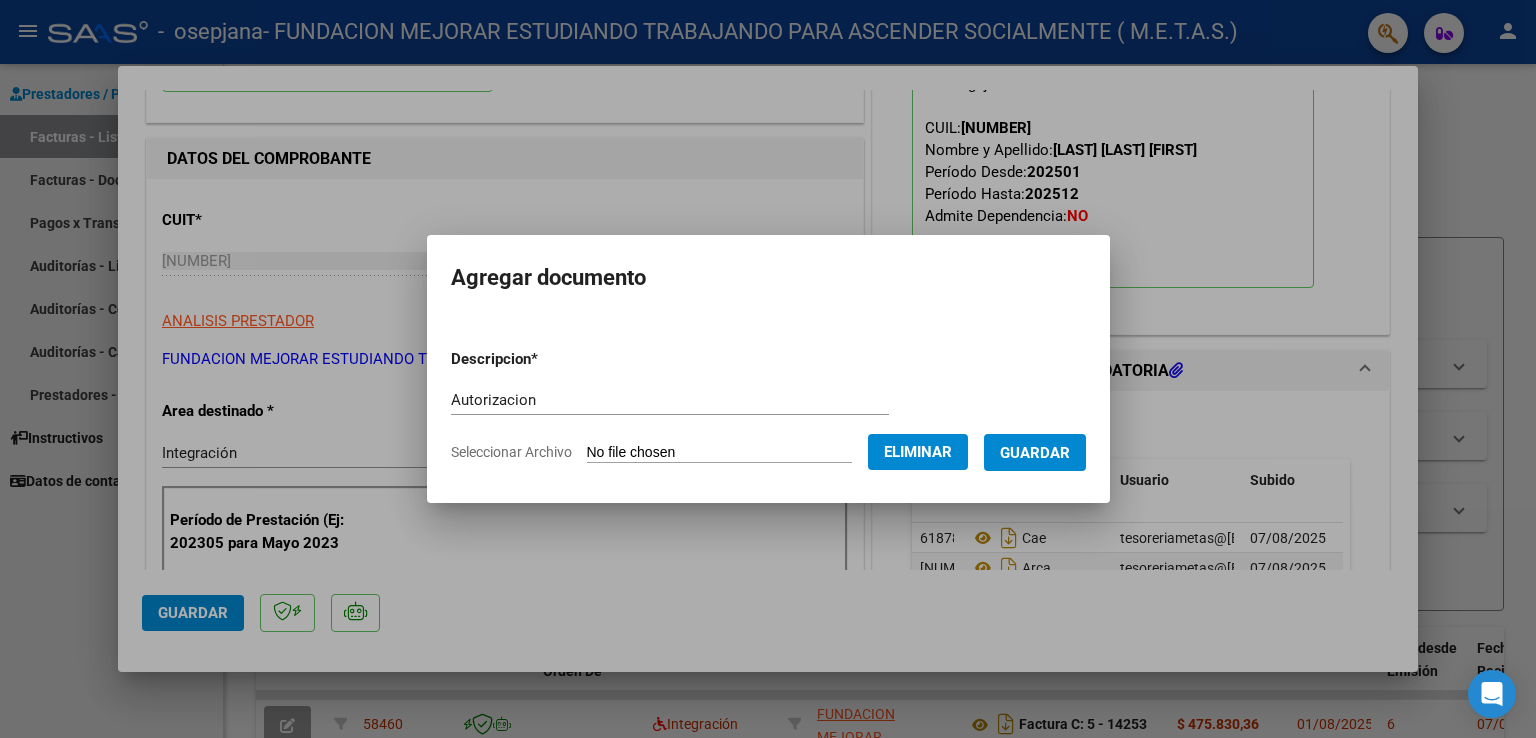 click on "Guardar" at bounding box center (1035, 453) 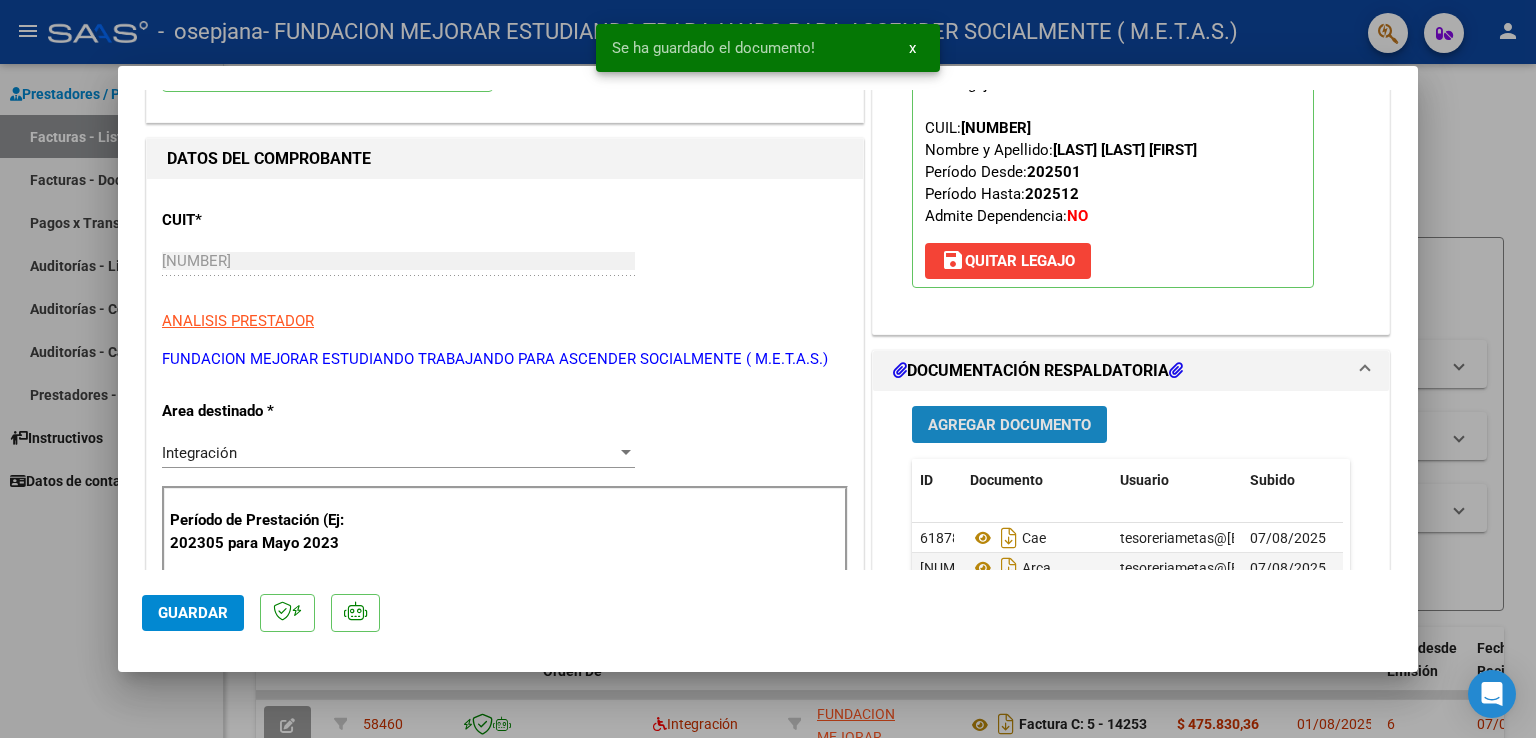 click on "Agregar Documento" at bounding box center (1009, 425) 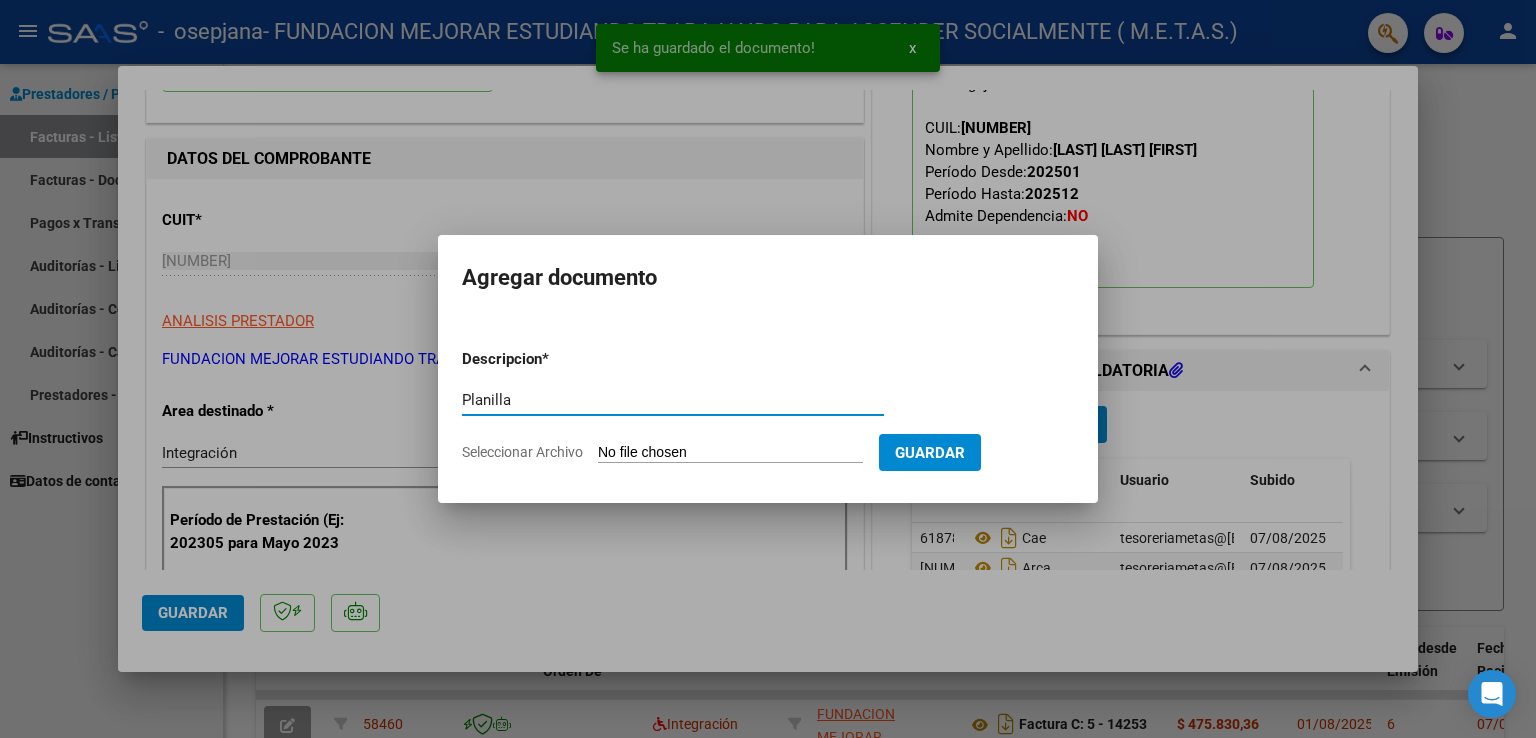 type on "Planilla" 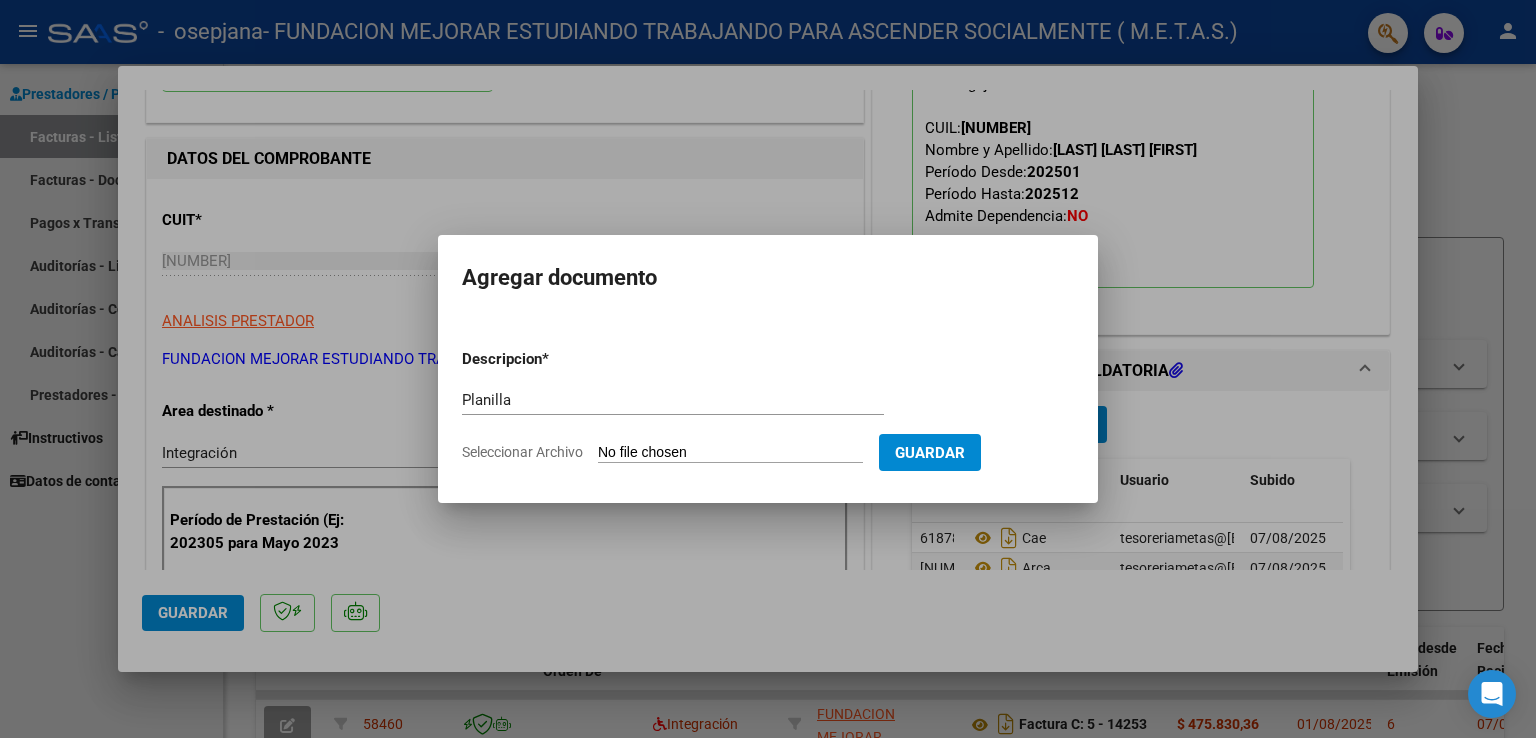 type on "C:\fakepath\Ditrano Barbiero Giovanni - Planilla Julio.pdf" 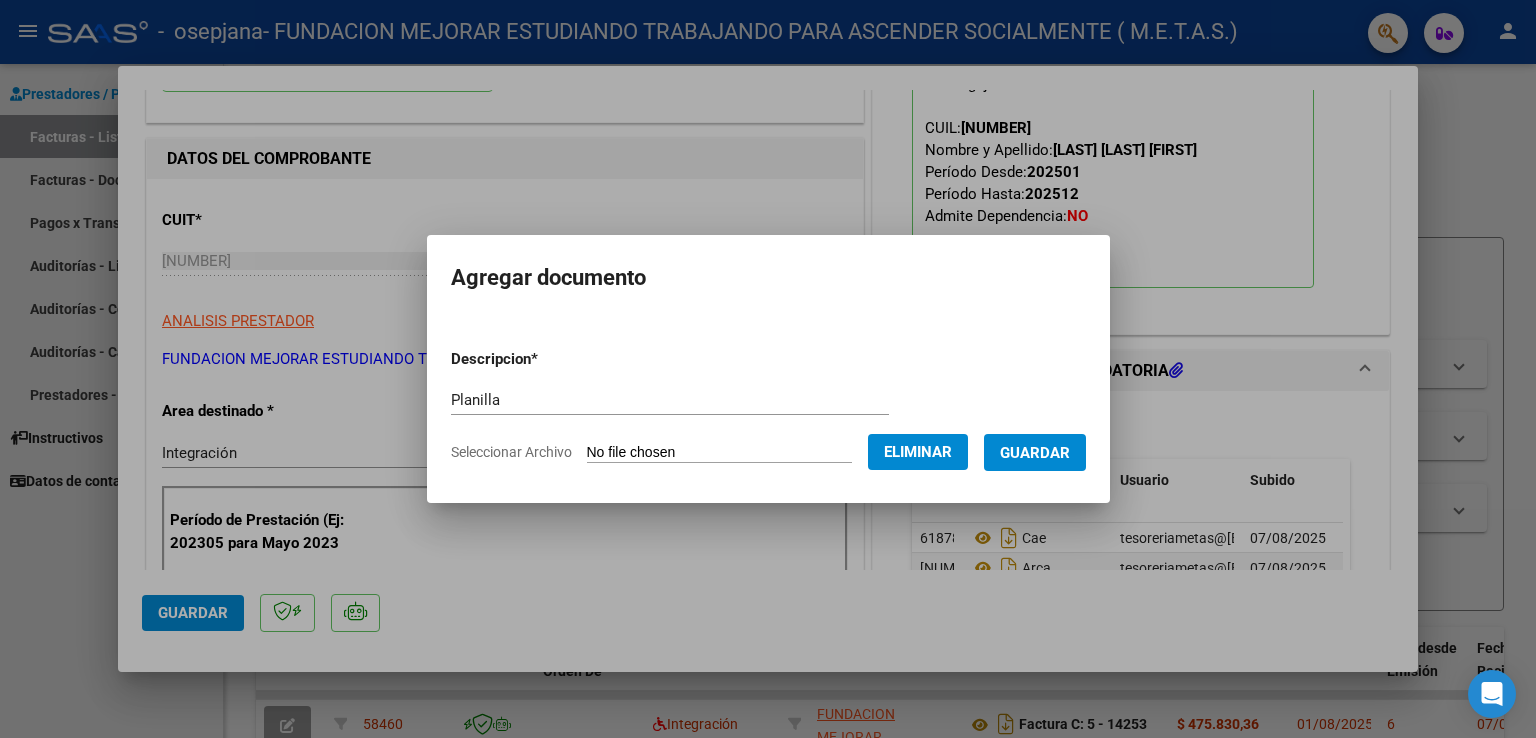 click on "Guardar" at bounding box center (1035, 453) 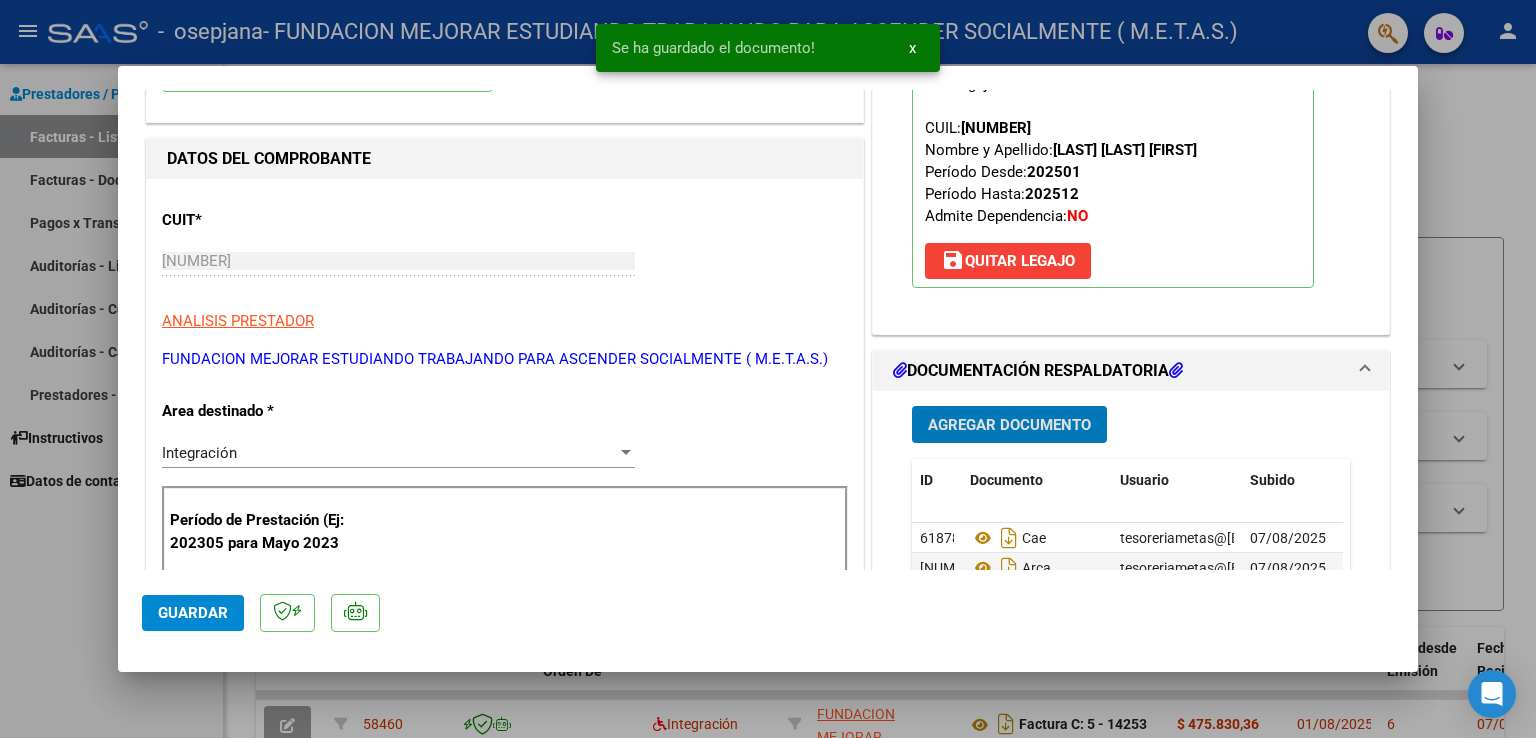 click on "Agregar Documento" at bounding box center (1009, 425) 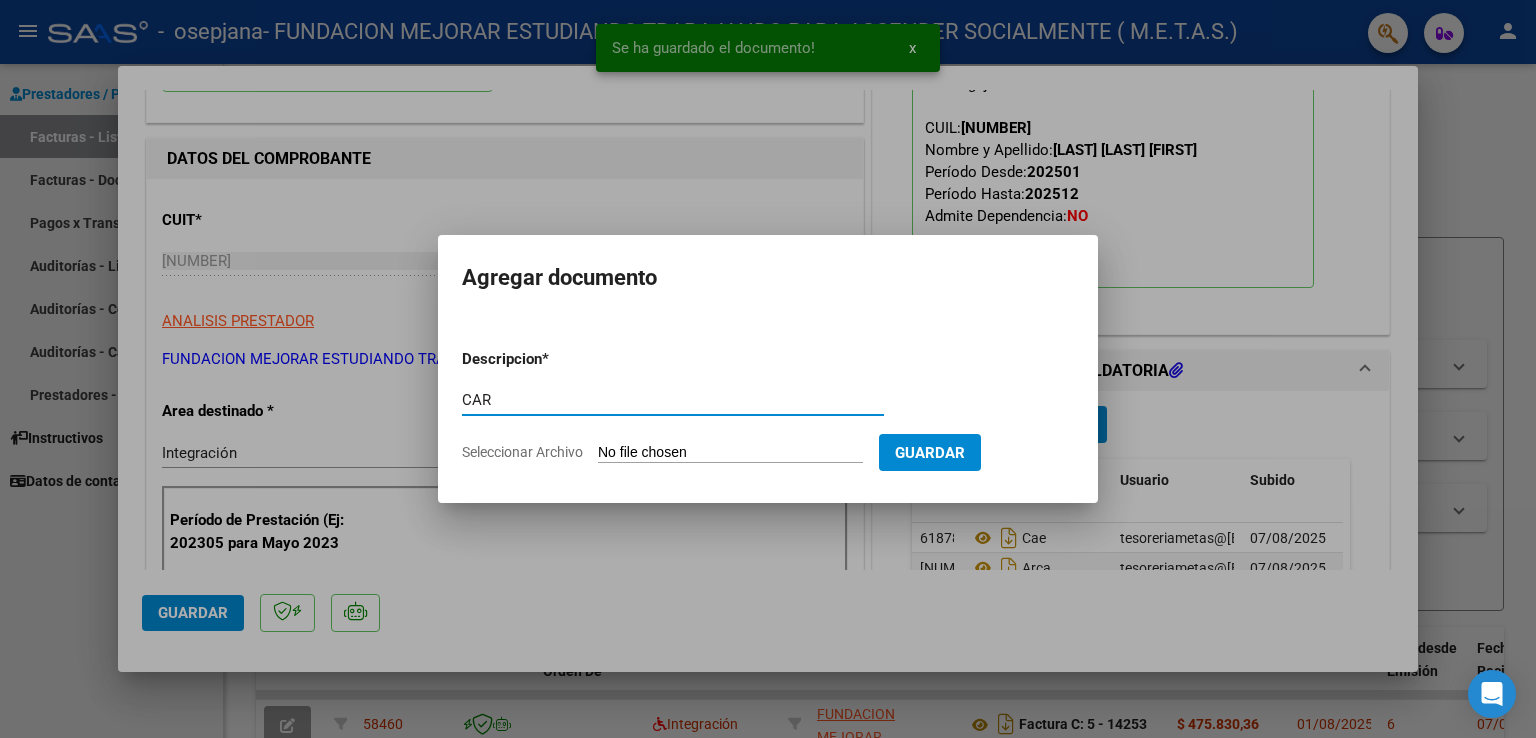 type on "CAR" 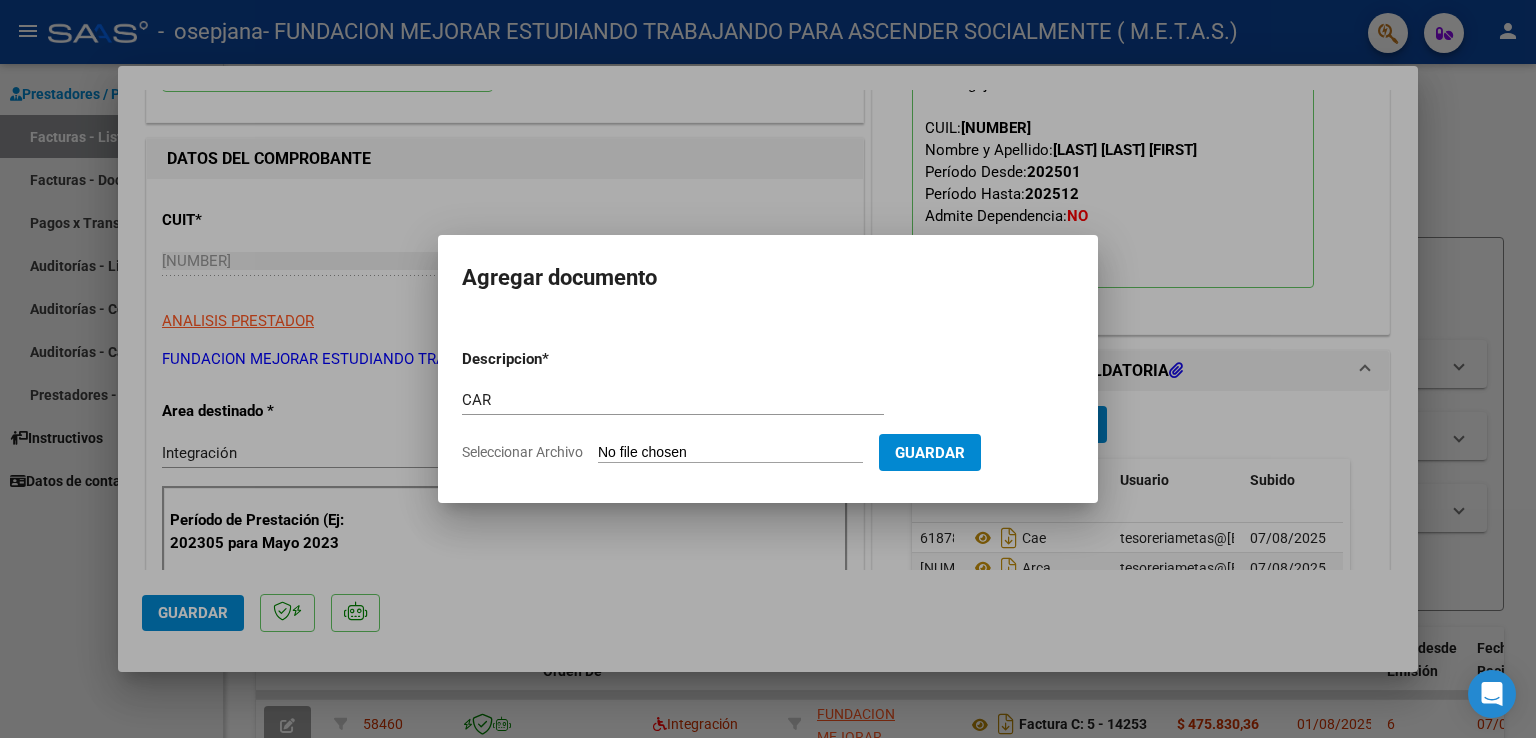 type on "C:\fakepath\Ditrano Barbiero Giovanni - Car Julio.pdf" 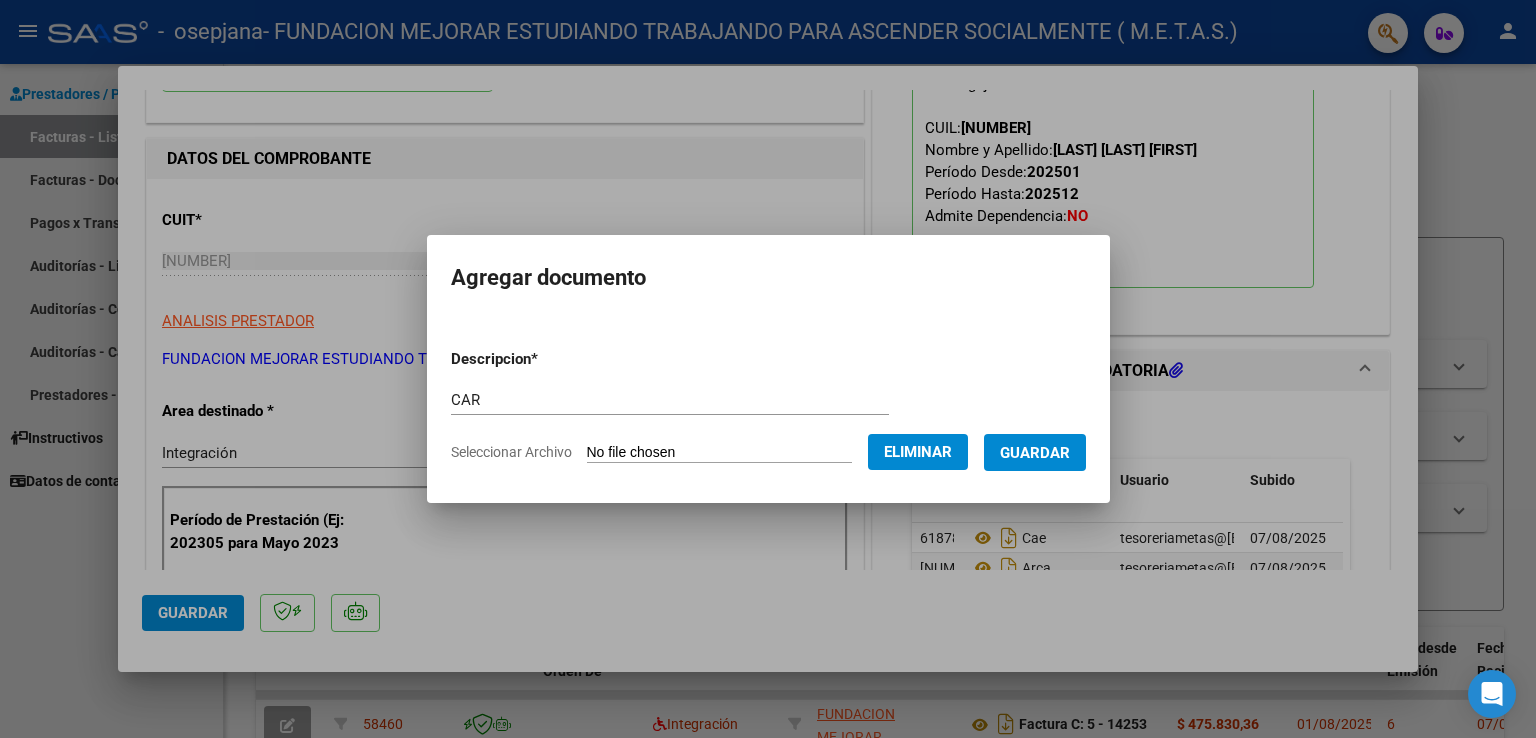 click on "Guardar" at bounding box center (1035, 453) 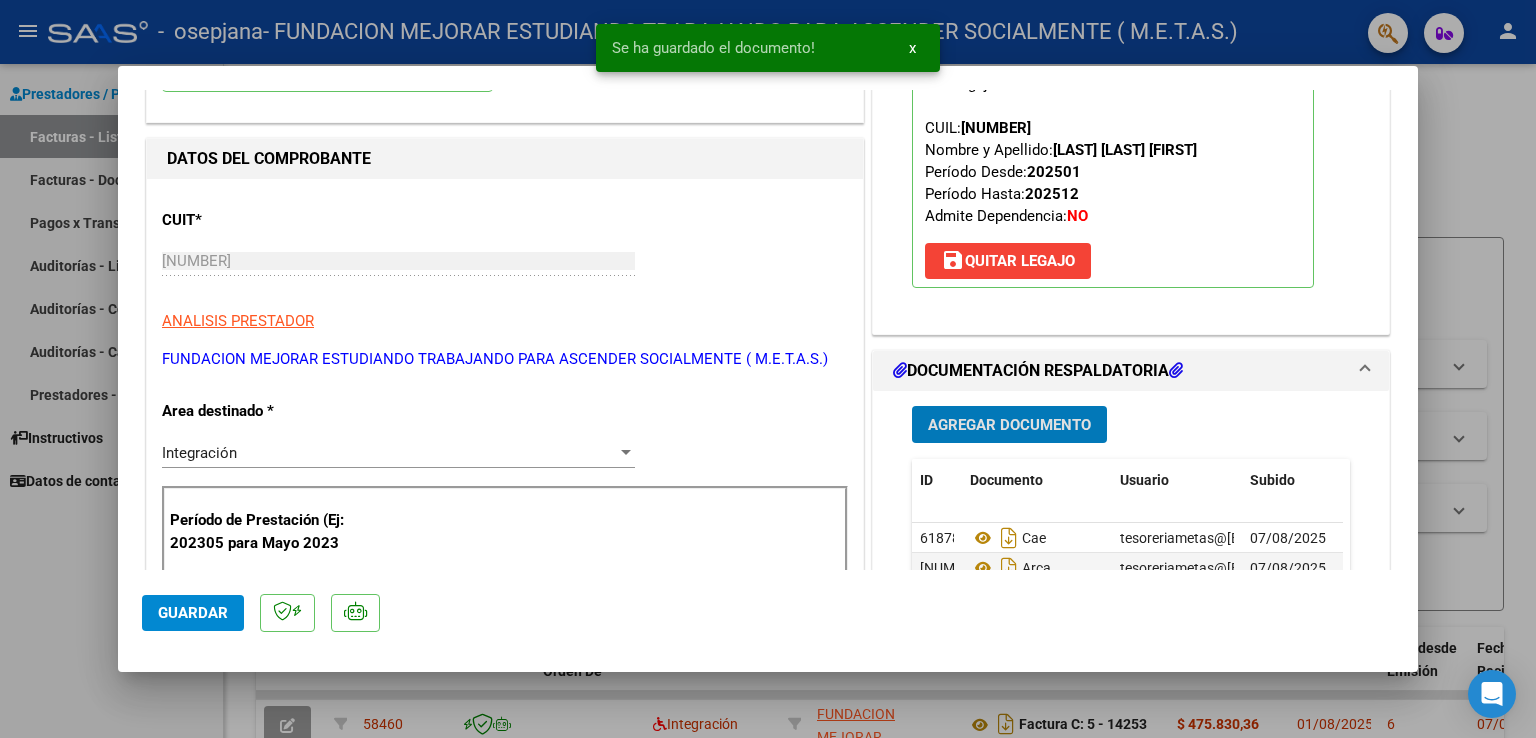 click on "Agregar Documento" at bounding box center [1009, 425] 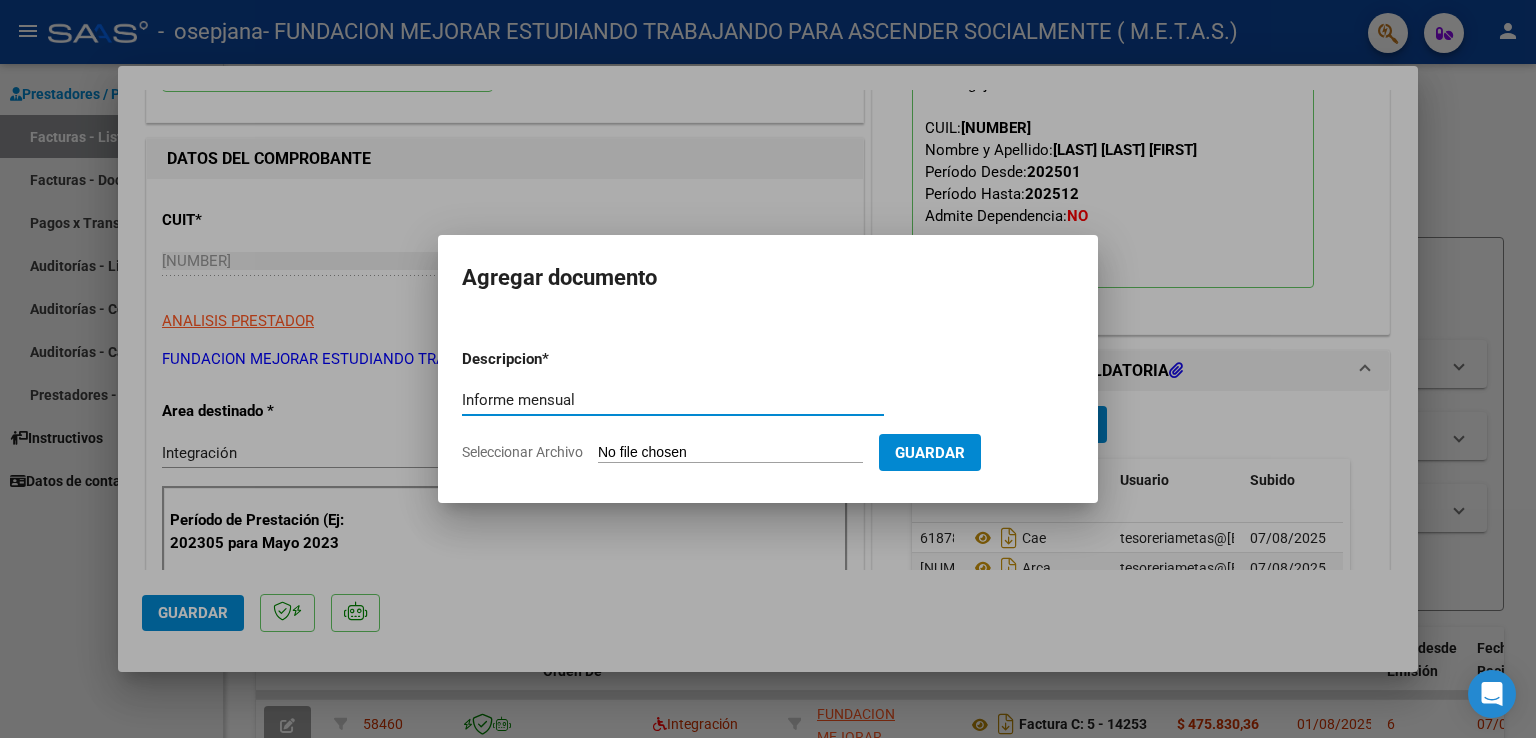 type on "Informe mensual" 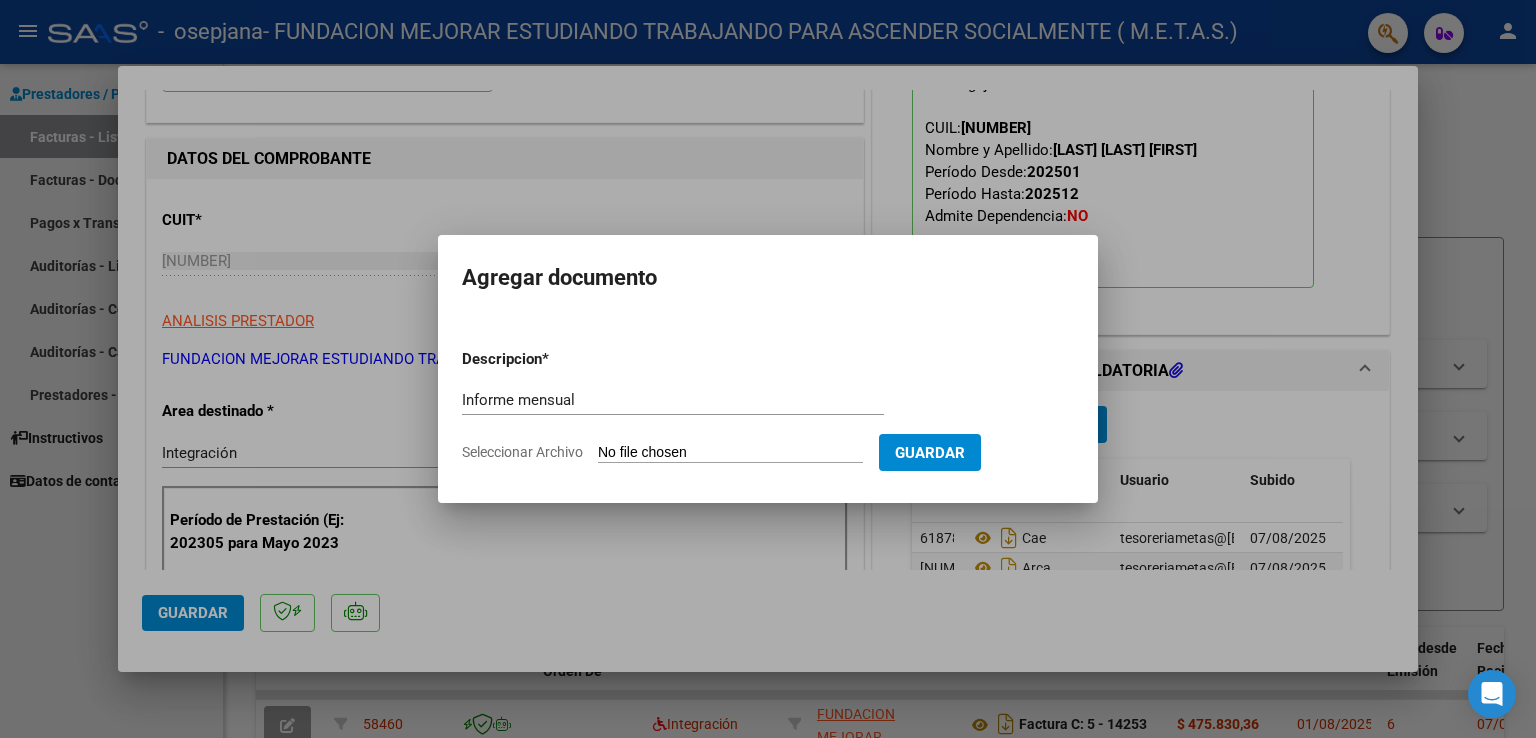 type on "C:\fakepath\Ditrano Barbiero Giovanni - IP Julio -.pdf" 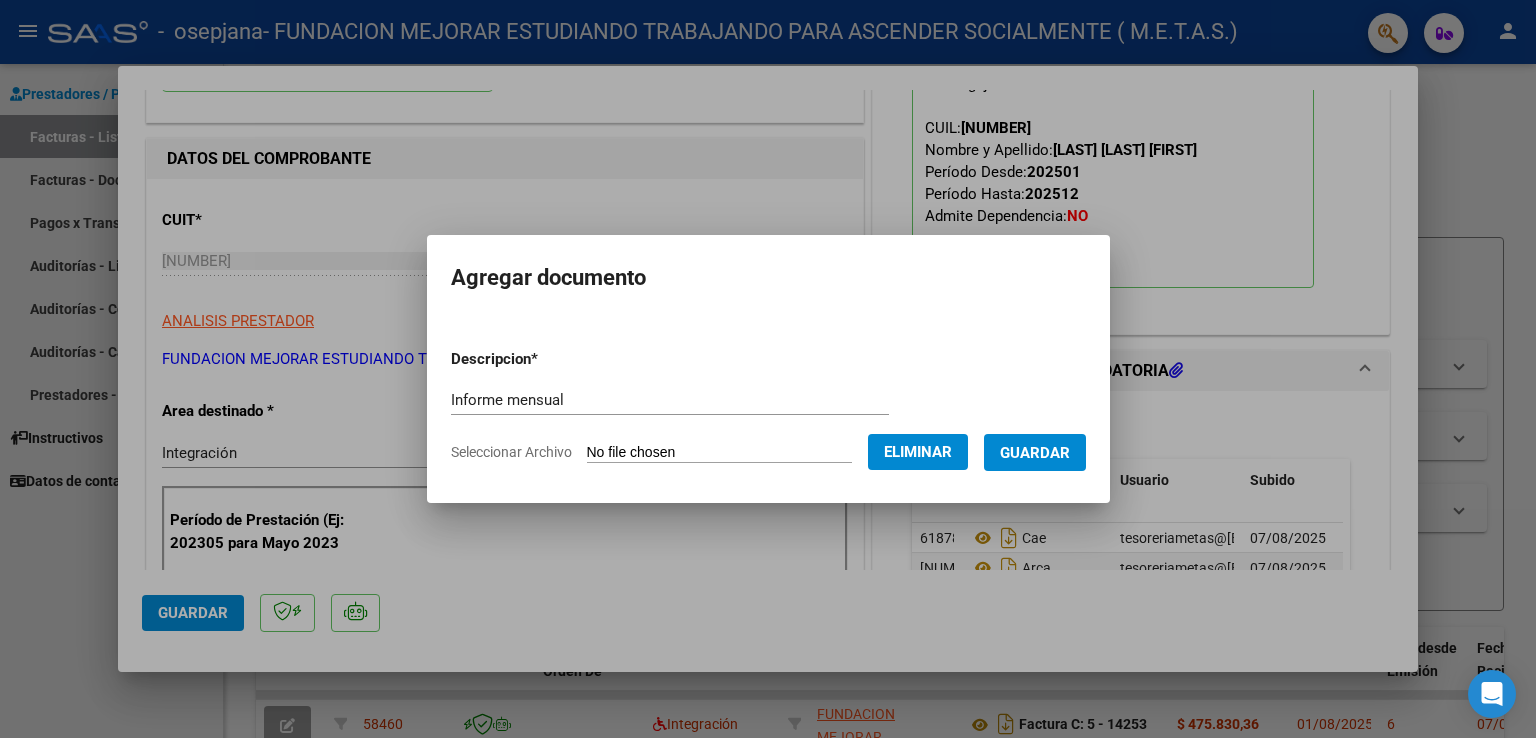 click on "Guardar" at bounding box center [1035, 452] 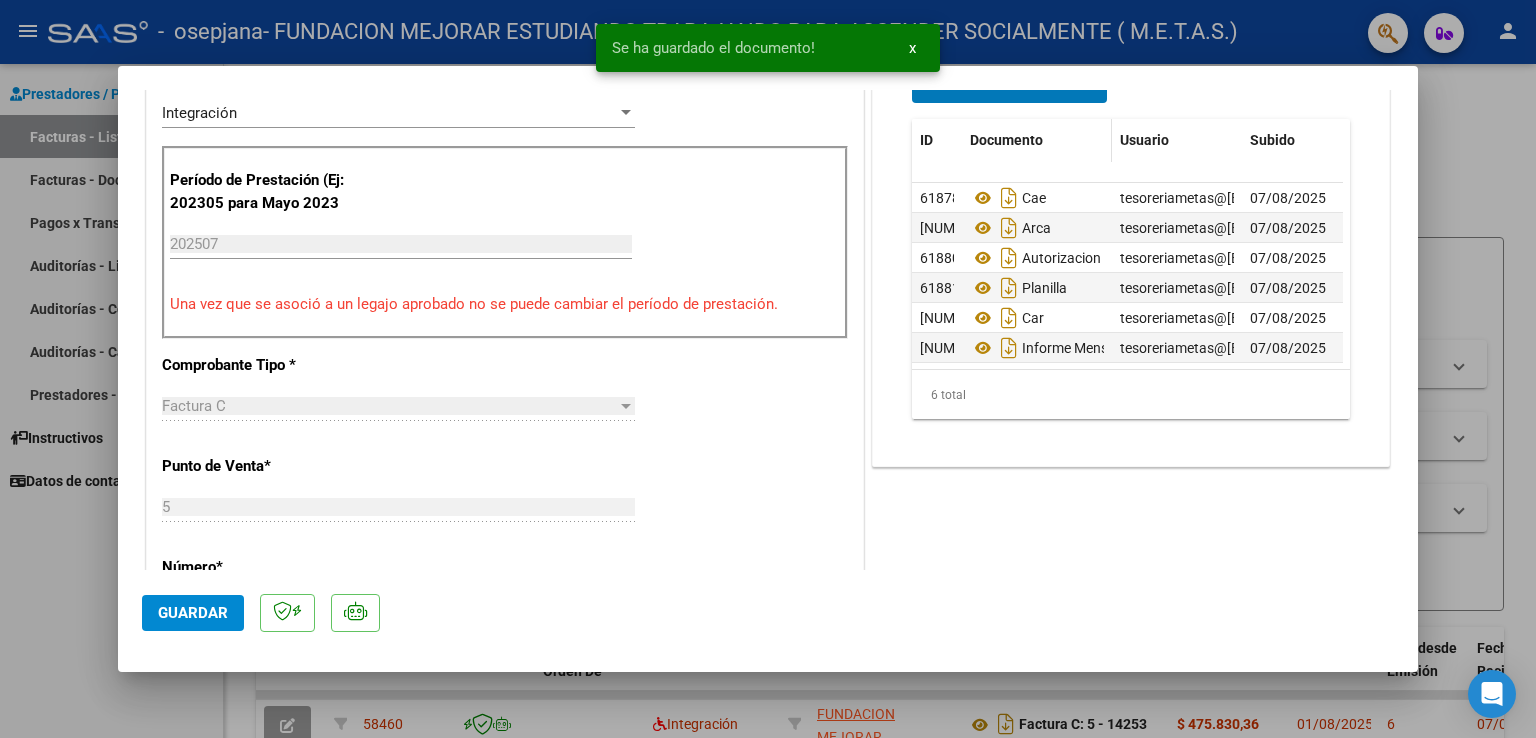 scroll, scrollTop: 600, scrollLeft: 0, axis: vertical 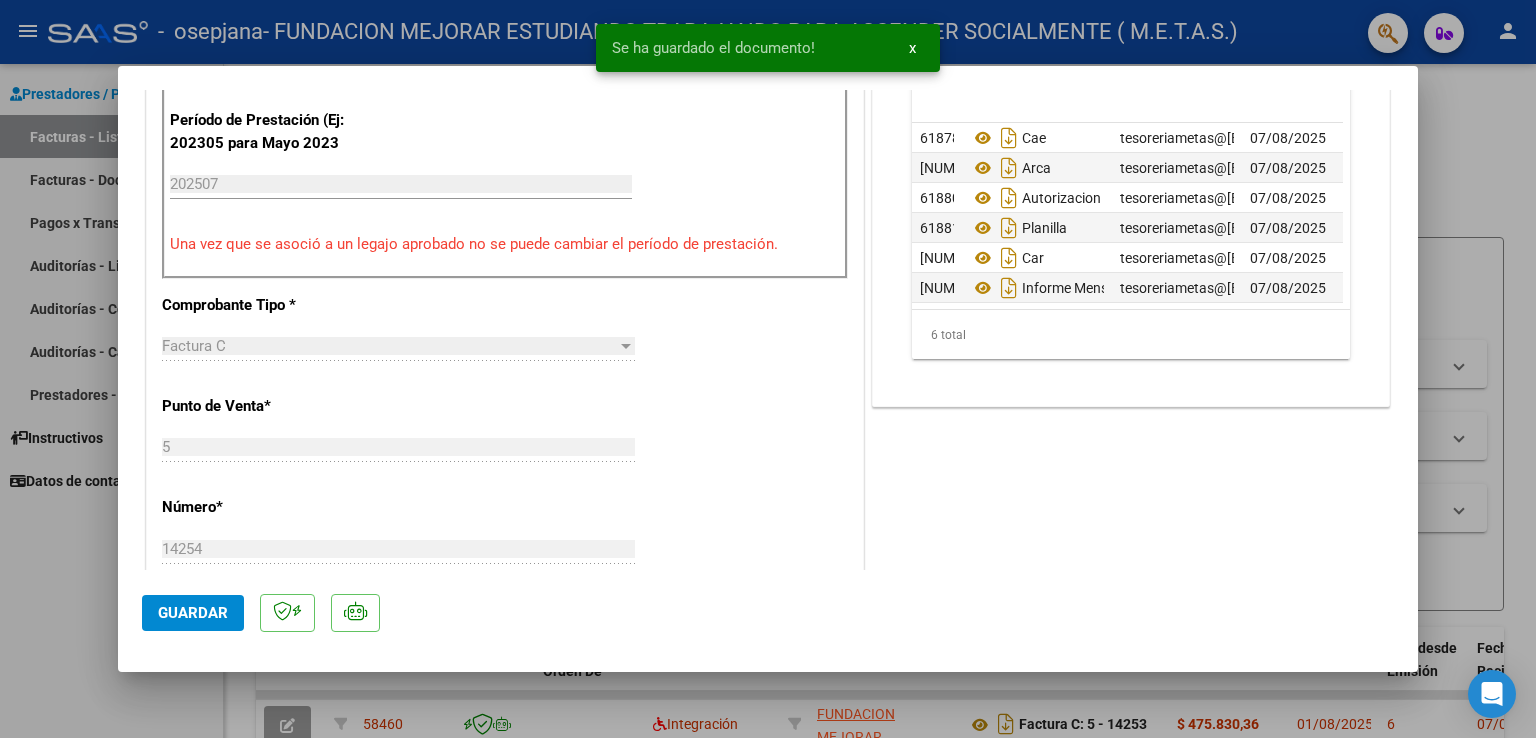 click on "Guardar" 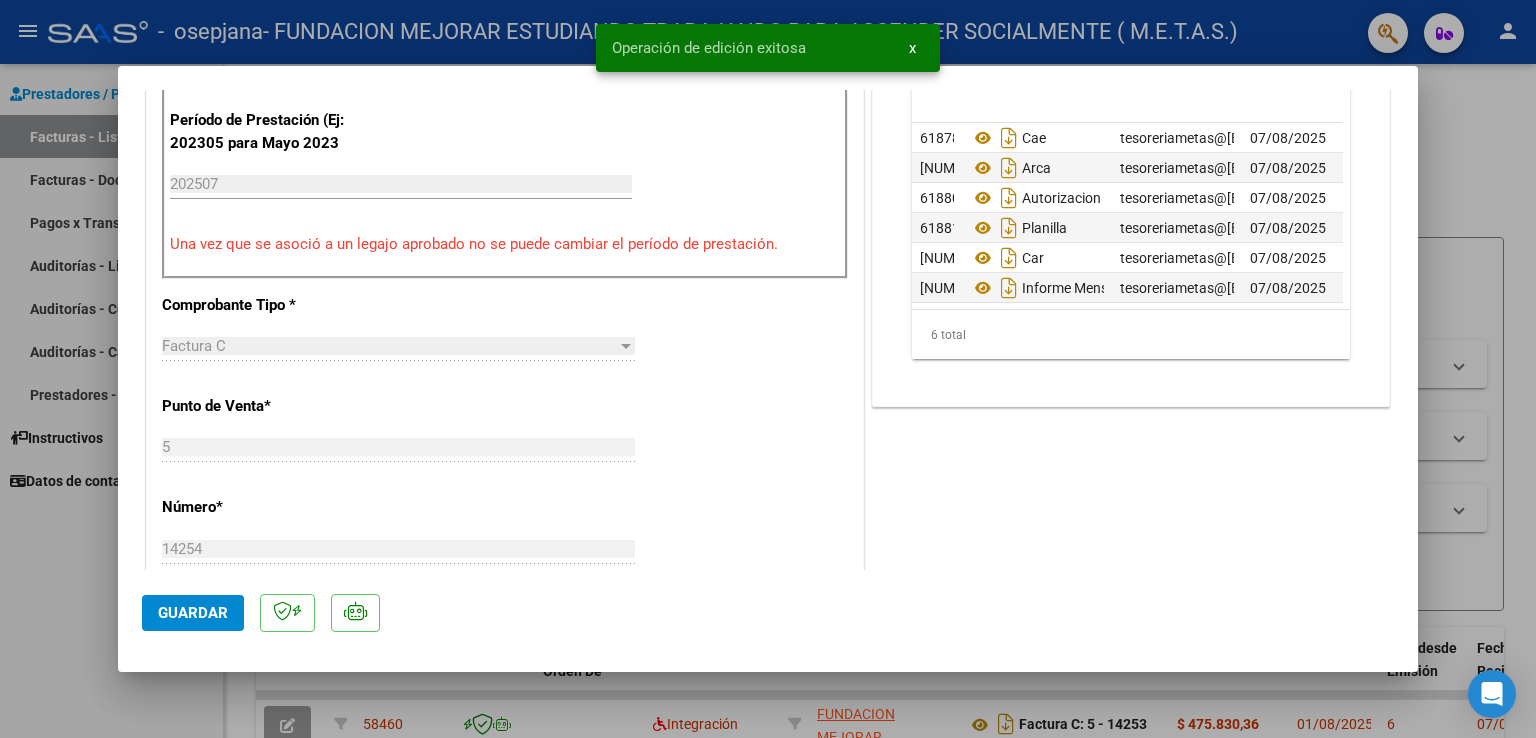 click at bounding box center [768, 369] 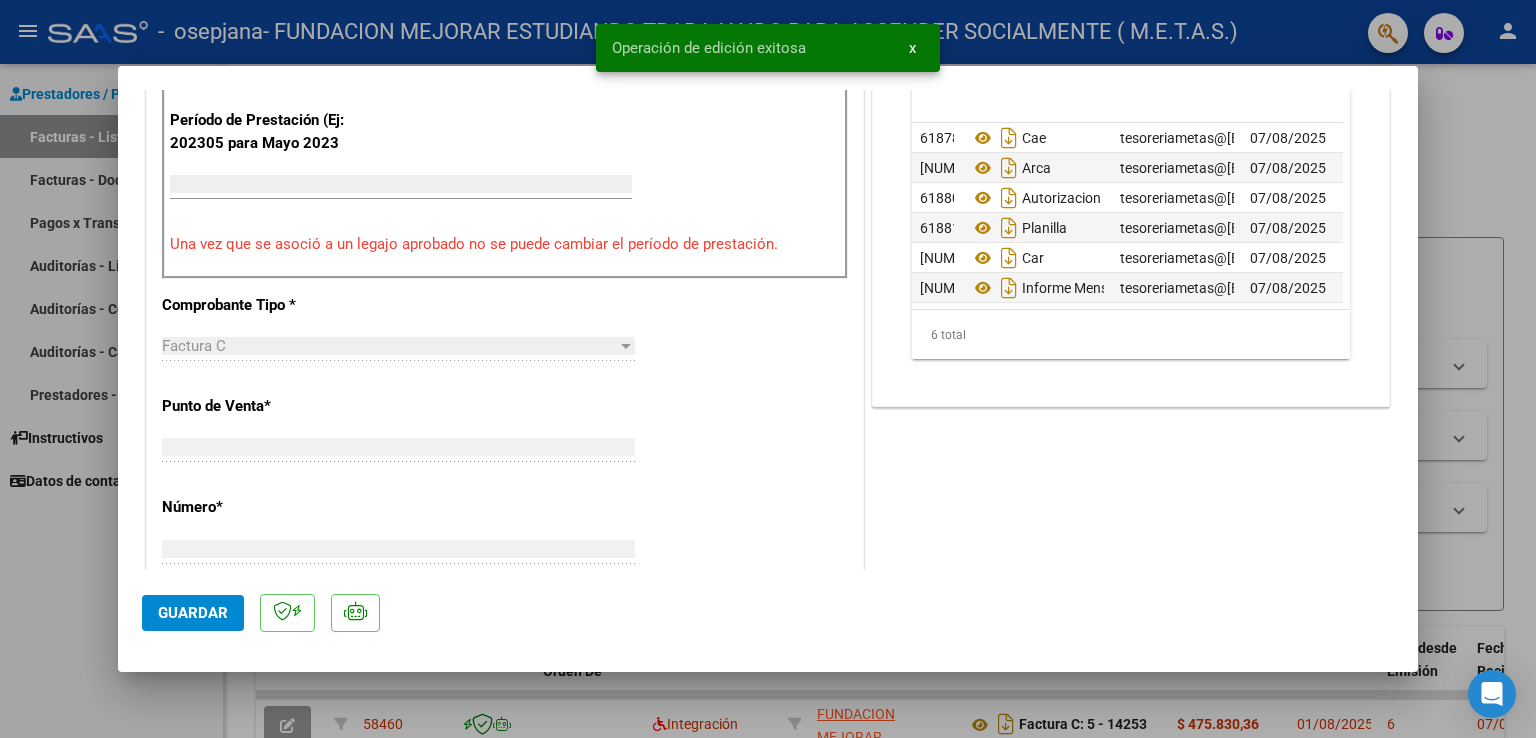 scroll, scrollTop: 0, scrollLeft: 0, axis: both 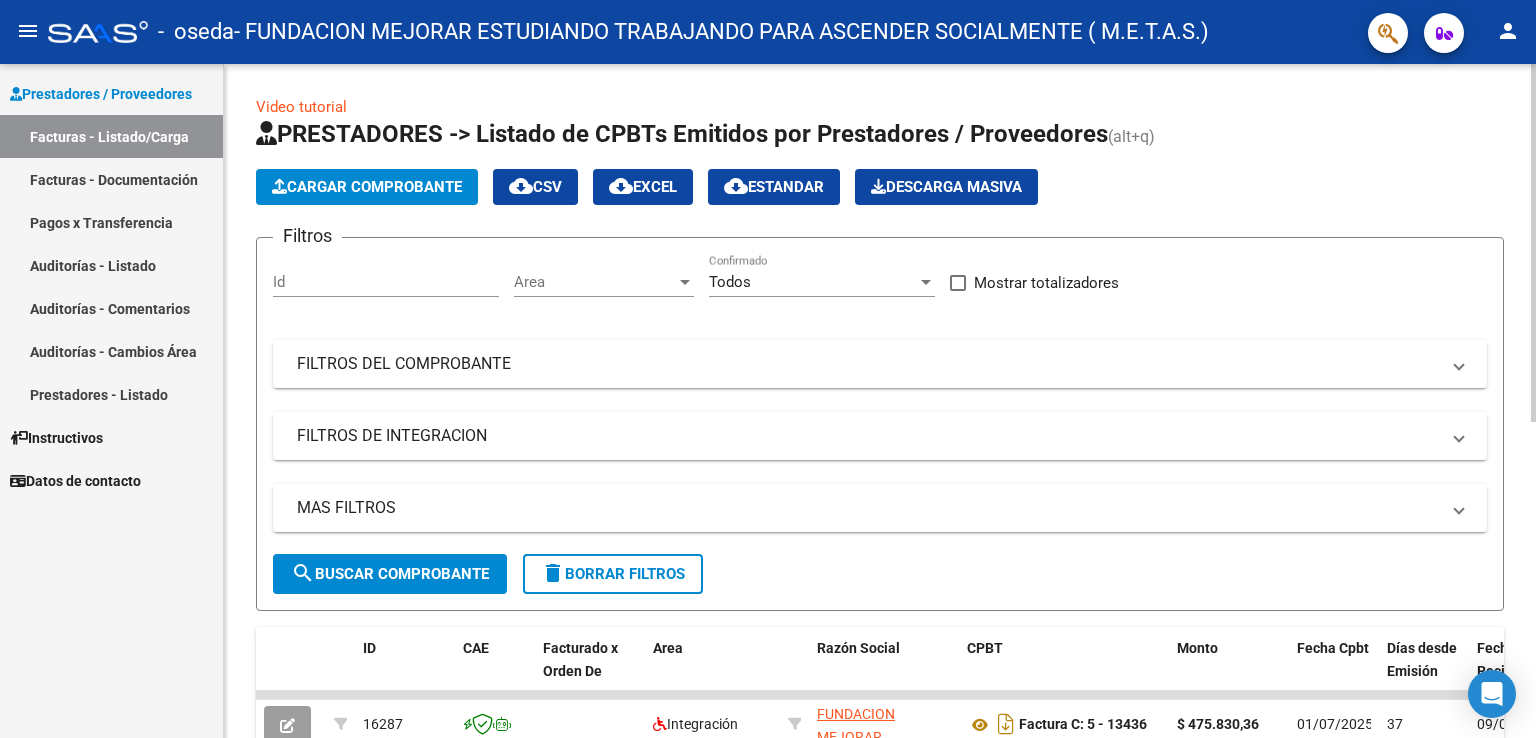 click on "Cargar Comprobante" 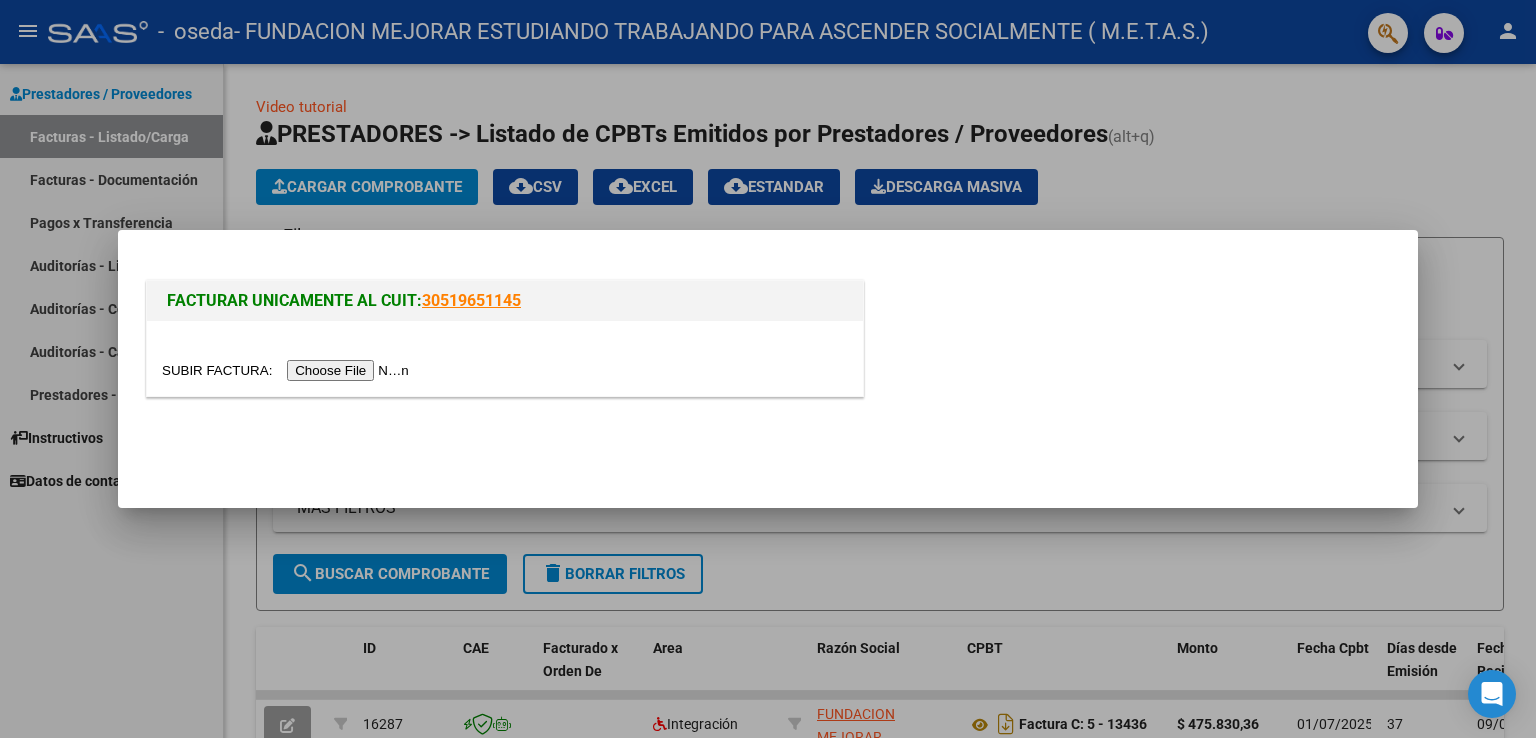 click at bounding box center [288, 370] 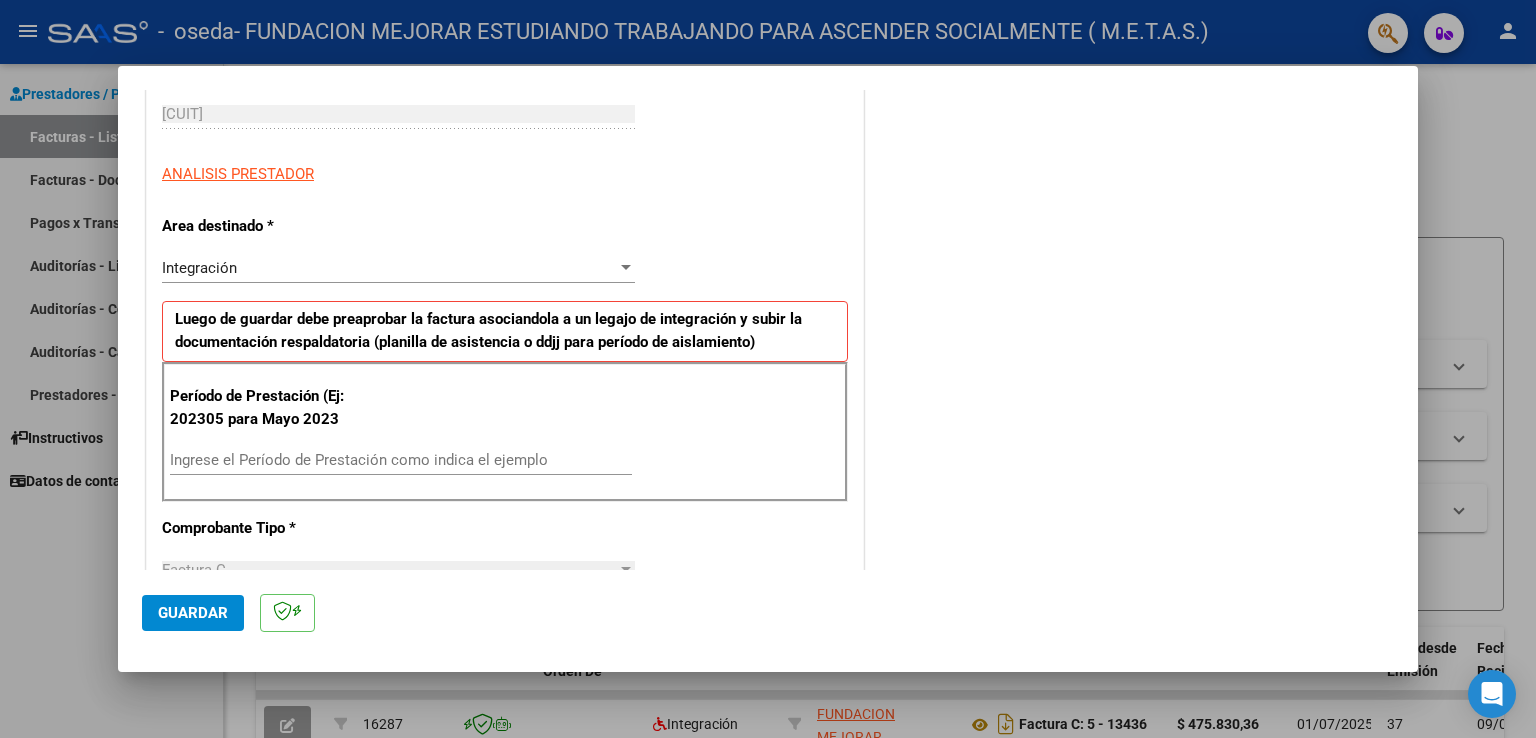 scroll, scrollTop: 400, scrollLeft: 0, axis: vertical 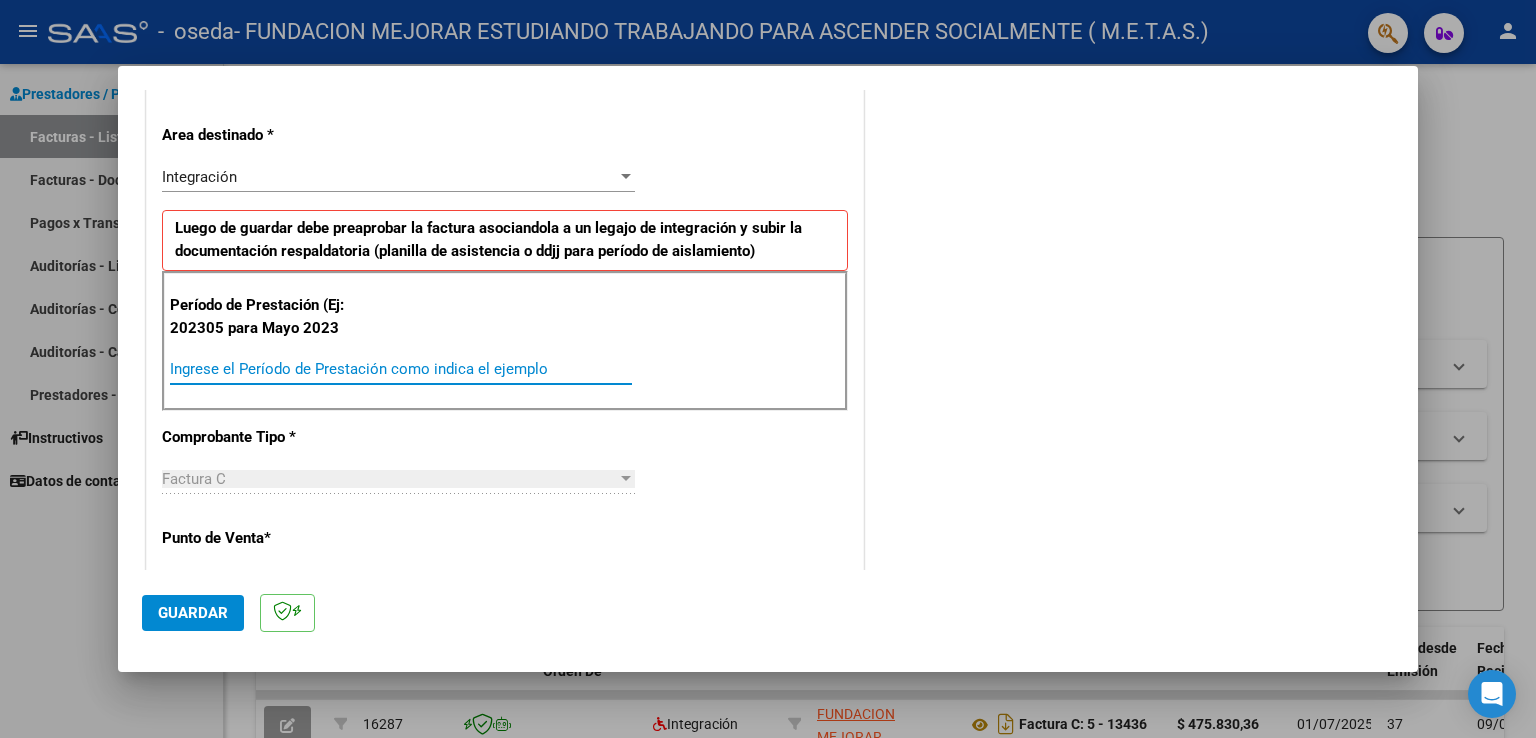 click on "Ingrese el Período de Prestación como indica el ejemplo" at bounding box center [401, 369] 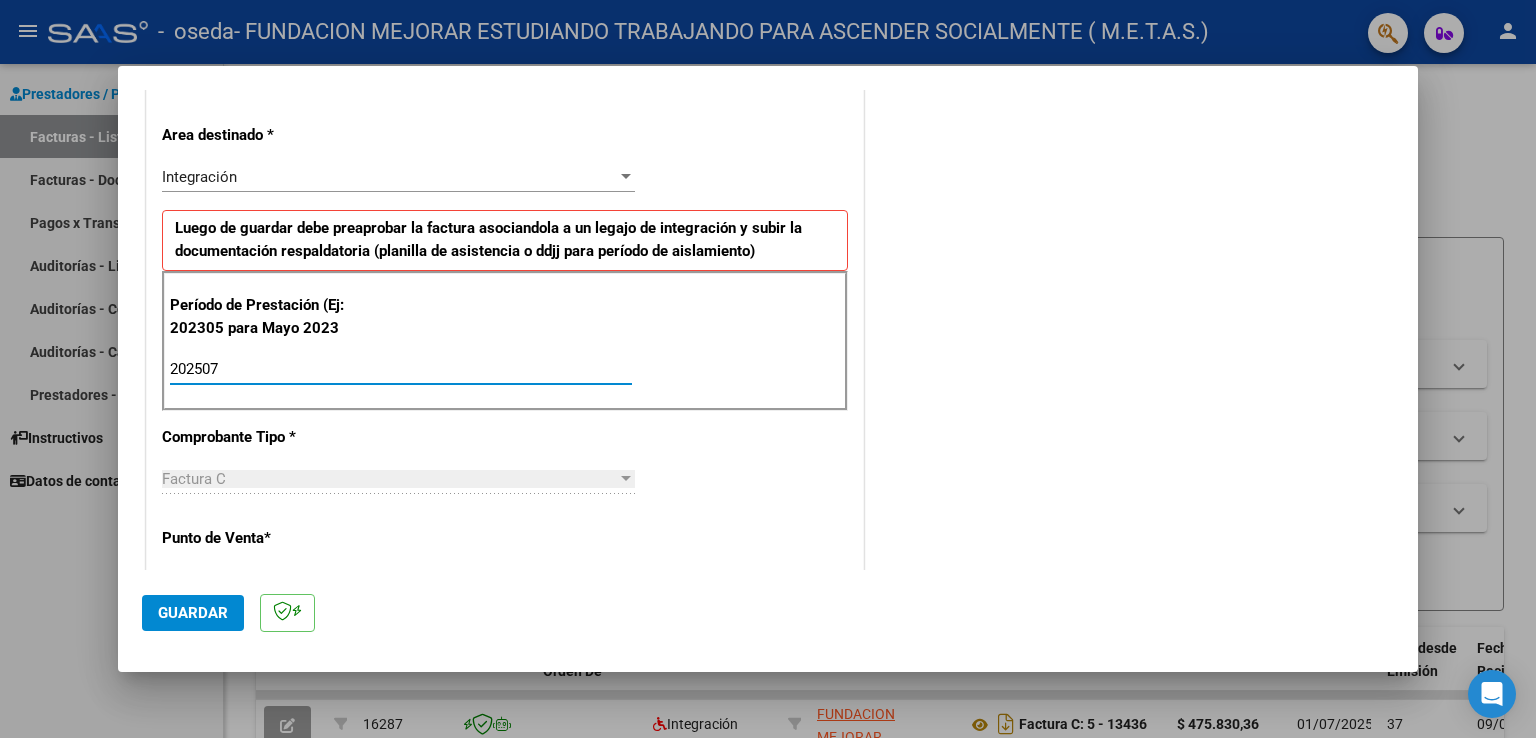 type on "202507" 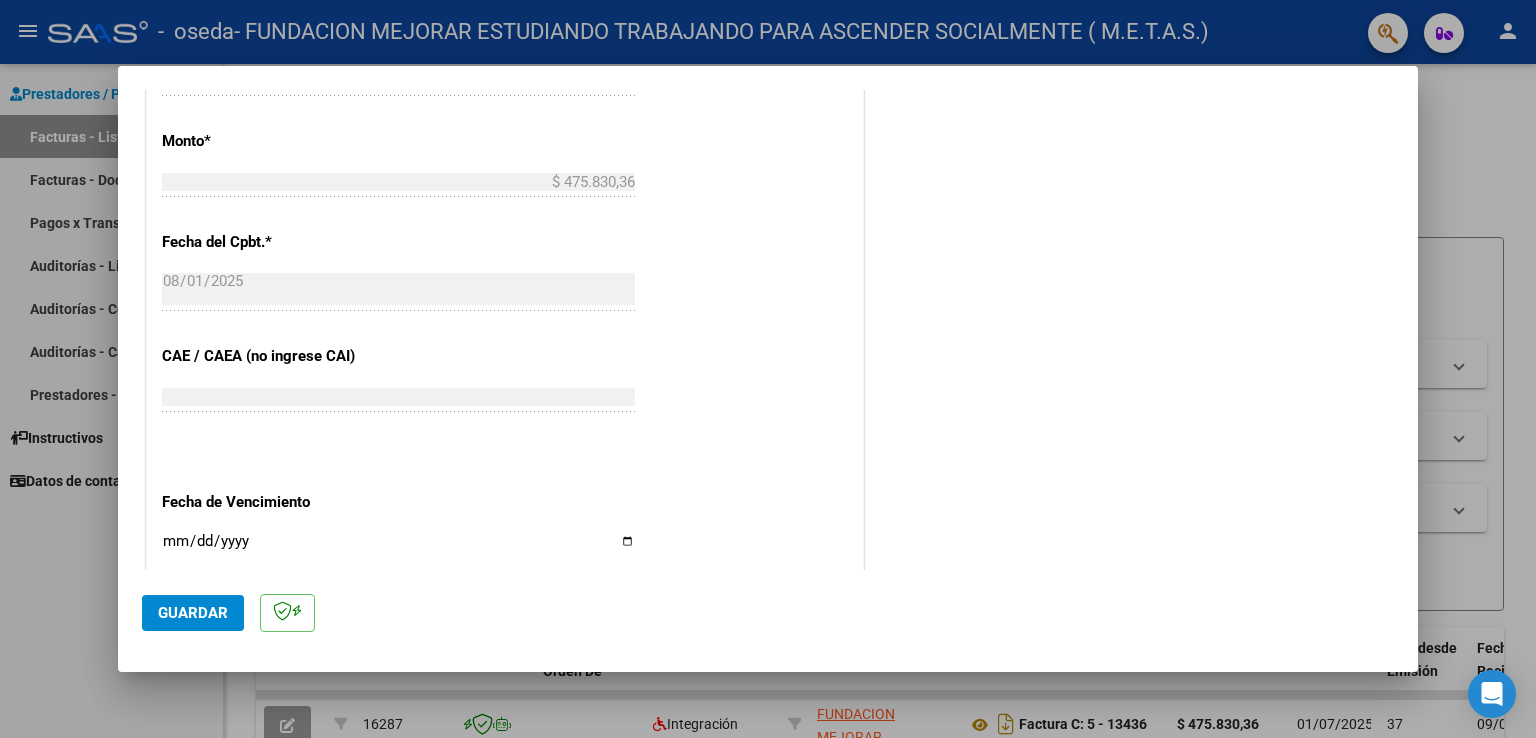 scroll, scrollTop: 1240, scrollLeft: 0, axis: vertical 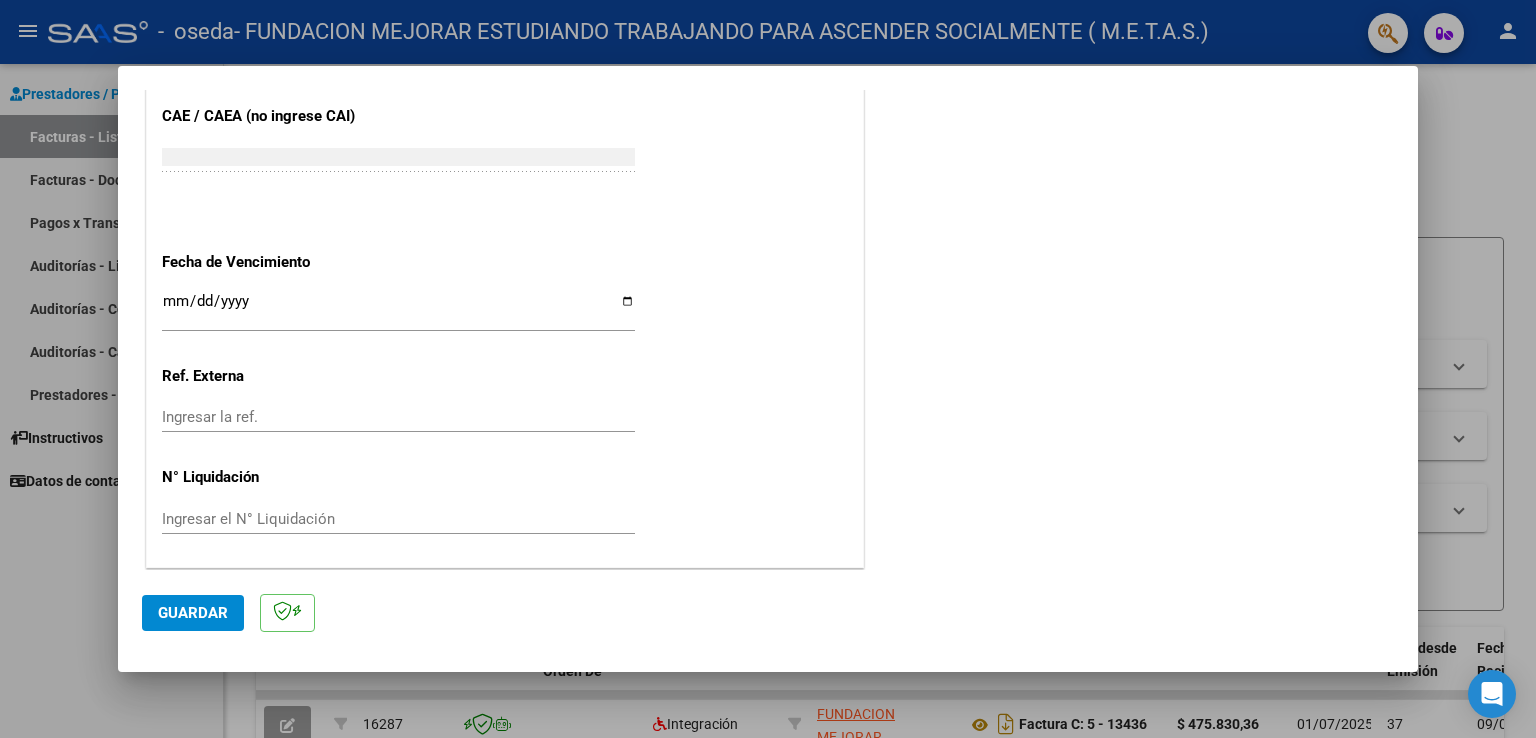 click on "Ingresar la fecha" at bounding box center [398, 309] 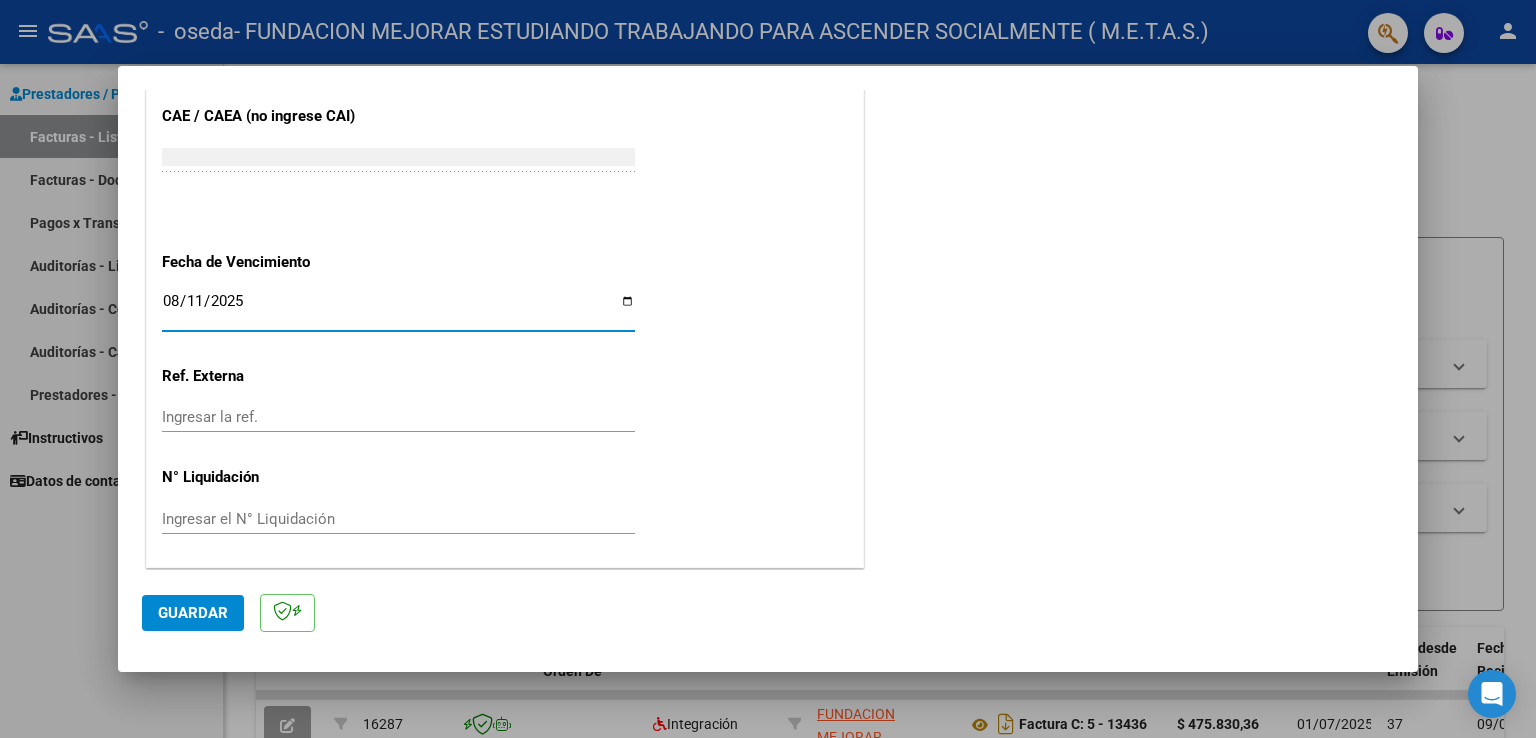 type on "2025-08-11" 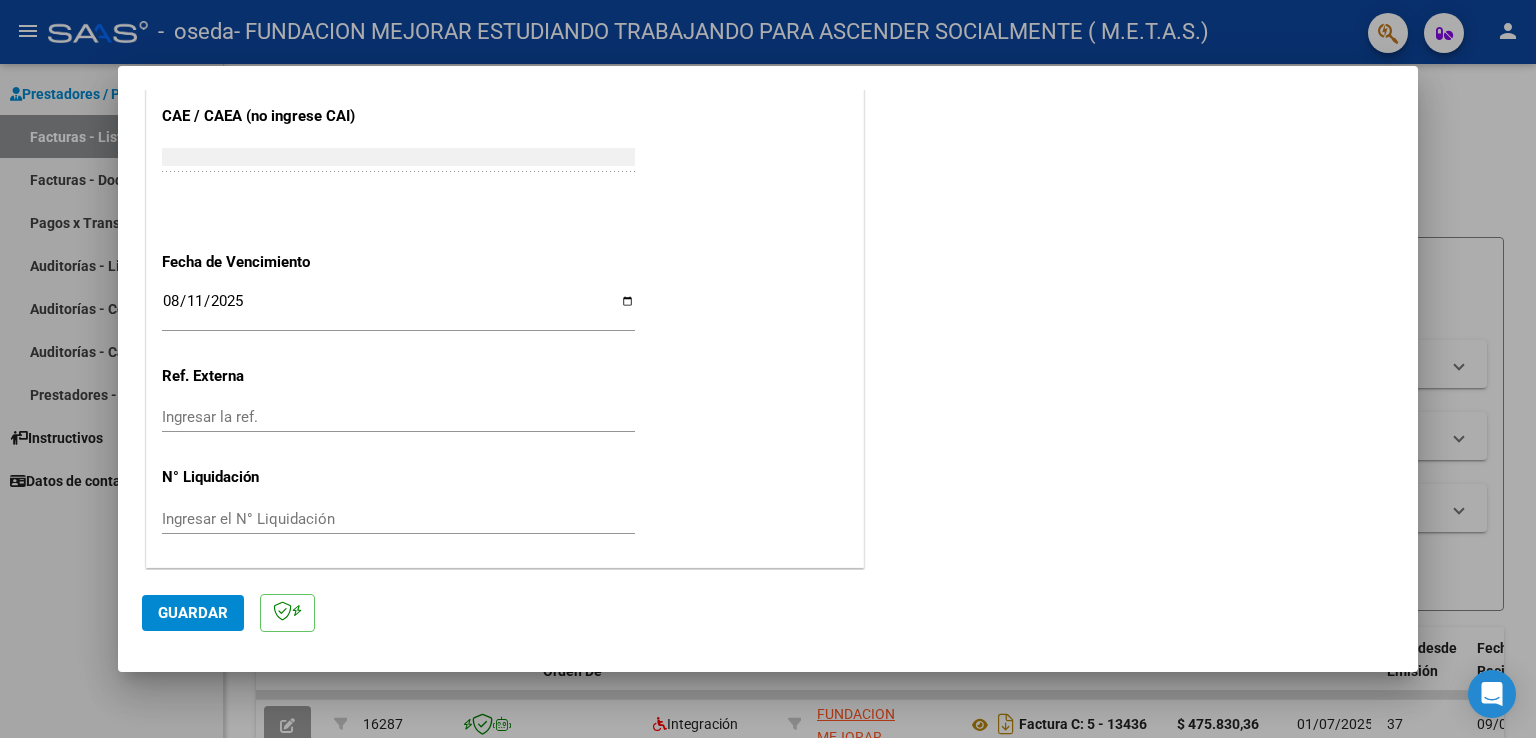 click on "Guardar" 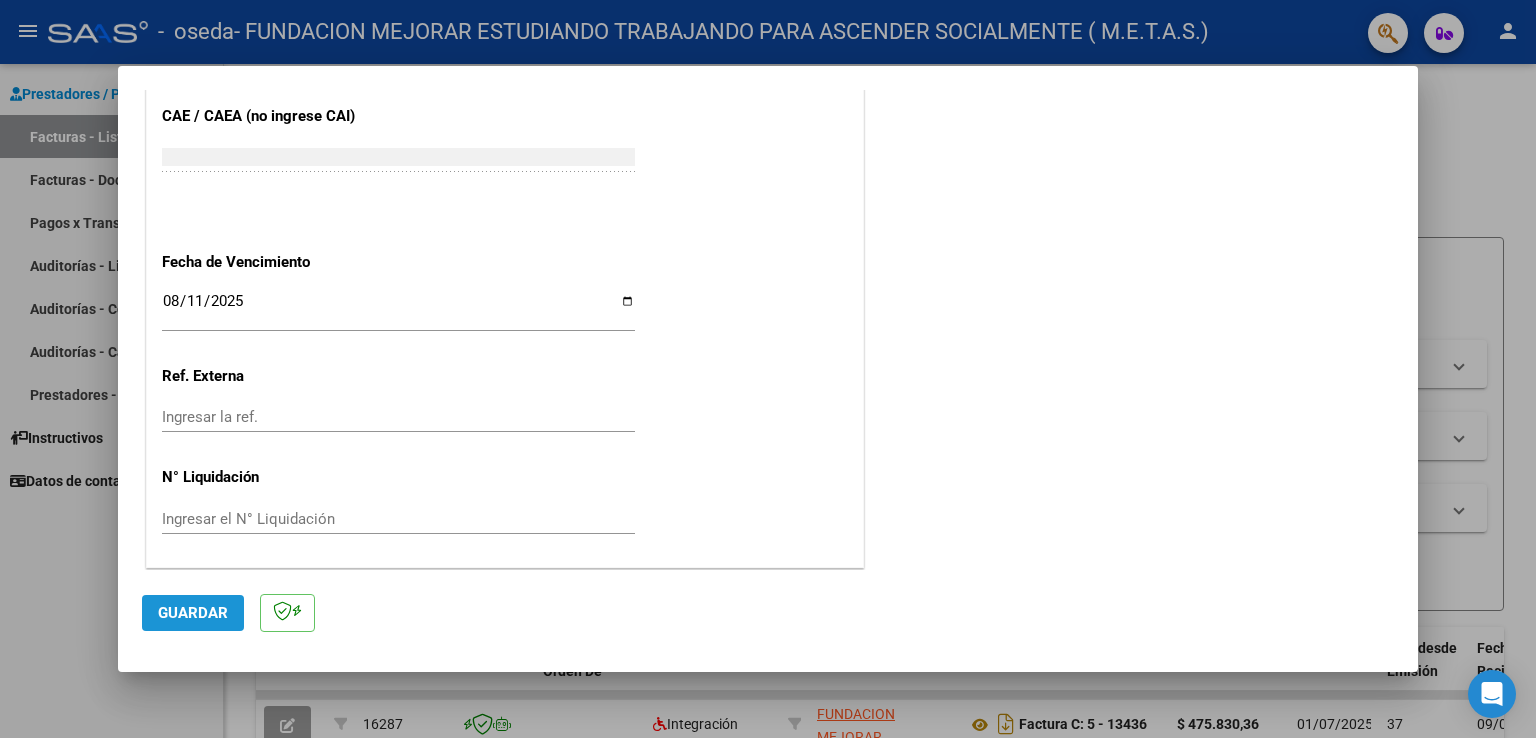 click on "Guardar" 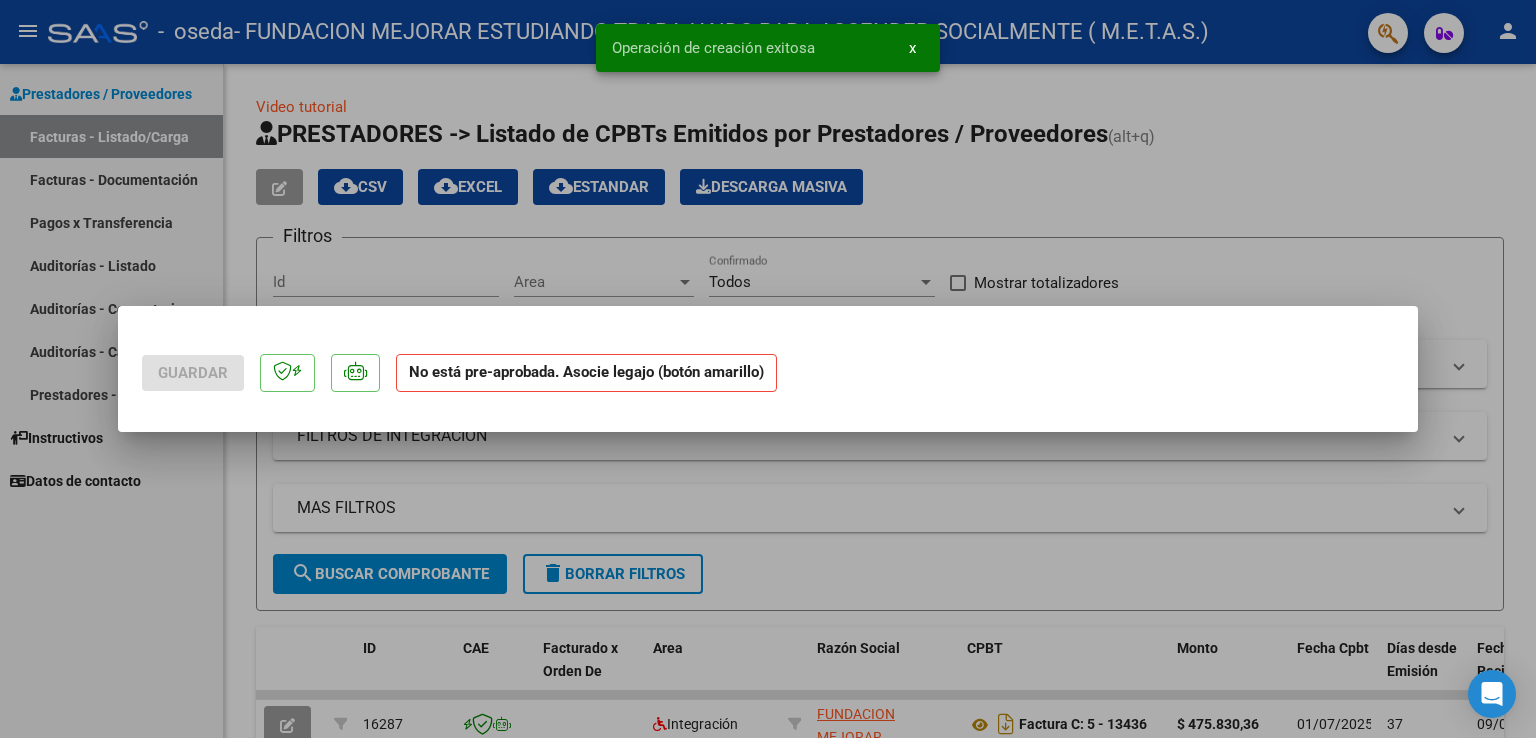 scroll, scrollTop: 0, scrollLeft: 0, axis: both 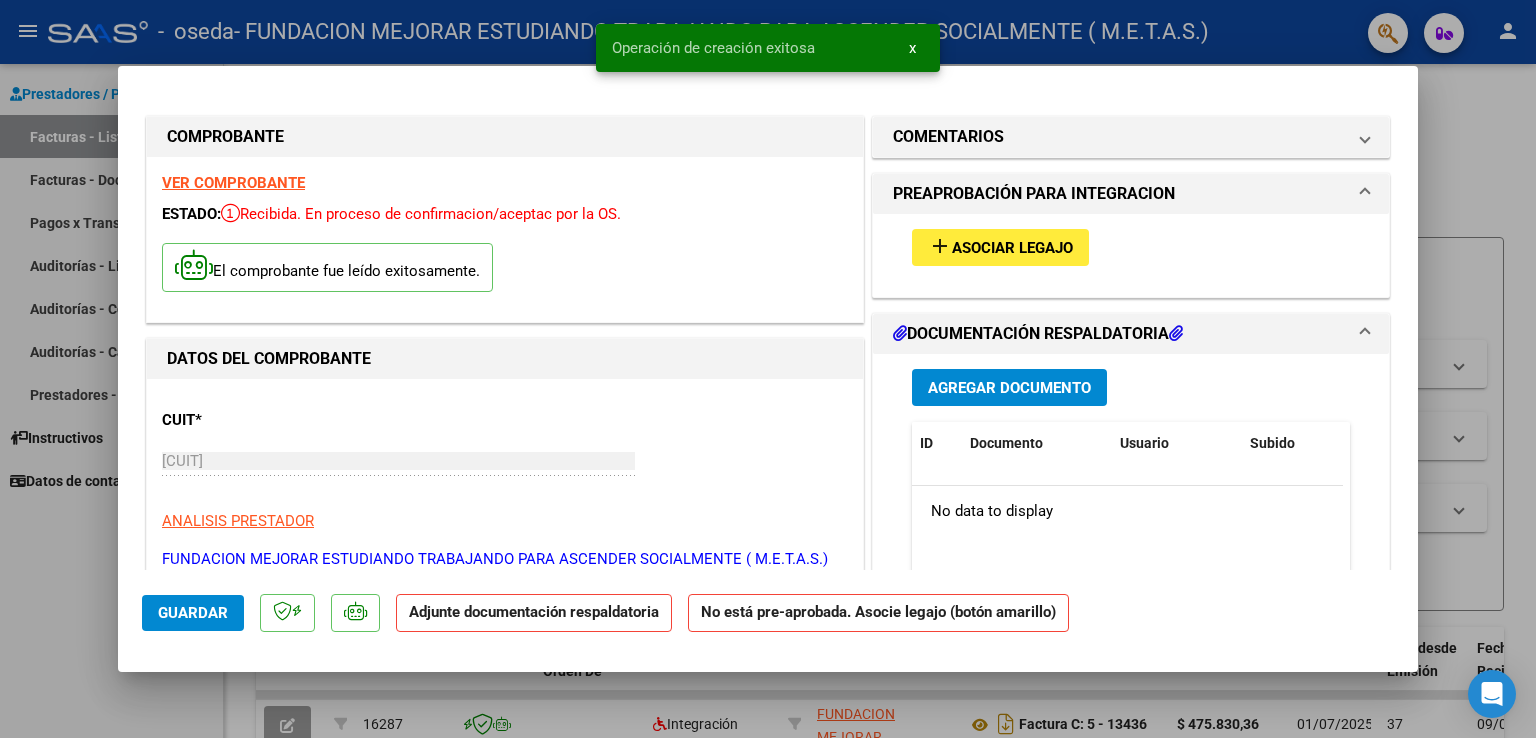 click on "VER COMPROBANTE" at bounding box center [233, 183] 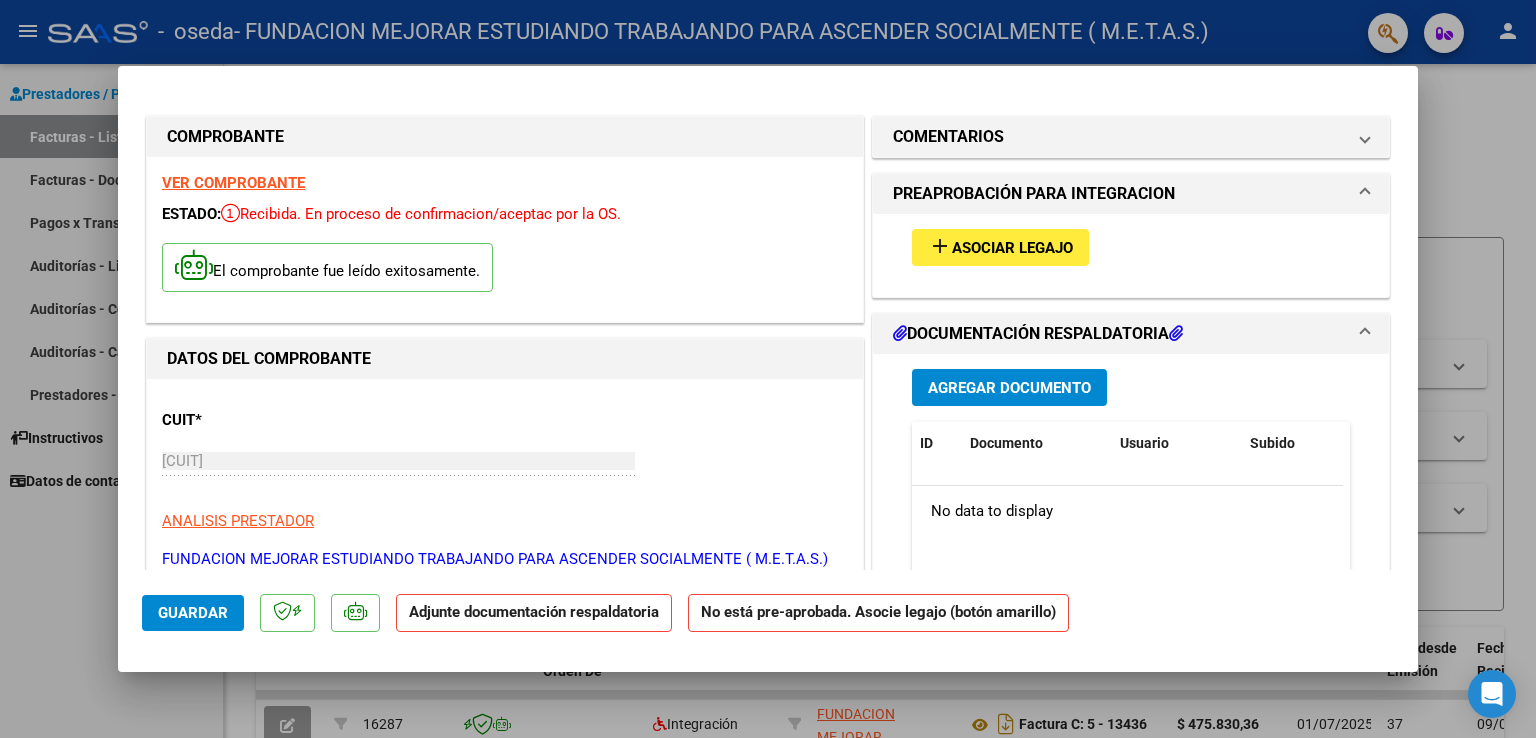click on "Asociar Legajo" at bounding box center [1012, 248] 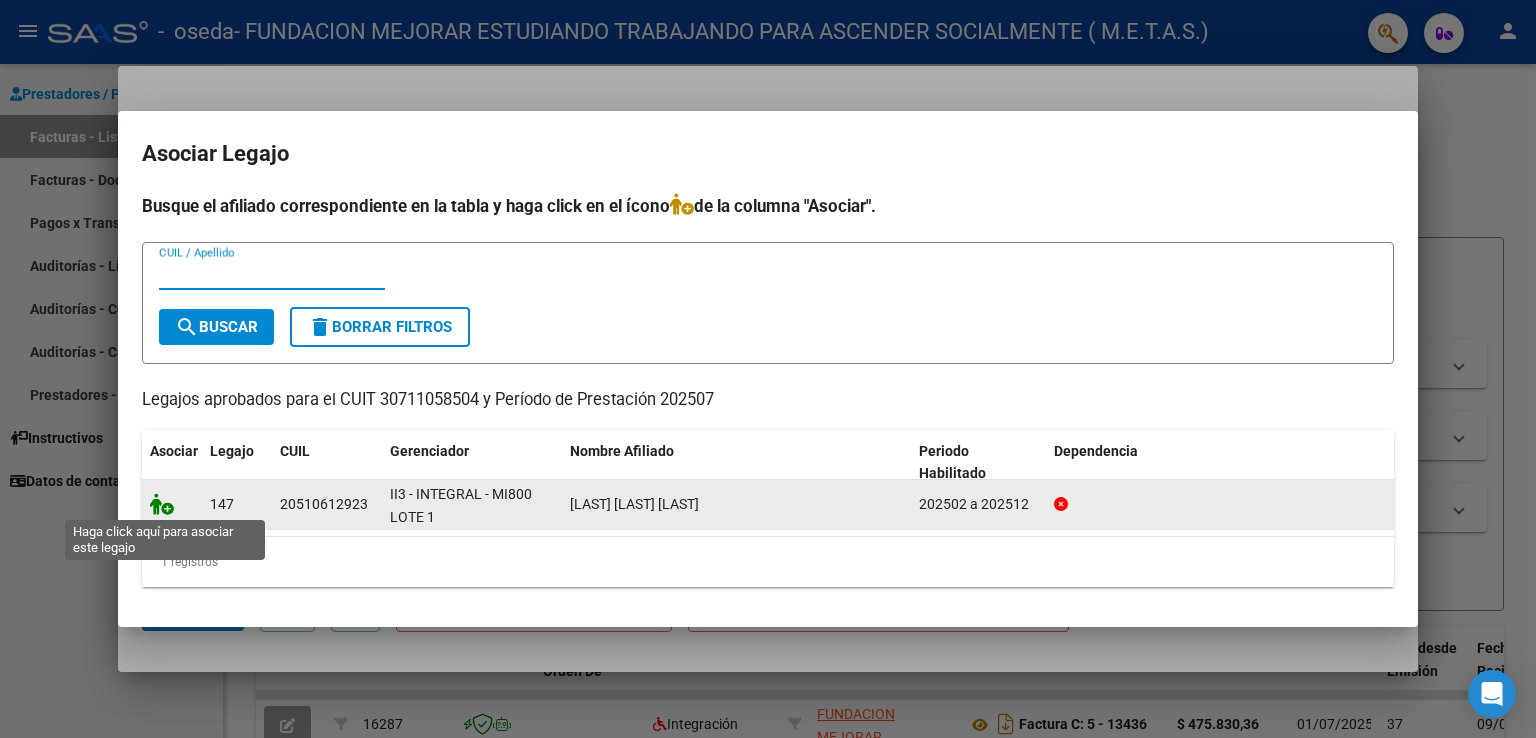 click 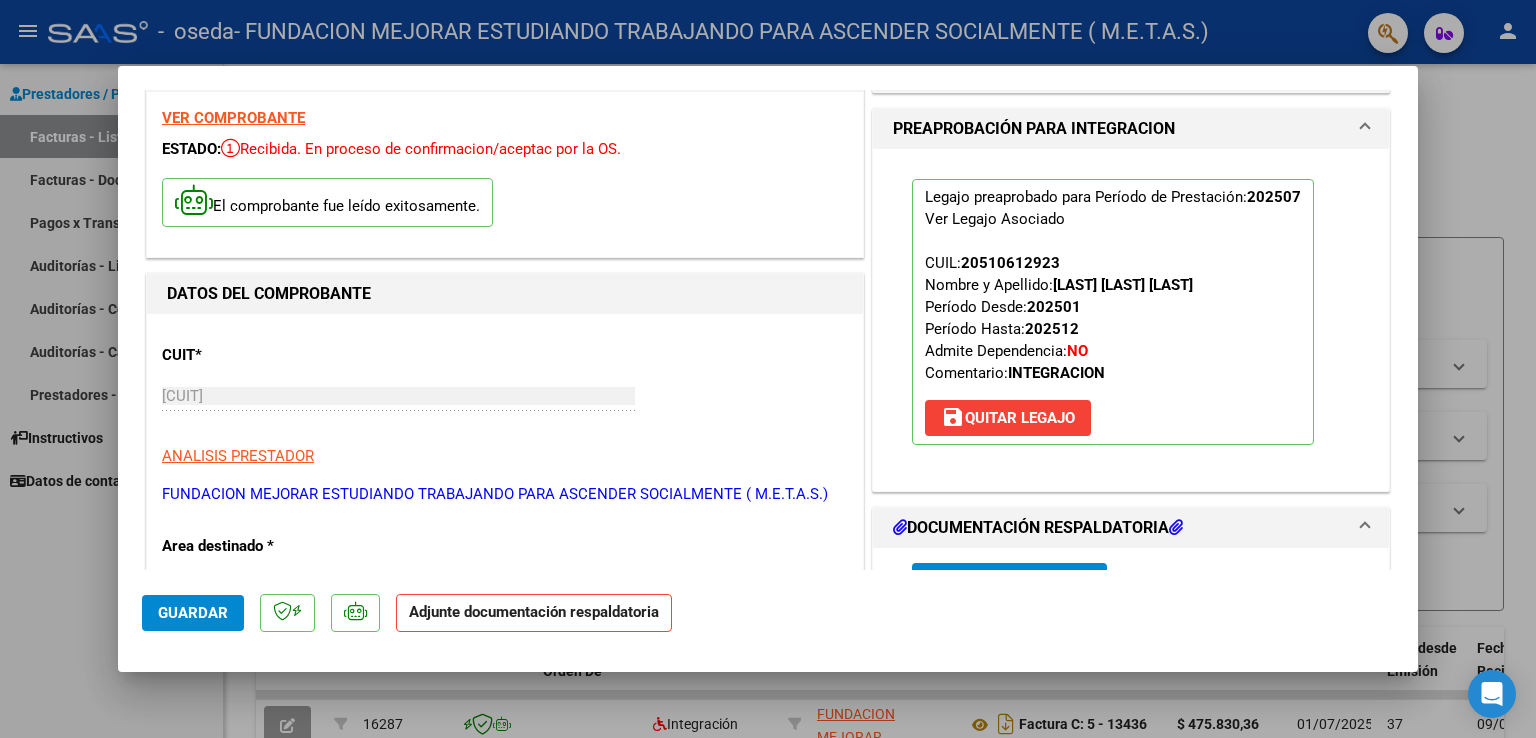 scroll, scrollTop: 100, scrollLeft: 0, axis: vertical 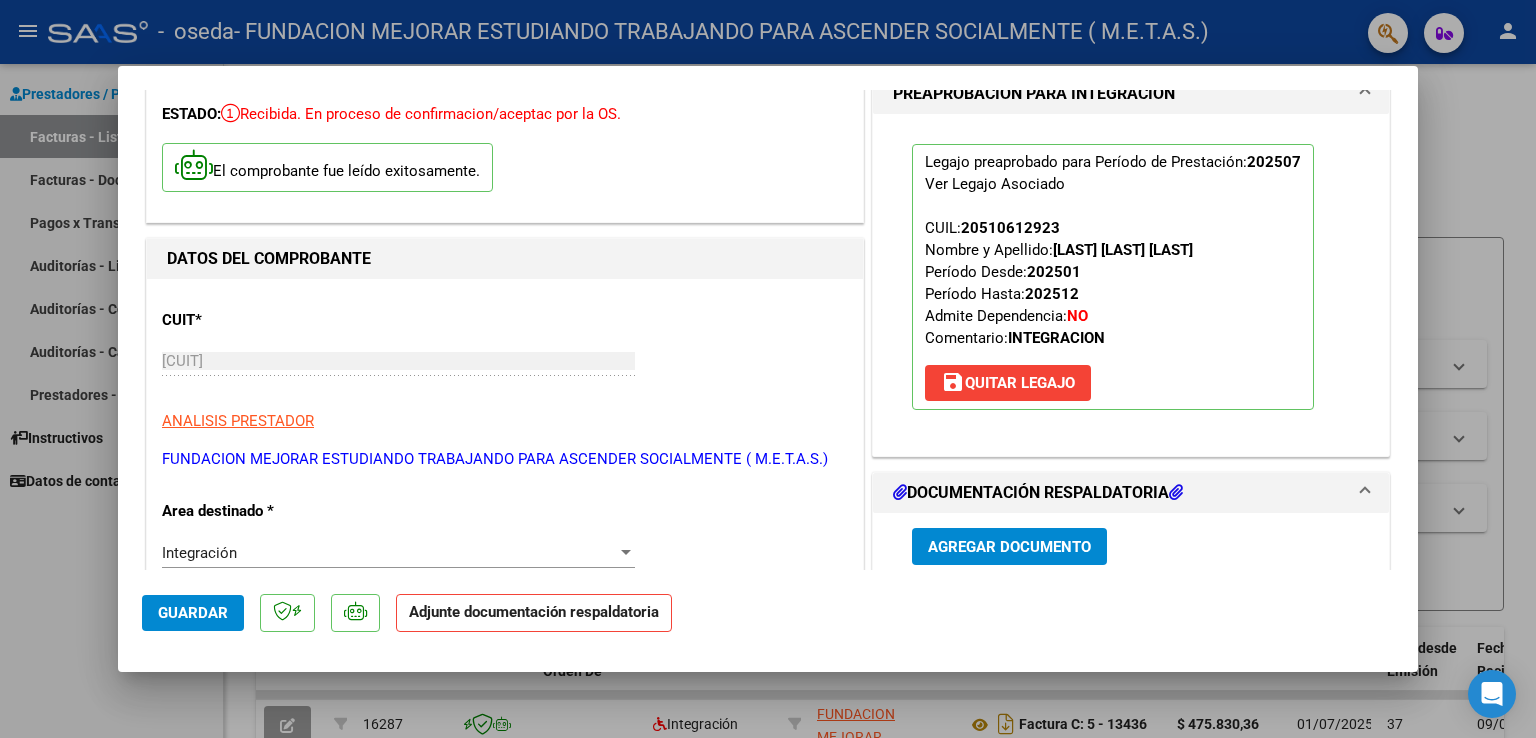 click on "Agregar Documento" at bounding box center [1009, 547] 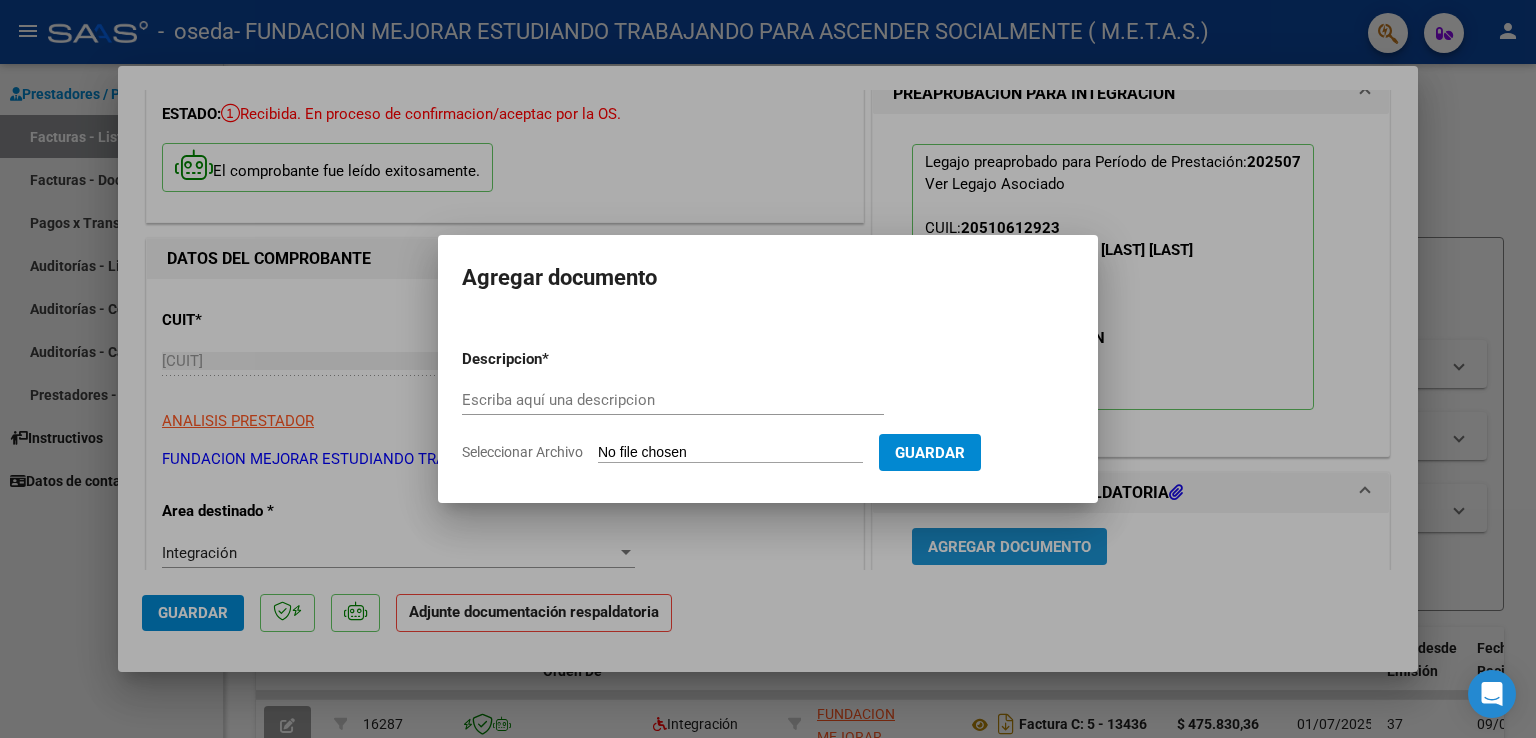 type 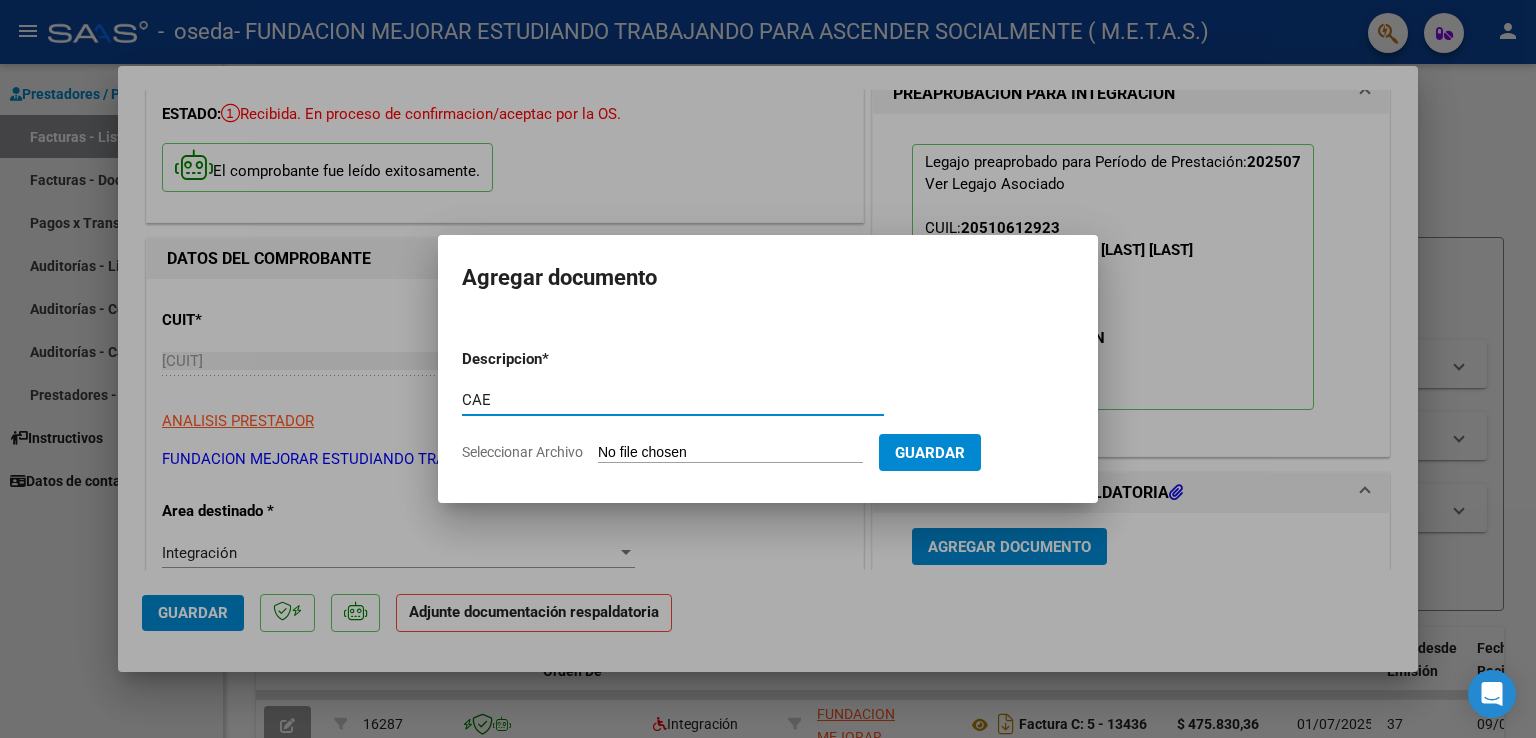 type on "CAE" 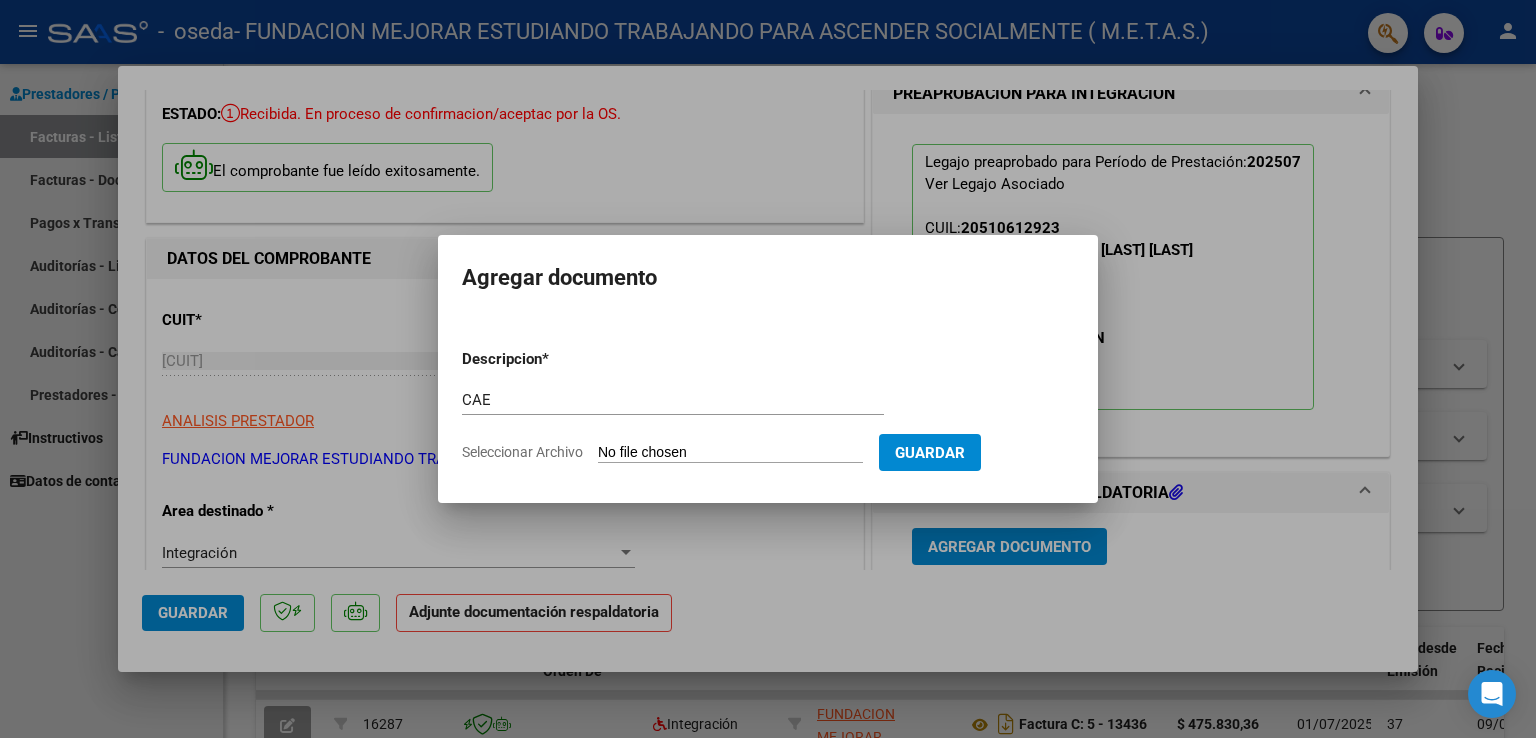 type on "C:\fakepath\CAE FC [NUMBER].pdf" 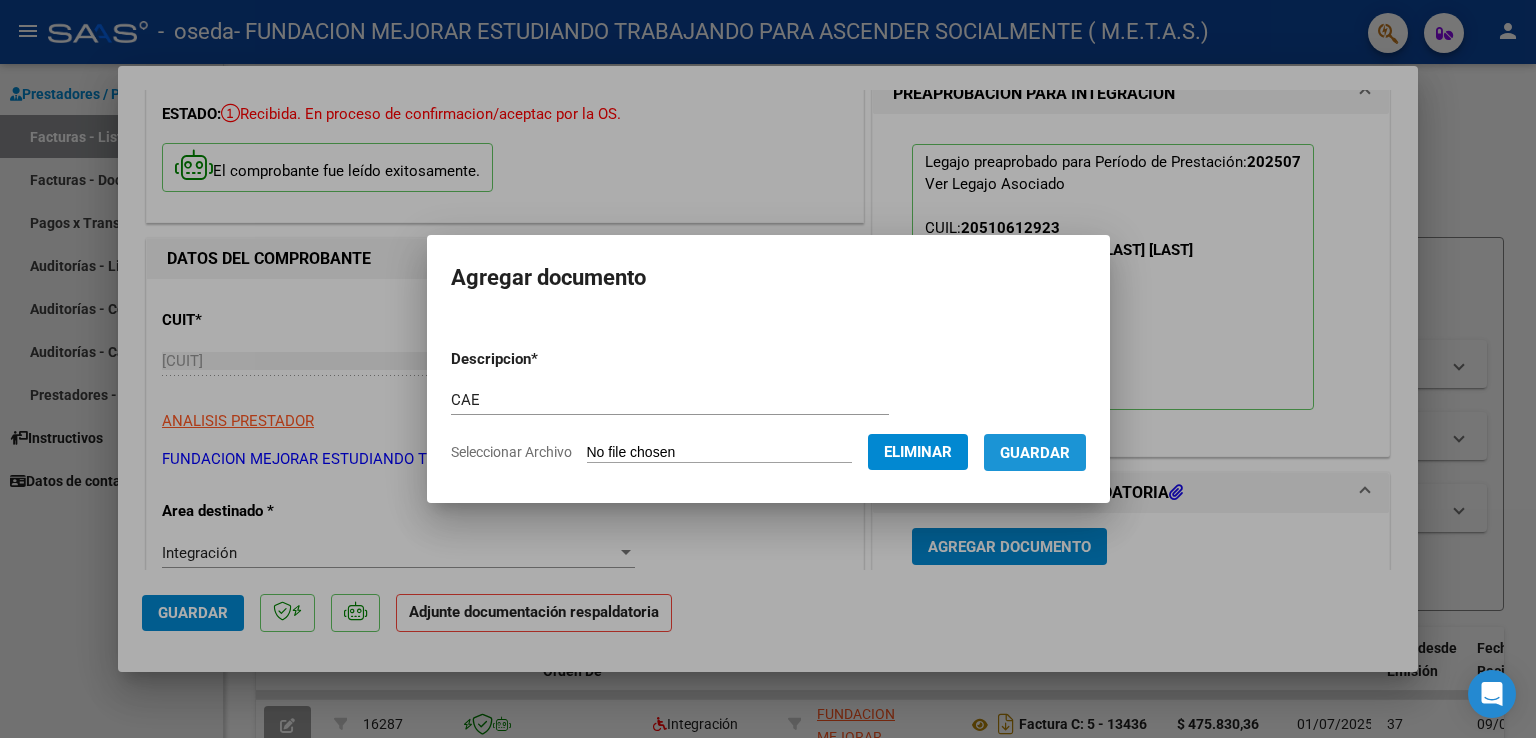 click on "Guardar" at bounding box center [1035, 453] 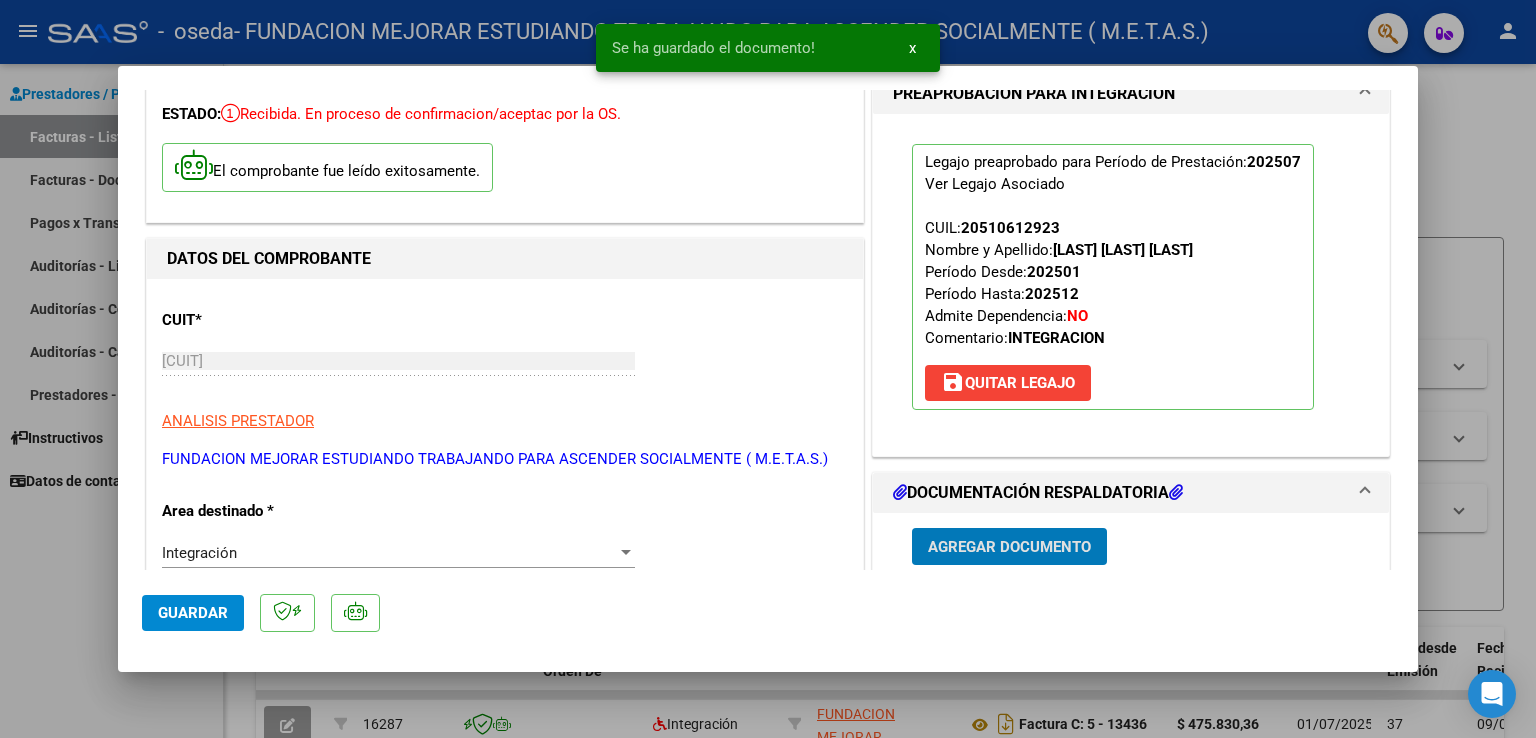 click on "Agregar Documento" at bounding box center [1009, 547] 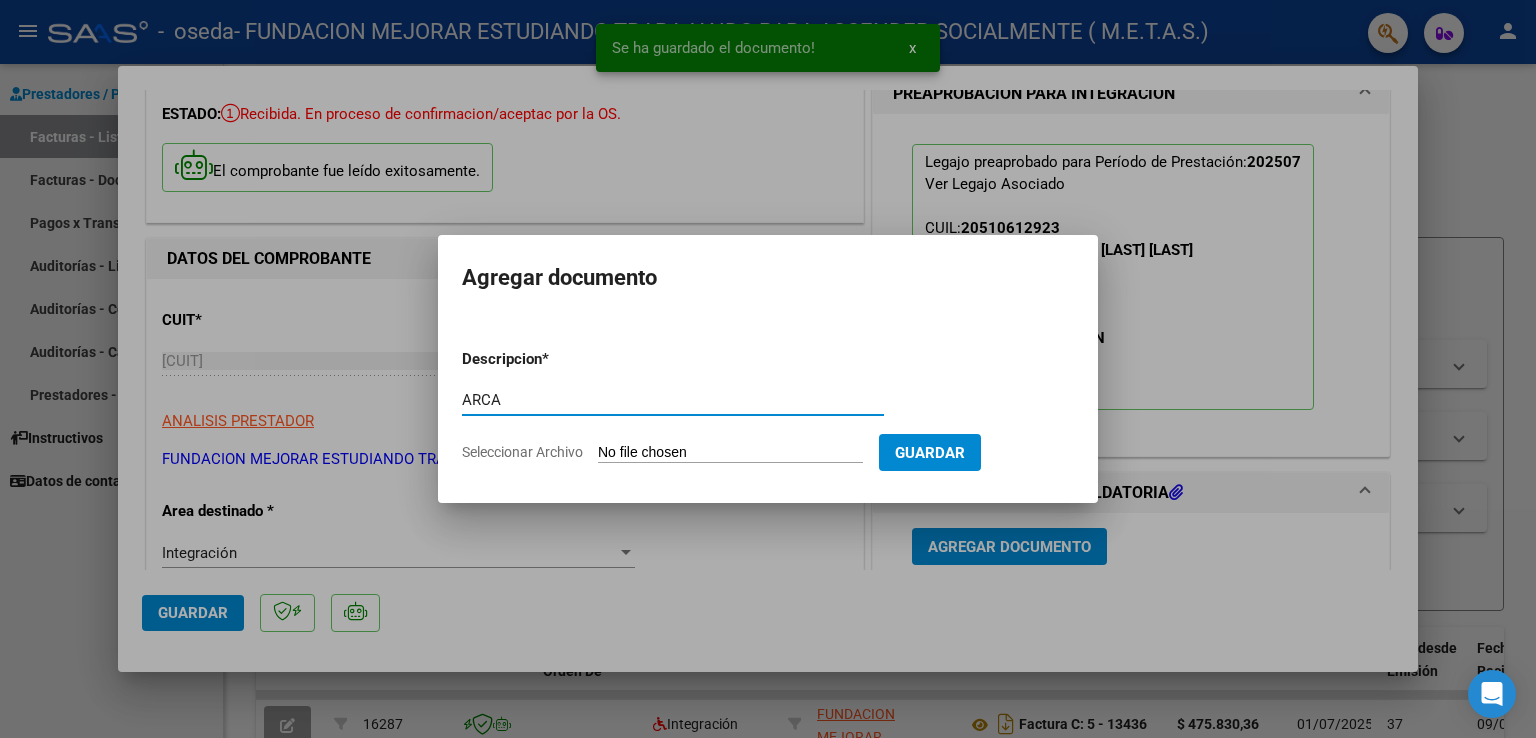 type on "ARCA" 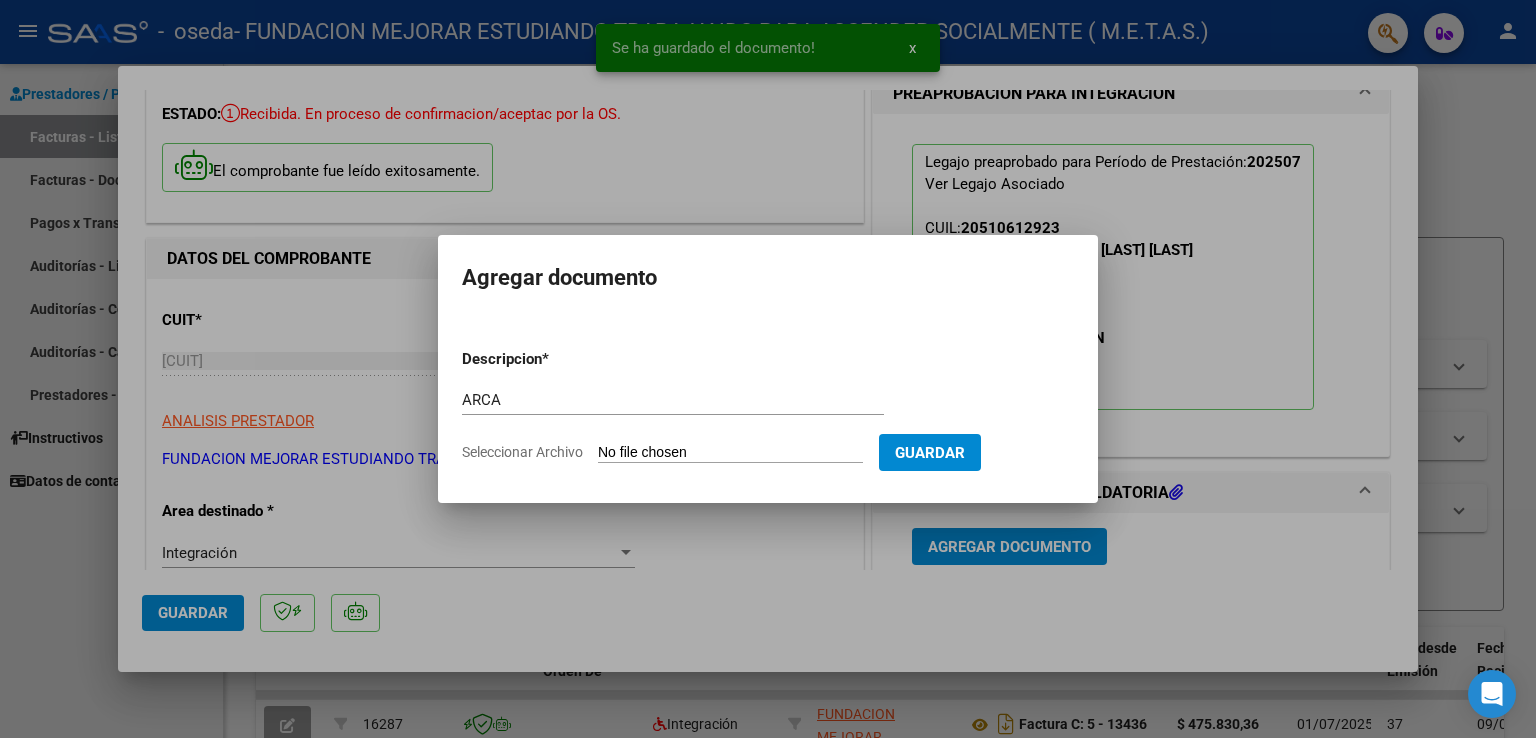 click on "Seleccionar Archivo" at bounding box center [730, 453] 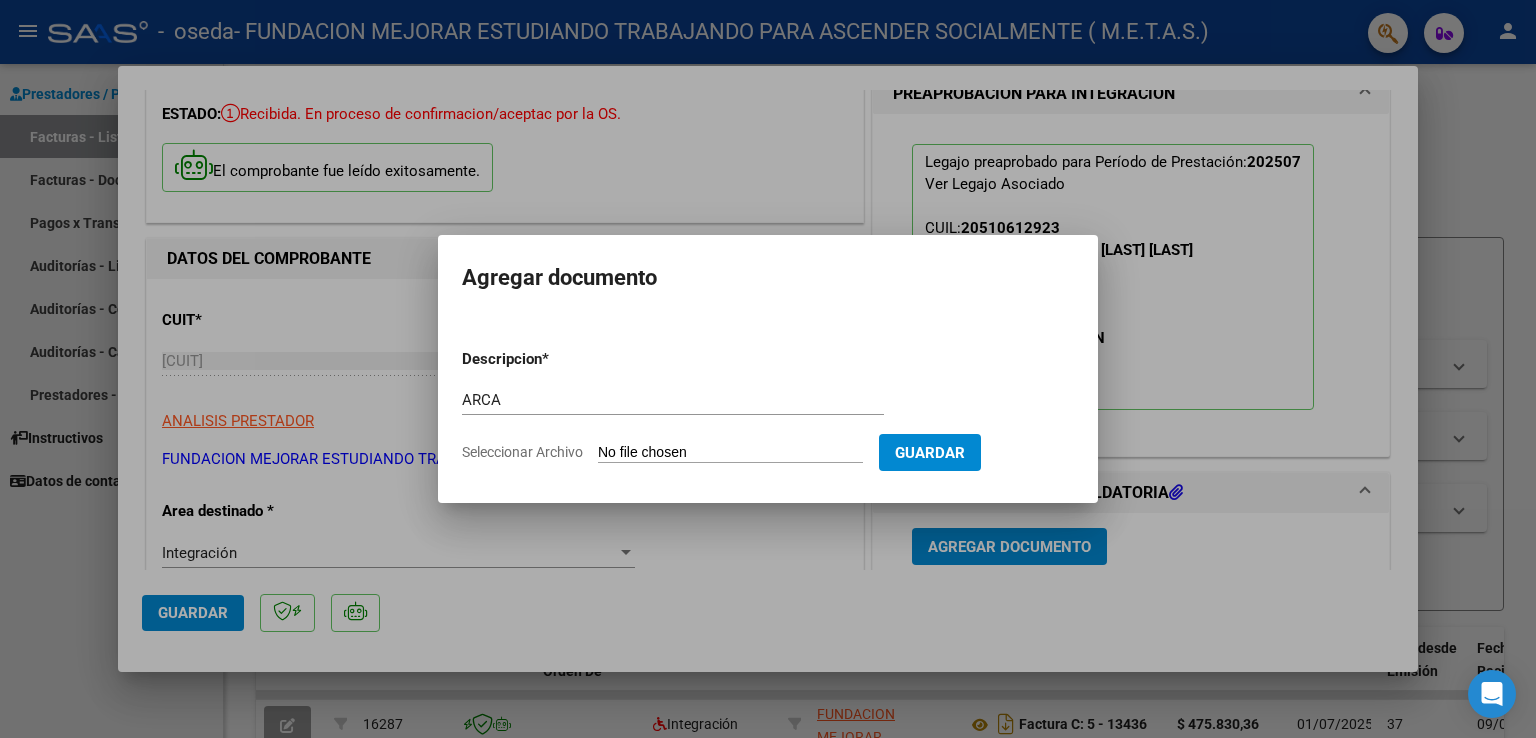 type on "C:\fakepath\AFIP ARCA.pdf" 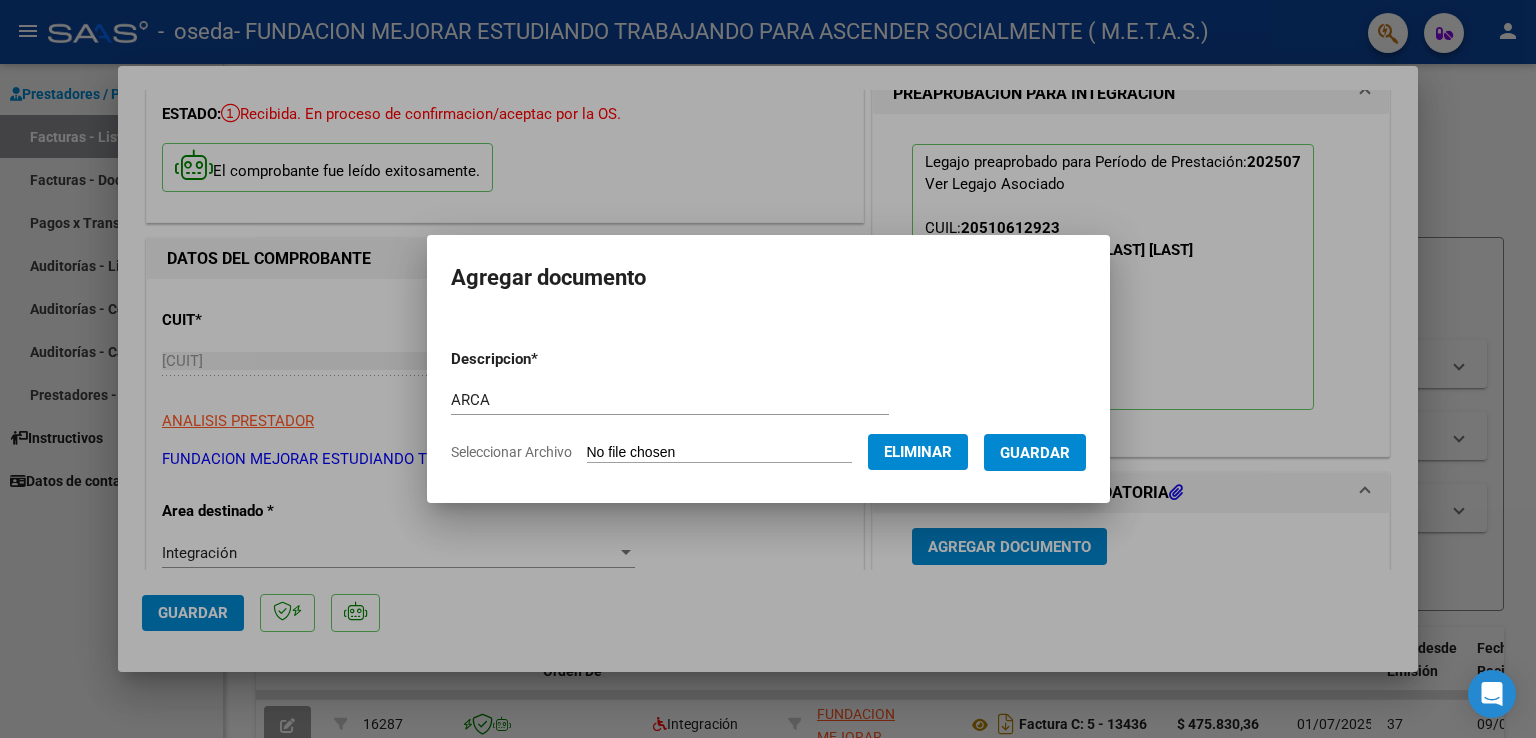 click on "Guardar" at bounding box center [1035, 453] 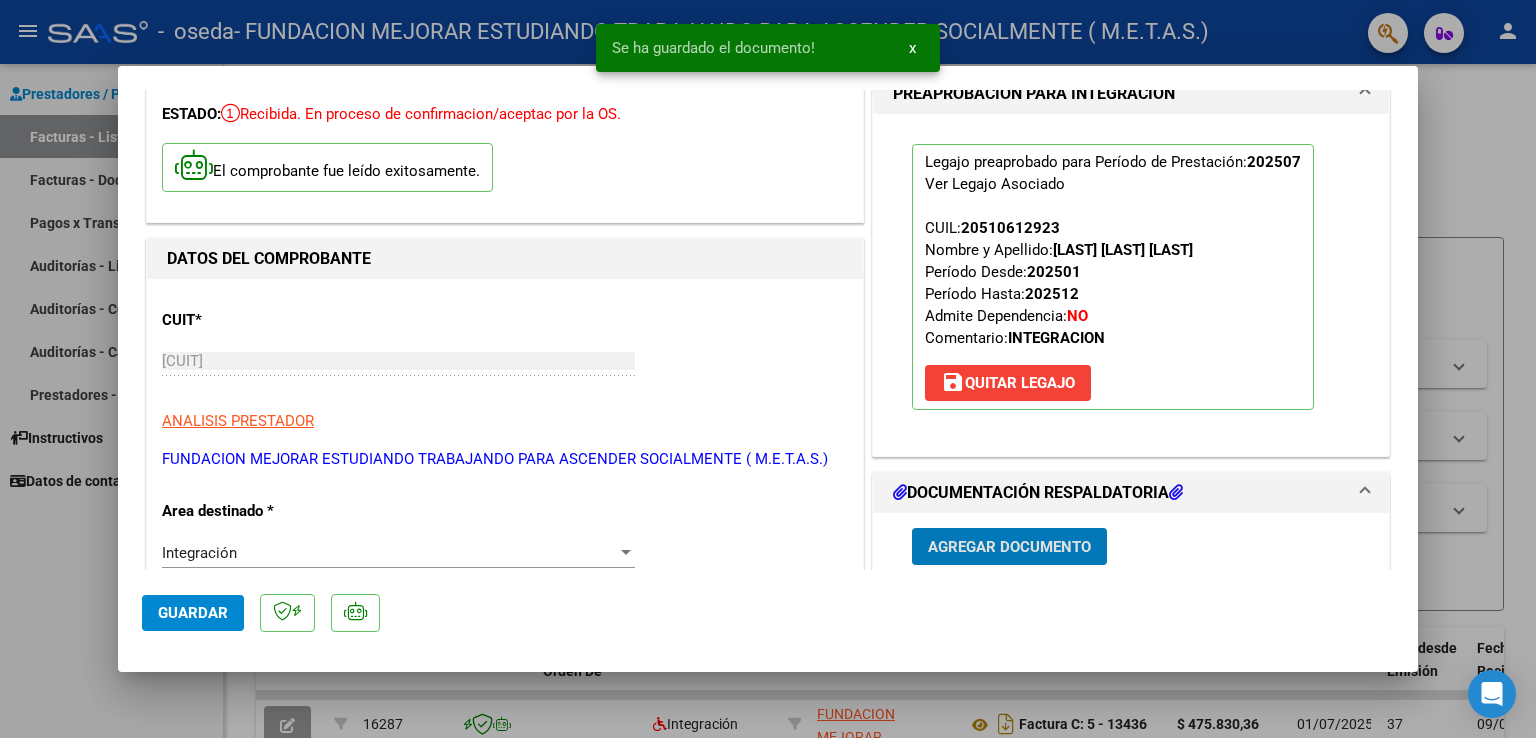 click on "Agregar Documento" at bounding box center [1009, 547] 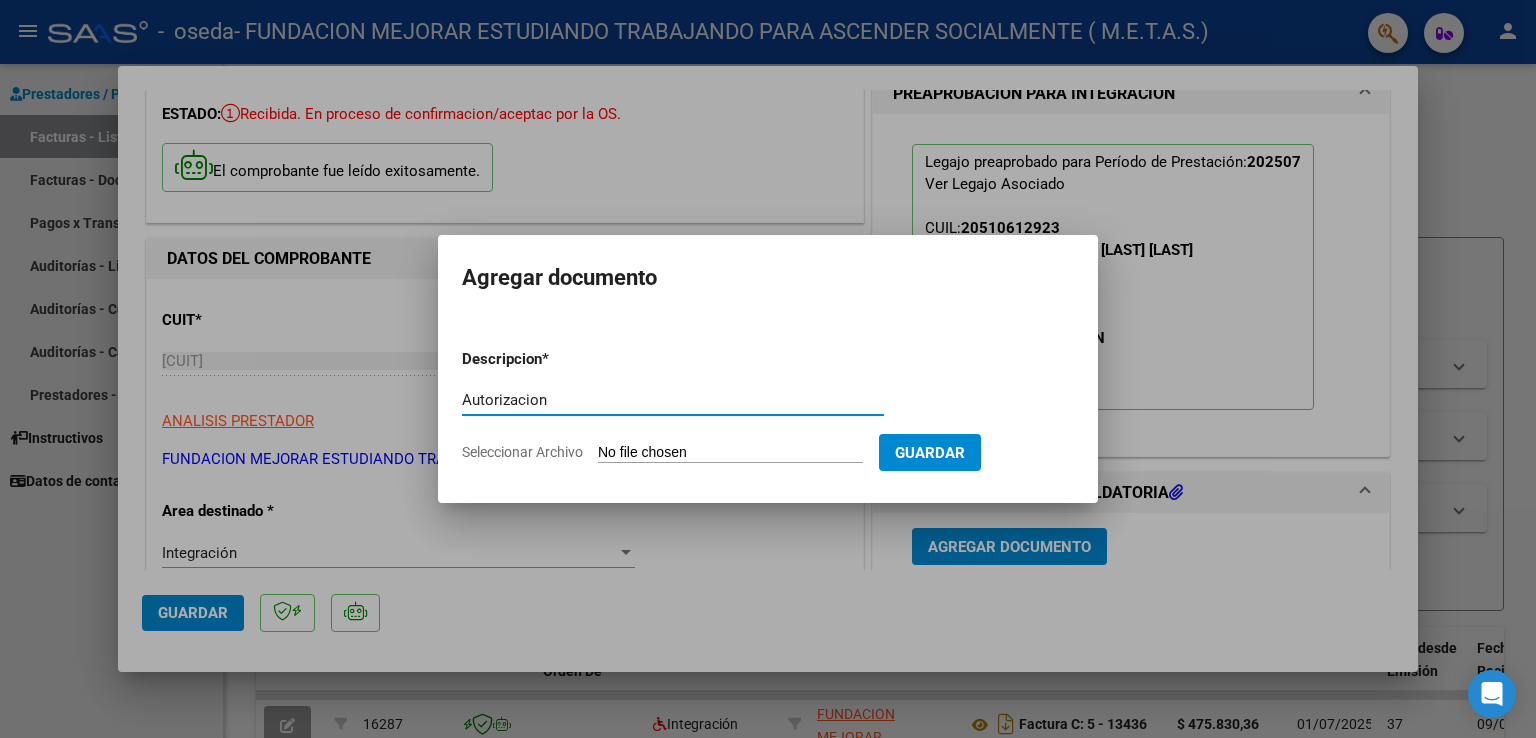 type on "Autorizacion" 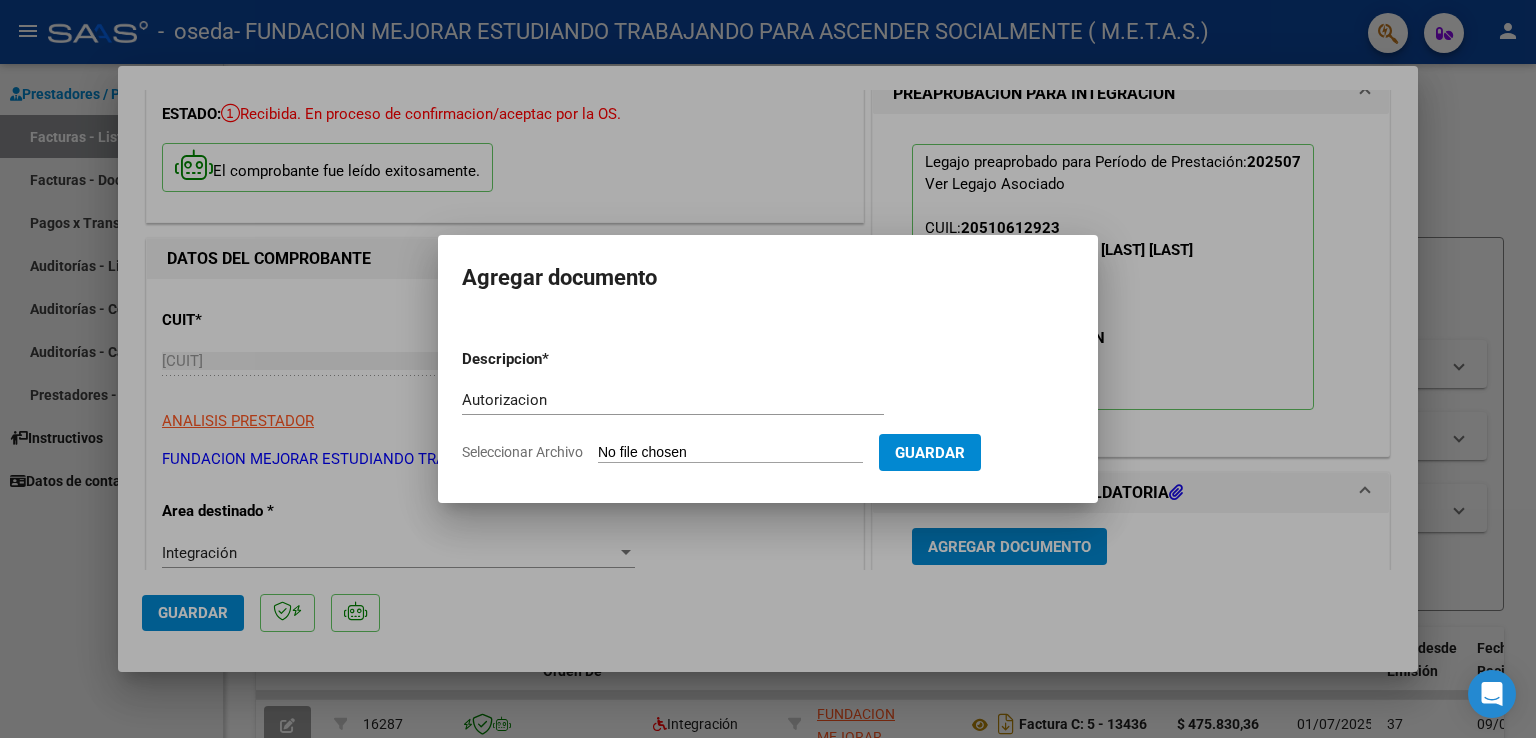 type on "C:\fakepath\[LAST] [LAST] (FEB-dic).pdf" 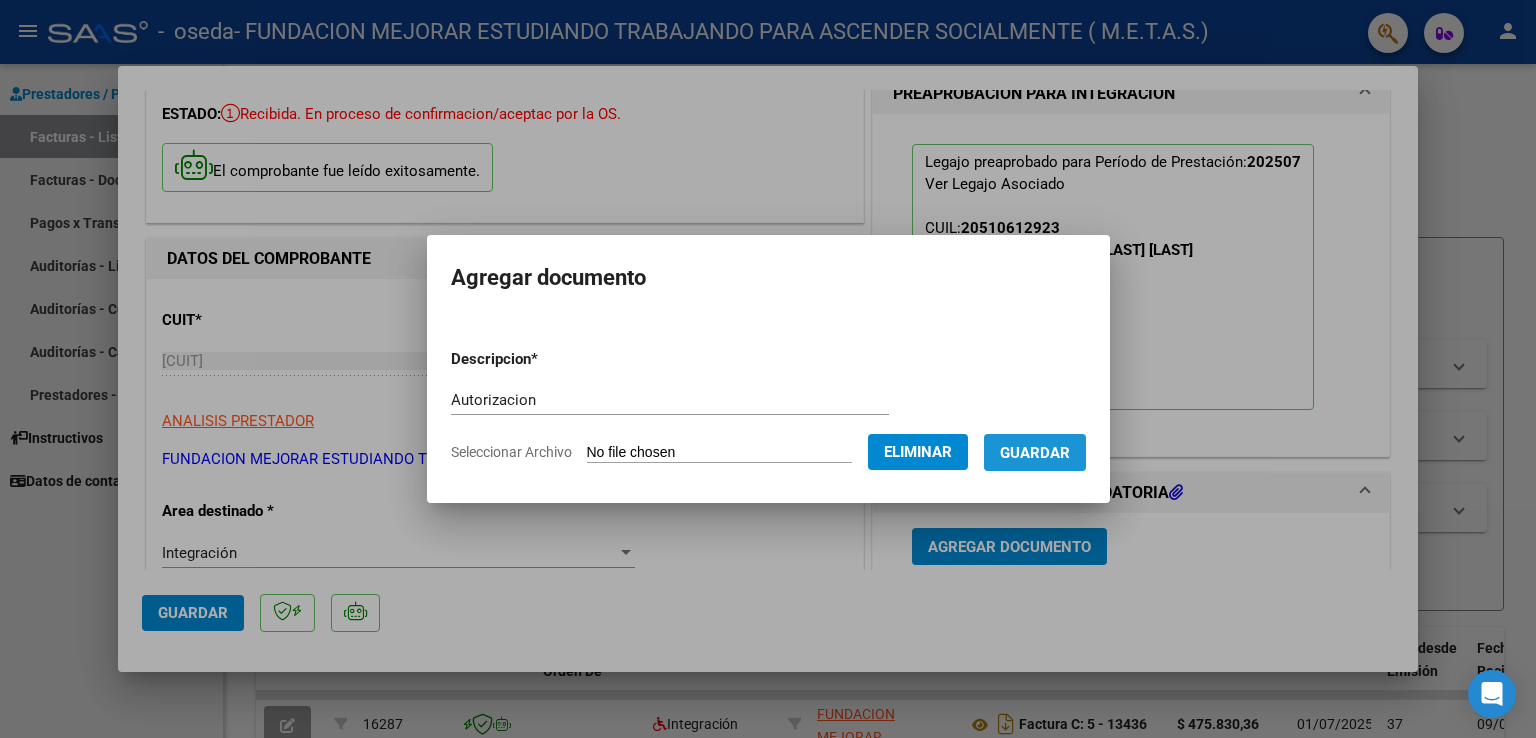 click on "Guardar" at bounding box center (1035, 453) 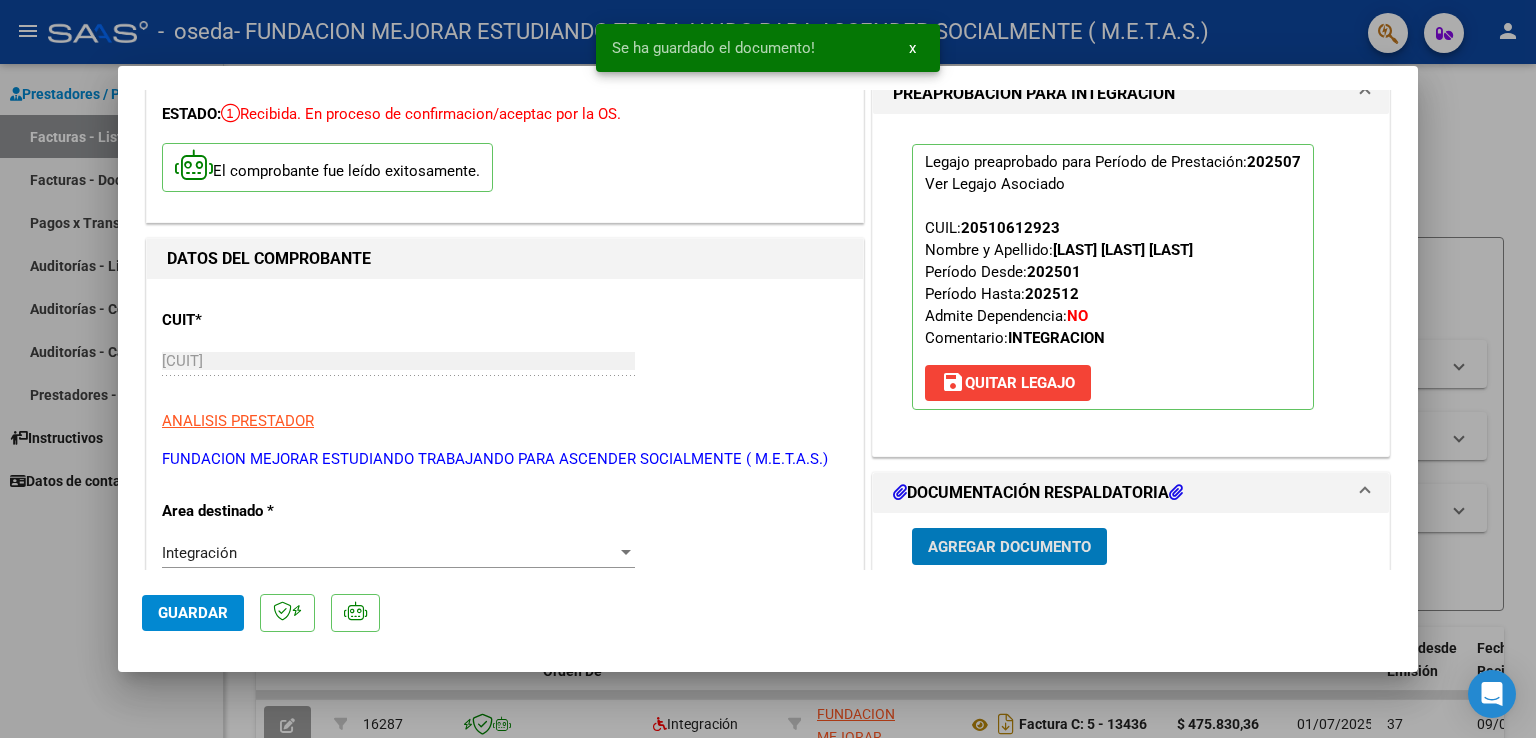click on "Agregar Documento" at bounding box center (1009, 547) 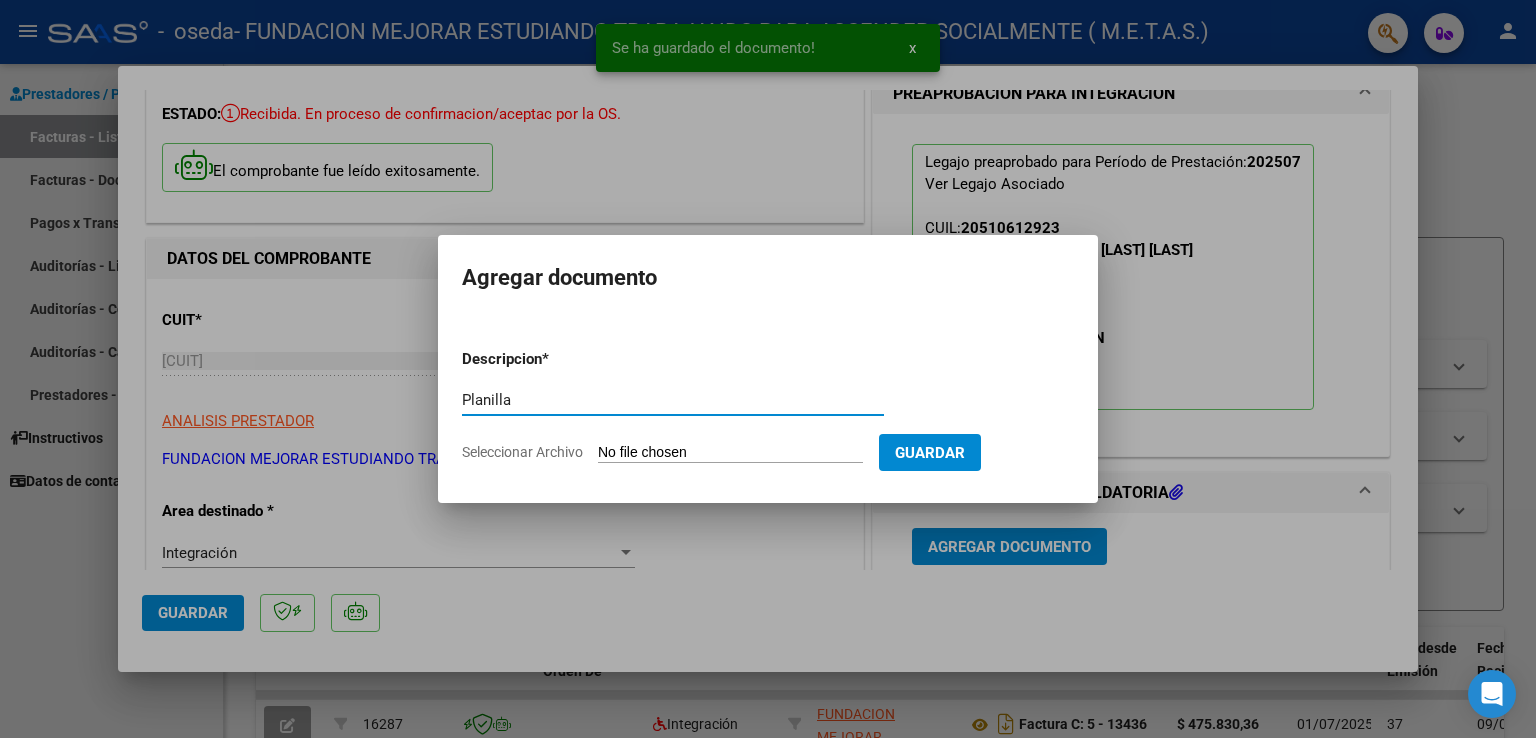 type on "Planilla" 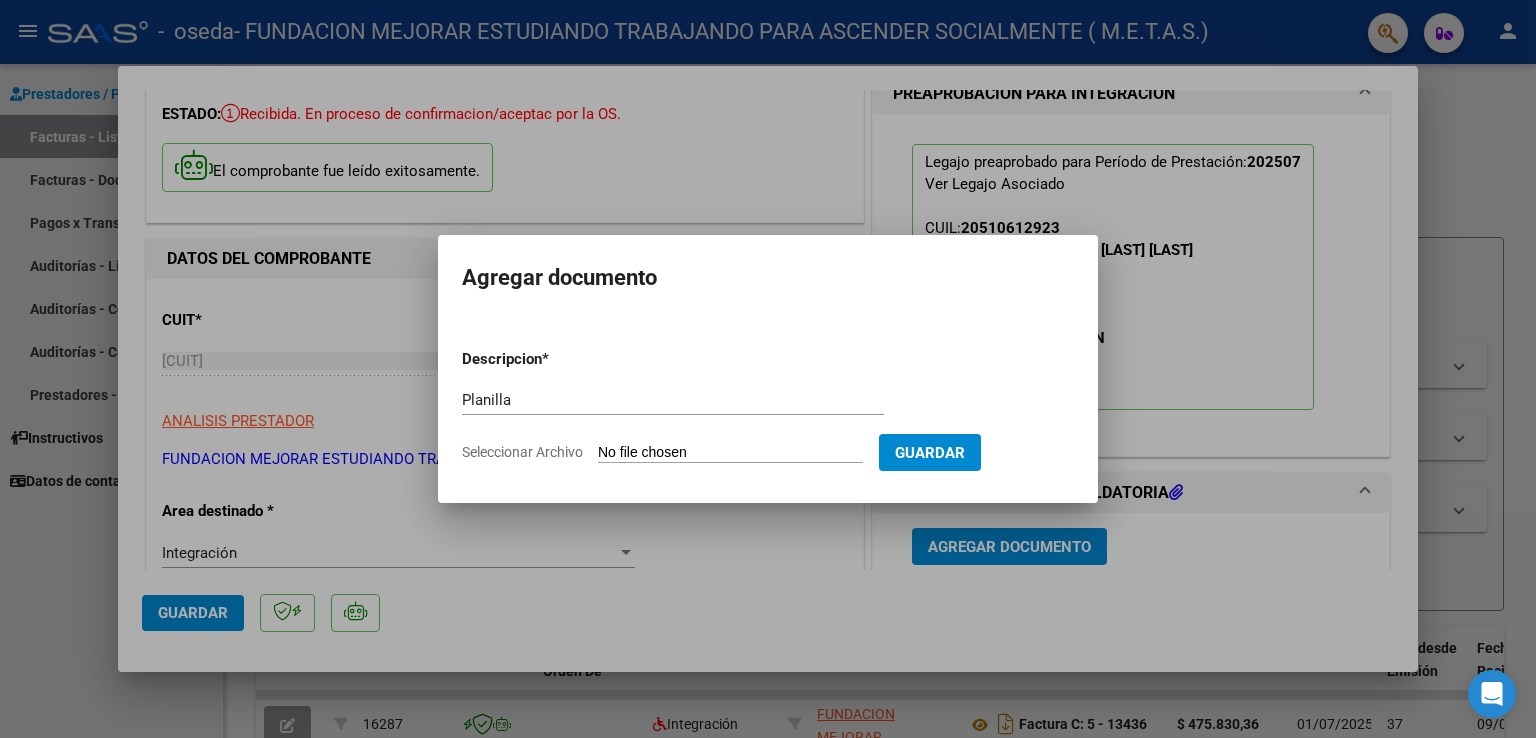 click on "Seleccionar Archivo" at bounding box center [730, 453] 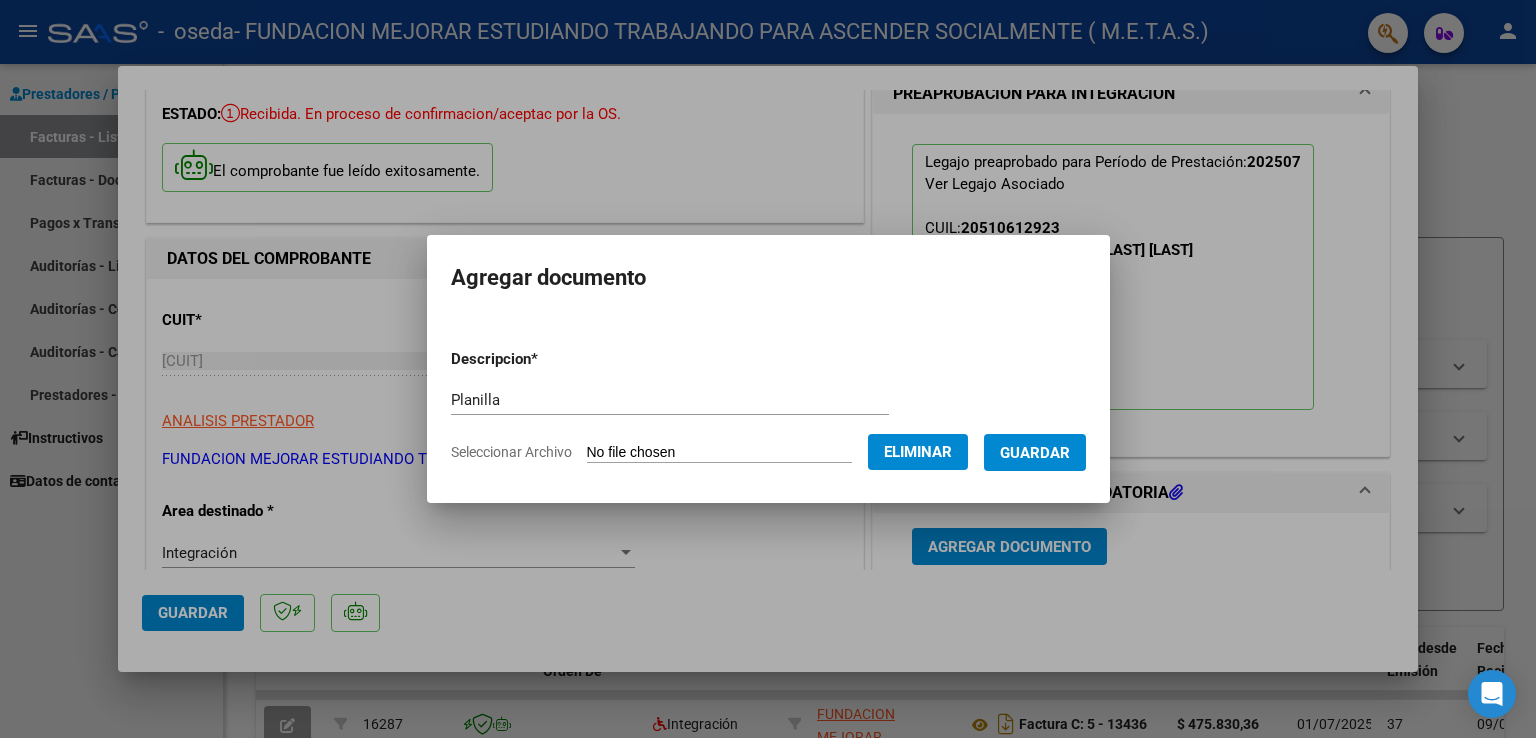 click on "Guardar" at bounding box center (1035, 453) 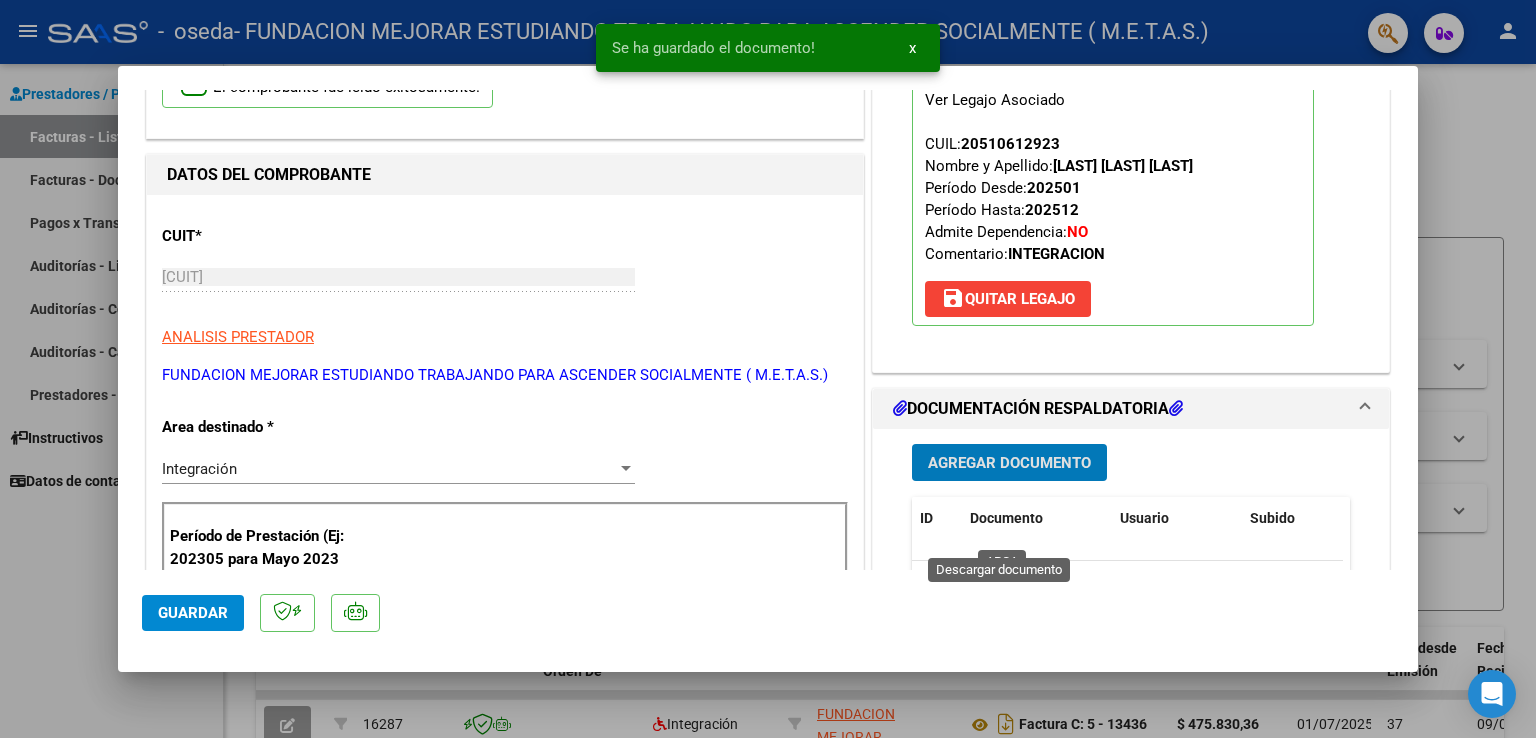 scroll, scrollTop: 300, scrollLeft: 0, axis: vertical 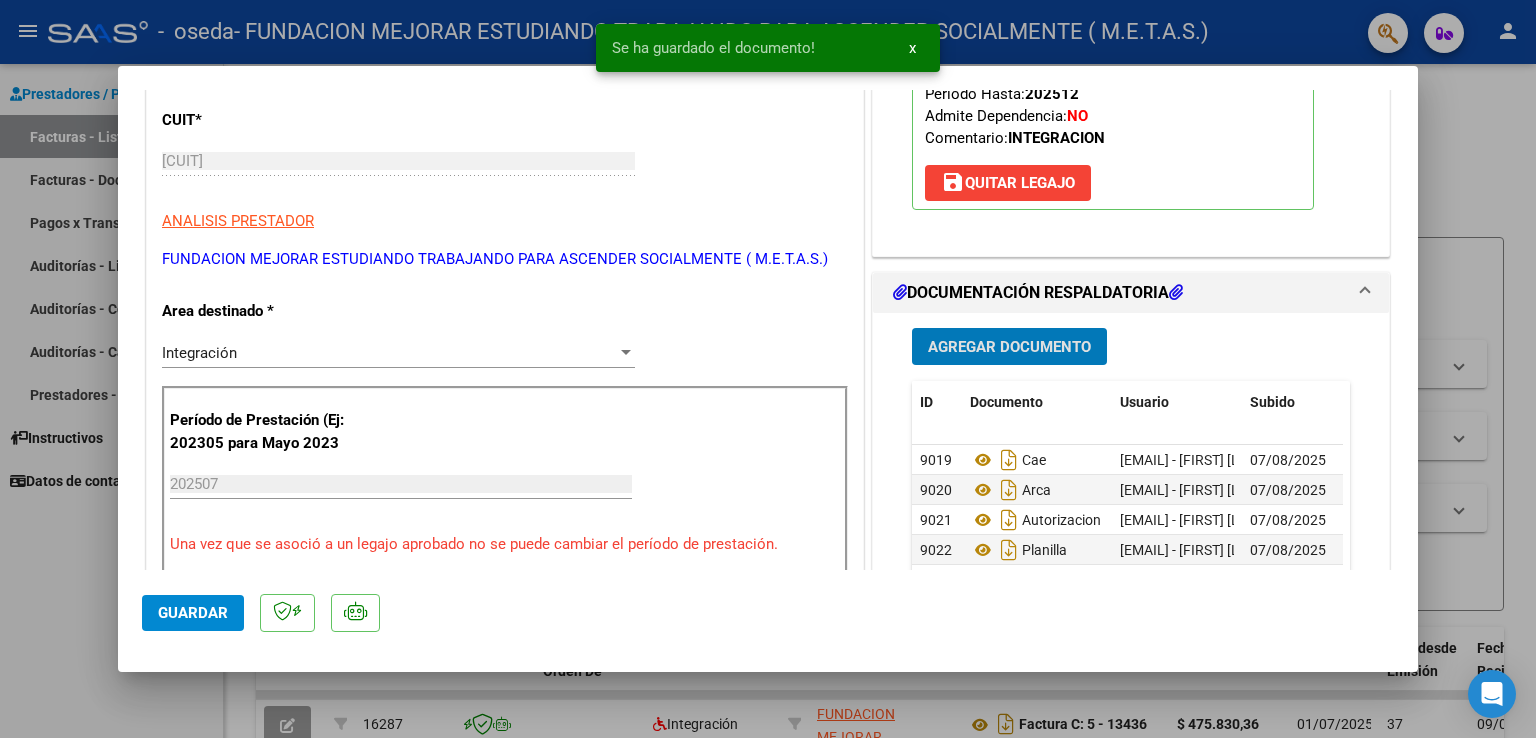 click on "Agregar Documento" at bounding box center [1009, 347] 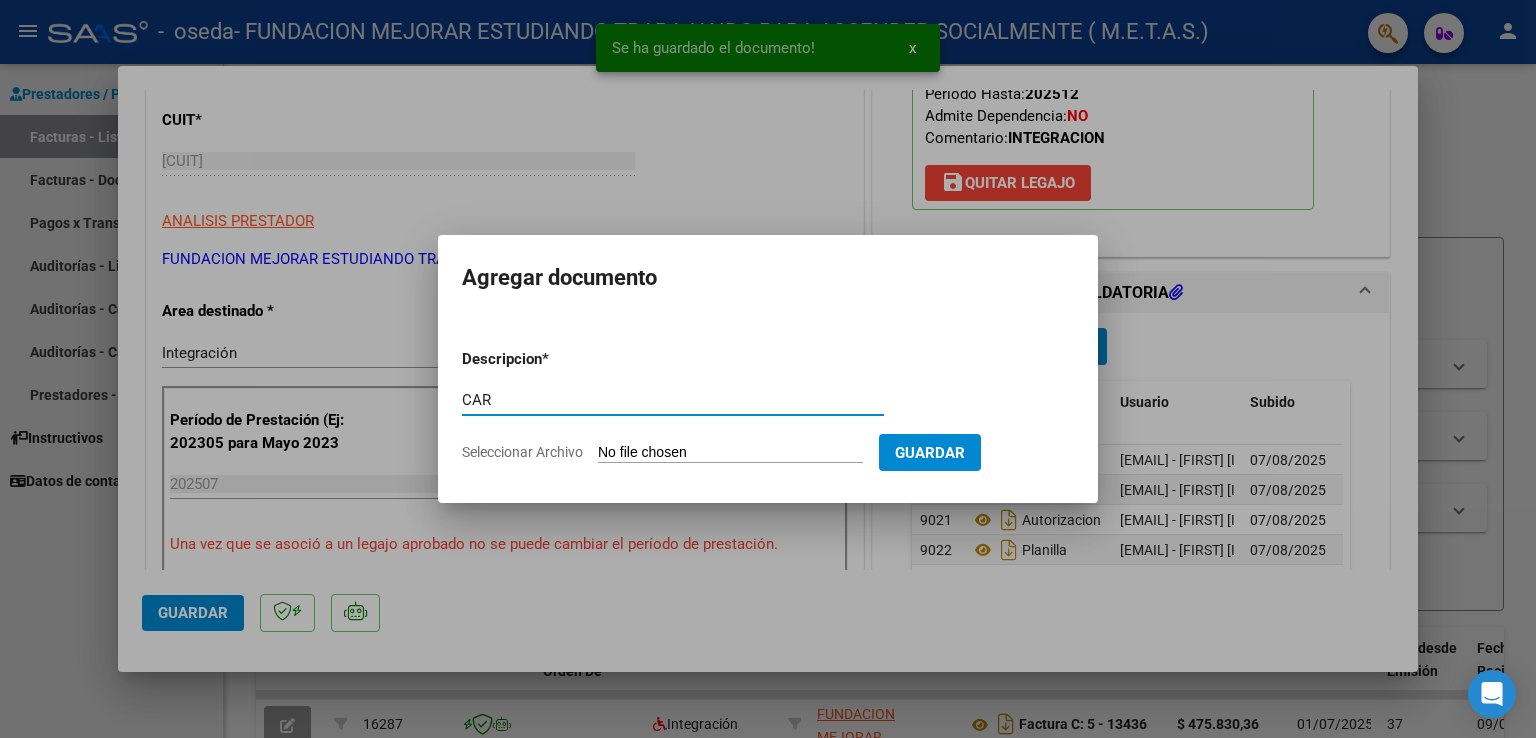 type on "CAR" 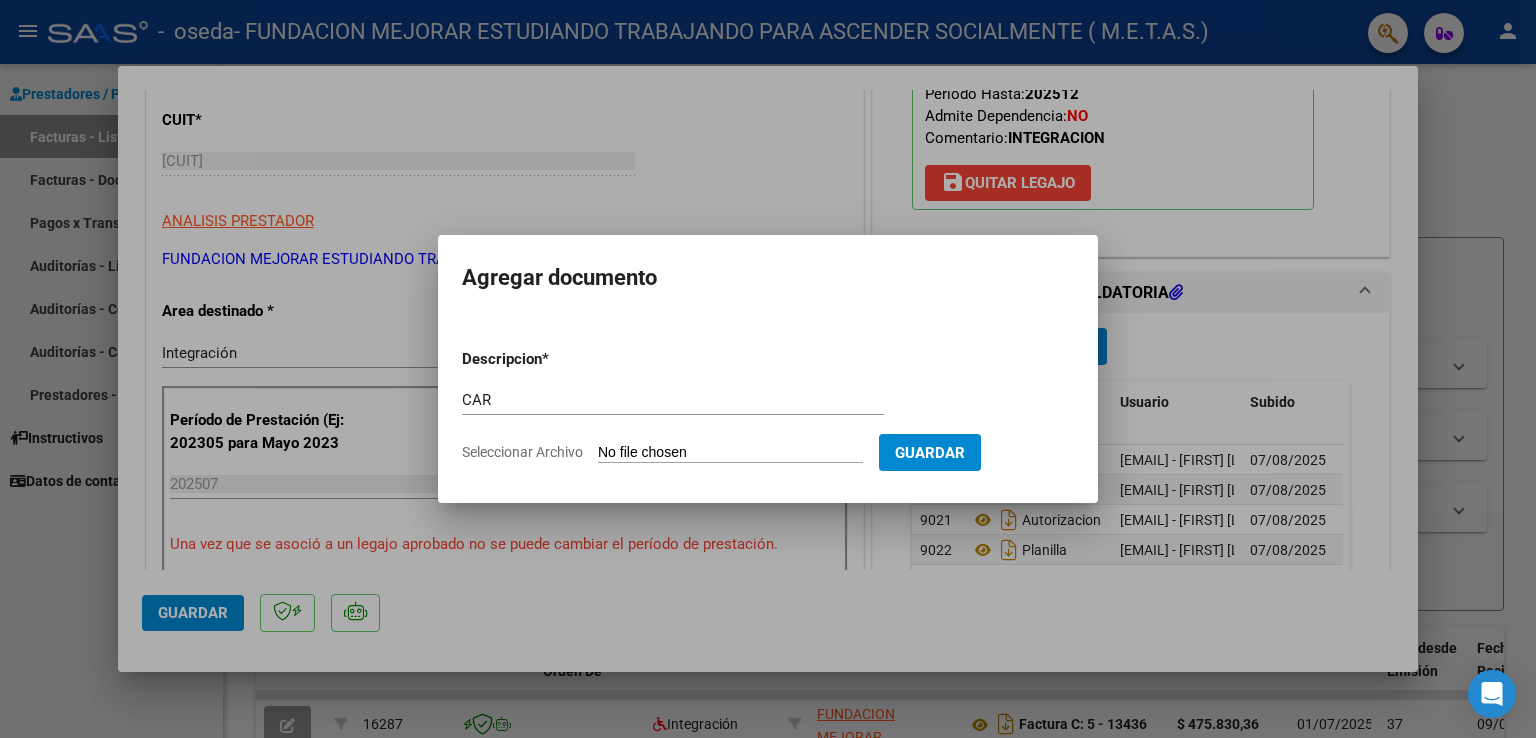 type on "C:\fakepath\[LAST] [LAST] - CAR Julio.pdf" 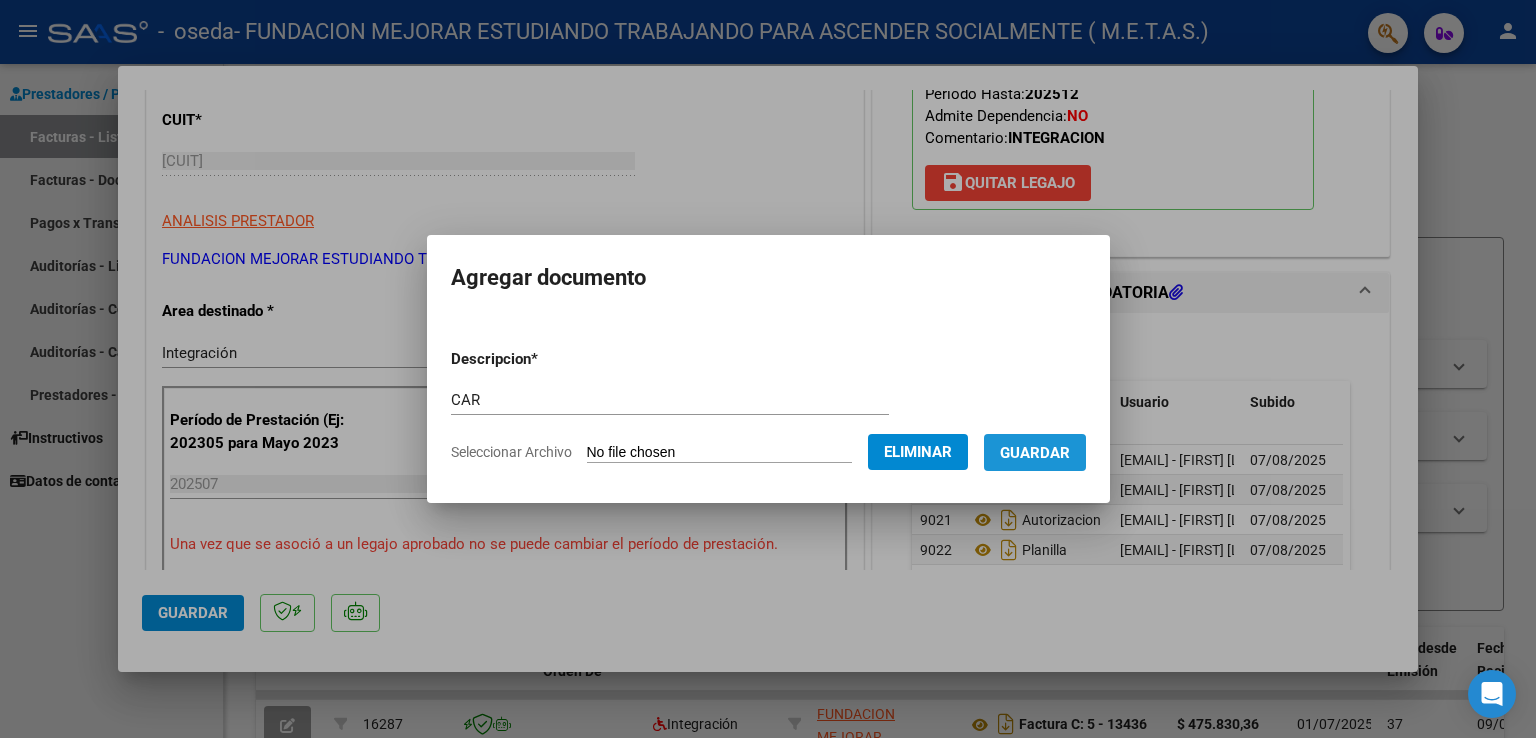 click on "Guardar" at bounding box center (1035, 453) 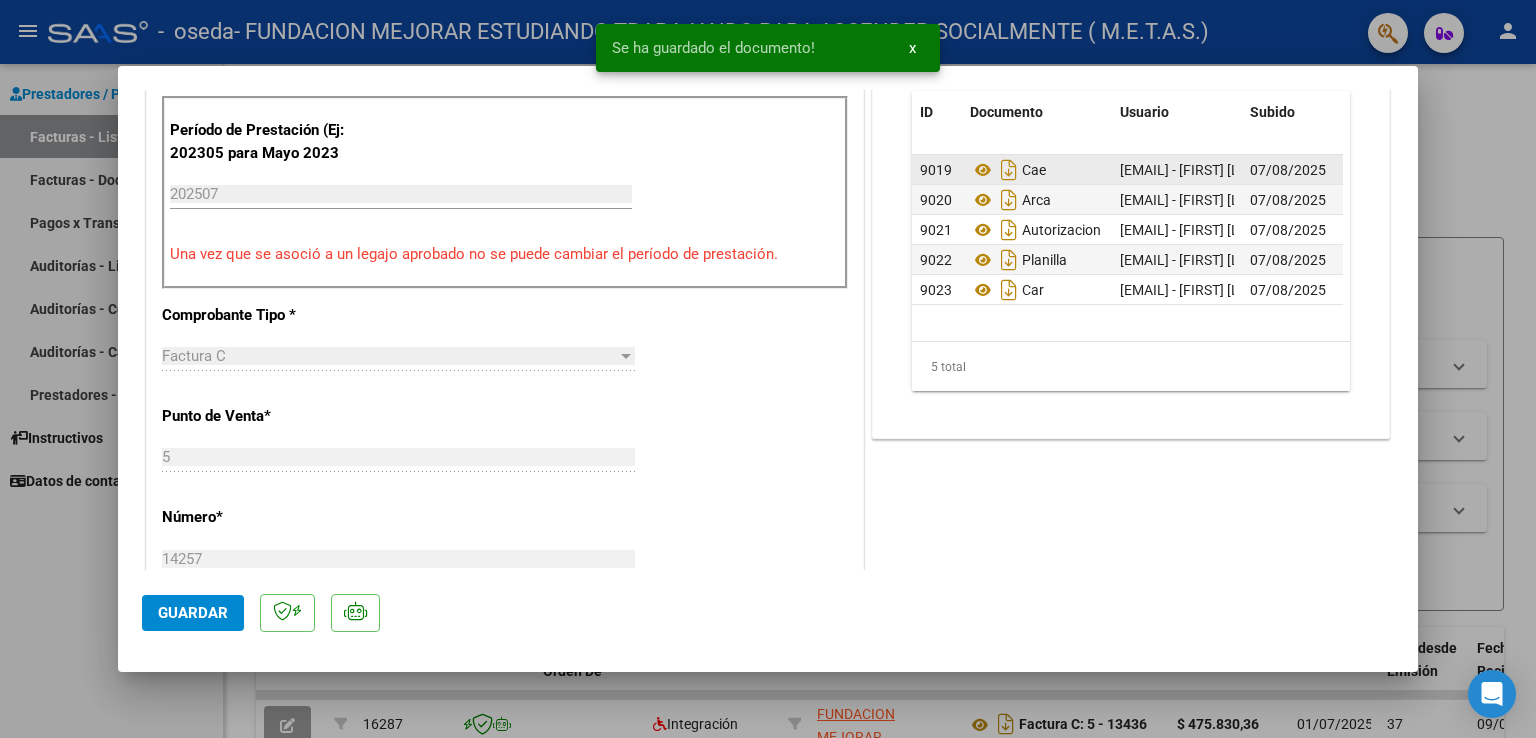 scroll, scrollTop: 600, scrollLeft: 0, axis: vertical 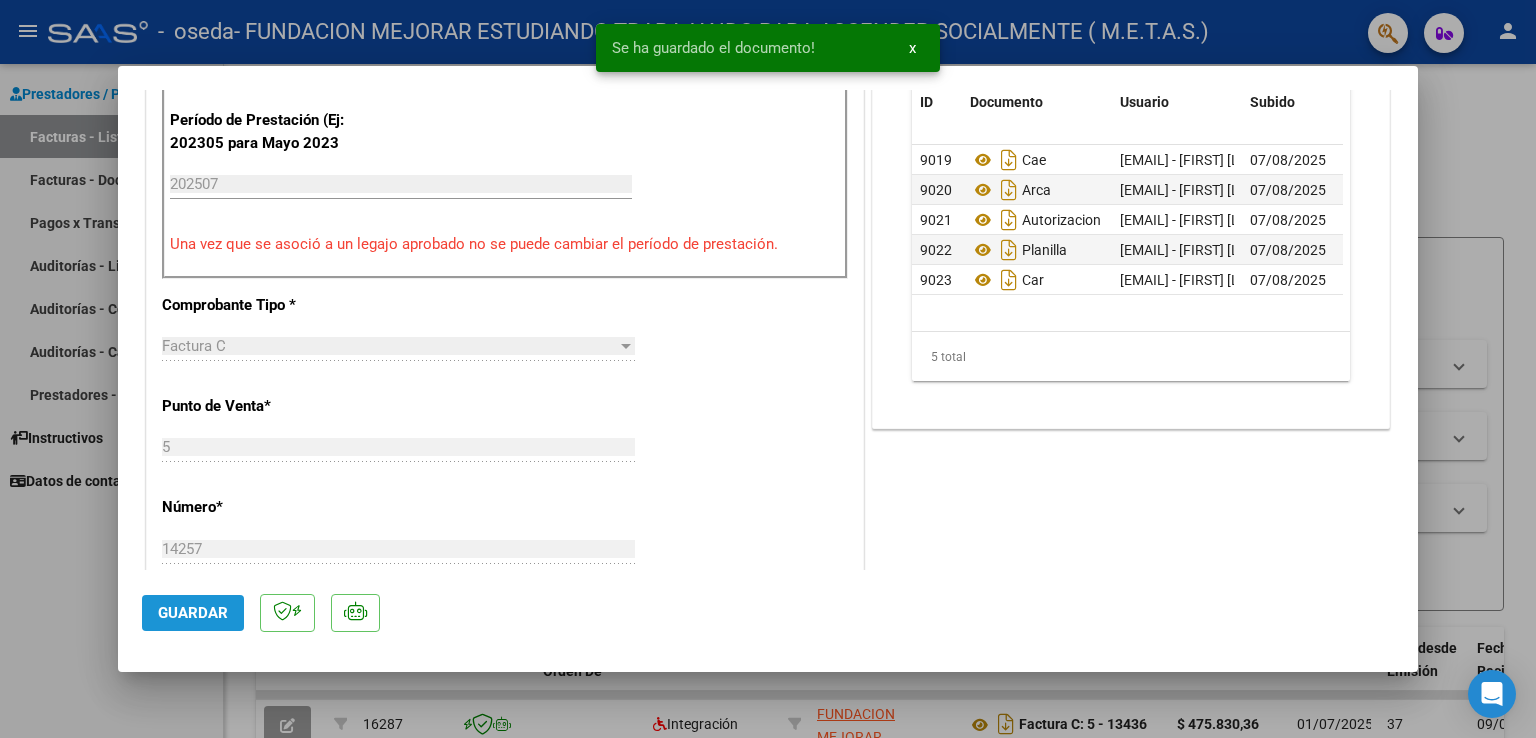 click on "Guardar" 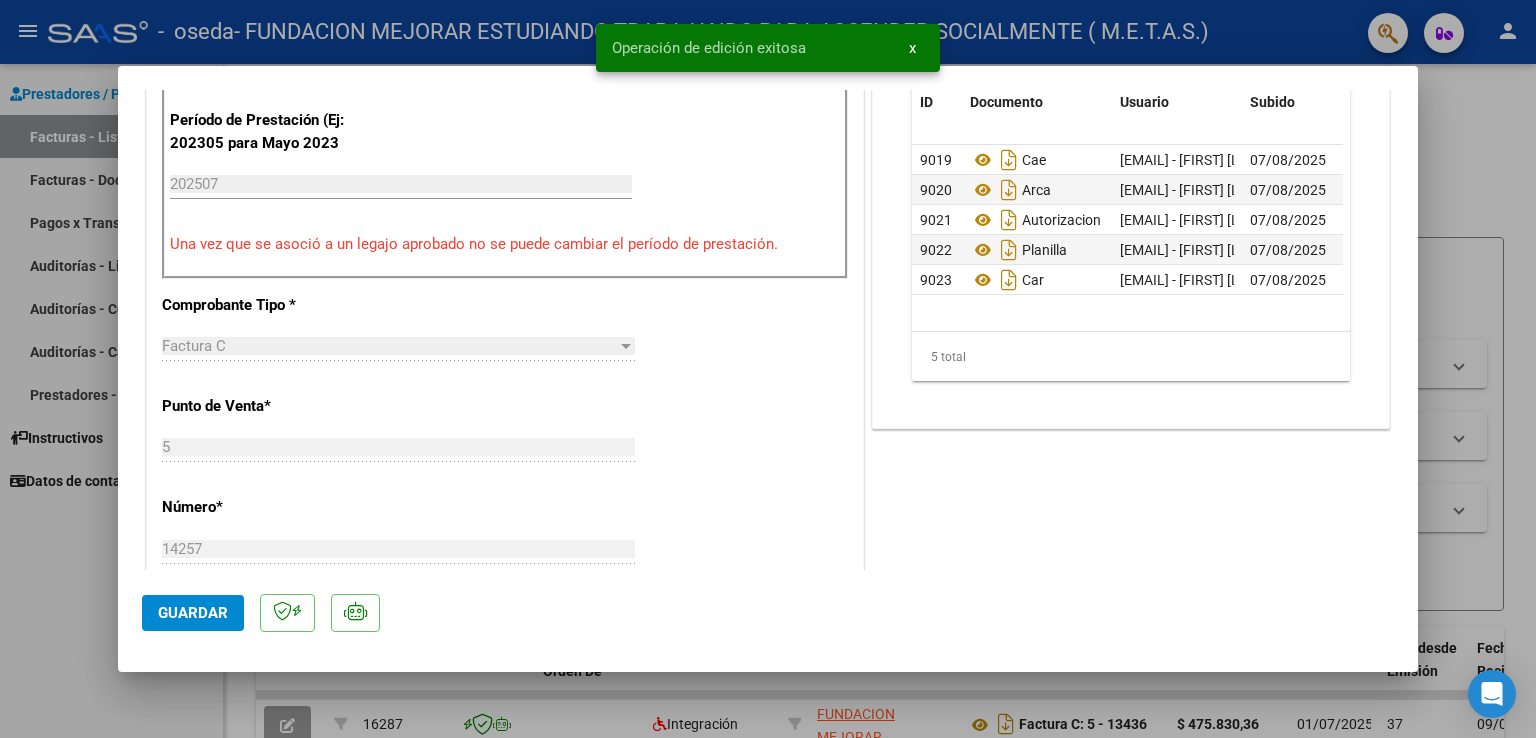 click at bounding box center [768, 369] 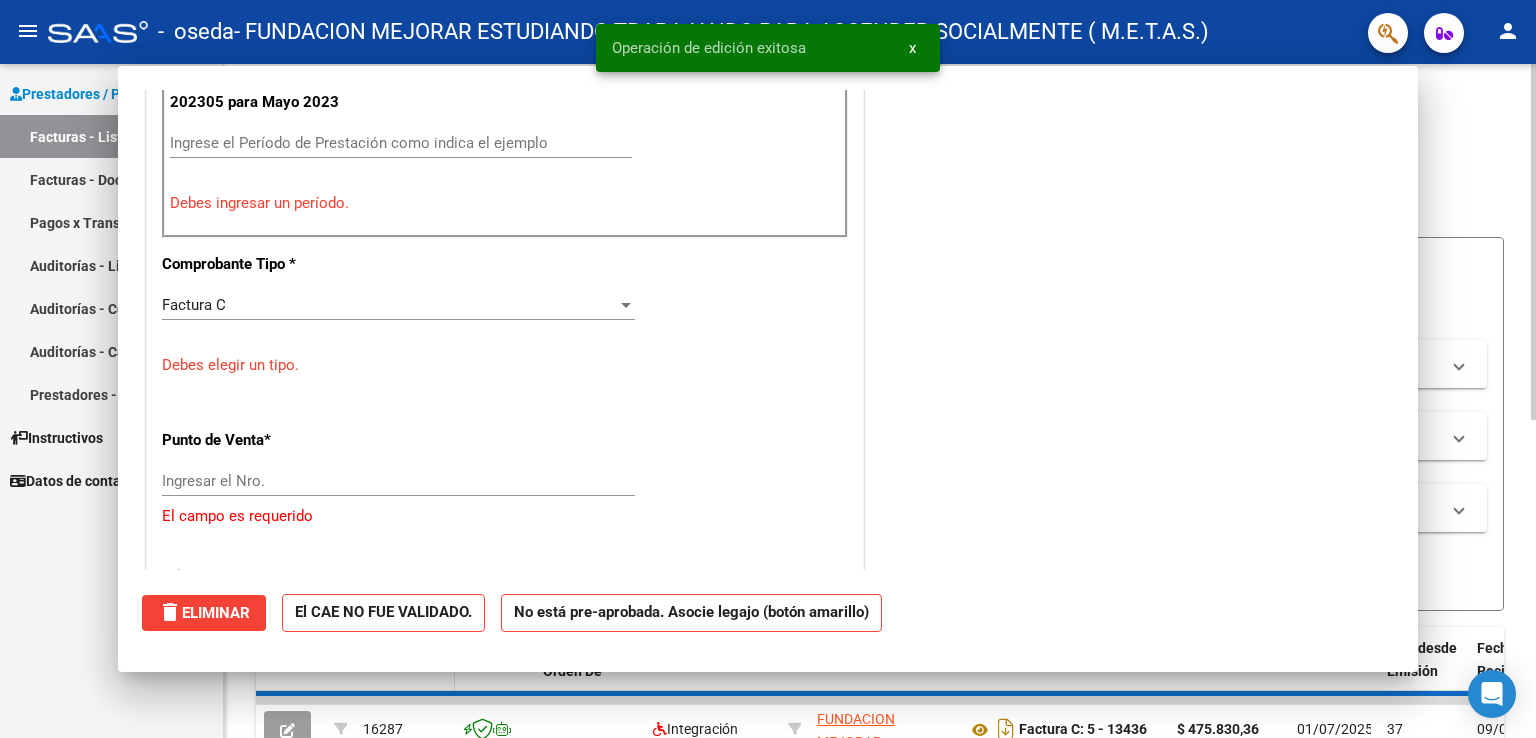 scroll, scrollTop: 0, scrollLeft: 0, axis: both 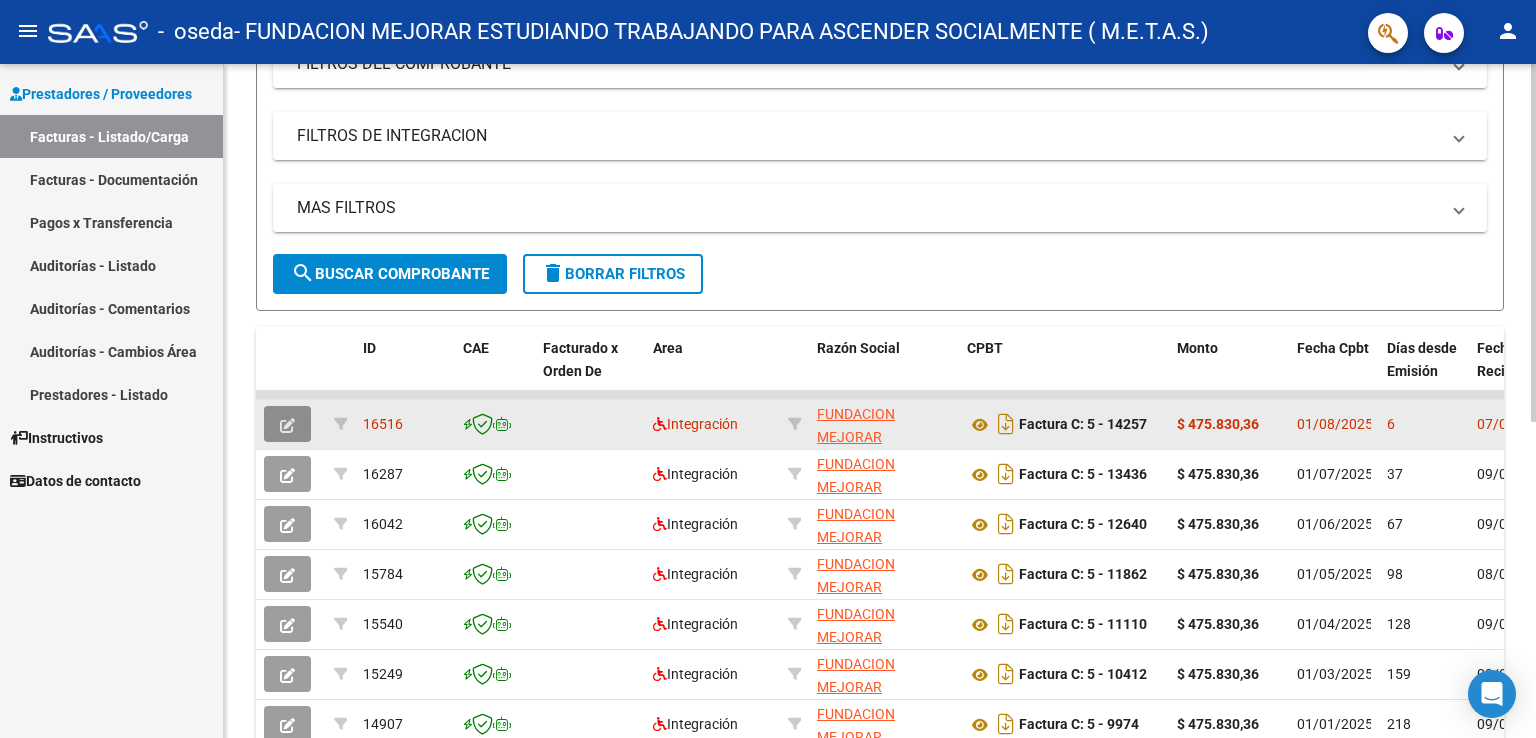 click 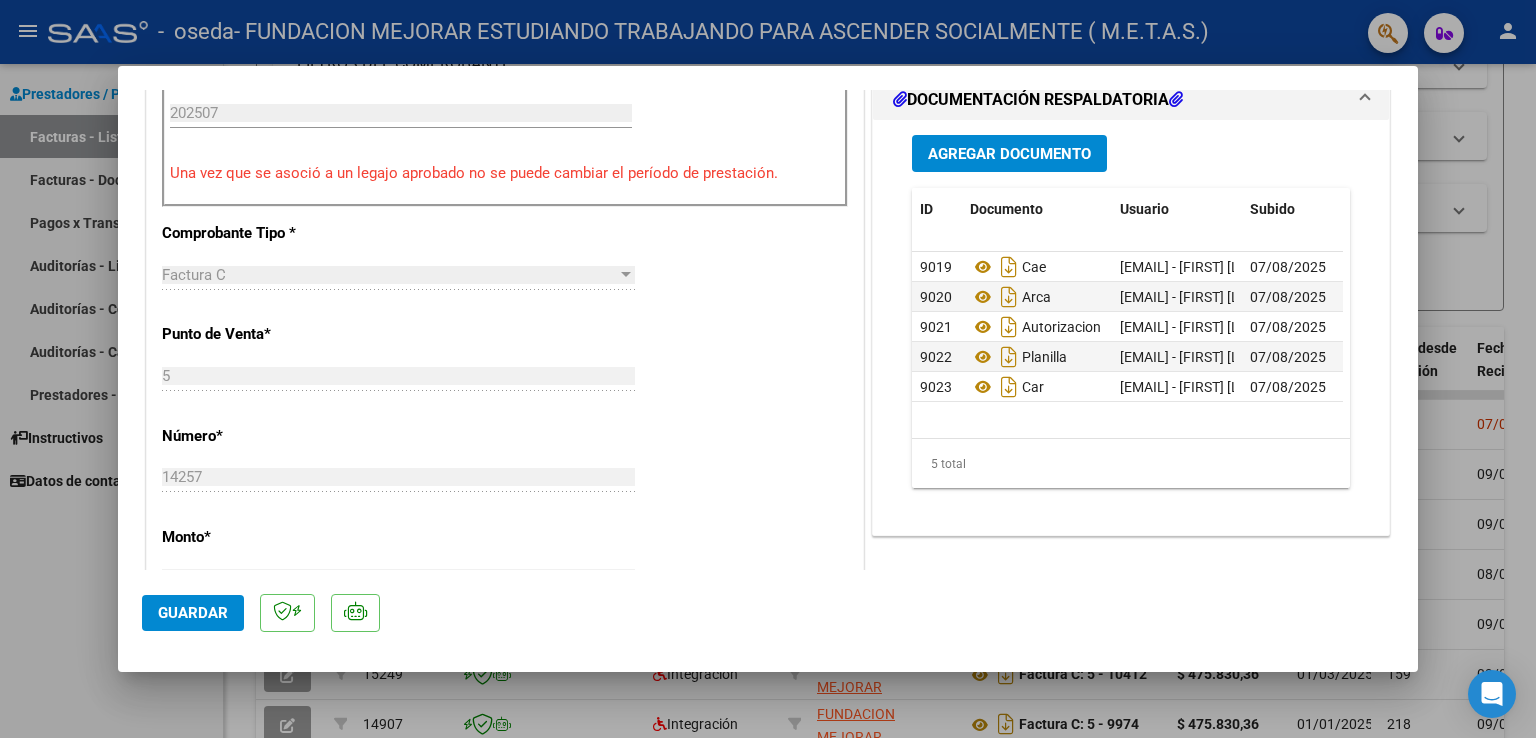 scroll, scrollTop: 600, scrollLeft: 0, axis: vertical 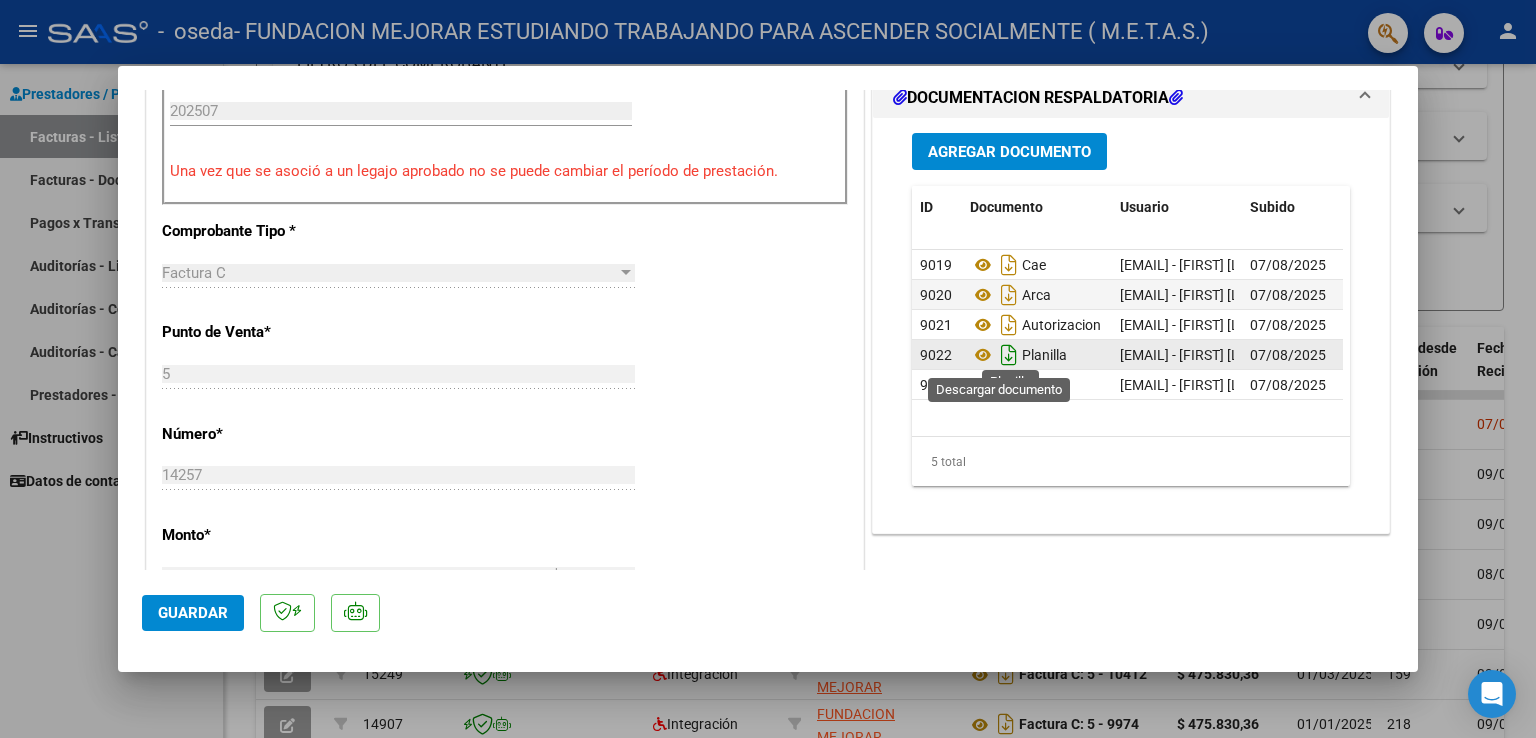 click 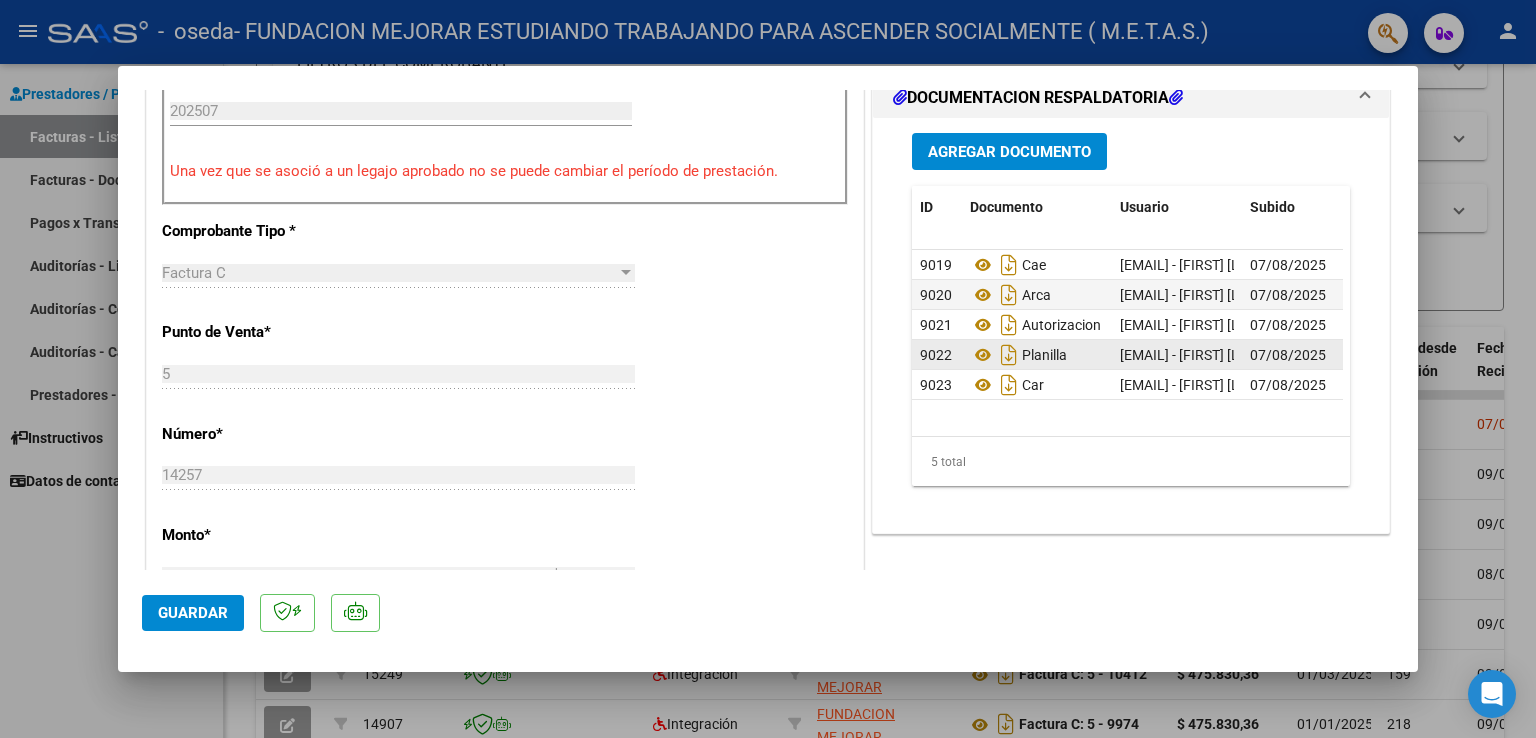 click on "Guardar" 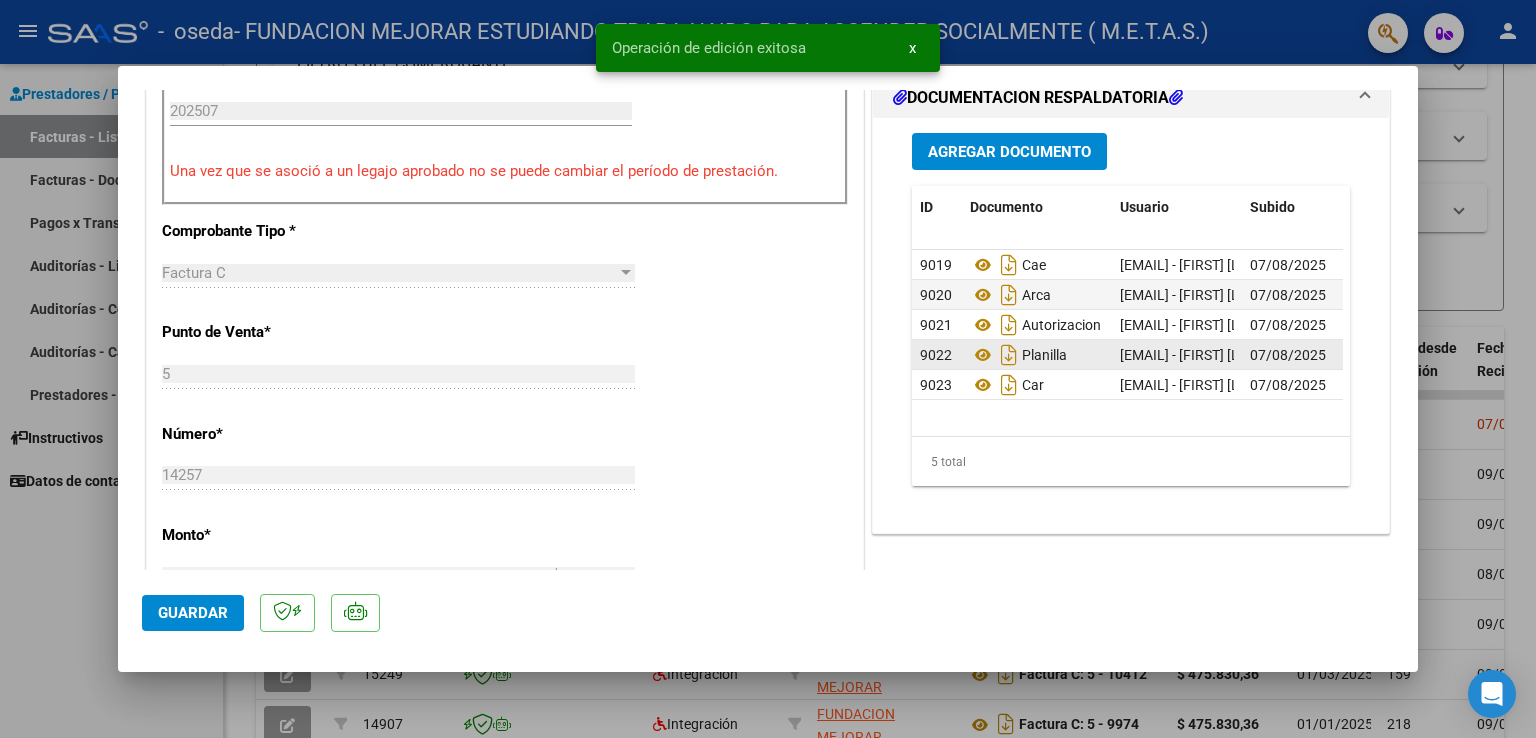 click at bounding box center (768, 369) 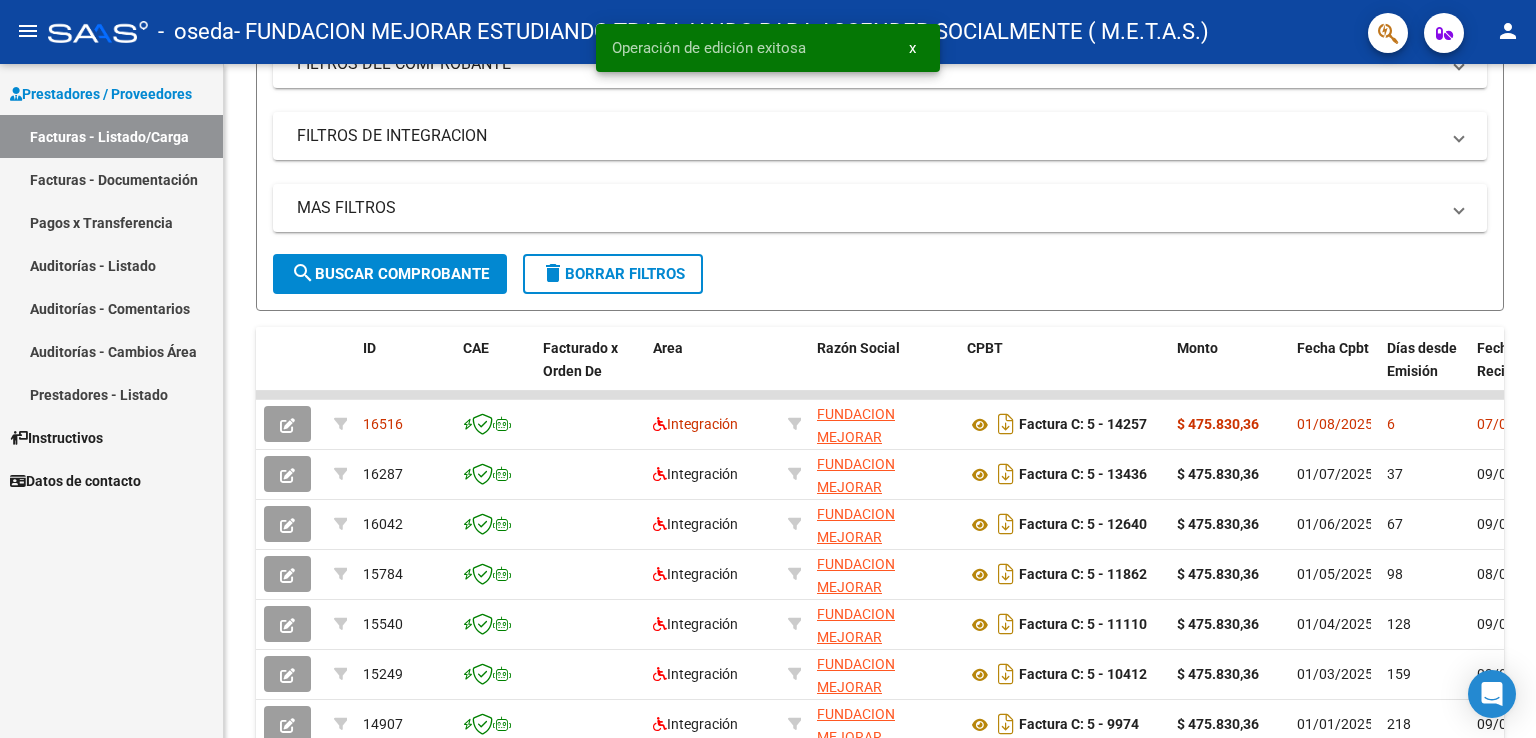 click on "person" 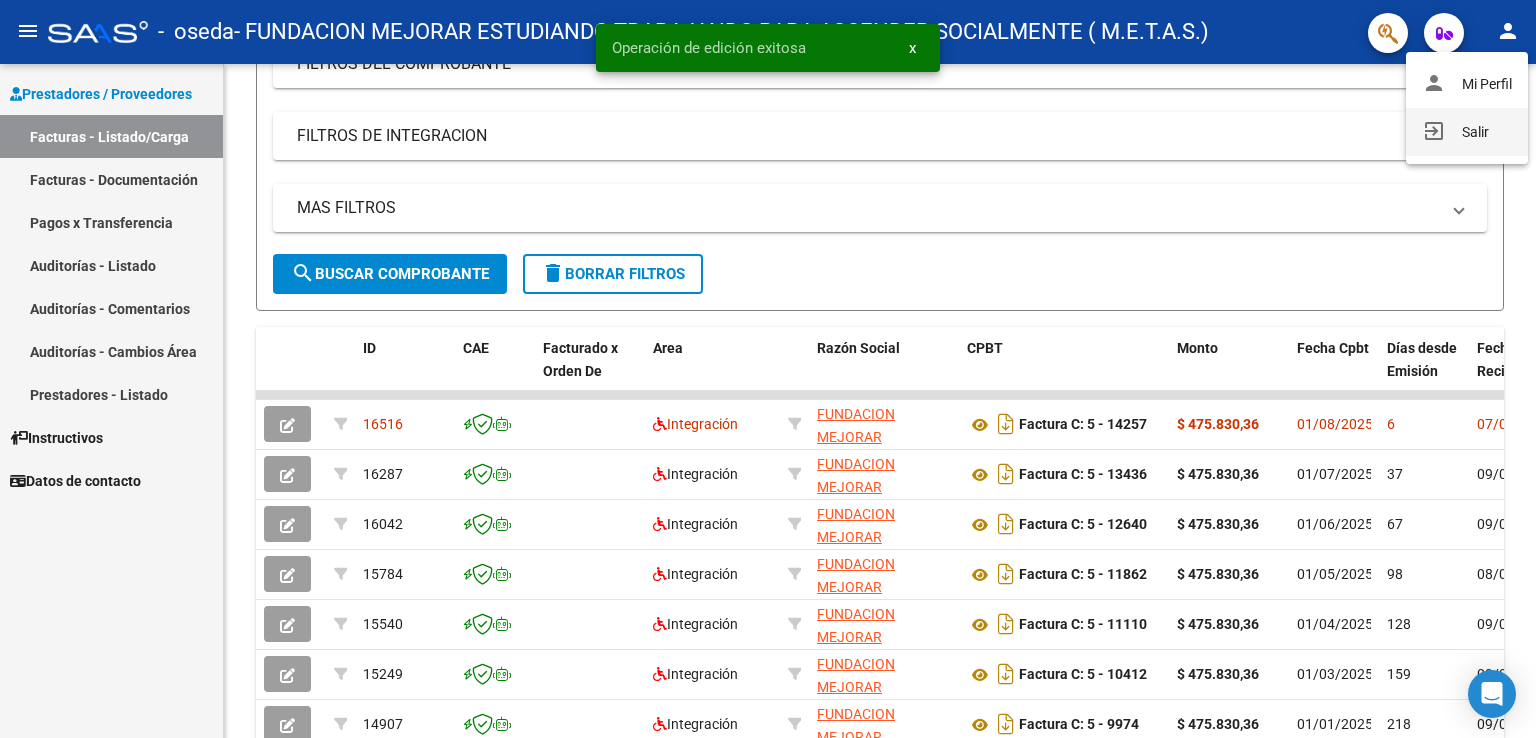 click on "exit_to_app  Salir" at bounding box center (1467, 132) 